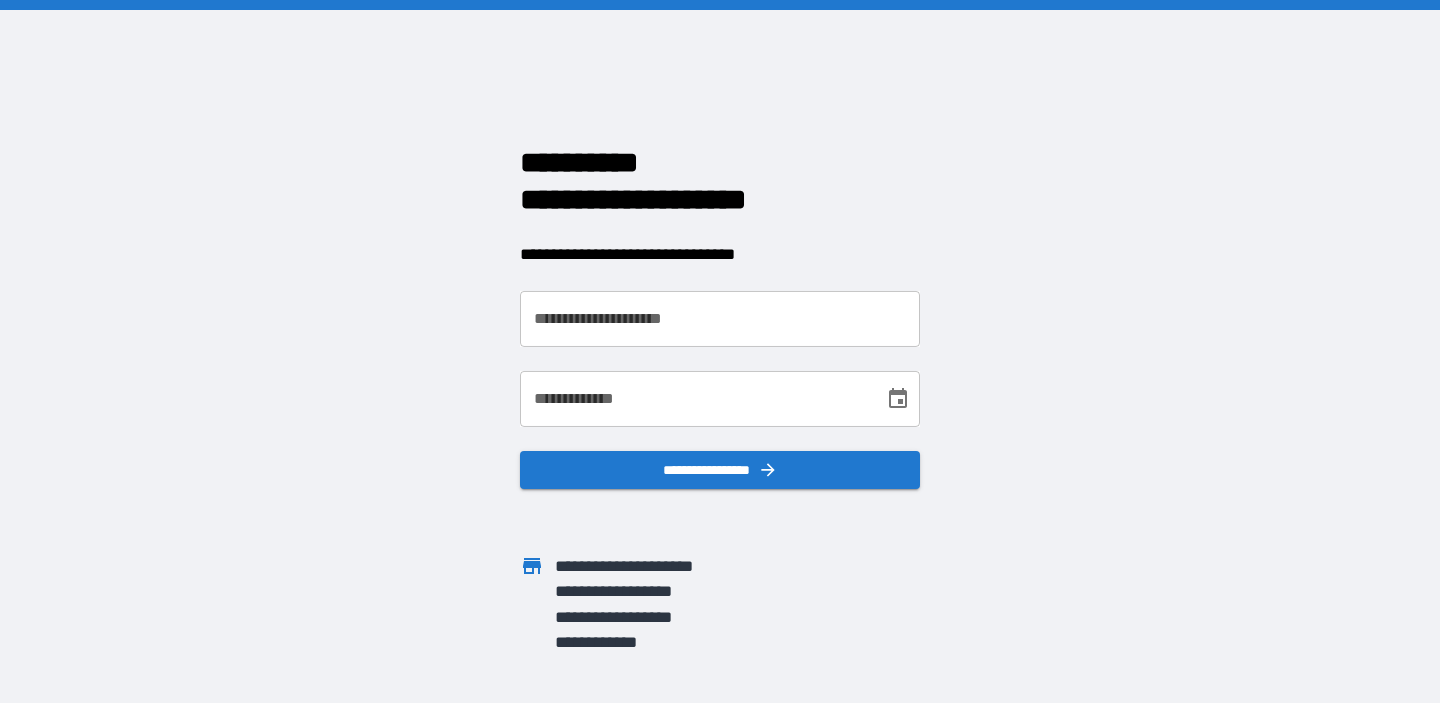 scroll, scrollTop: 0, scrollLeft: 0, axis: both 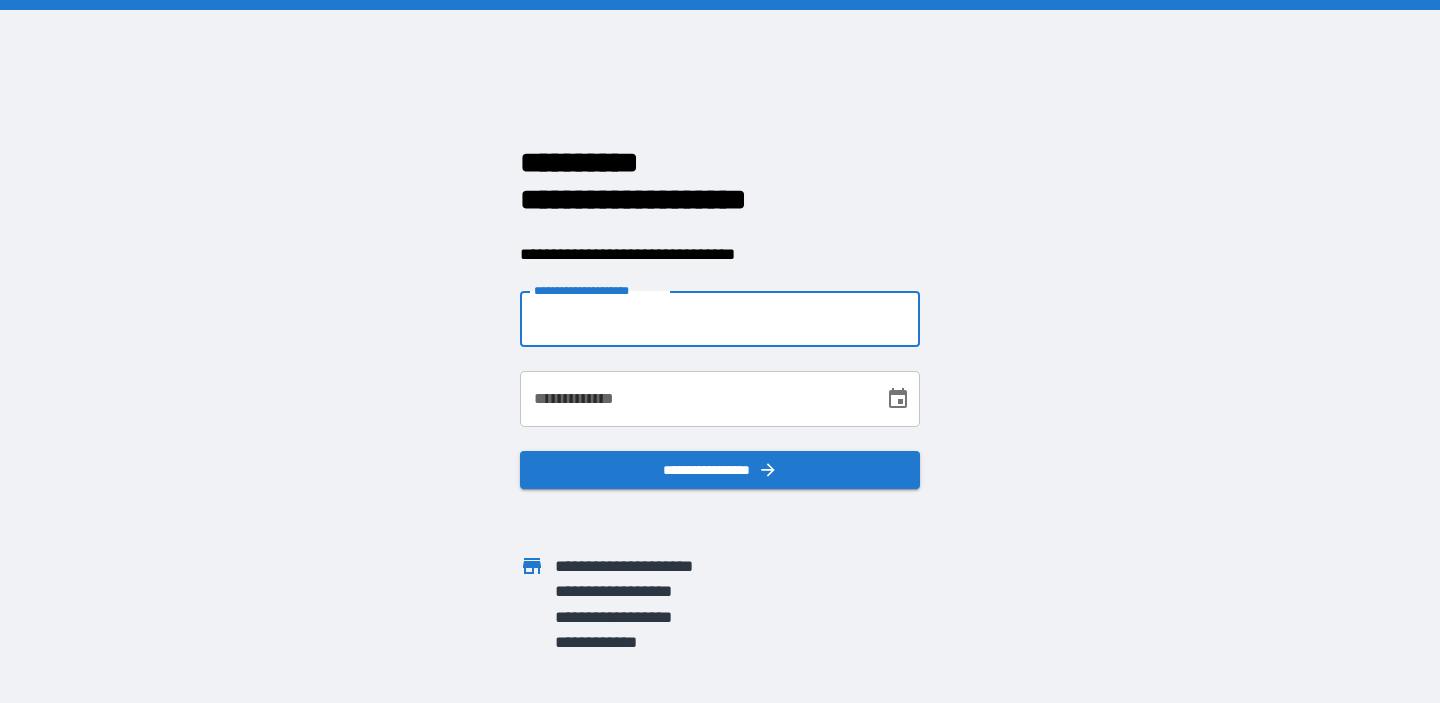 type on "**********" 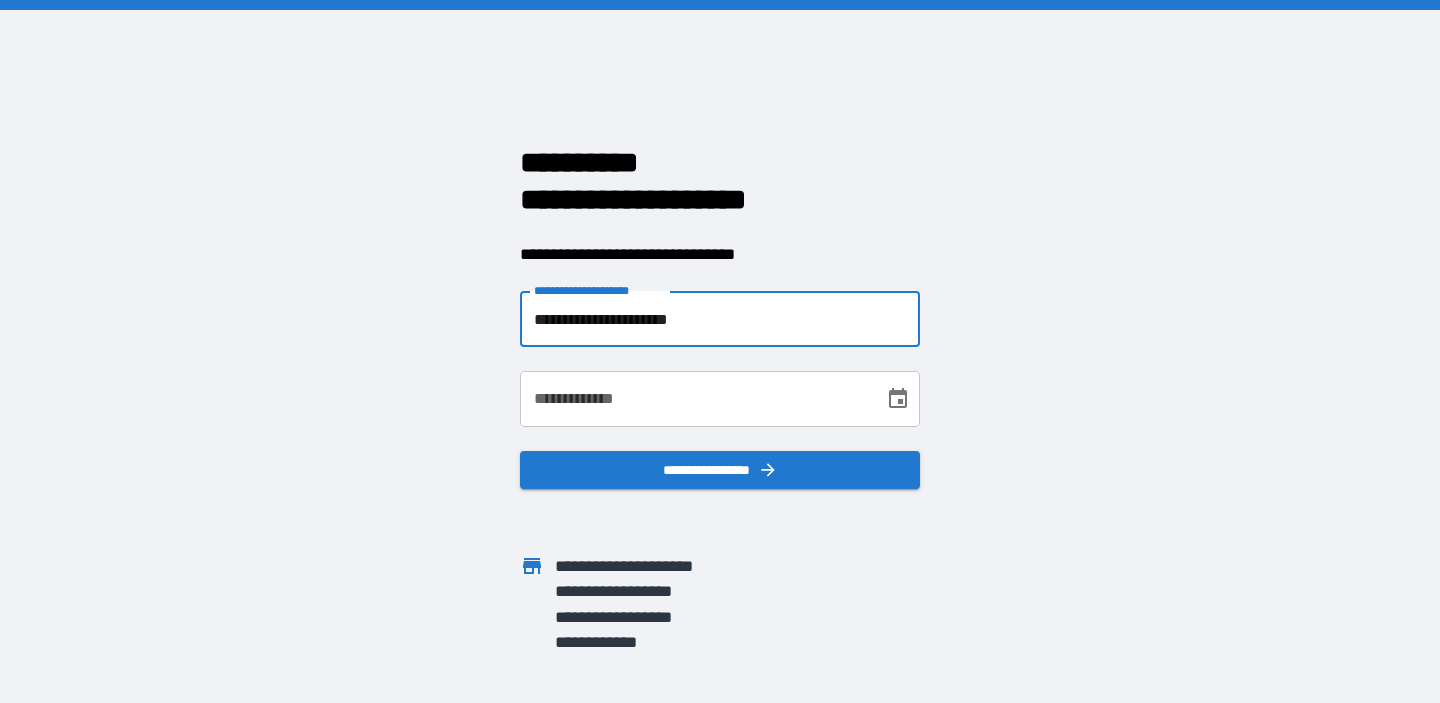 click on "**********" at bounding box center (695, 399) 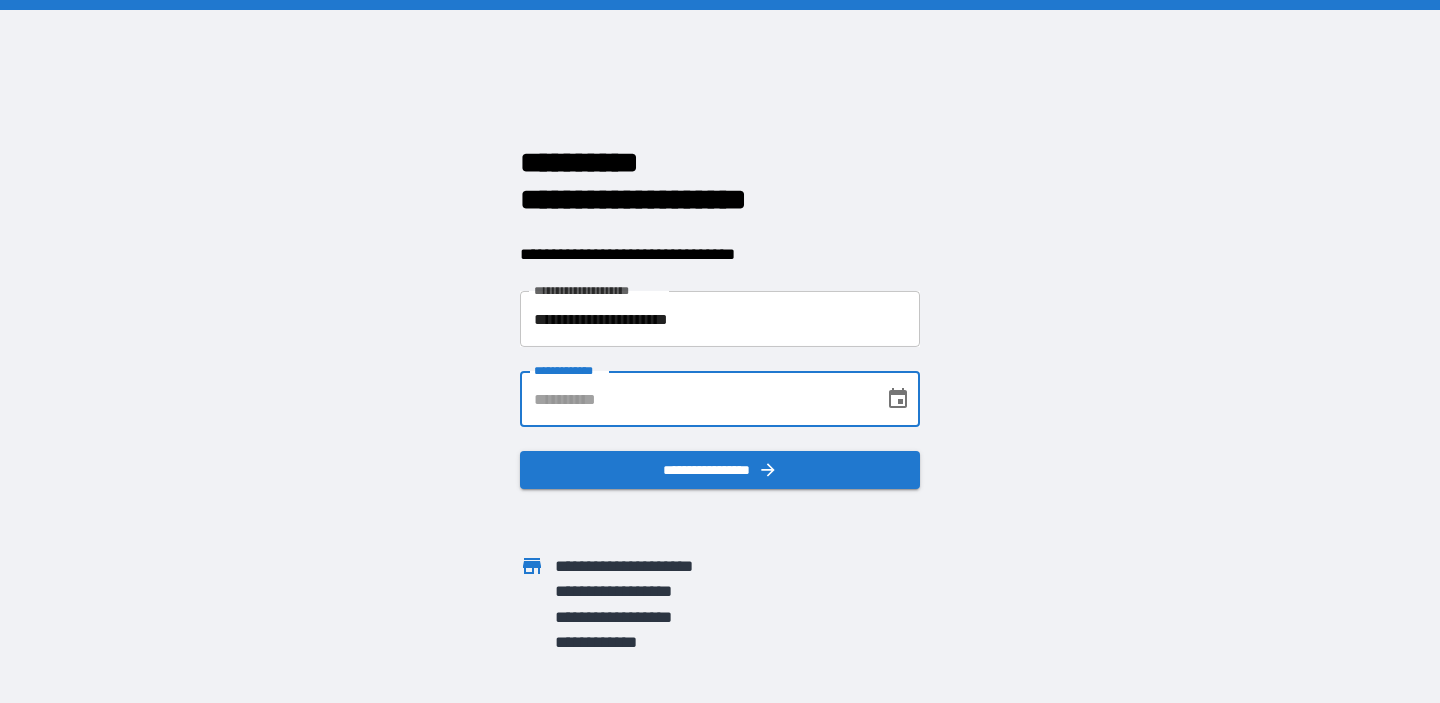 click 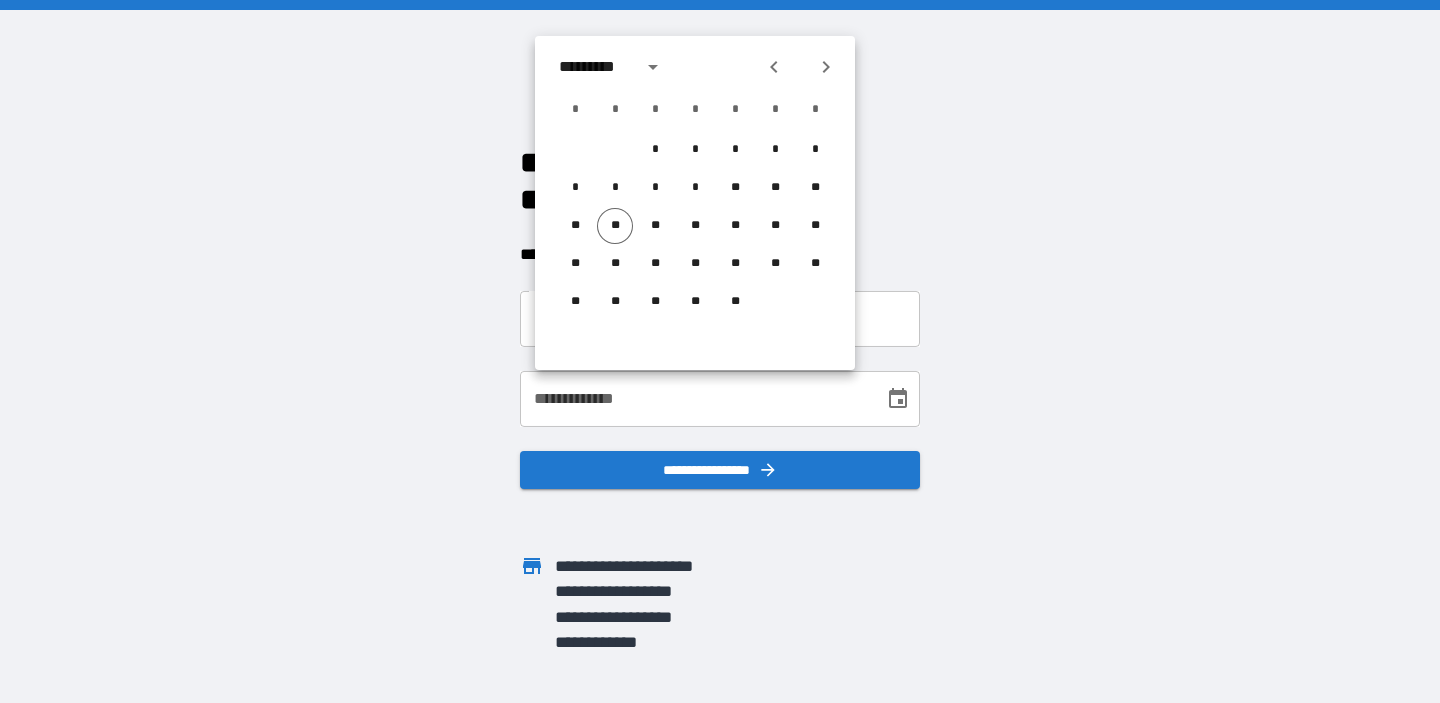 click on "**********" at bounding box center [695, 399] 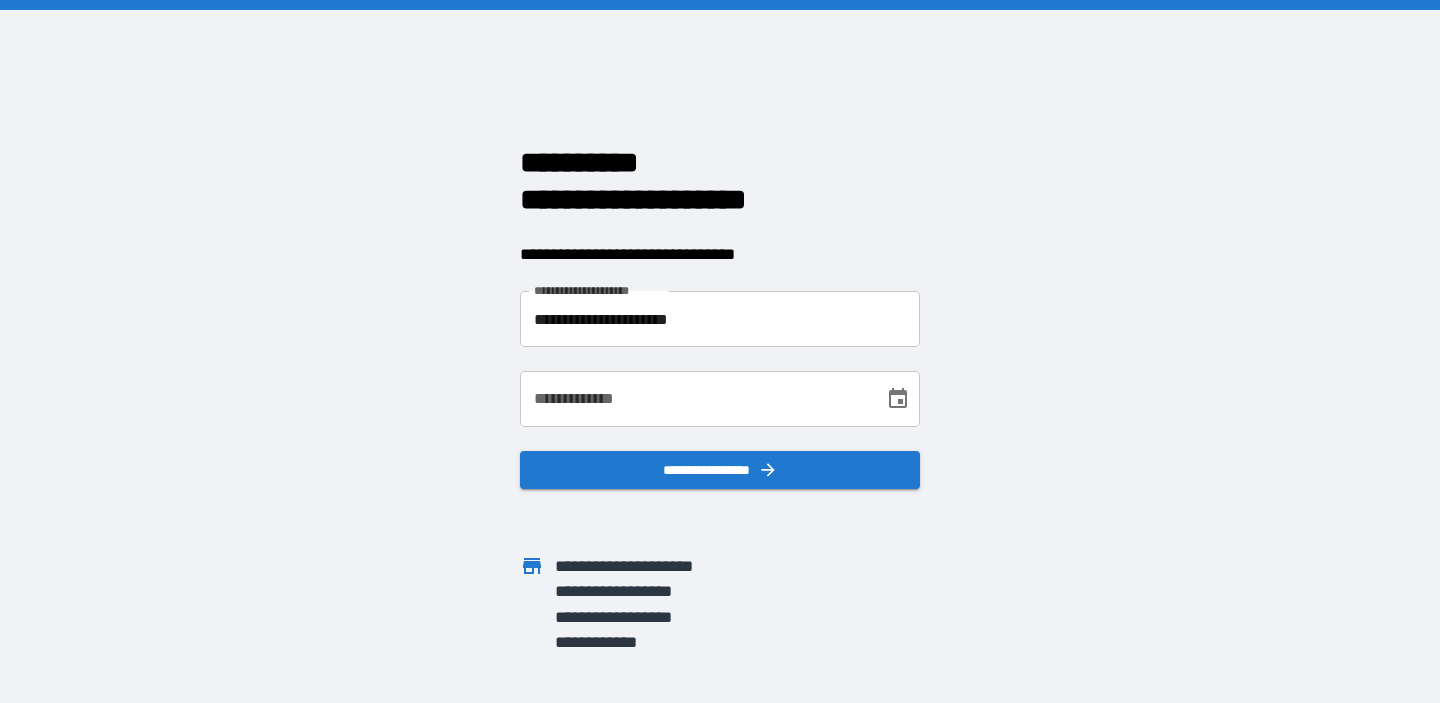 click on "**********" at bounding box center [695, 399] 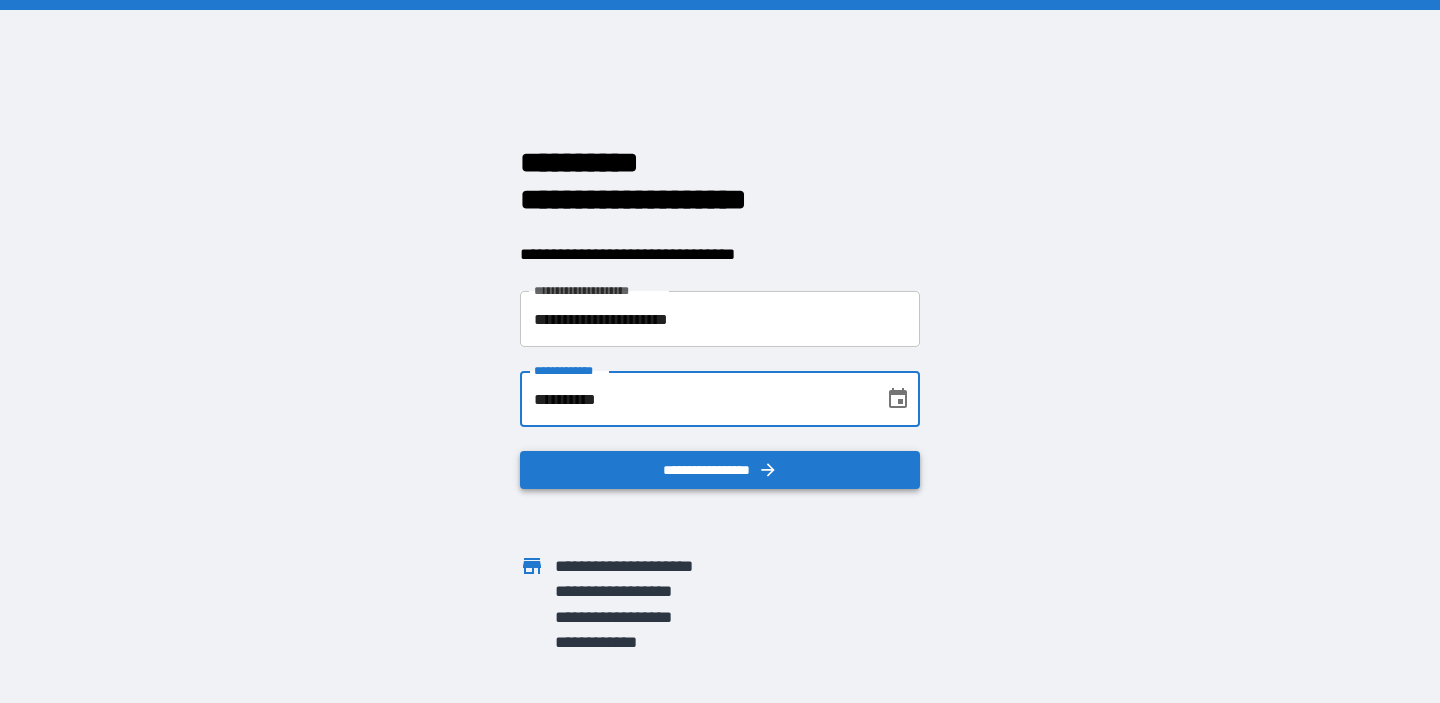 type on "**********" 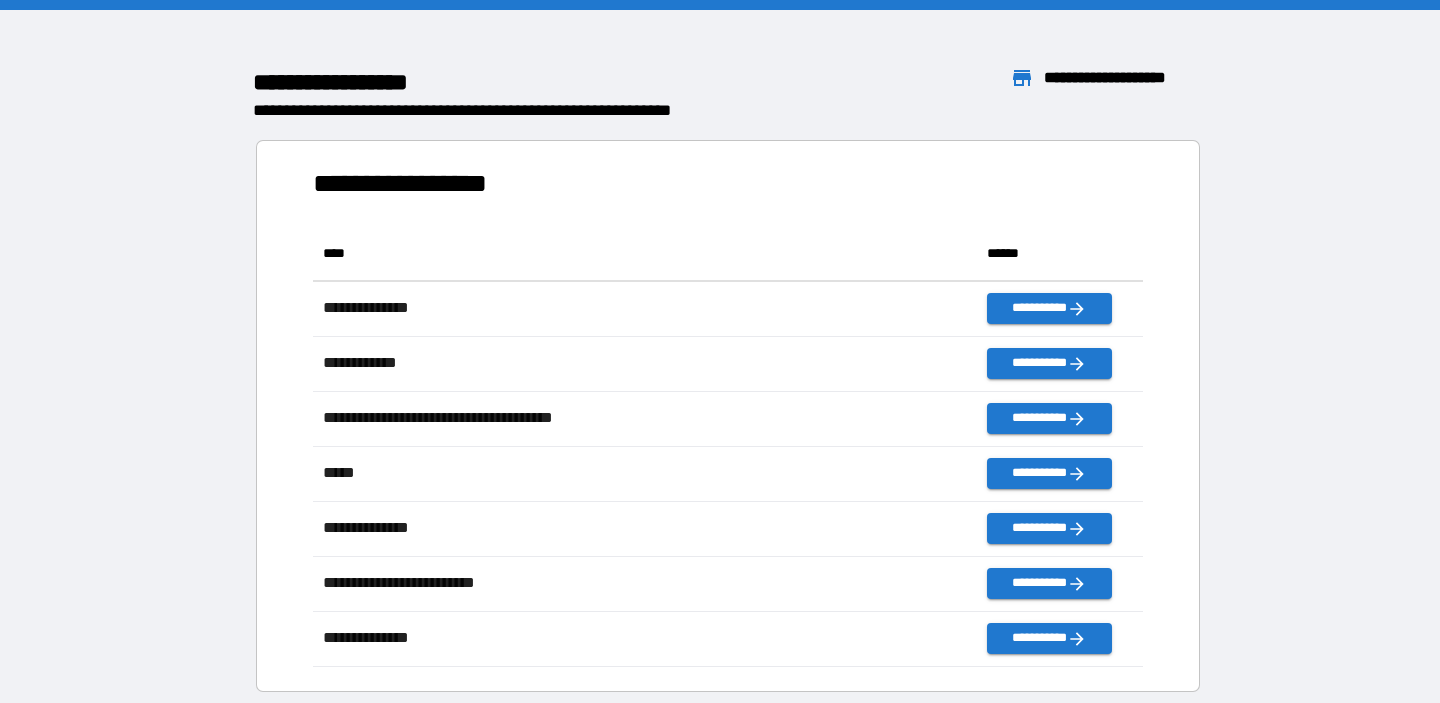 scroll, scrollTop: 1, scrollLeft: 1, axis: both 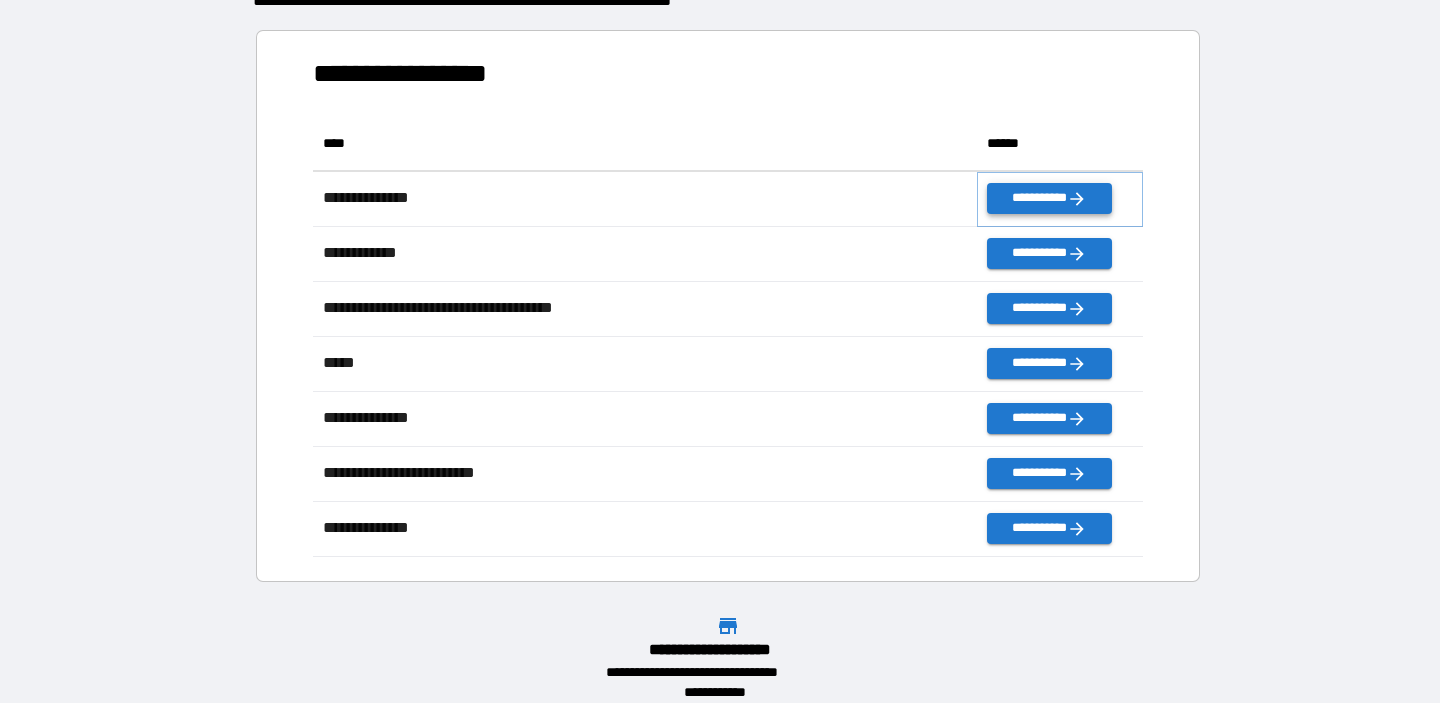 click on "**********" at bounding box center (1049, 198) 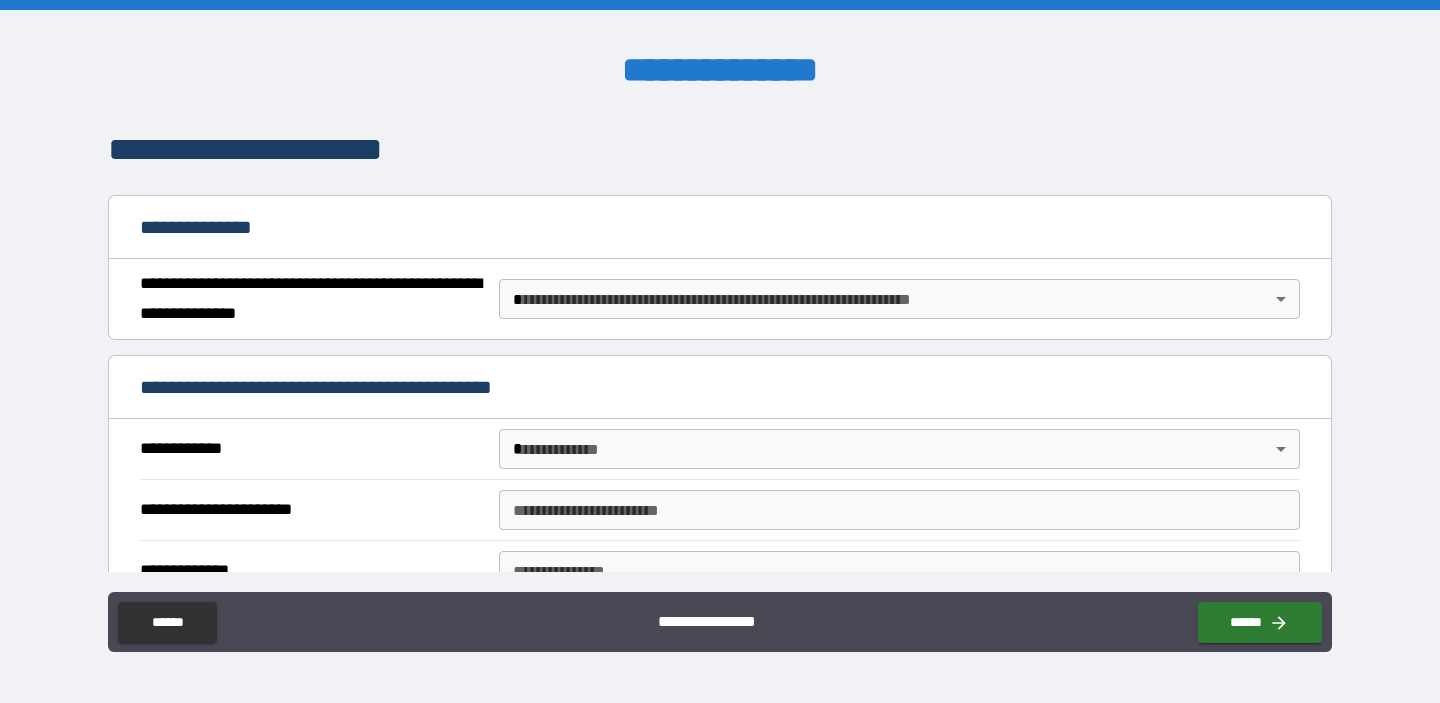 scroll, scrollTop: 167, scrollLeft: 0, axis: vertical 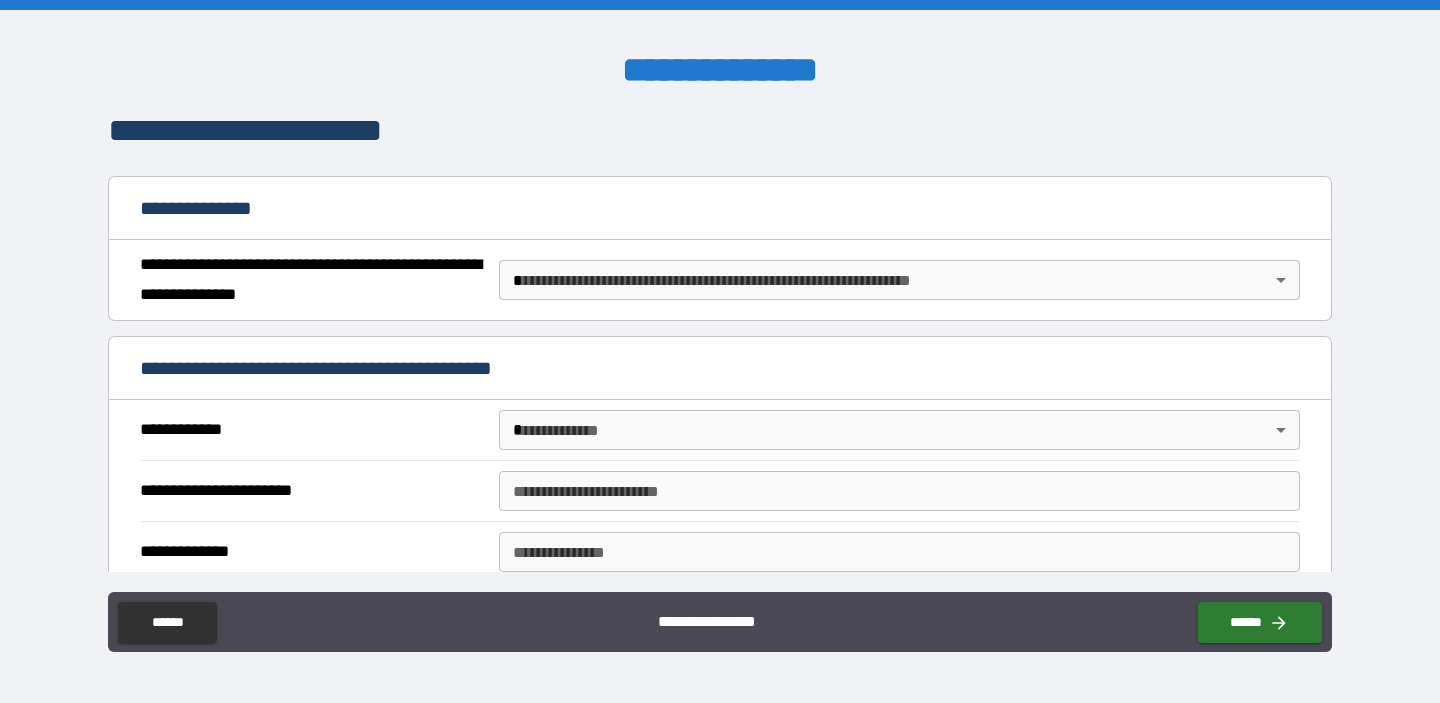 click on "**********" at bounding box center [720, 351] 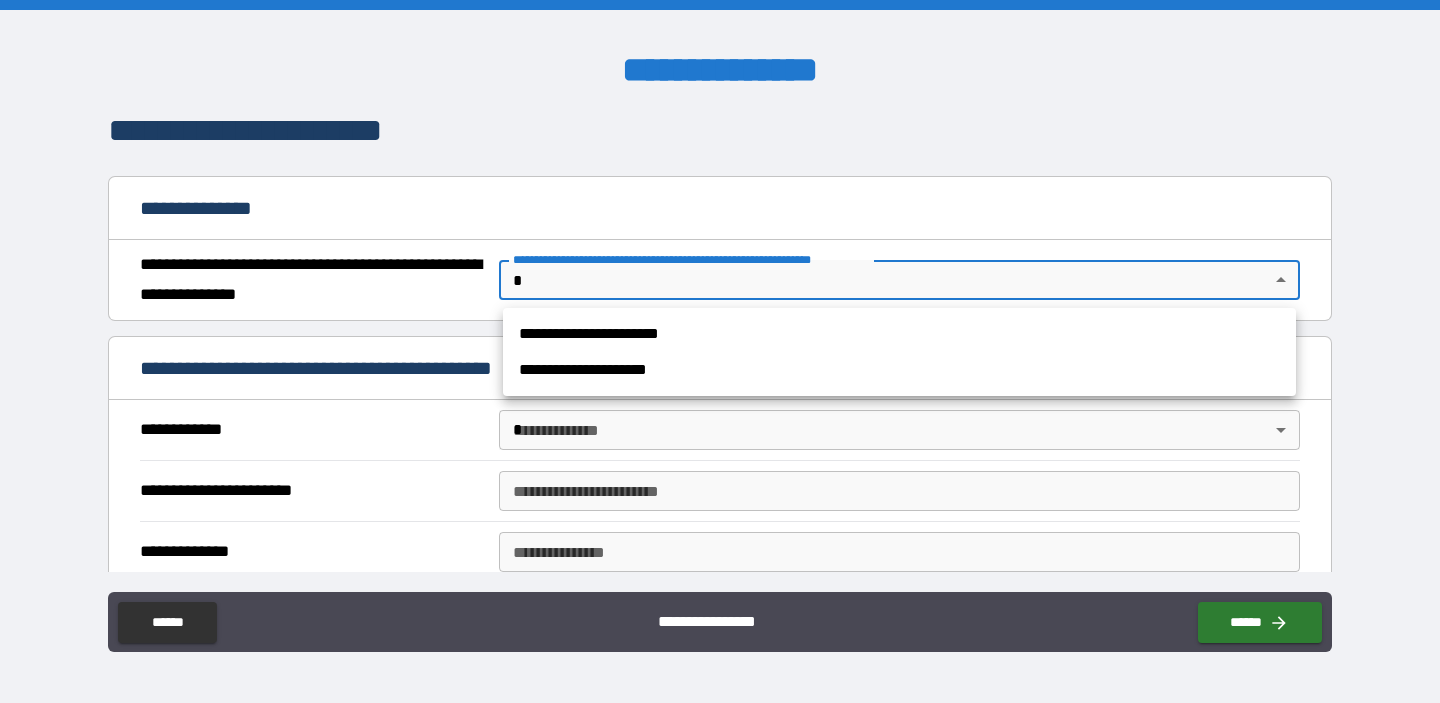 click on "**********" at bounding box center (899, 334) 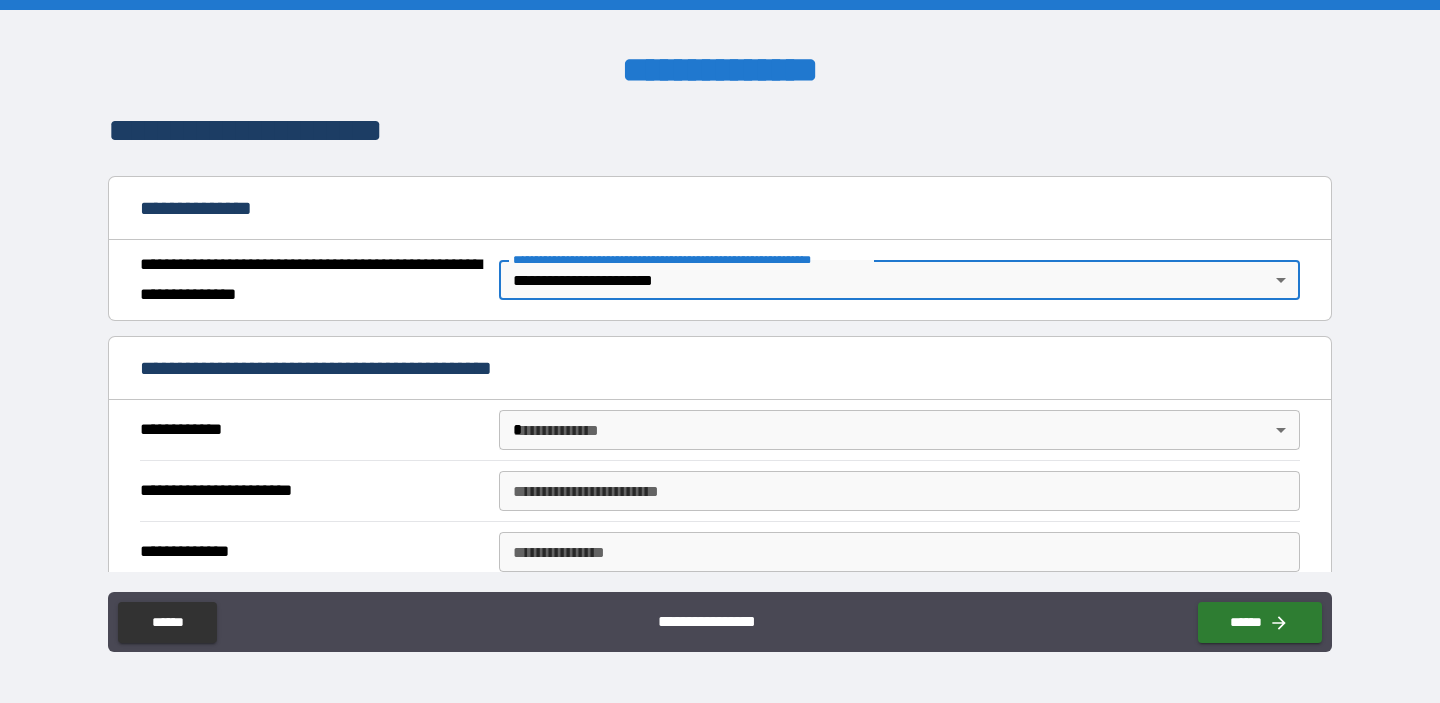 click on "**********" at bounding box center (720, 351) 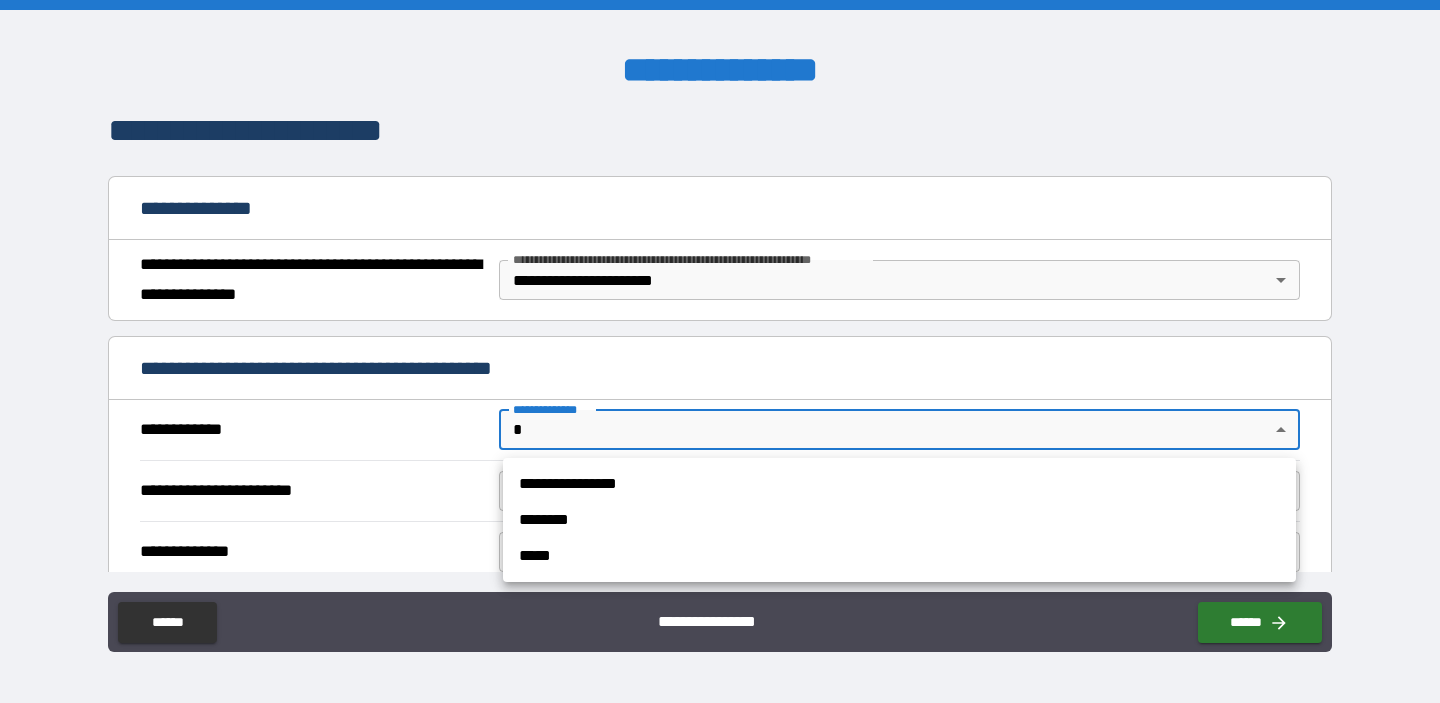 click on "**********" at bounding box center (899, 484) 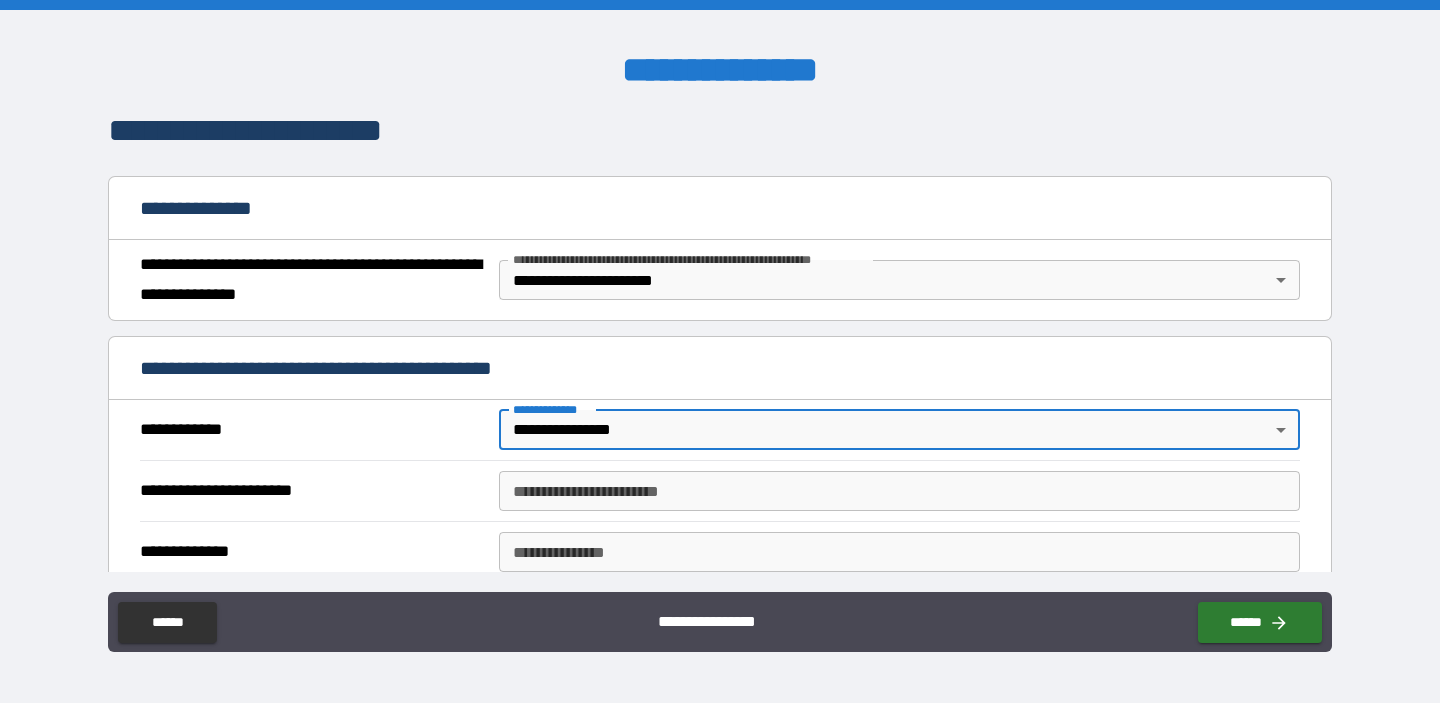 scroll, scrollTop: 271, scrollLeft: 0, axis: vertical 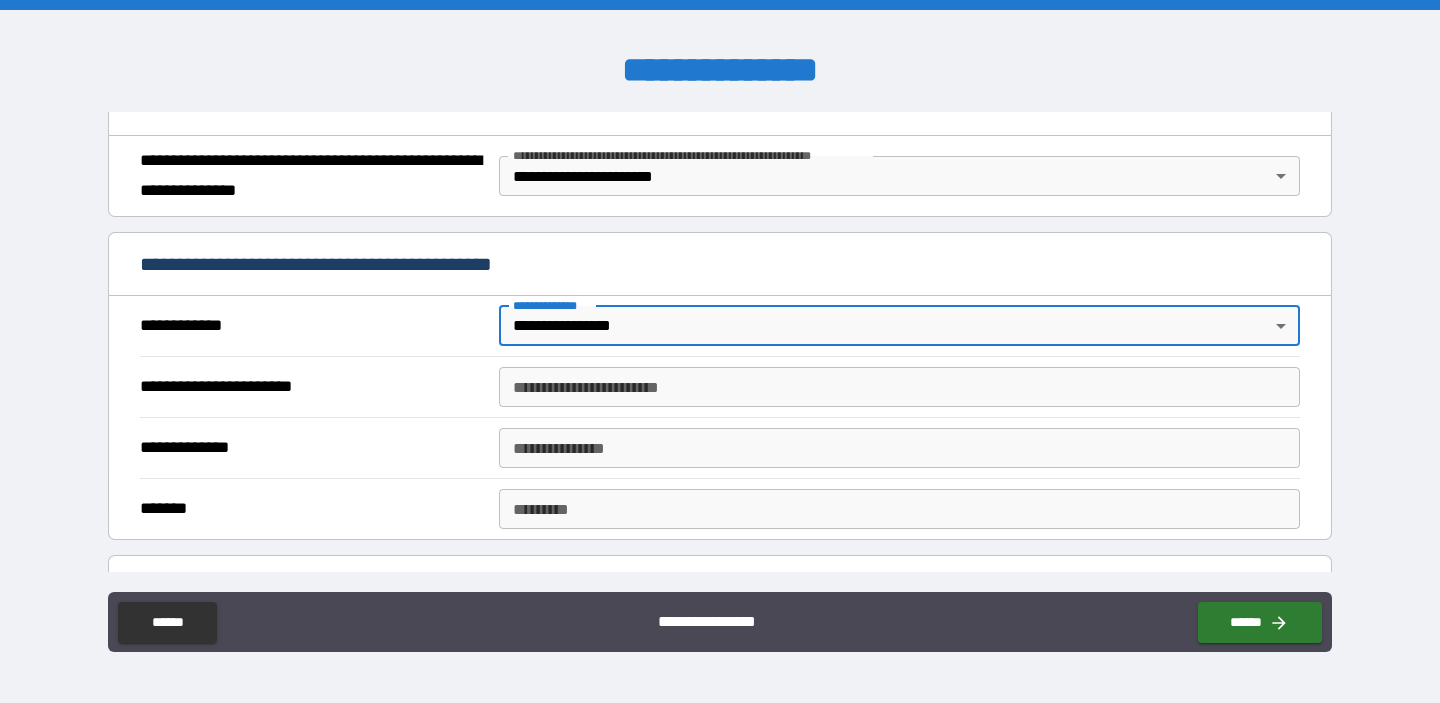 click on "**********" at bounding box center [899, 387] 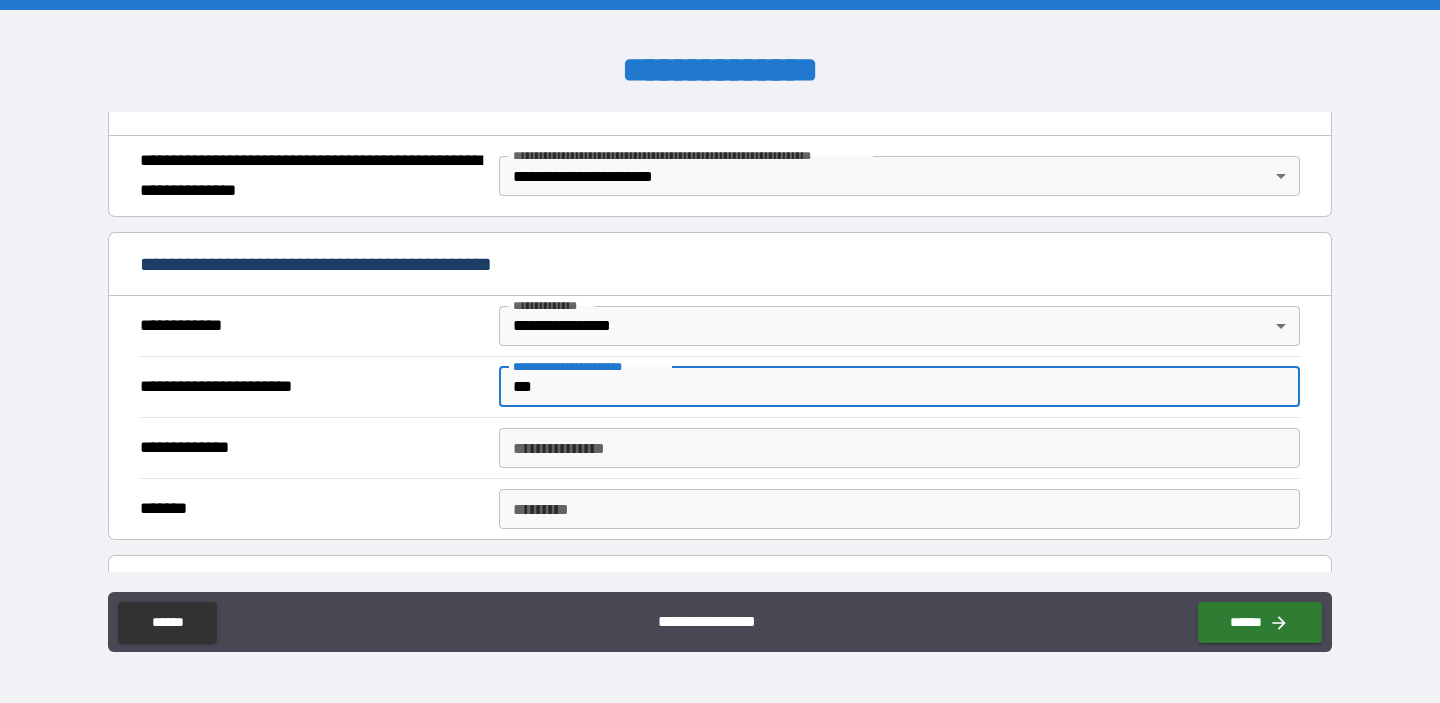 type on "***" 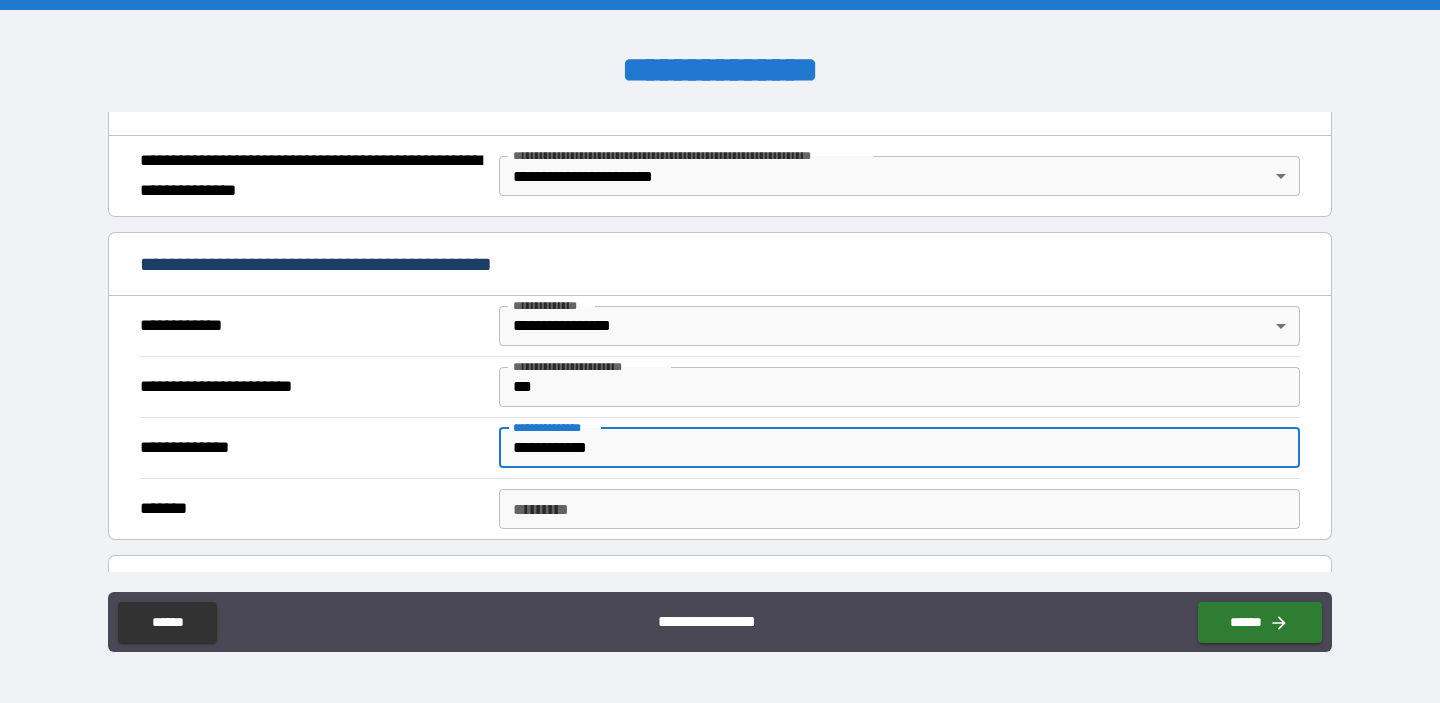 type on "**********" 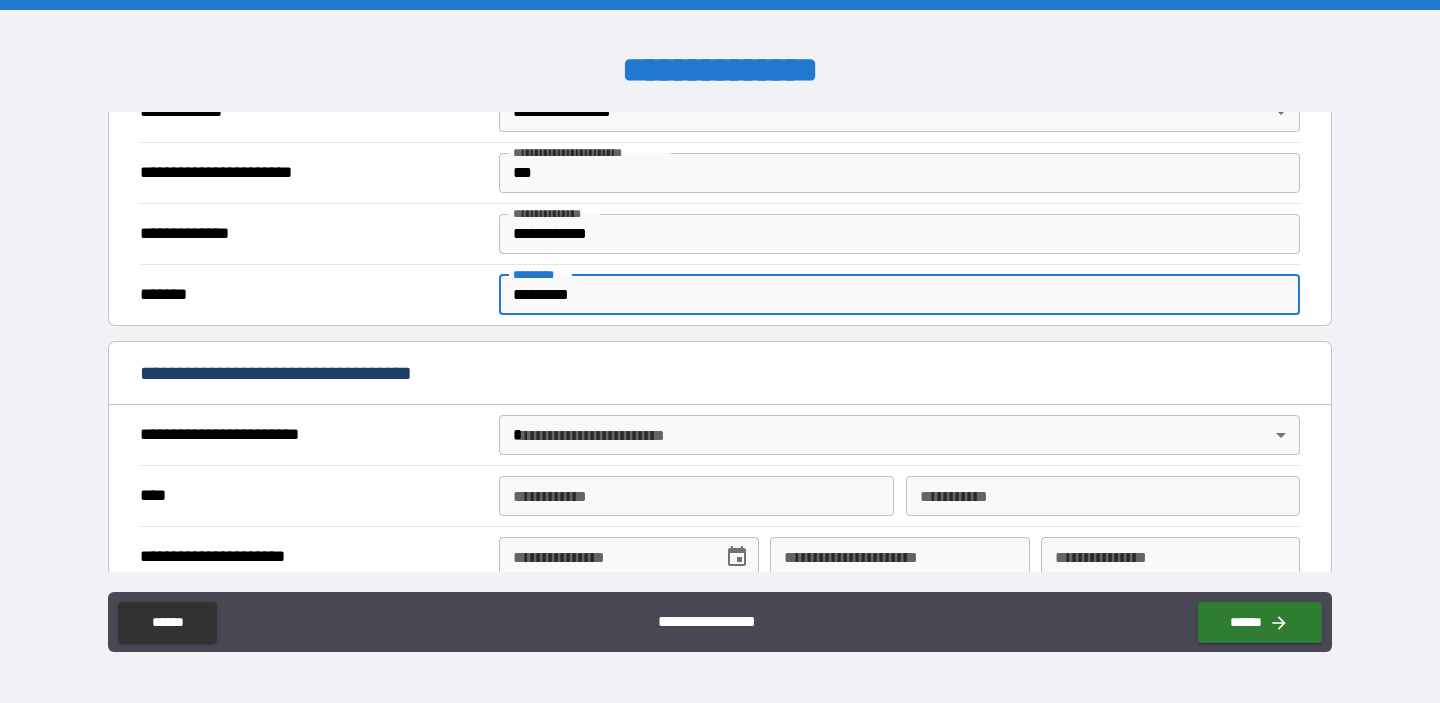 scroll, scrollTop: 490, scrollLeft: 0, axis: vertical 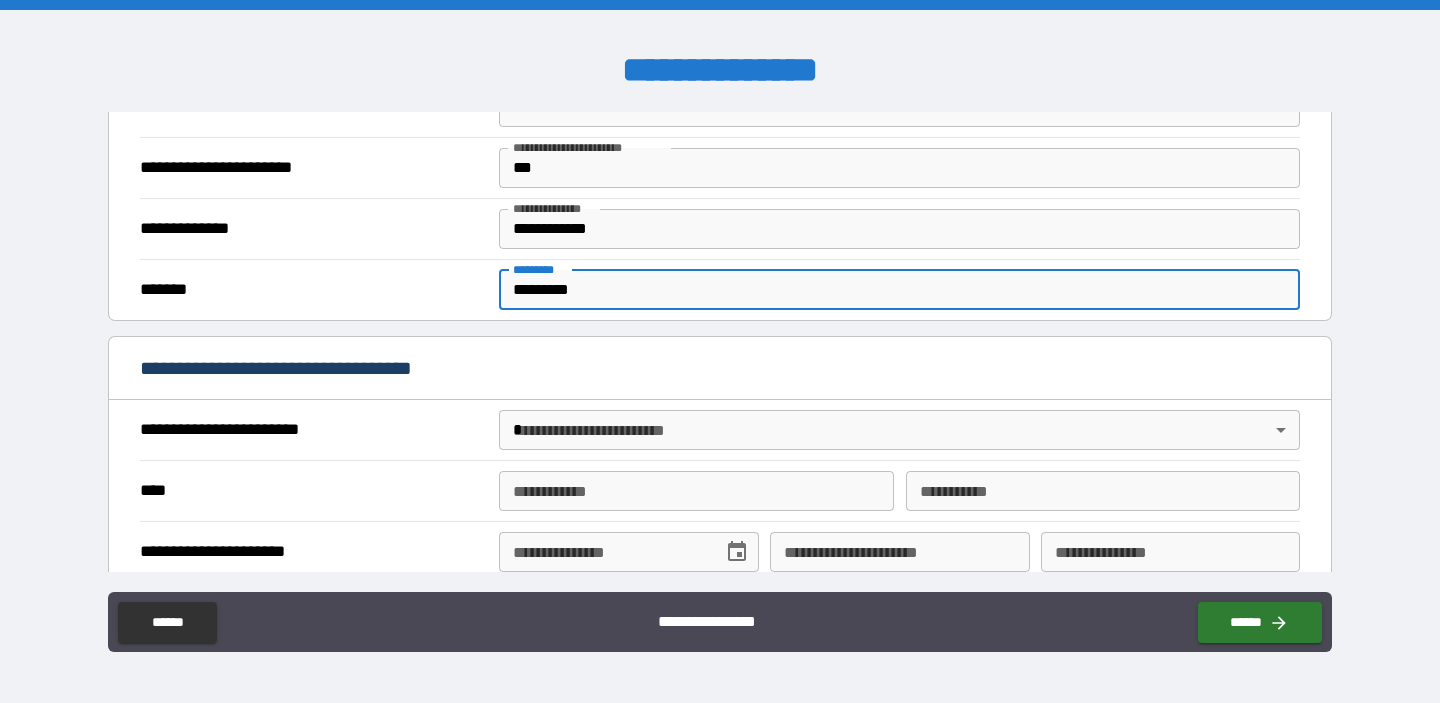 type on "*********" 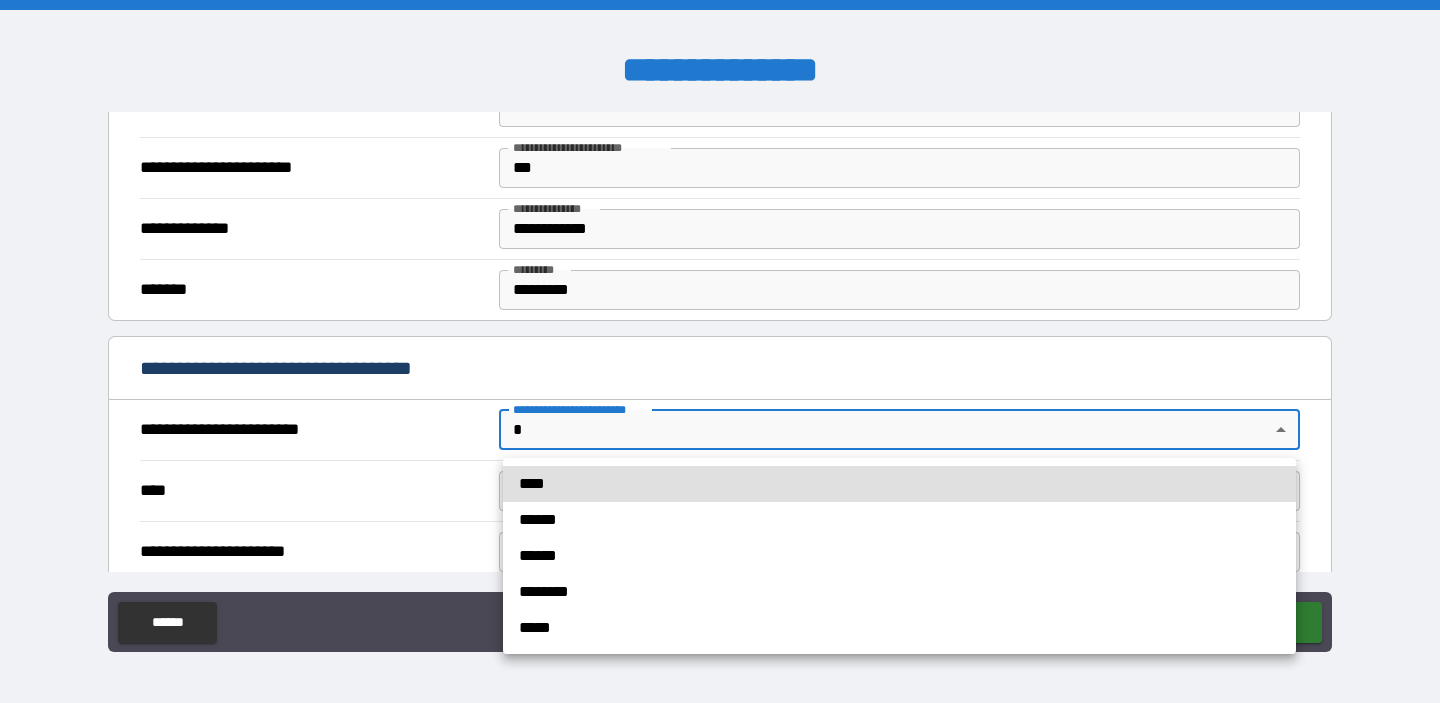 click on "****" at bounding box center (899, 484) 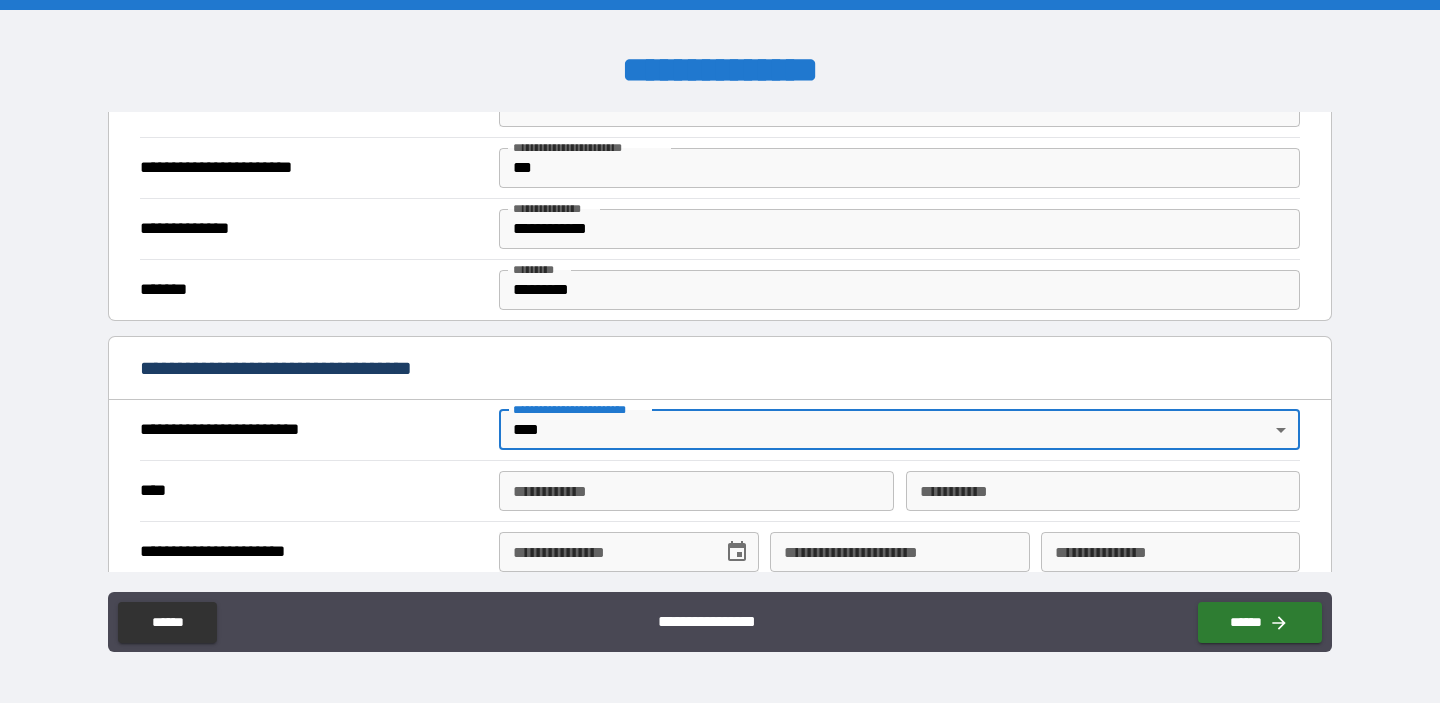 click on "**********" at bounding box center (696, 491) 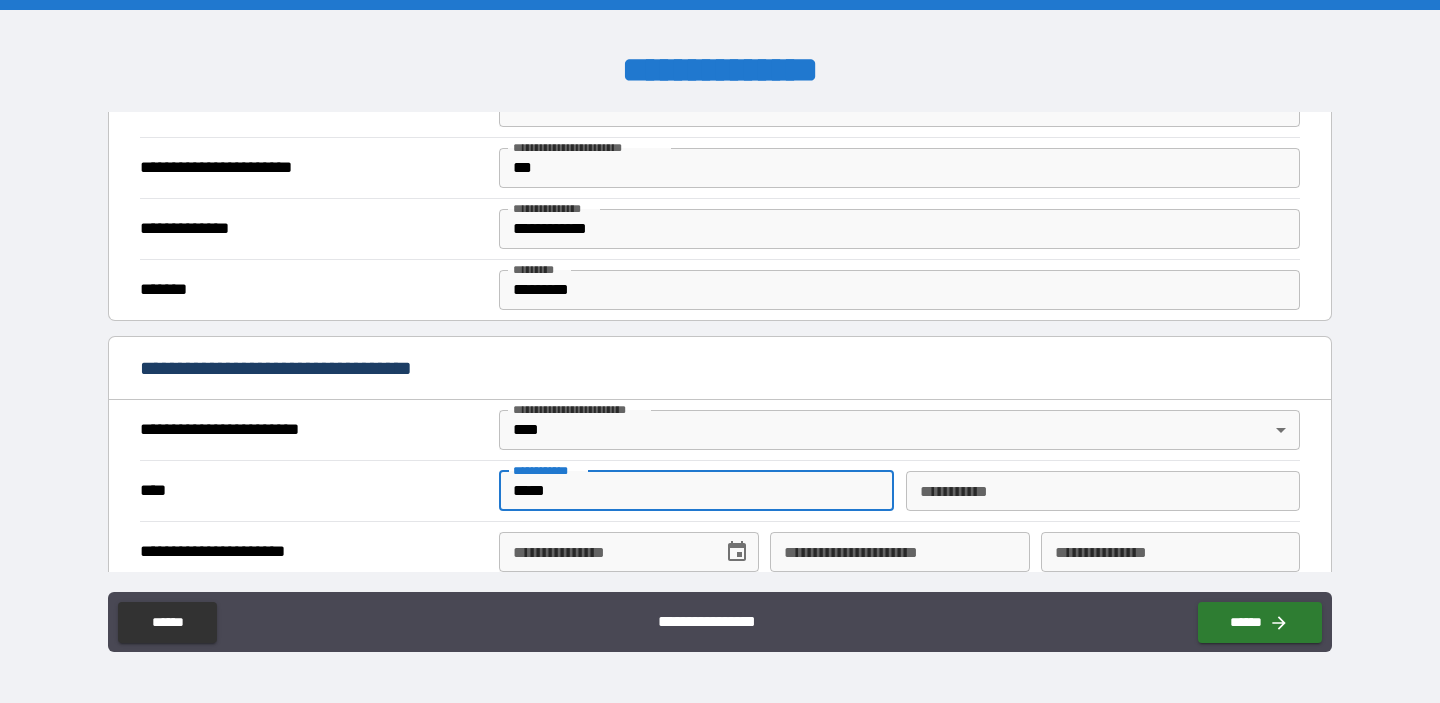 type on "*****" 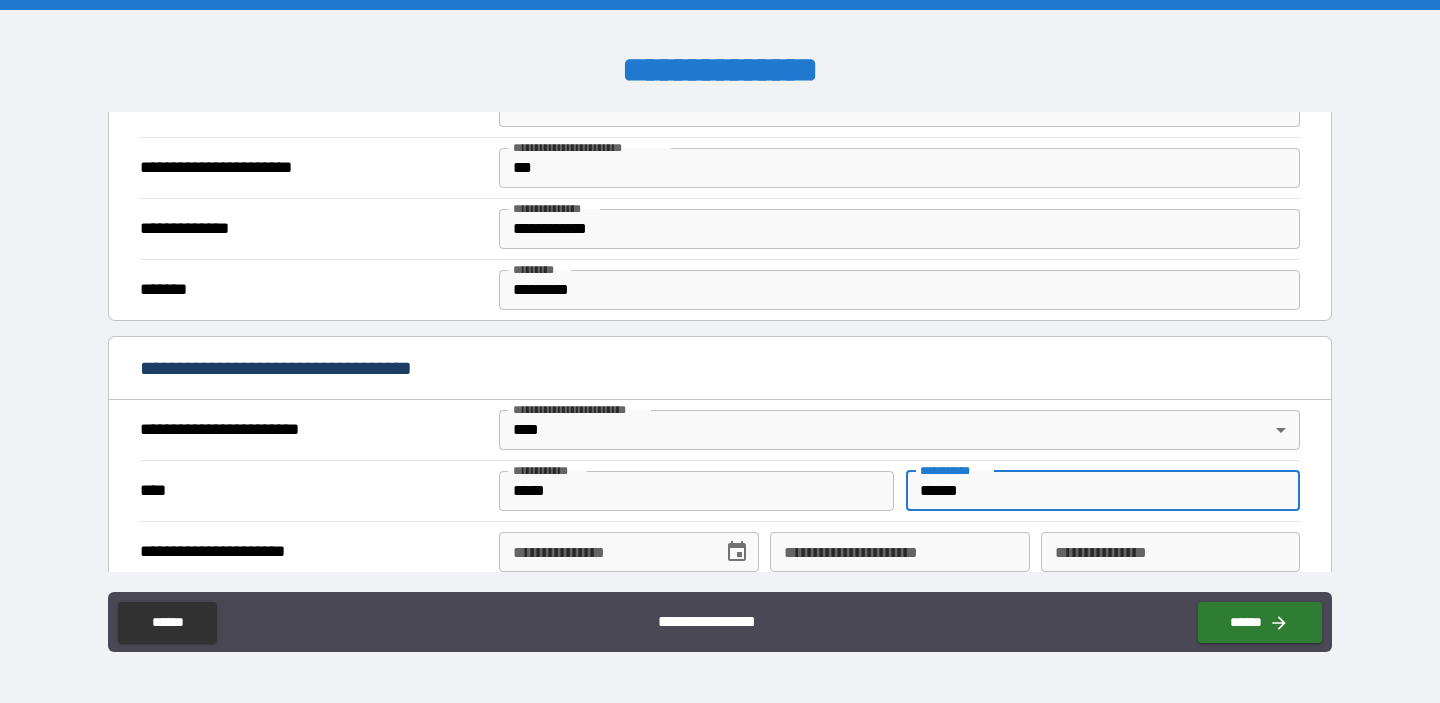 type on "******" 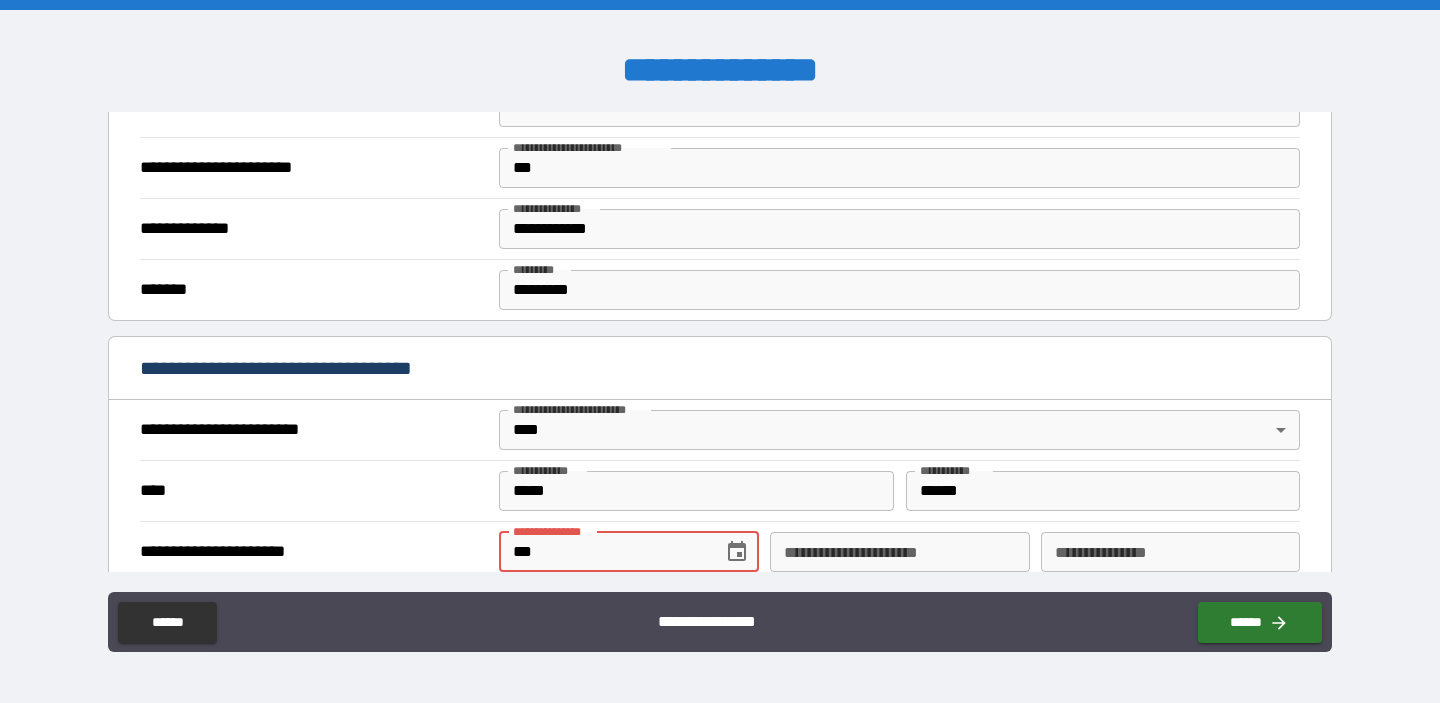type on "*" 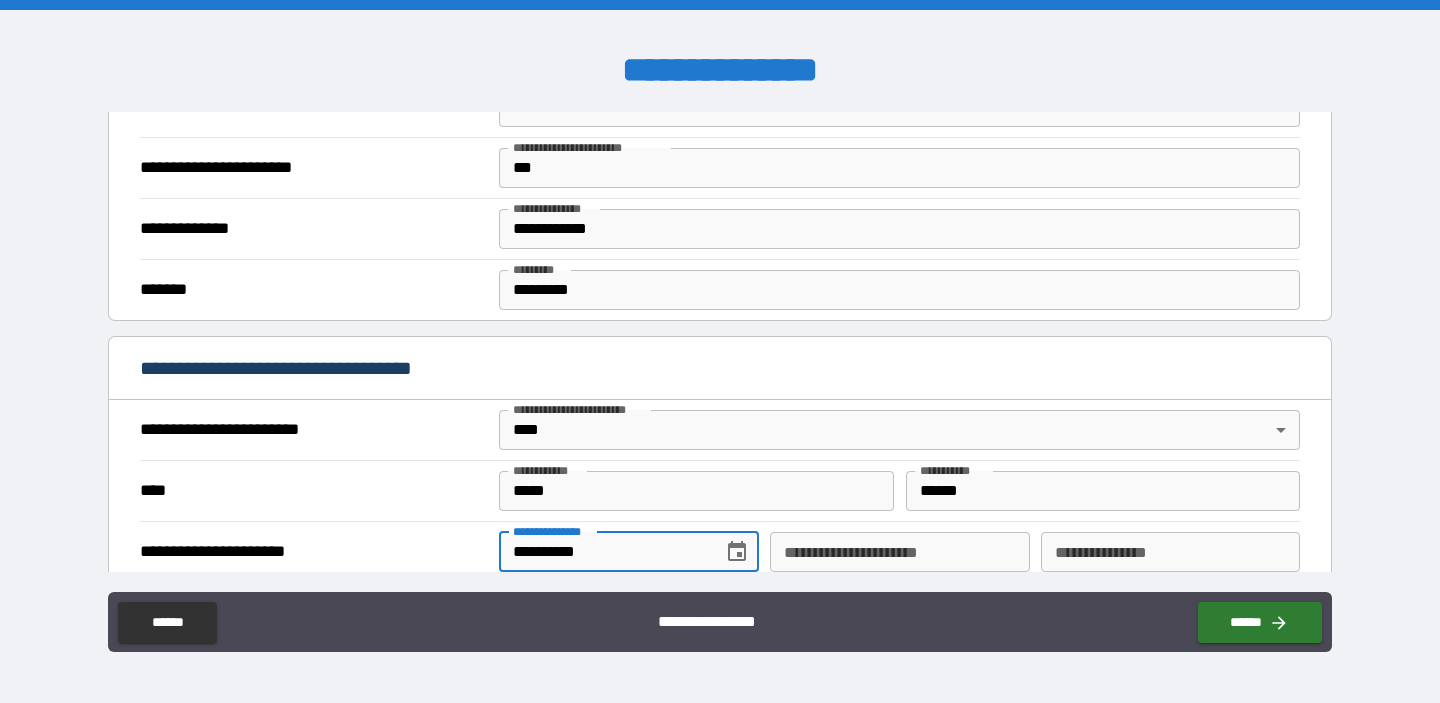 type on "**********" 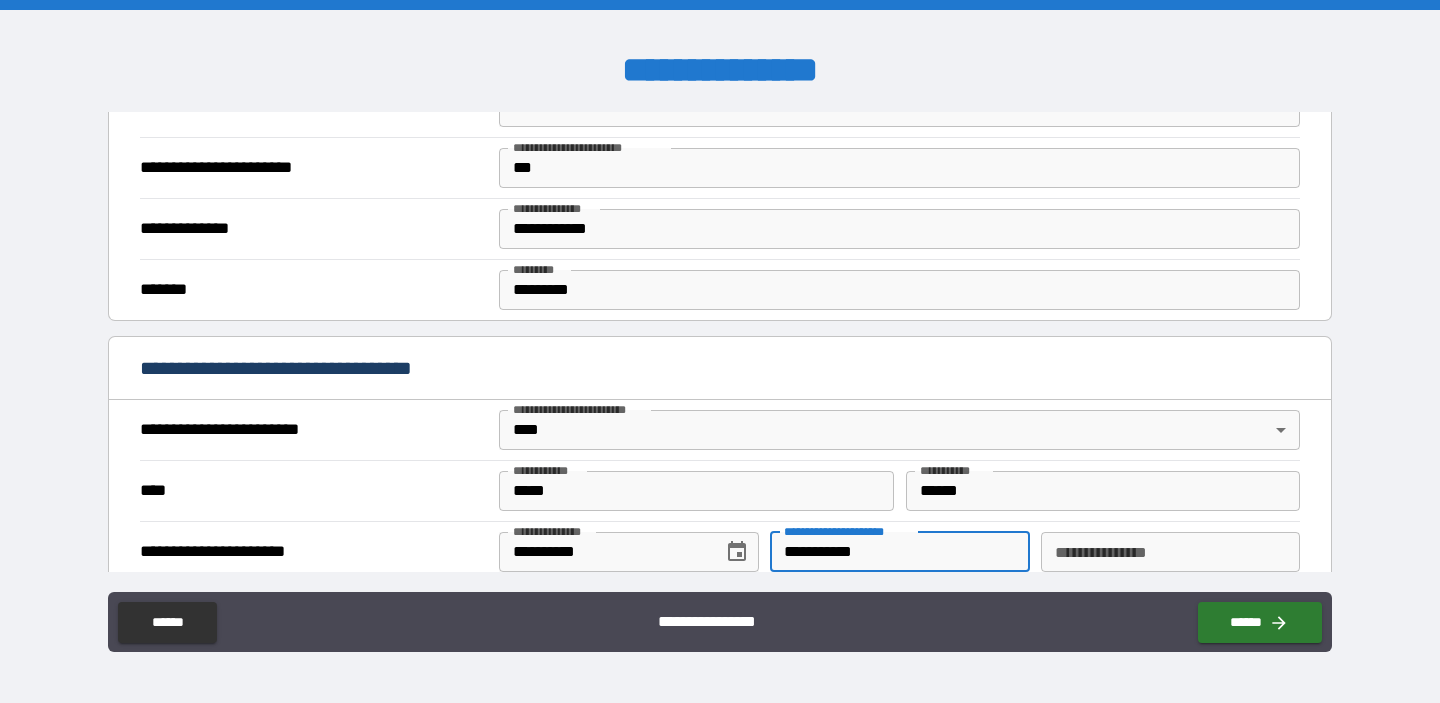 type on "**********" 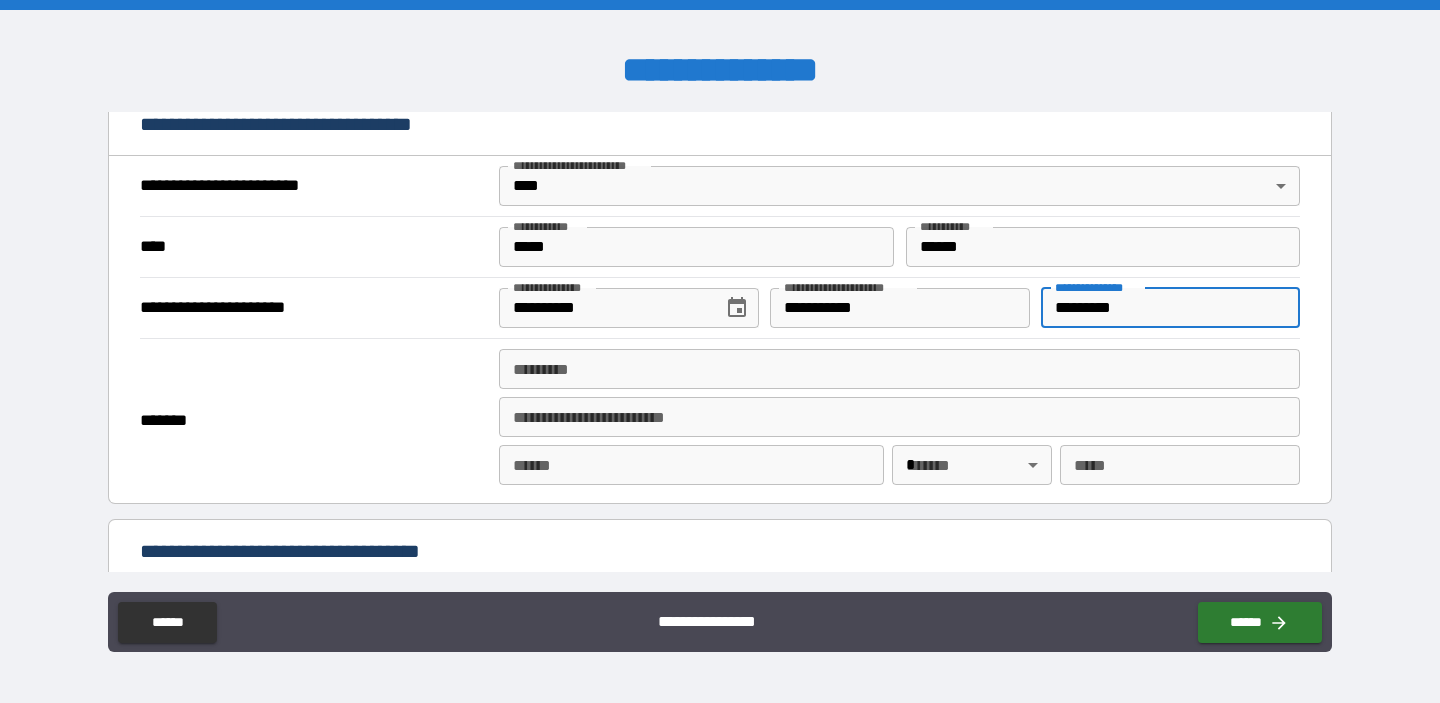 scroll, scrollTop: 742, scrollLeft: 0, axis: vertical 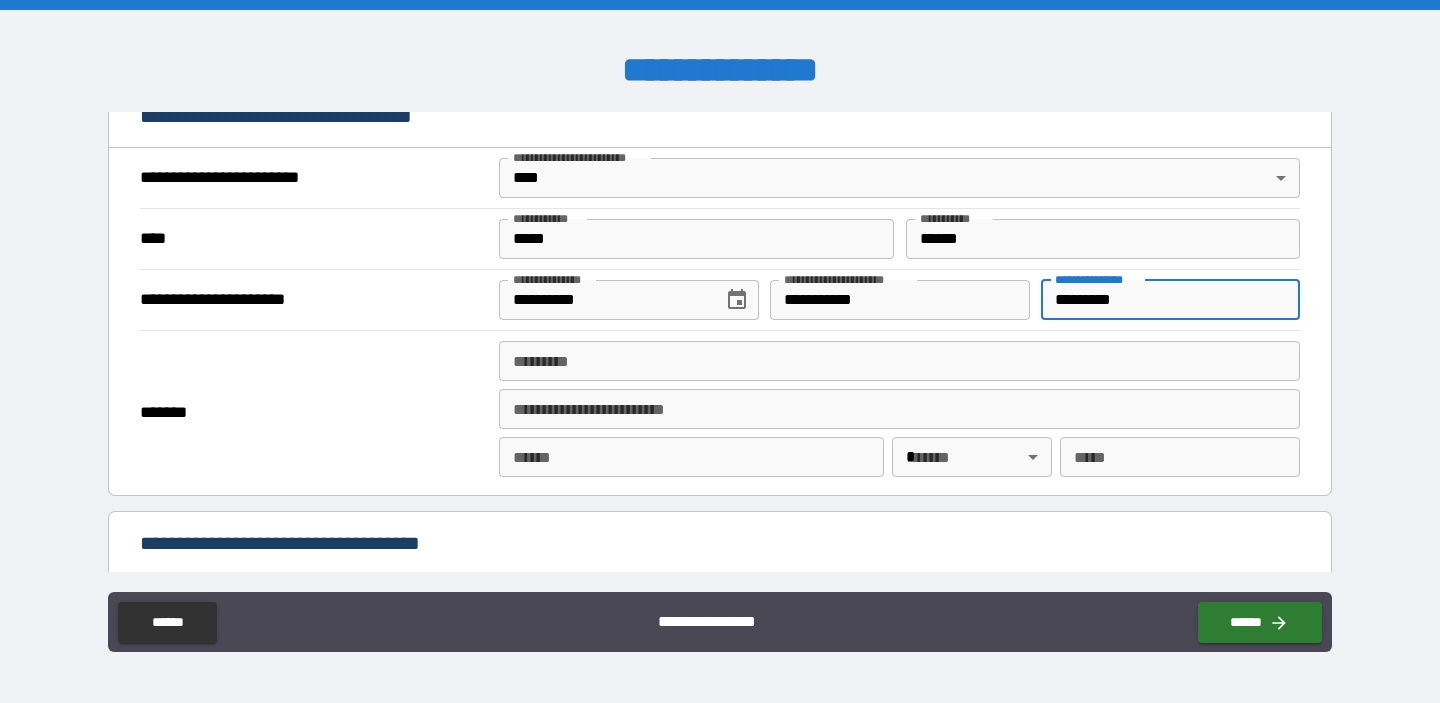 type on "*********" 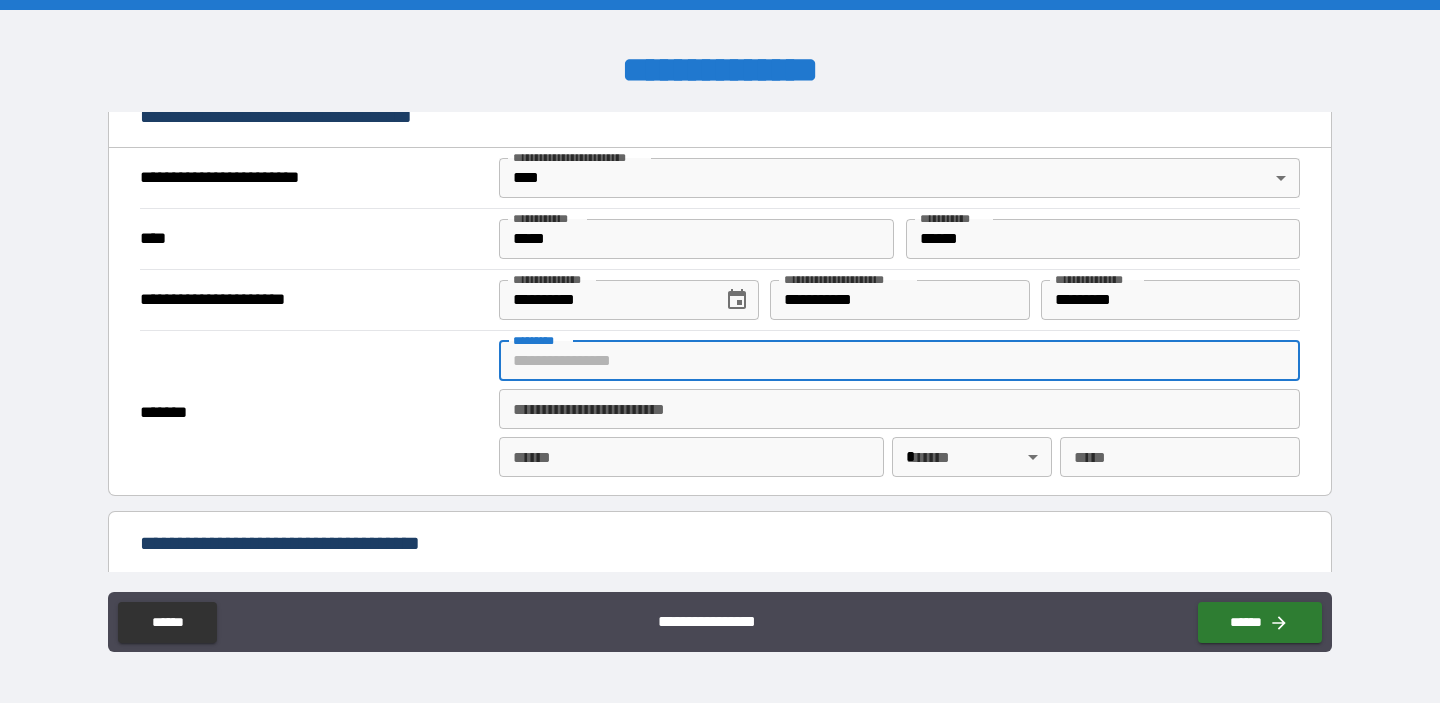 type on "**********" 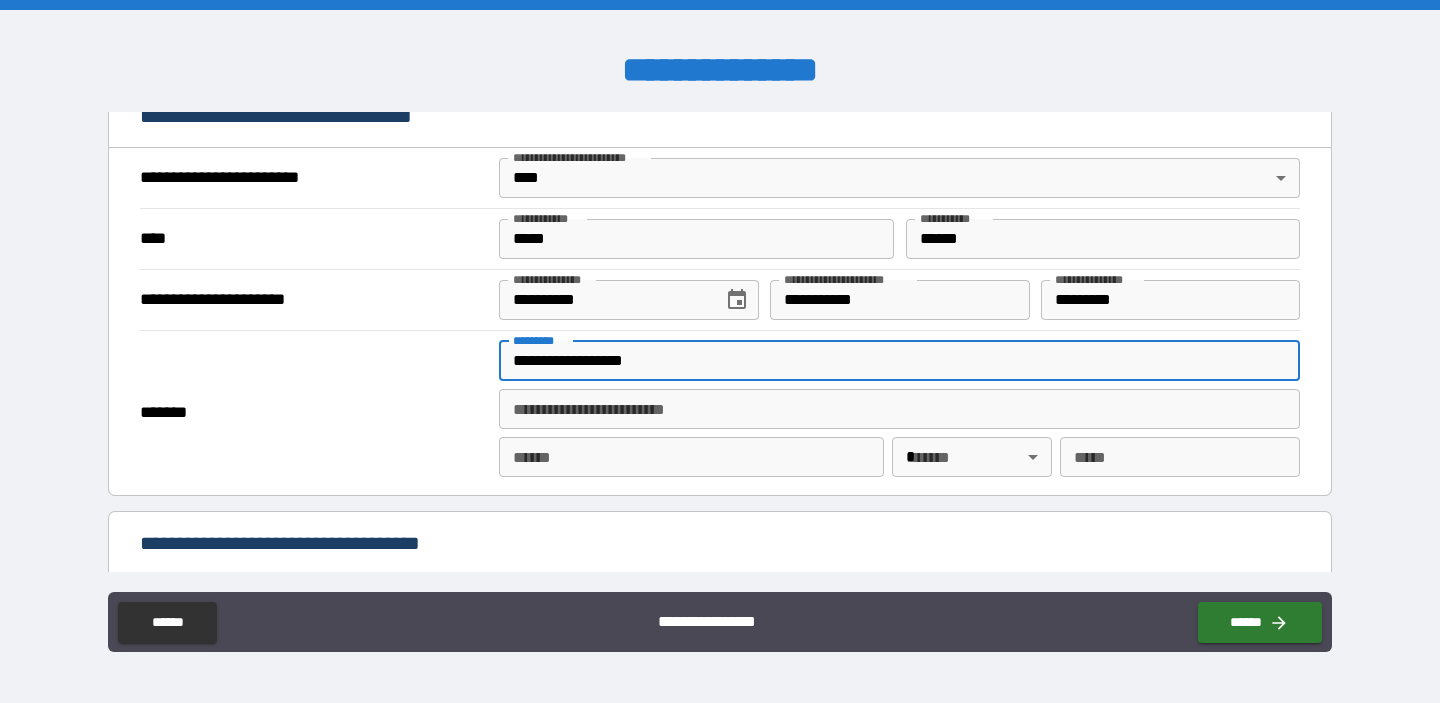 type on "*******" 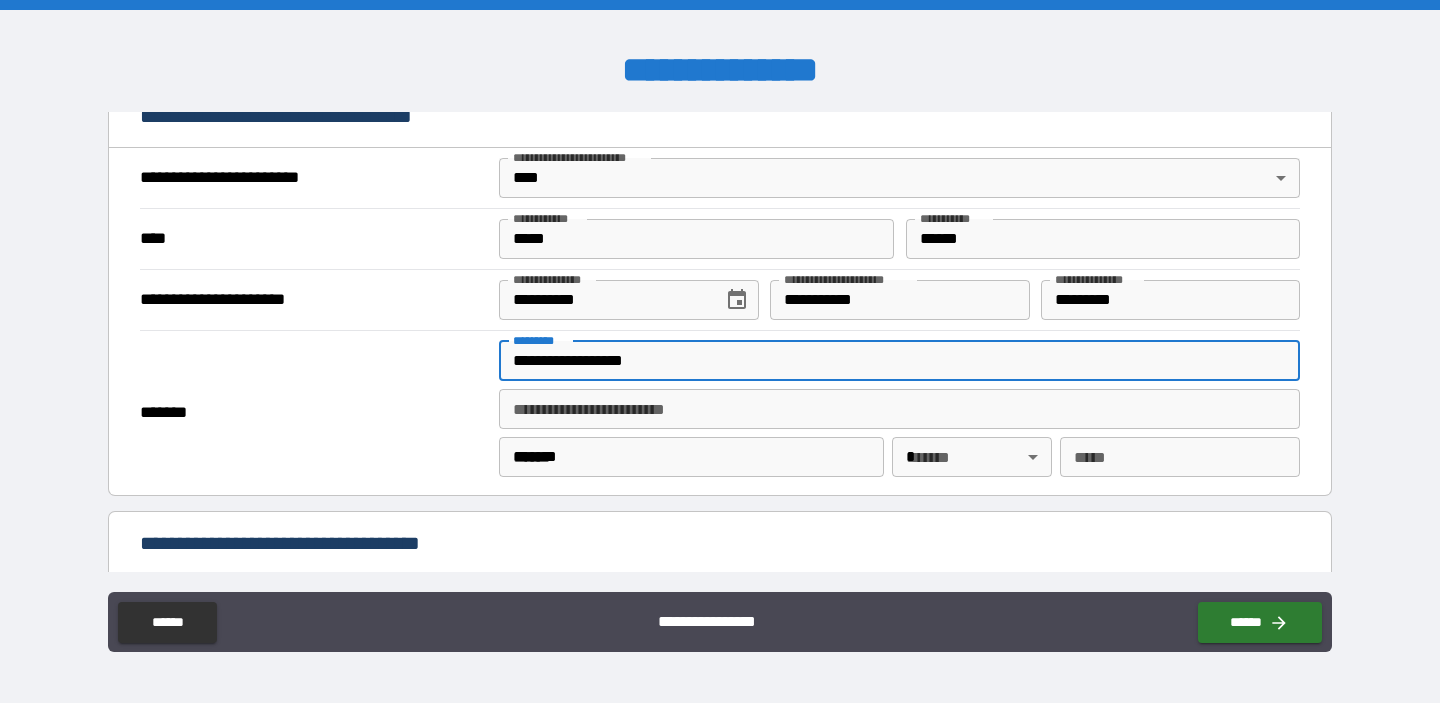 type 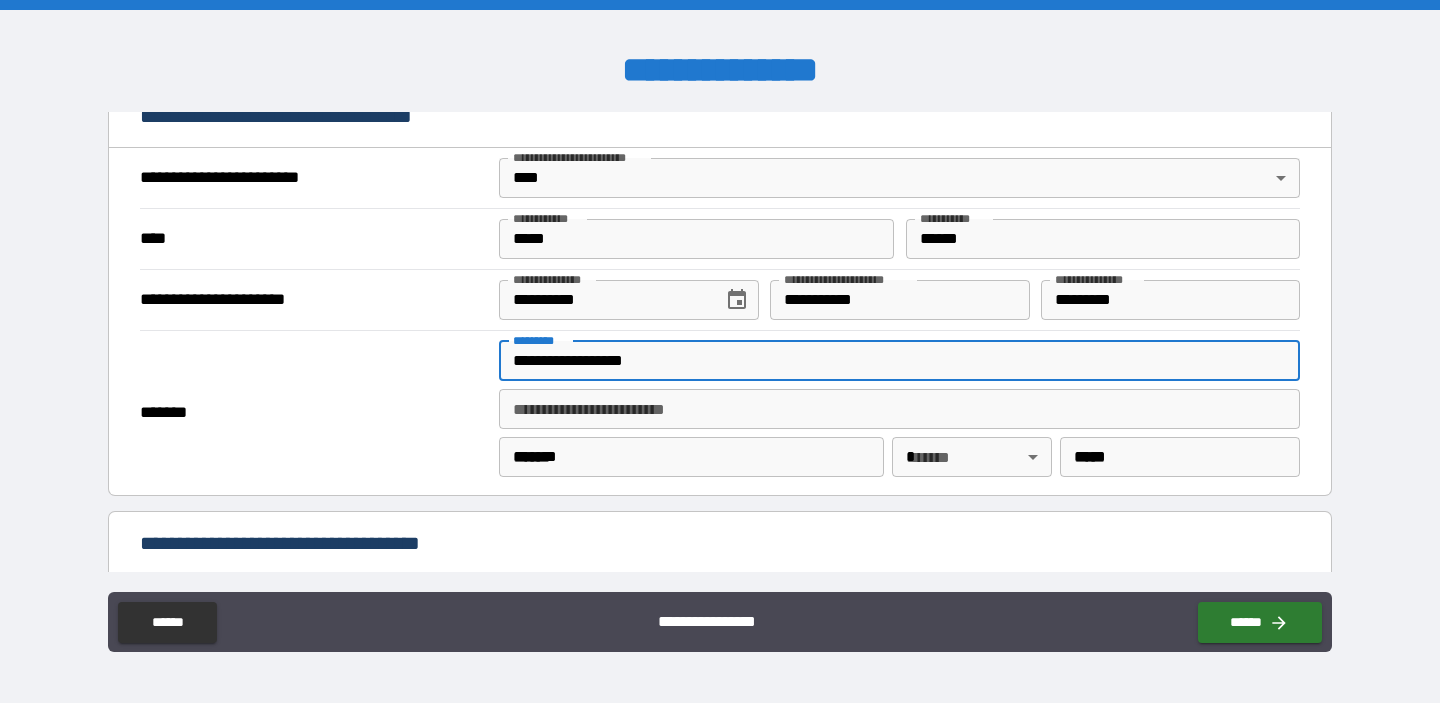 type on "**********" 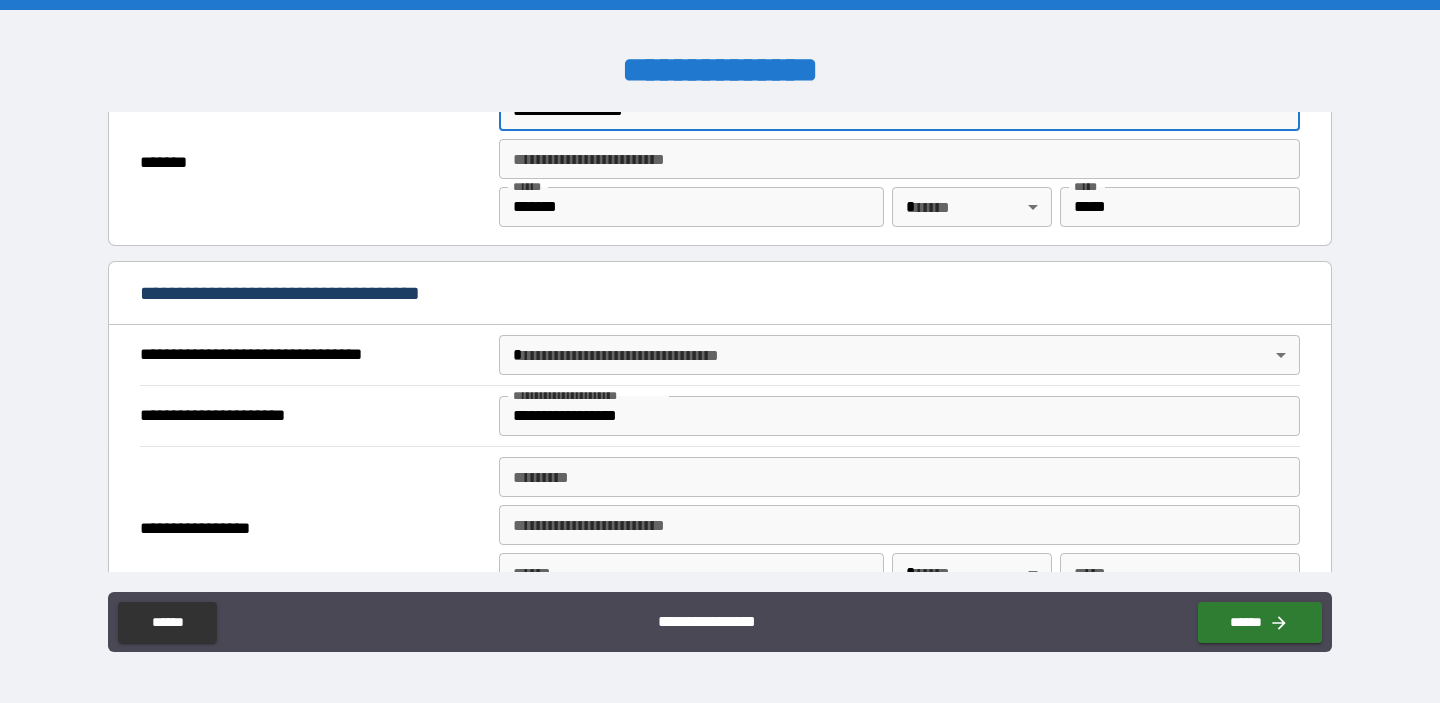 scroll, scrollTop: 994, scrollLeft: 0, axis: vertical 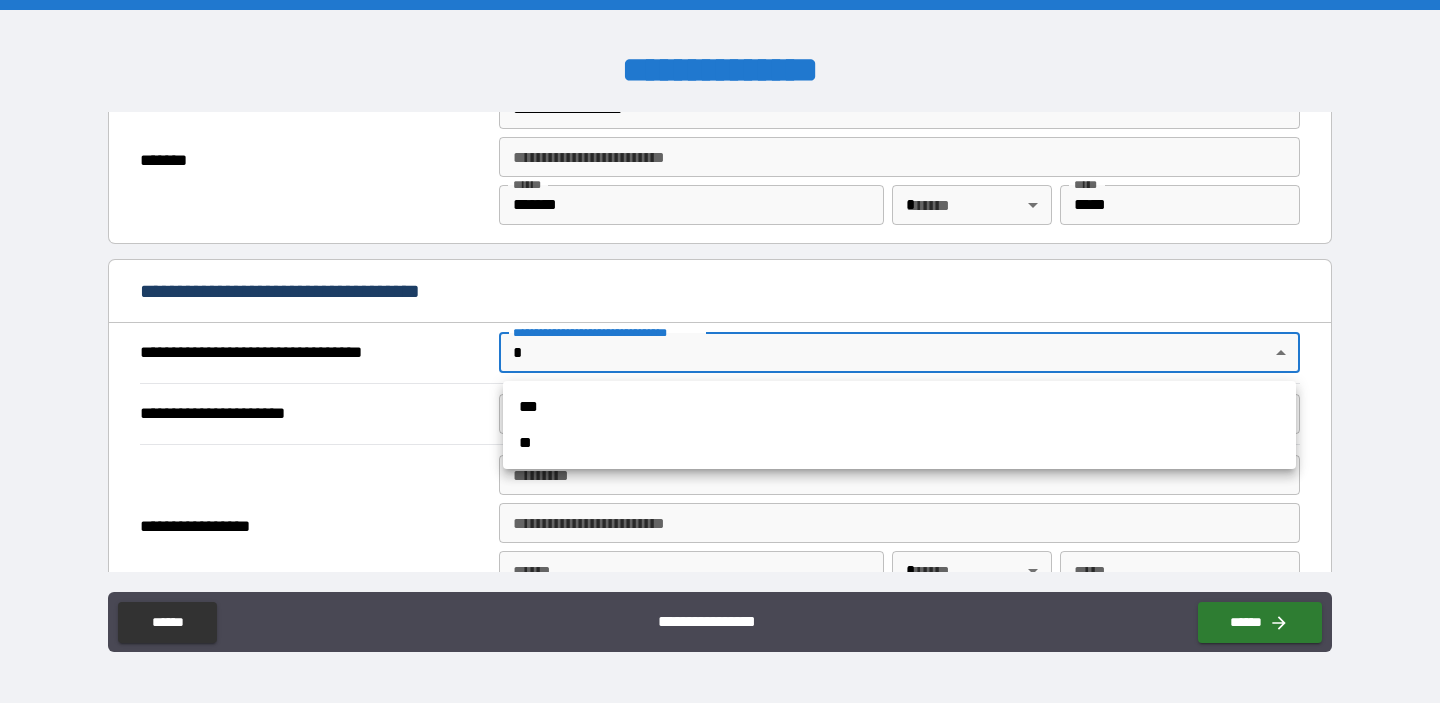 click on "**********" at bounding box center [720, 351] 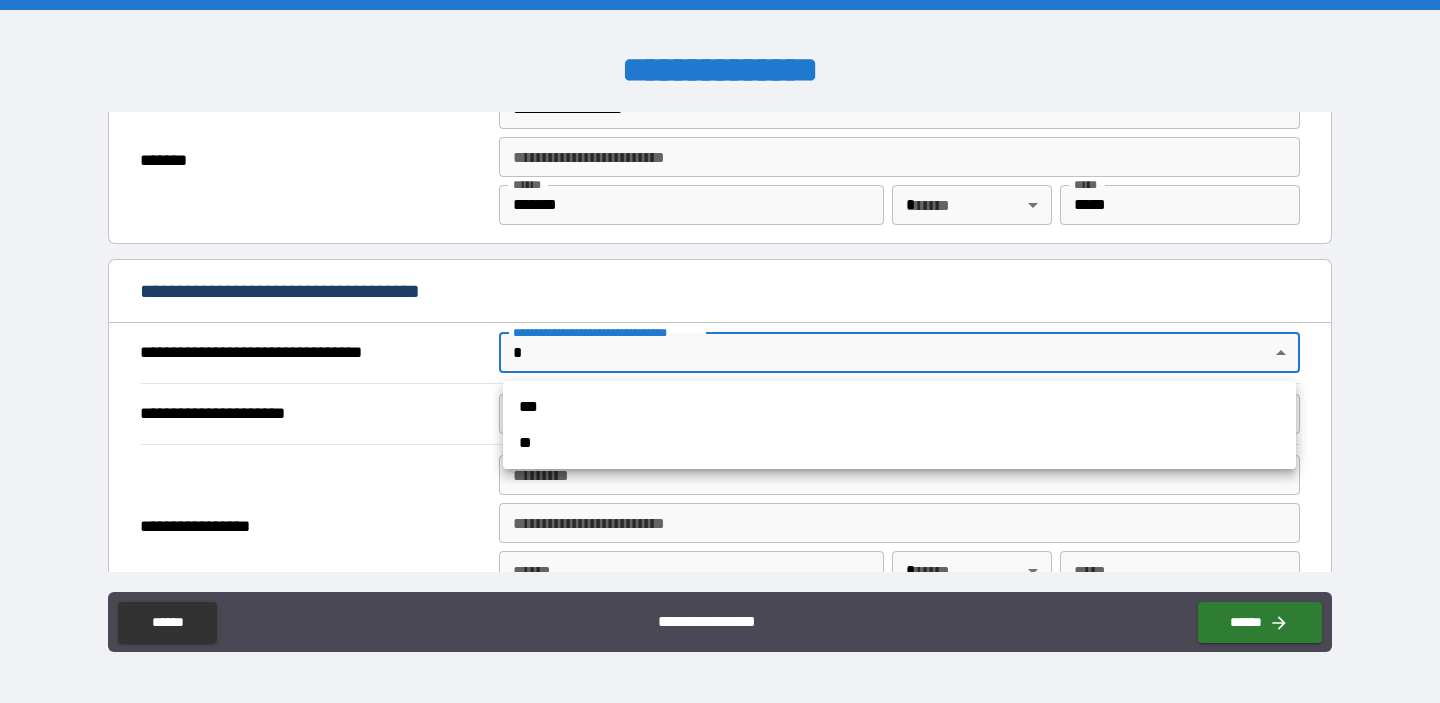 click on "**" at bounding box center [899, 443] 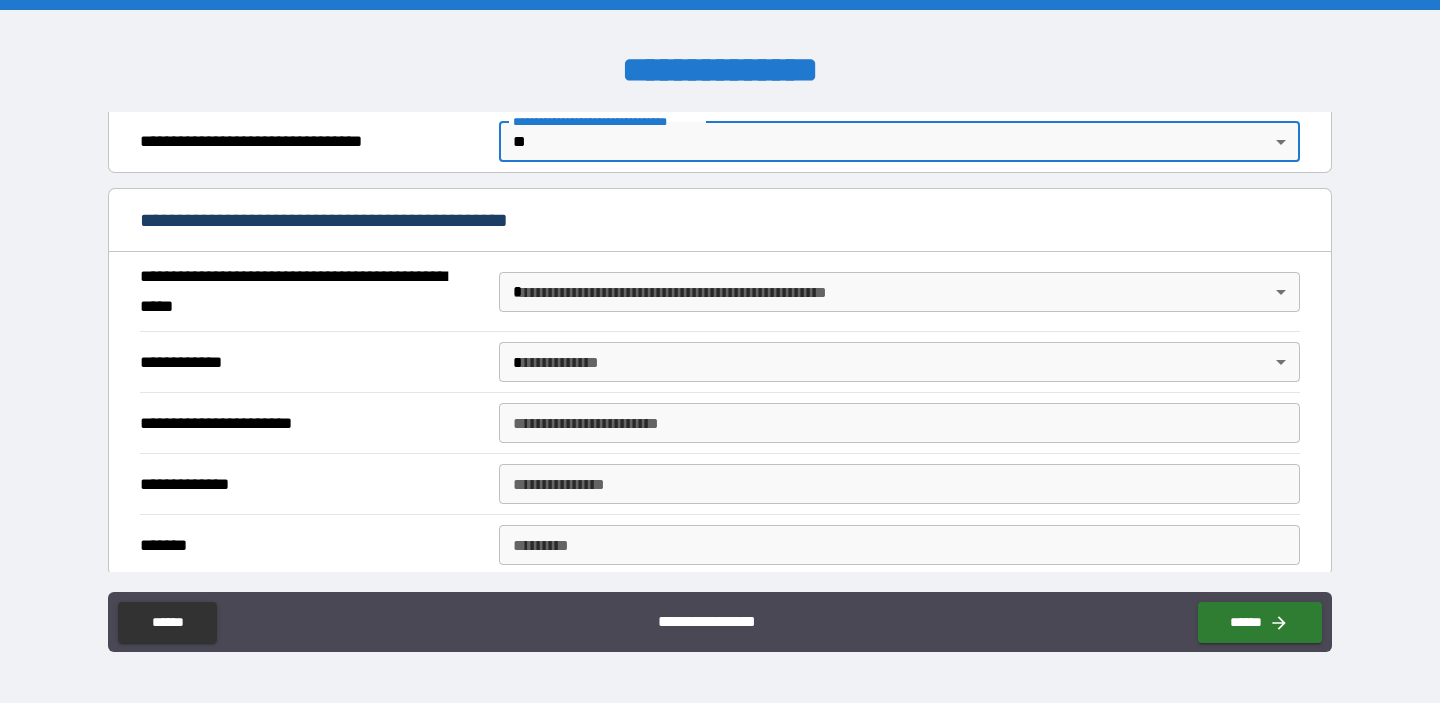 scroll, scrollTop: 1206, scrollLeft: 0, axis: vertical 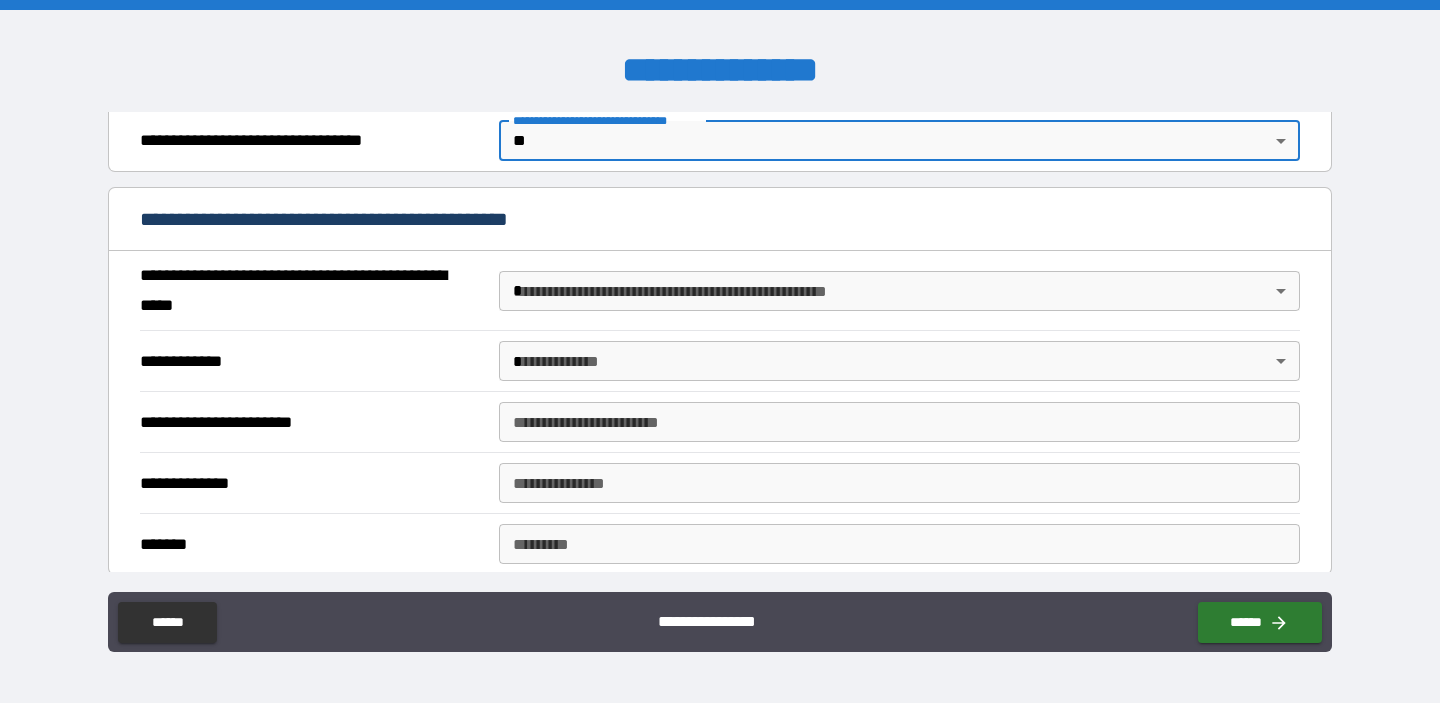 click on "**********" at bounding box center [720, 351] 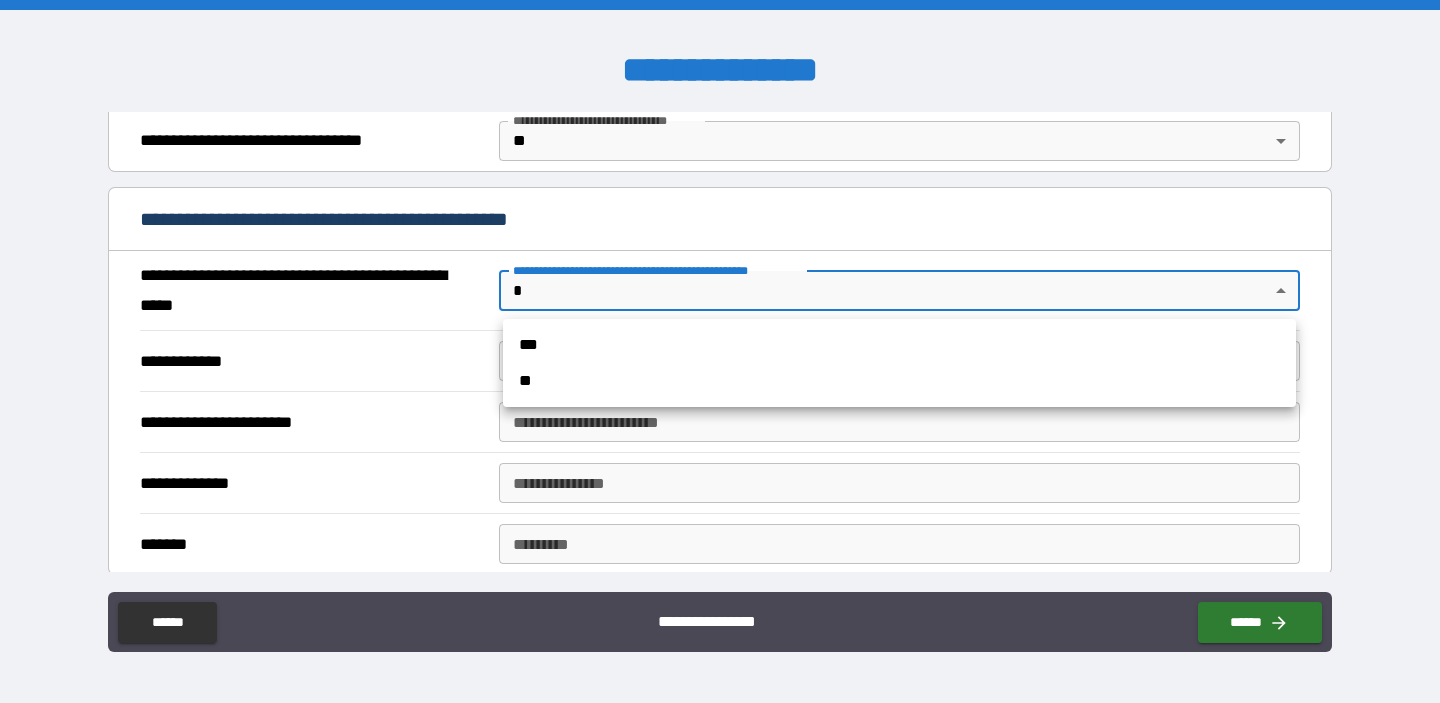click on "**" at bounding box center [899, 381] 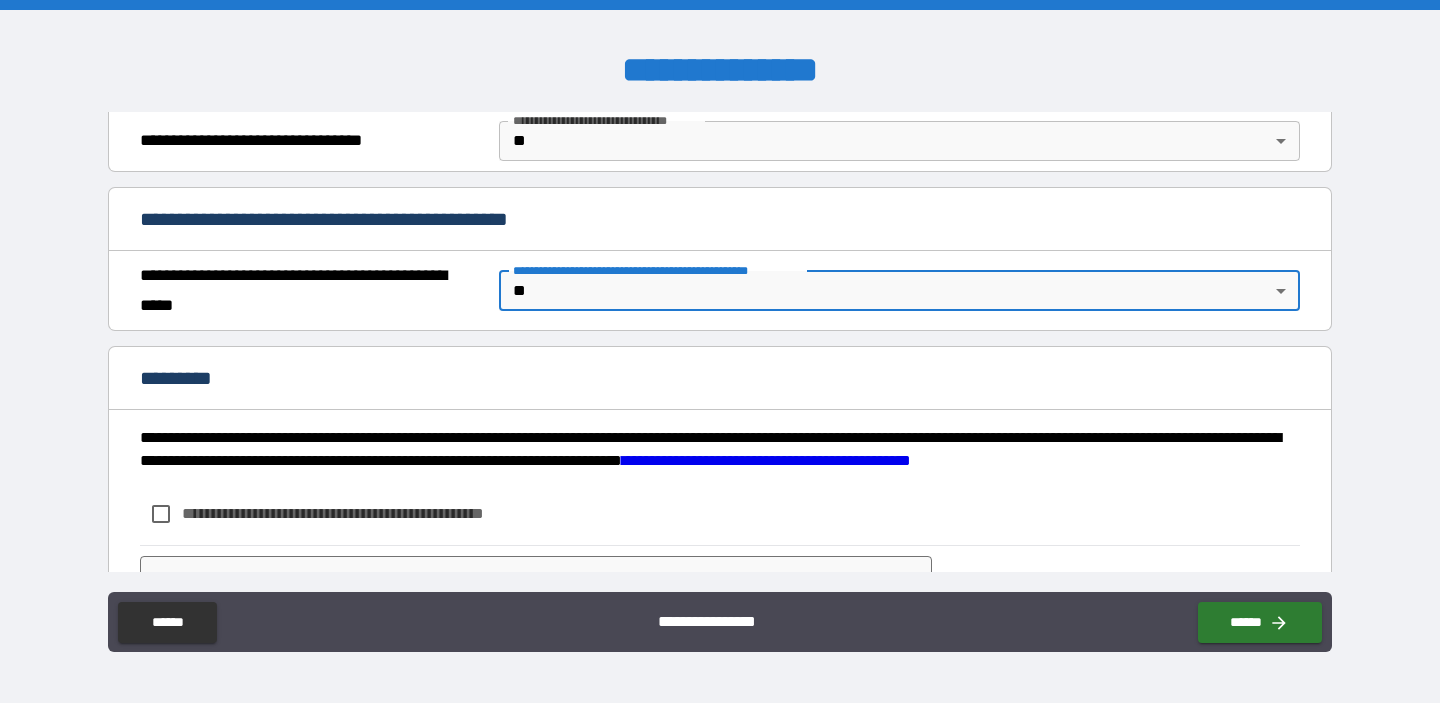 scroll, scrollTop: 1300, scrollLeft: 0, axis: vertical 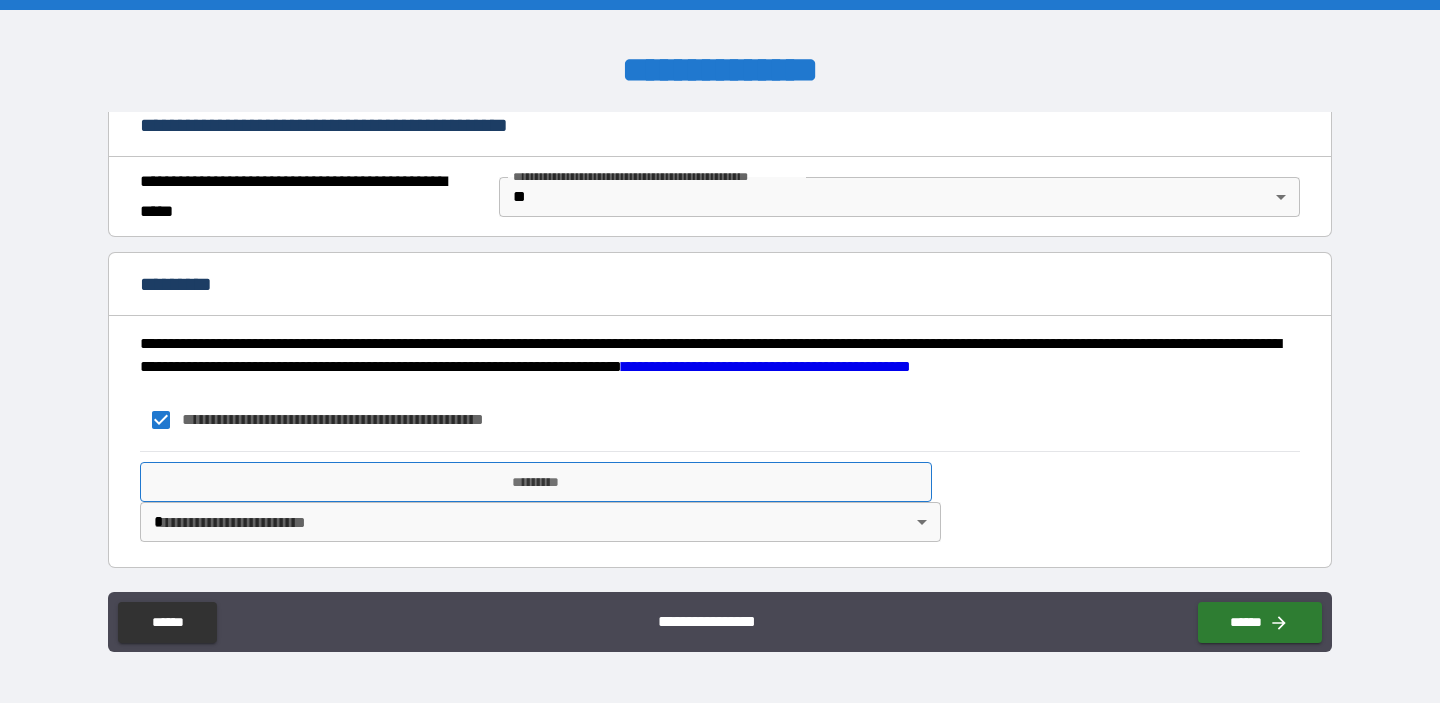 click on "*********" at bounding box center (536, 482) 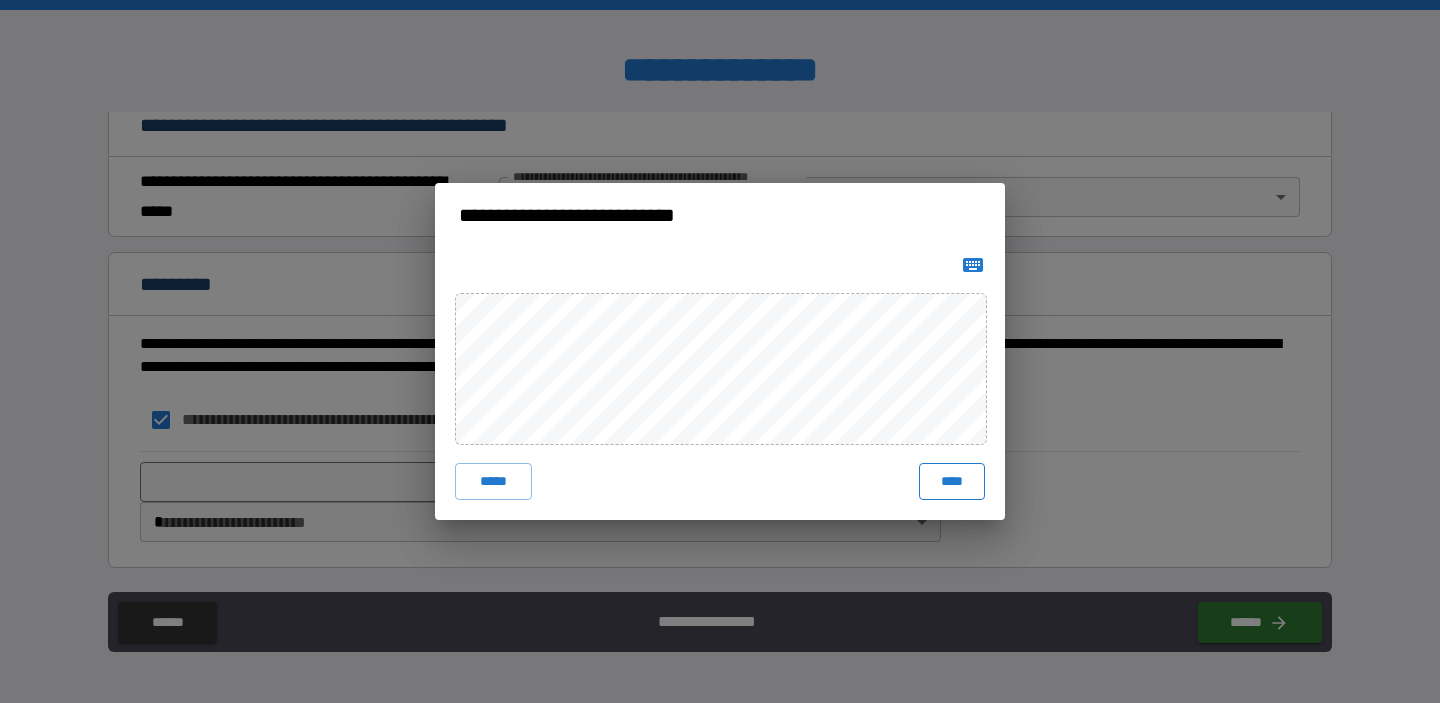 click on "****" at bounding box center (952, 481) 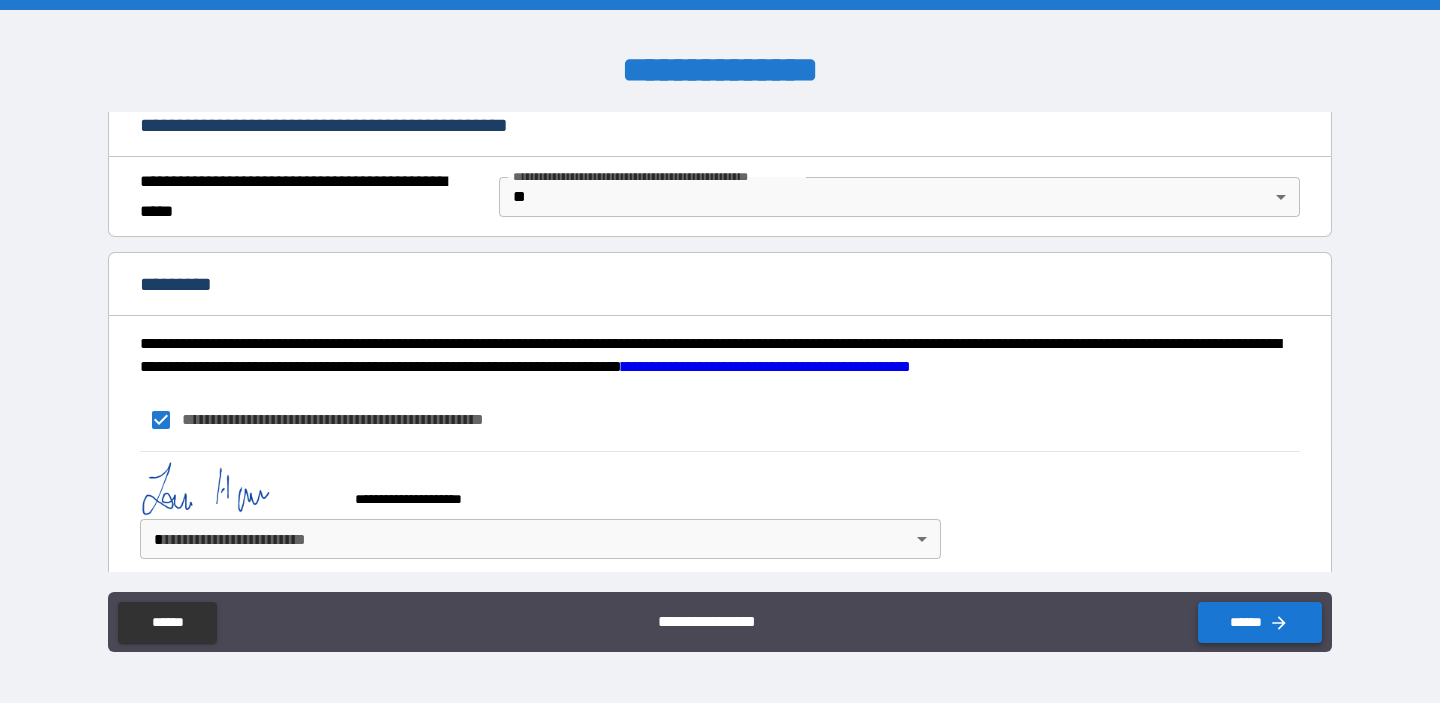 click on "******" at bounding box center (1260, 622) 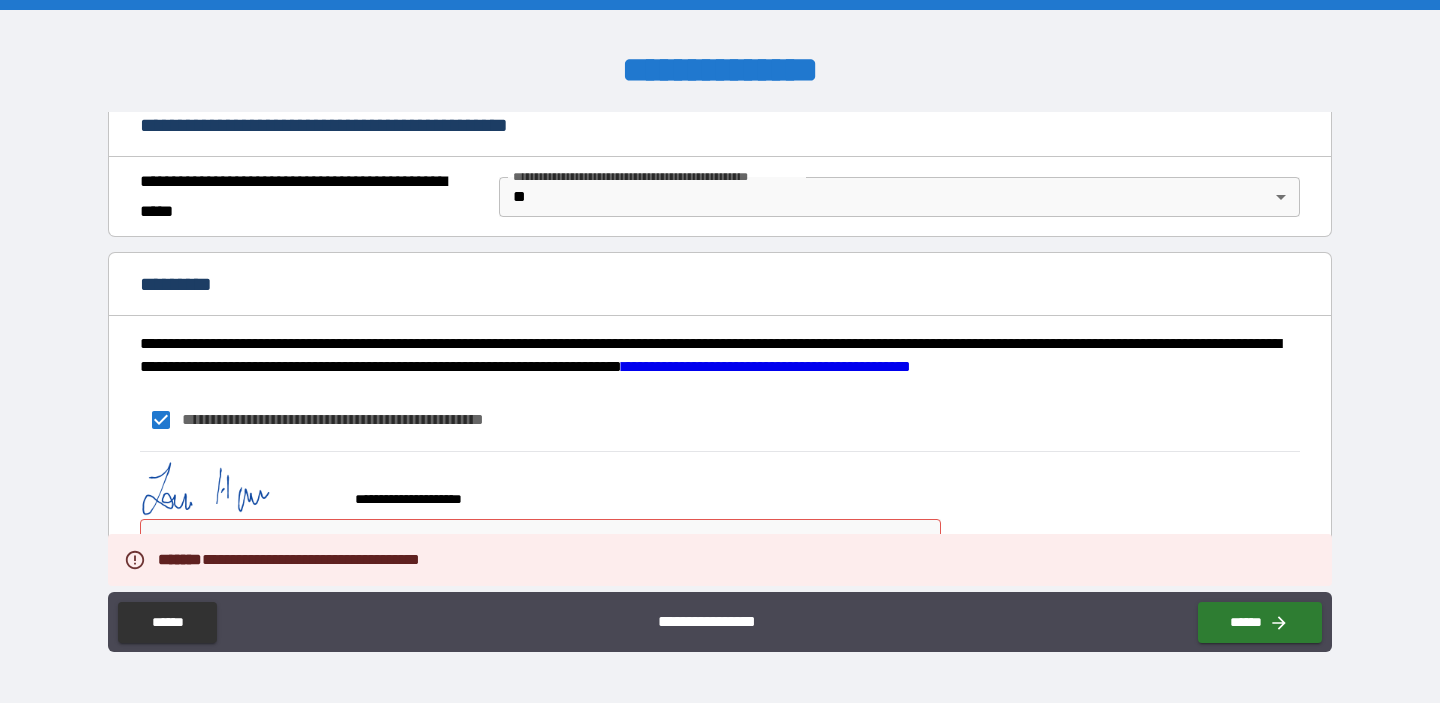 scroll, scrollTop: 1317, scrollLeft: 0, axis: vertical 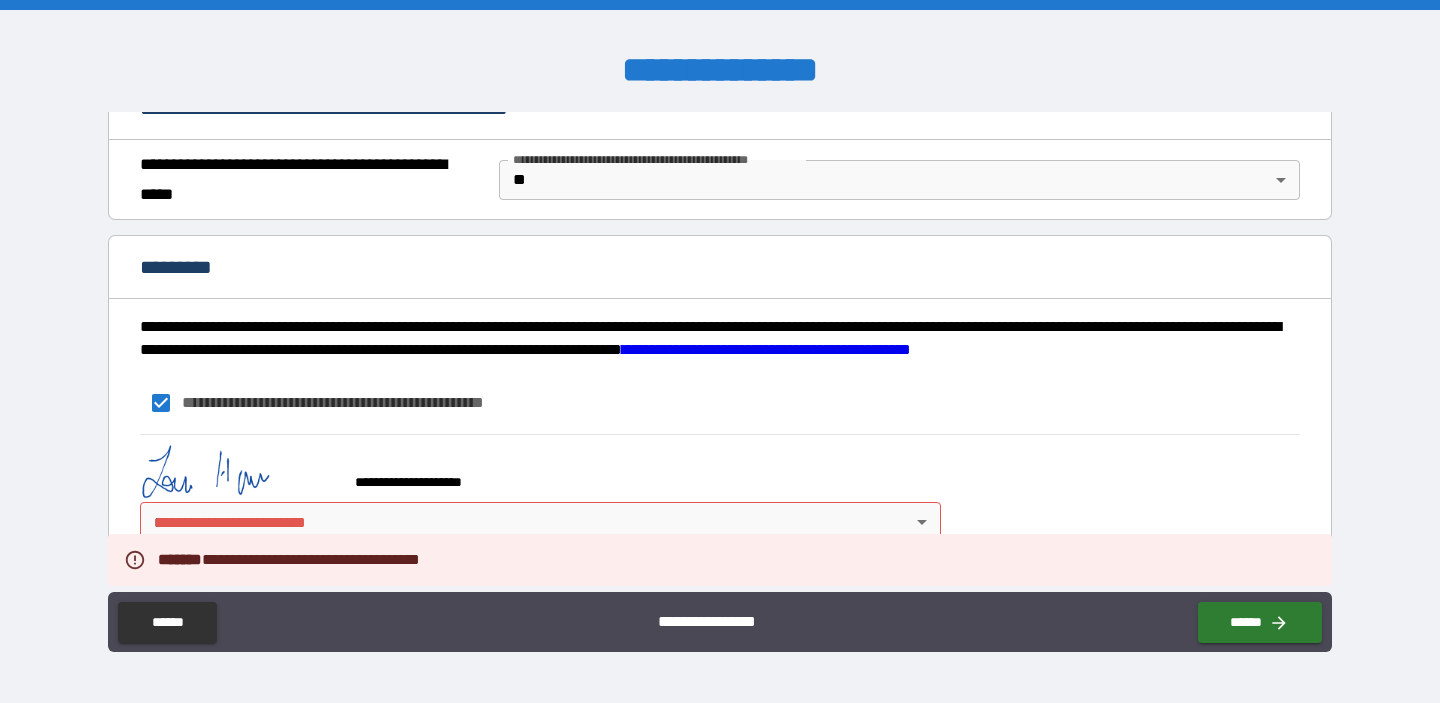 click on "**********" at bounding box center [720, 351] 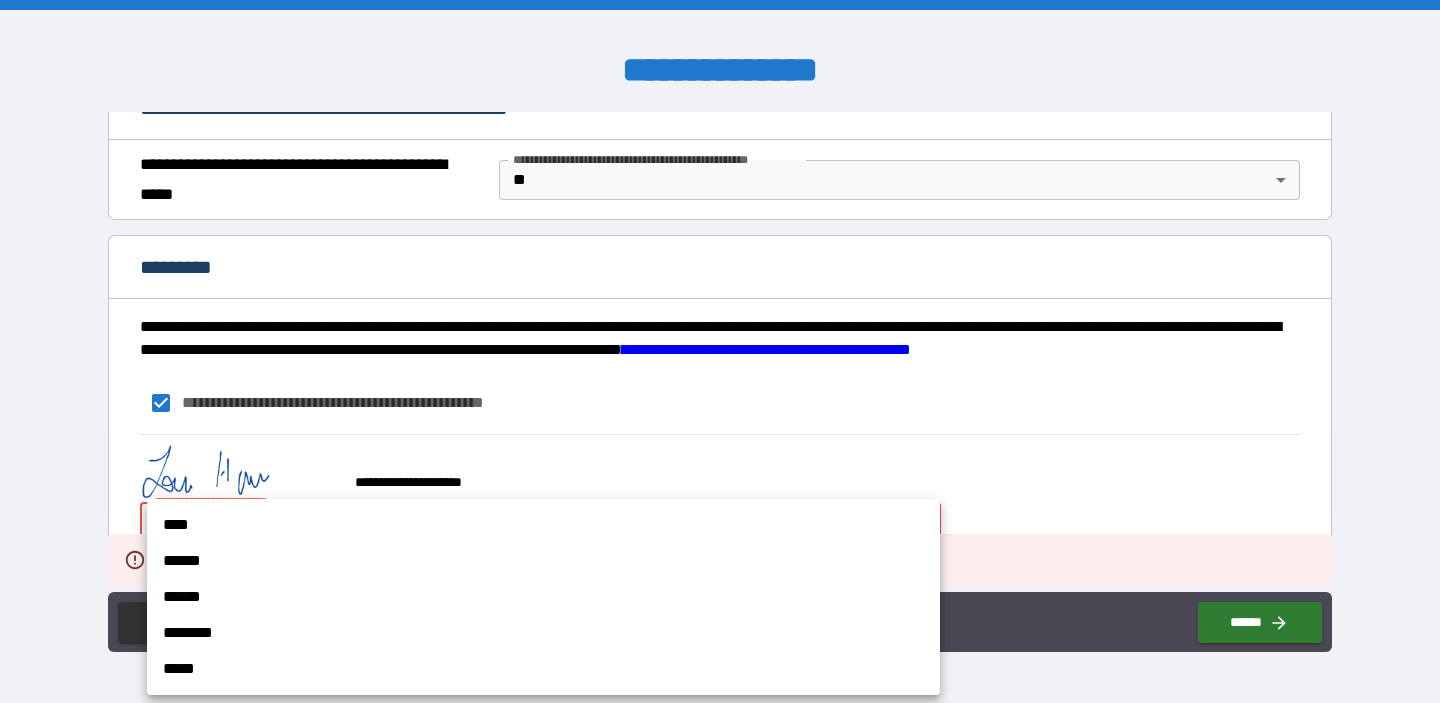 click on "****" at bounding box center (543, 525) 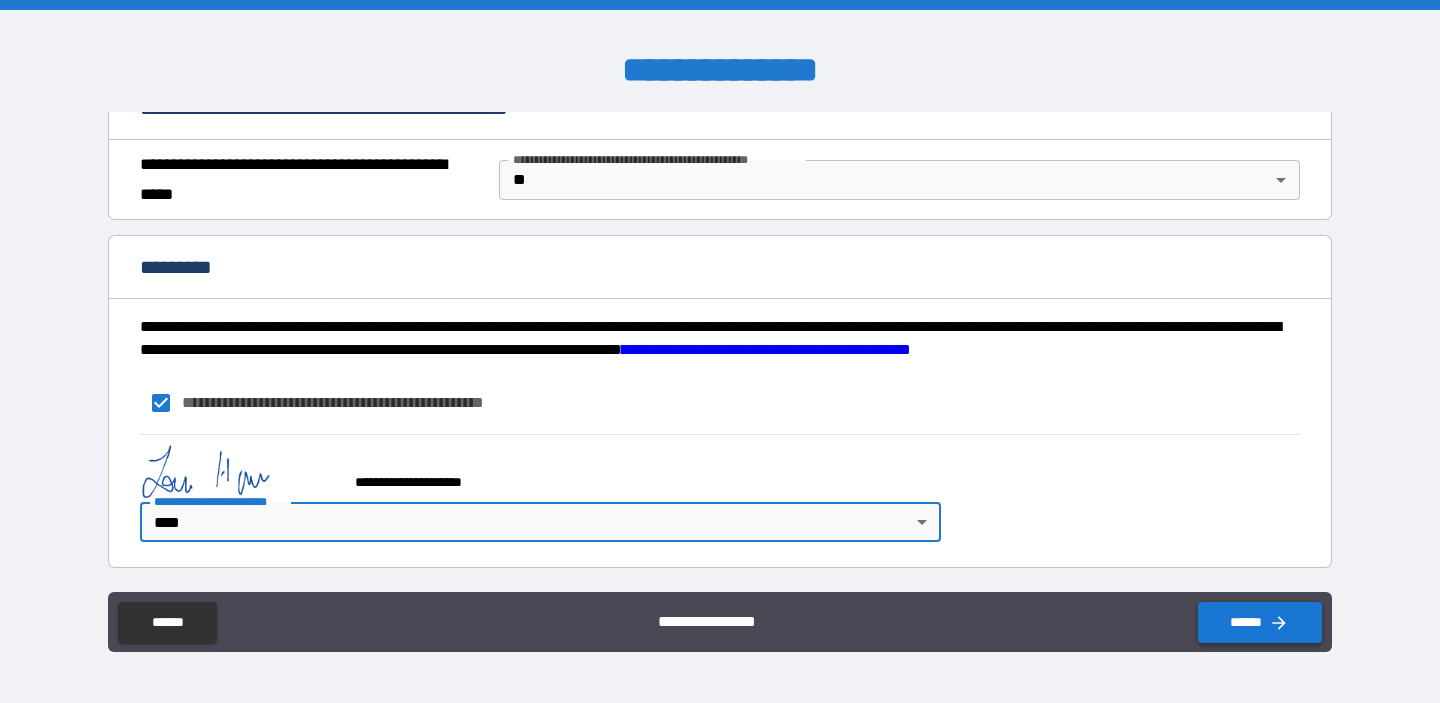 click on "******" at bounding box center [1260, 622] 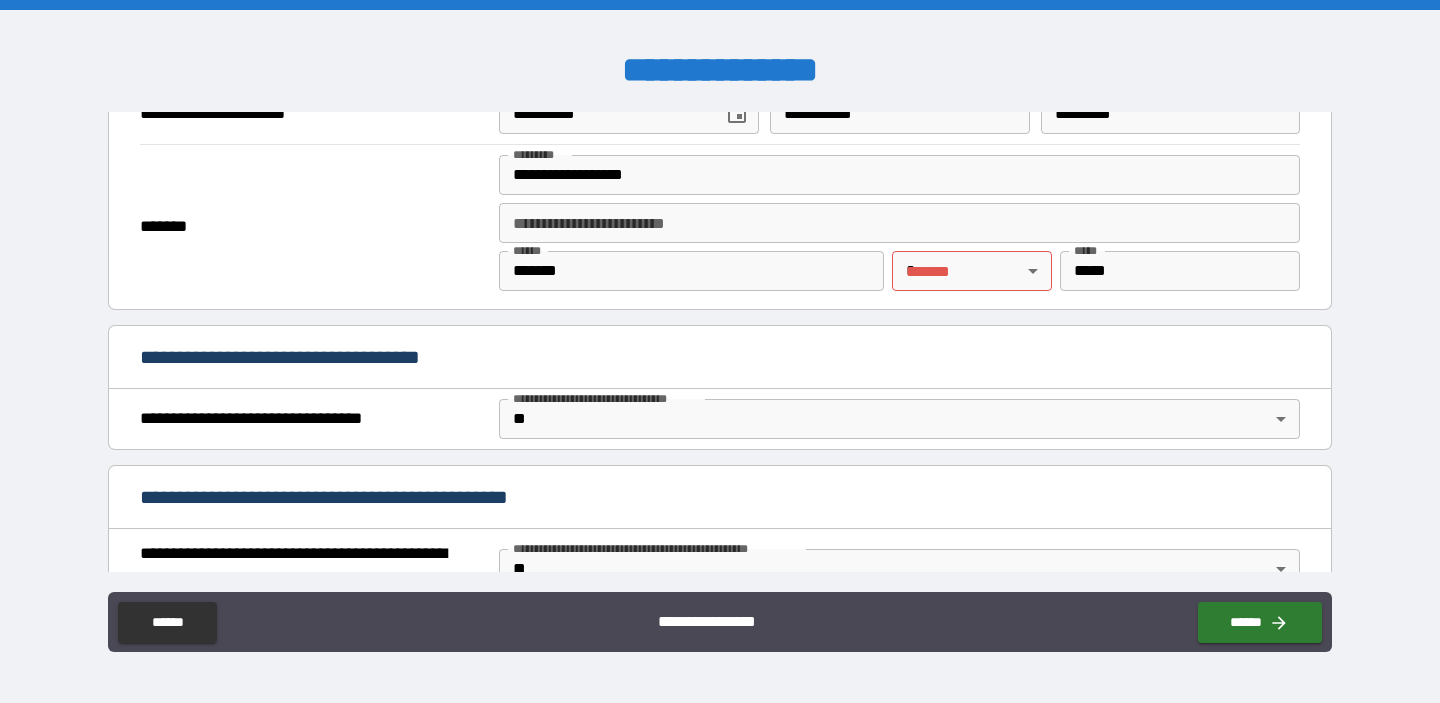 scroll, scrollTop: 926, scrollLeft: 0, axis: vertical 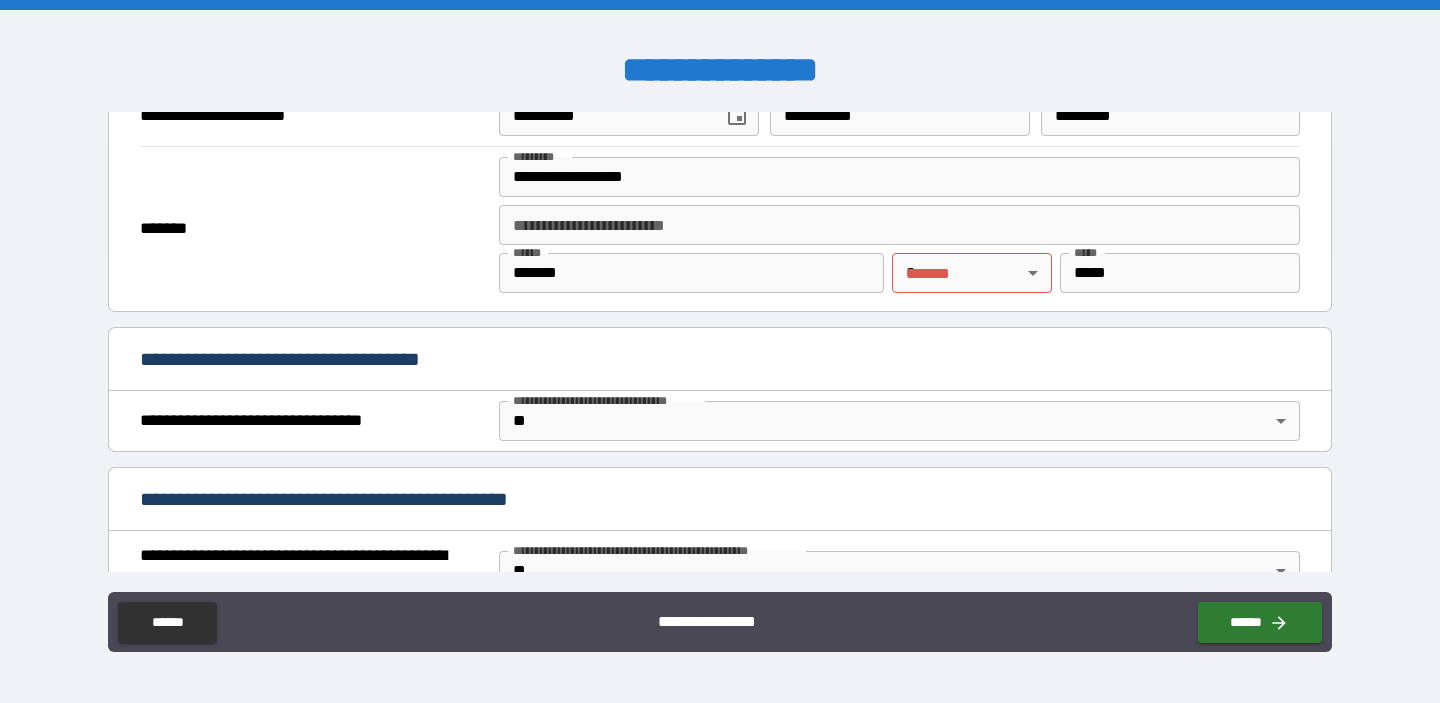 click on "**********" at bounding box center [720, 351] 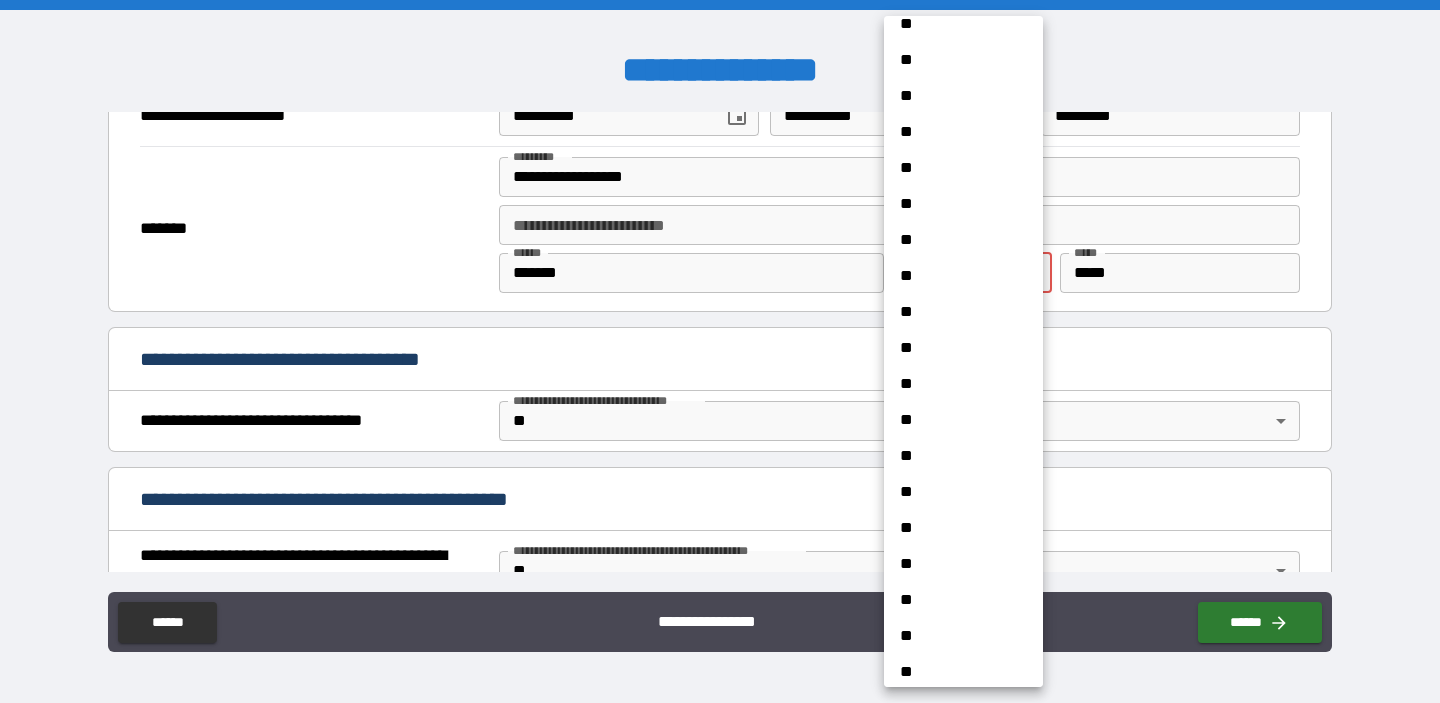 scroll, scrollTop: 1252, scrollLeft: 0, axis: vertical 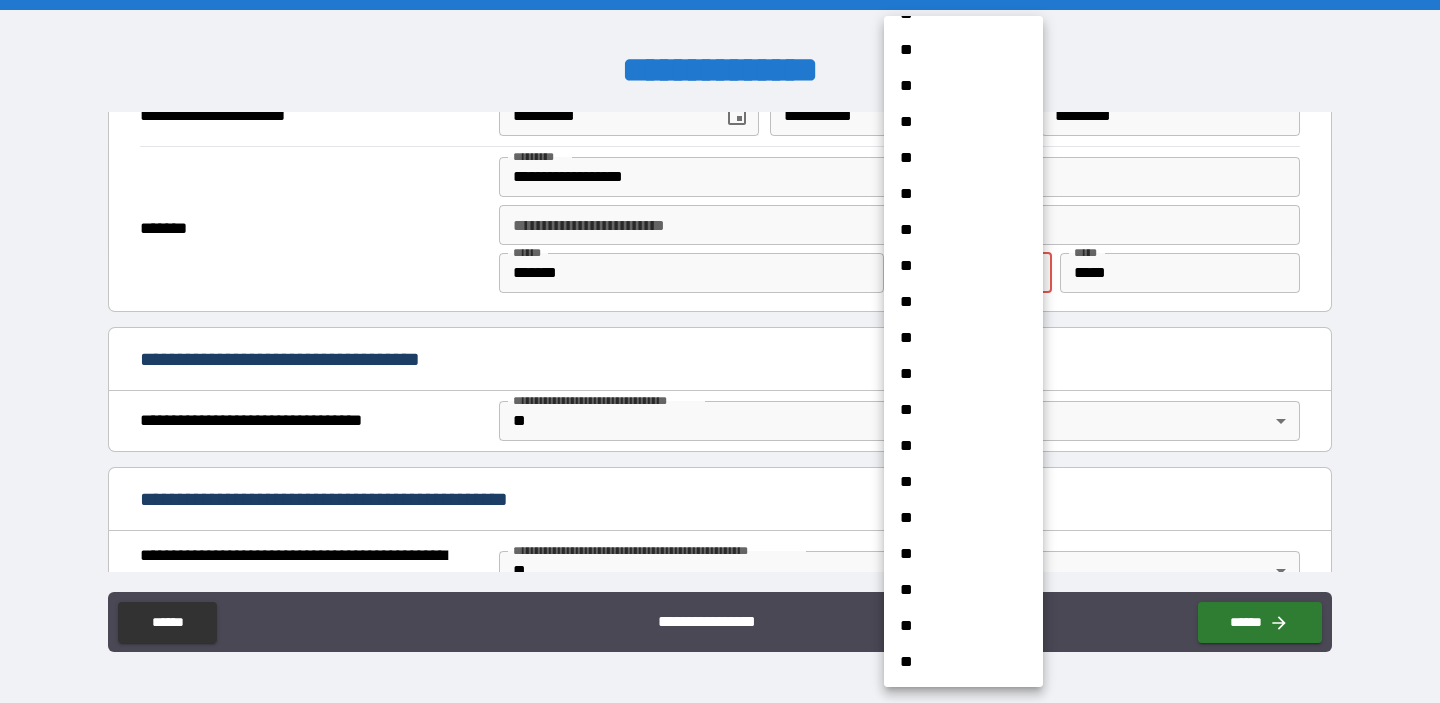 click on "**" at bounding box center (963, 554) 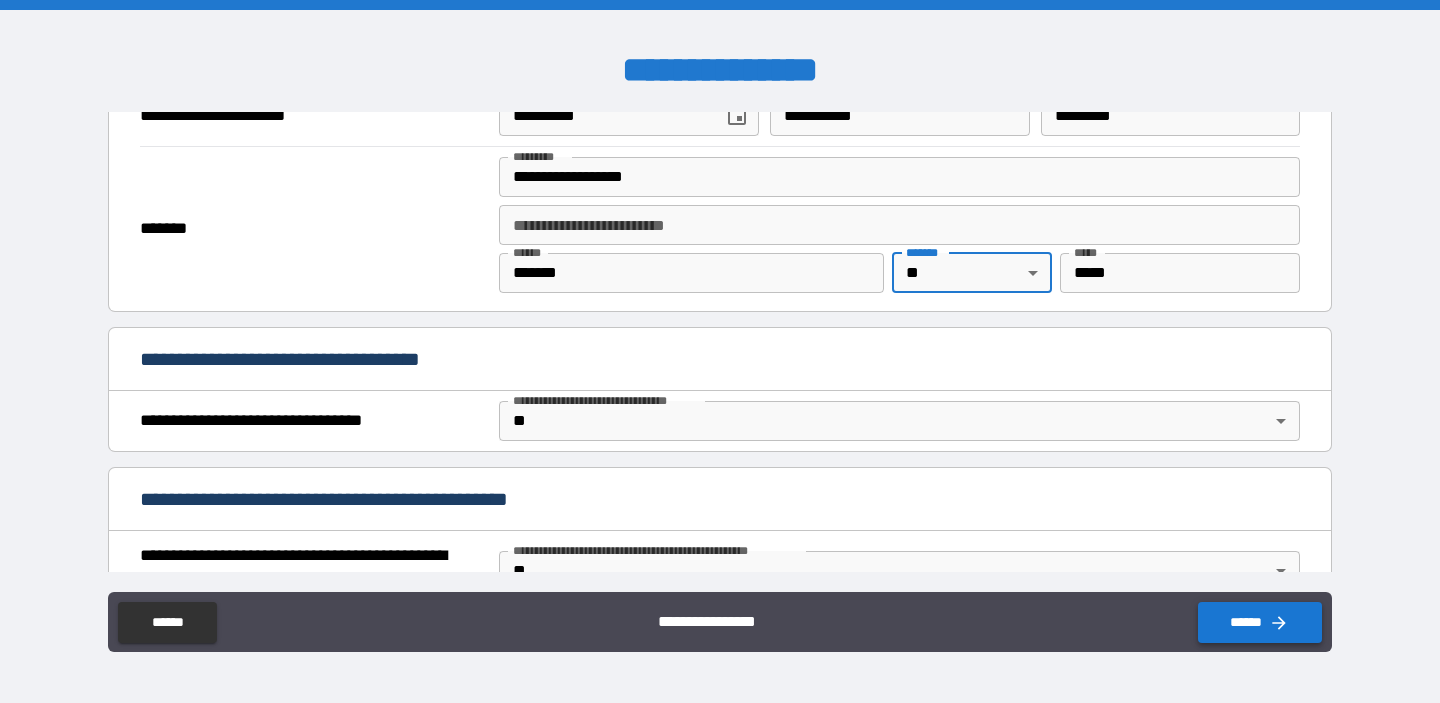 click on "******" at bounding box center (1260, 622) 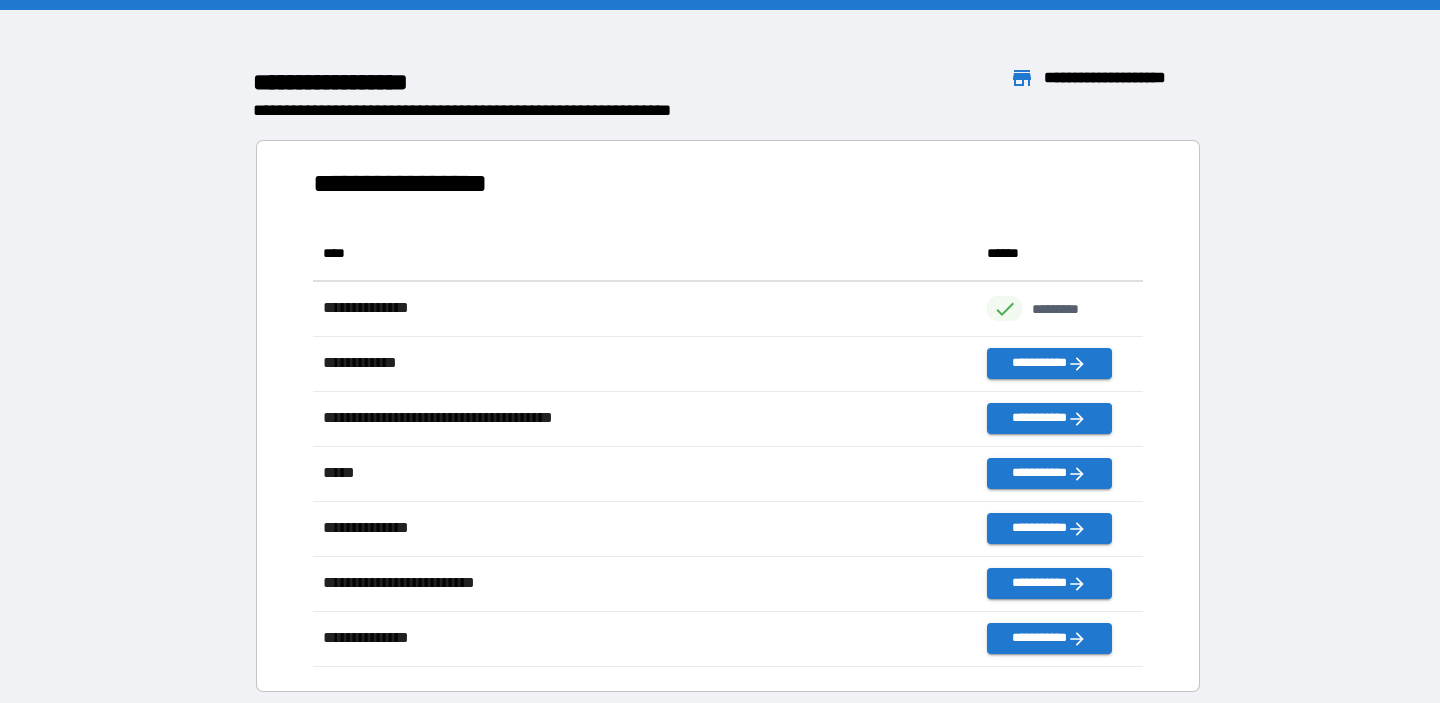 scroll, scrollTop: 1, scrollLeft: 1, axis: both 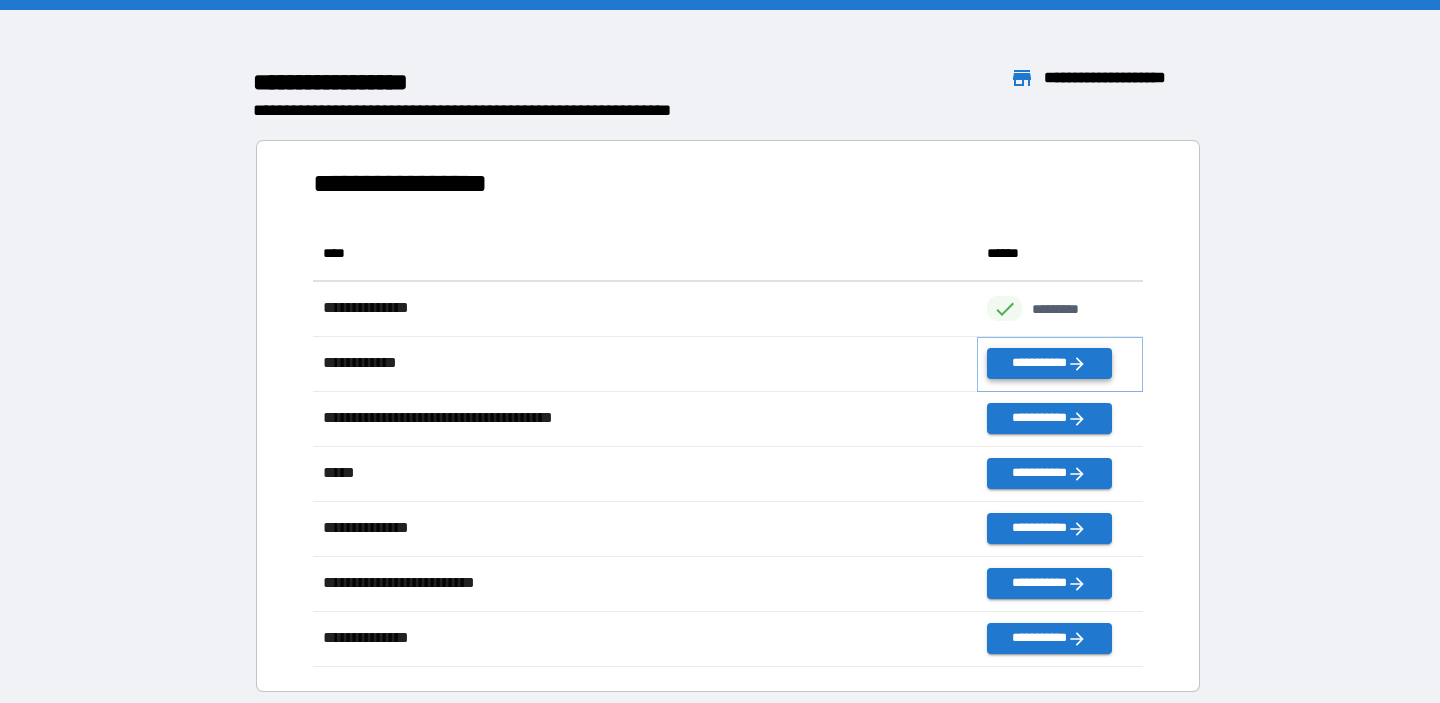 click on "**********" at bounding box center [1049, 363] 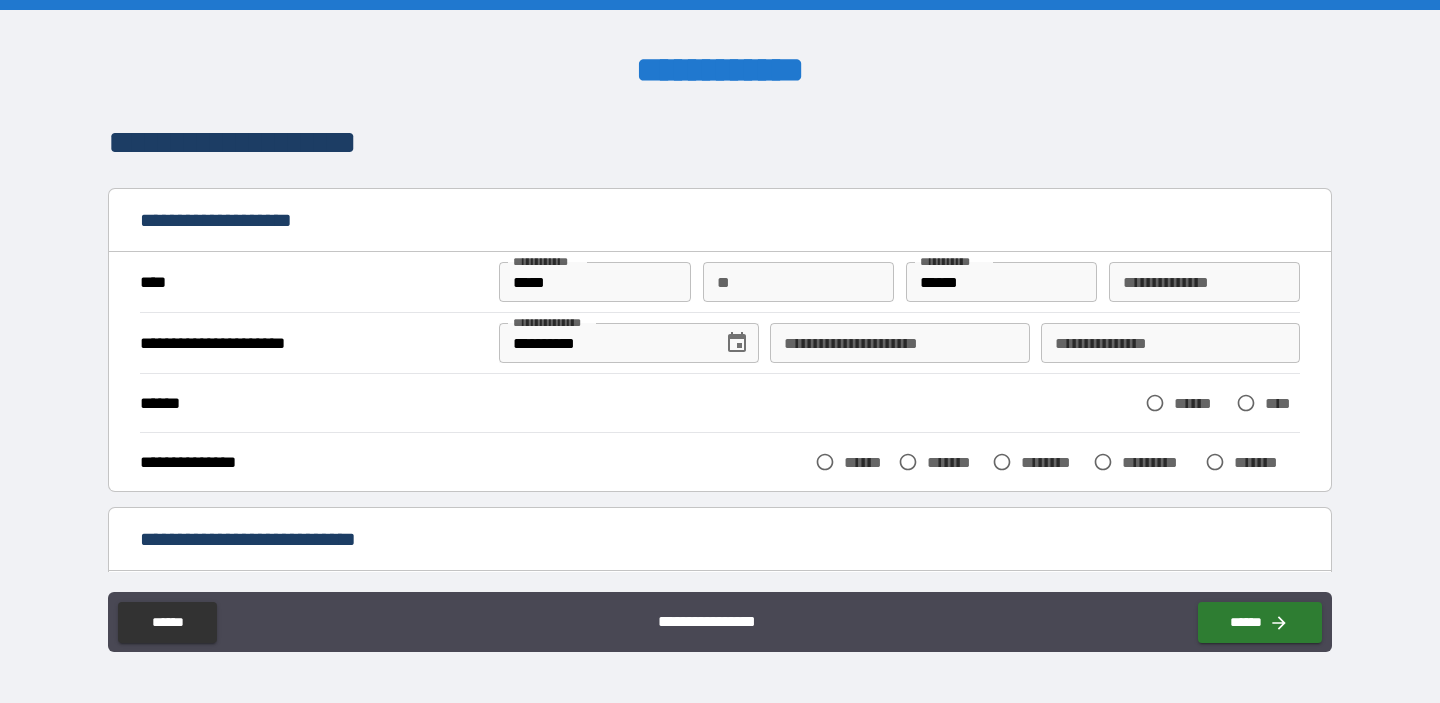 click on "**********" at bounding box center [899, 343] 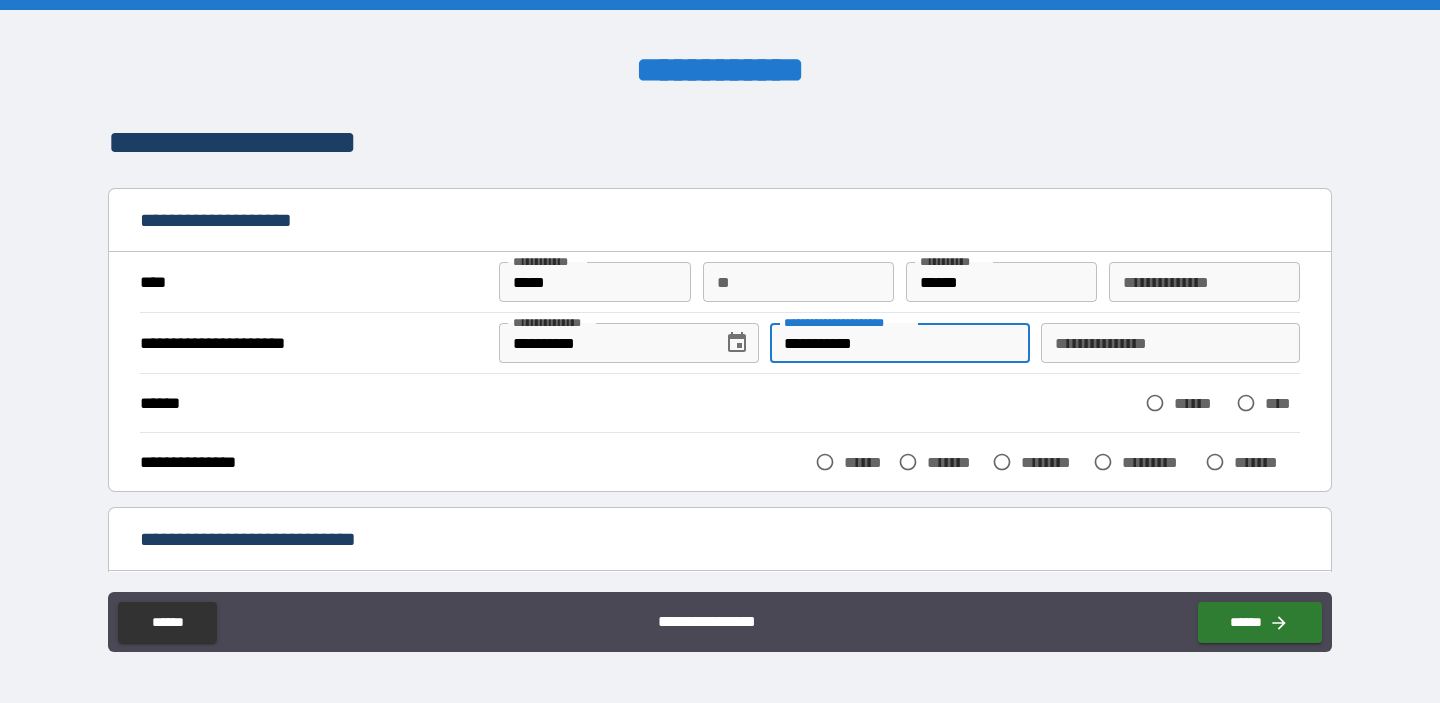 type on "**********" 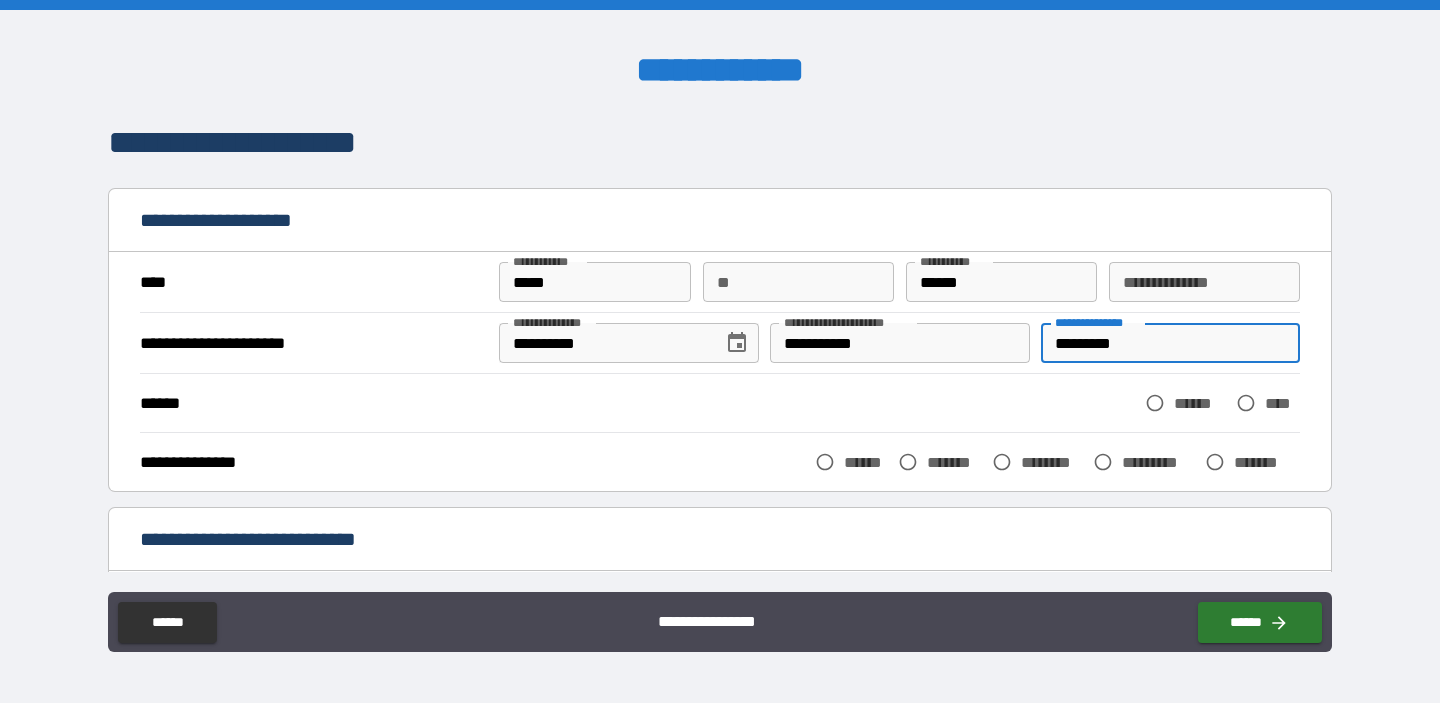 type on "*********" 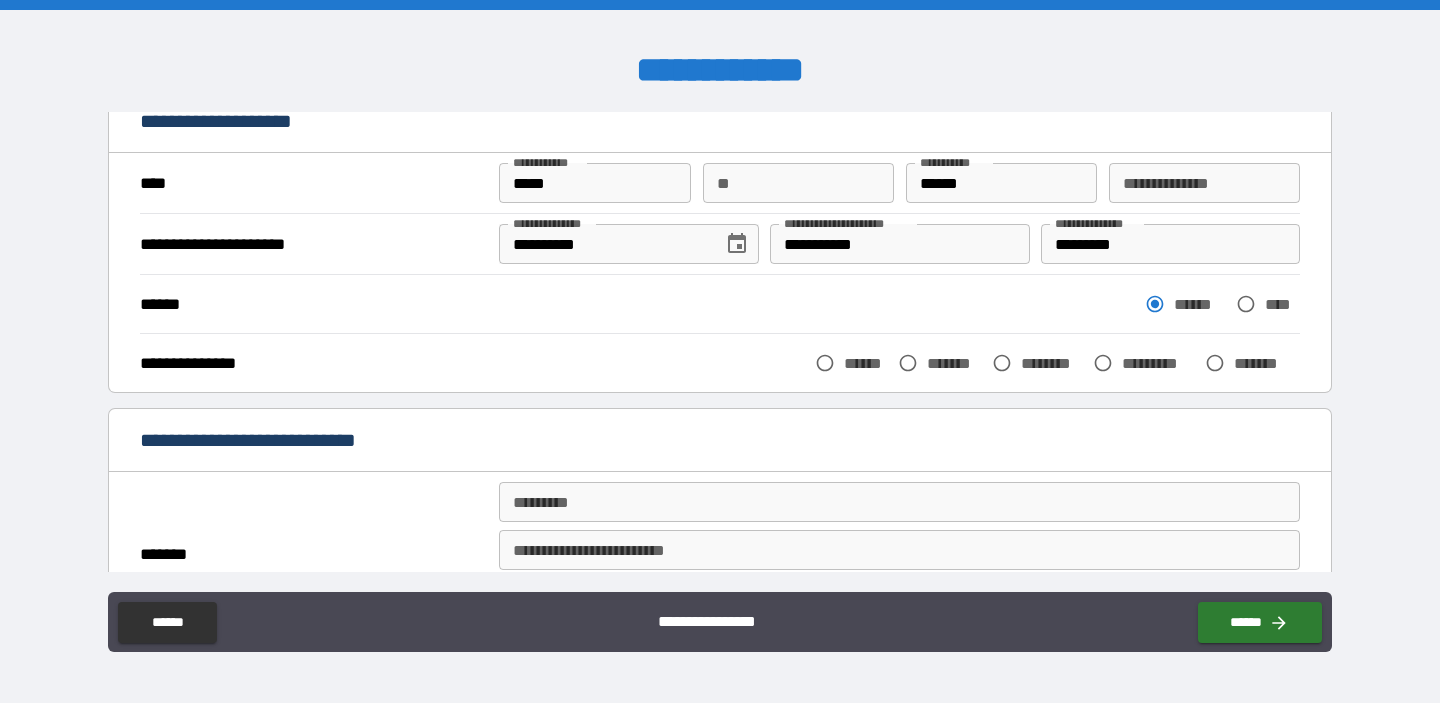 scroll, scrollTop: 171, scrollLeft: 0, axis: vertical 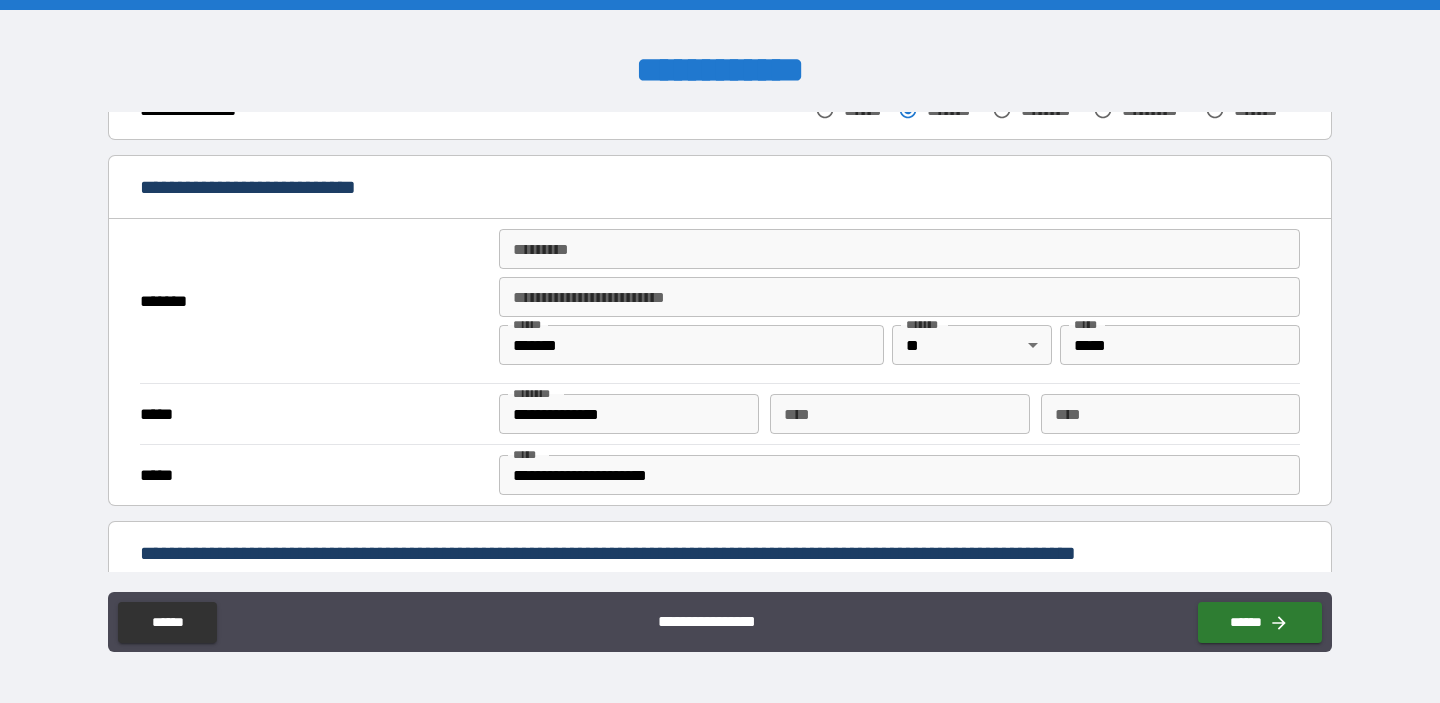 click on "*******   *" at bounding box center (899, 249) 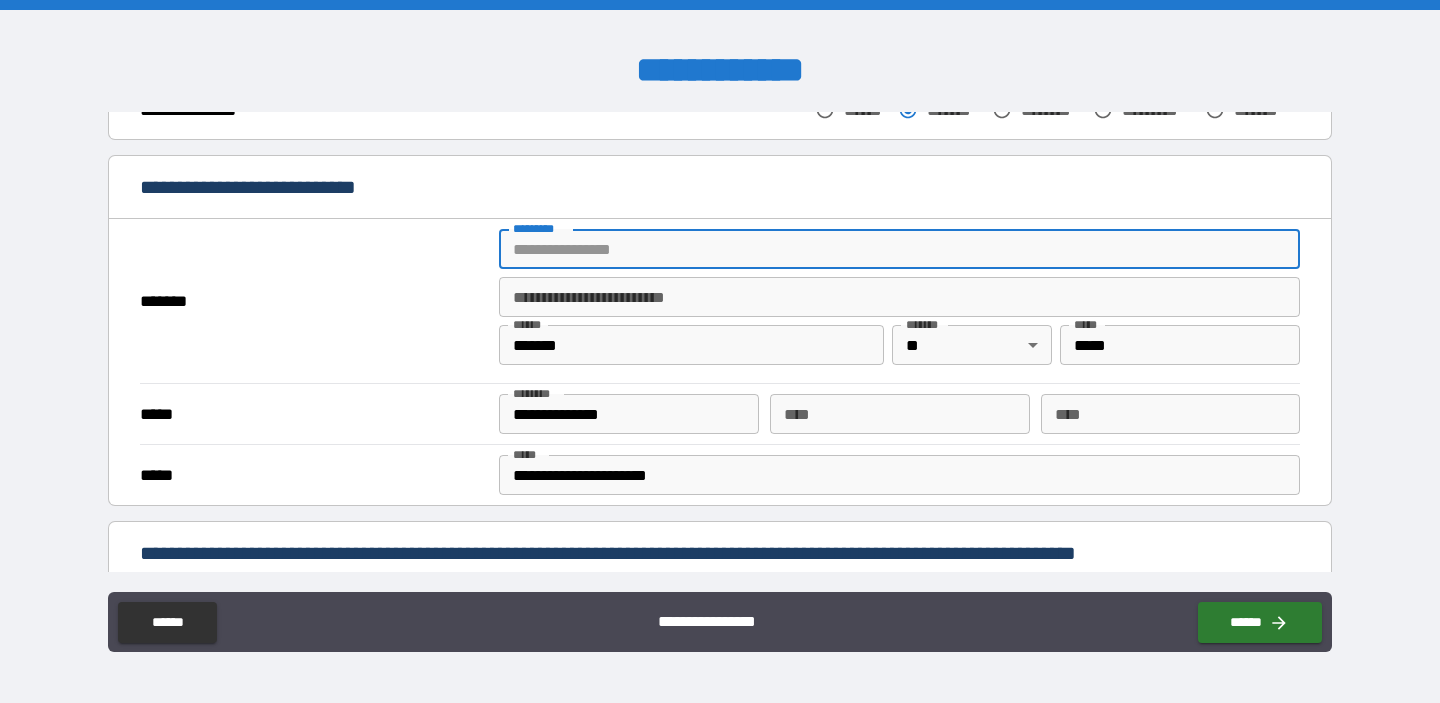 type on "**********" 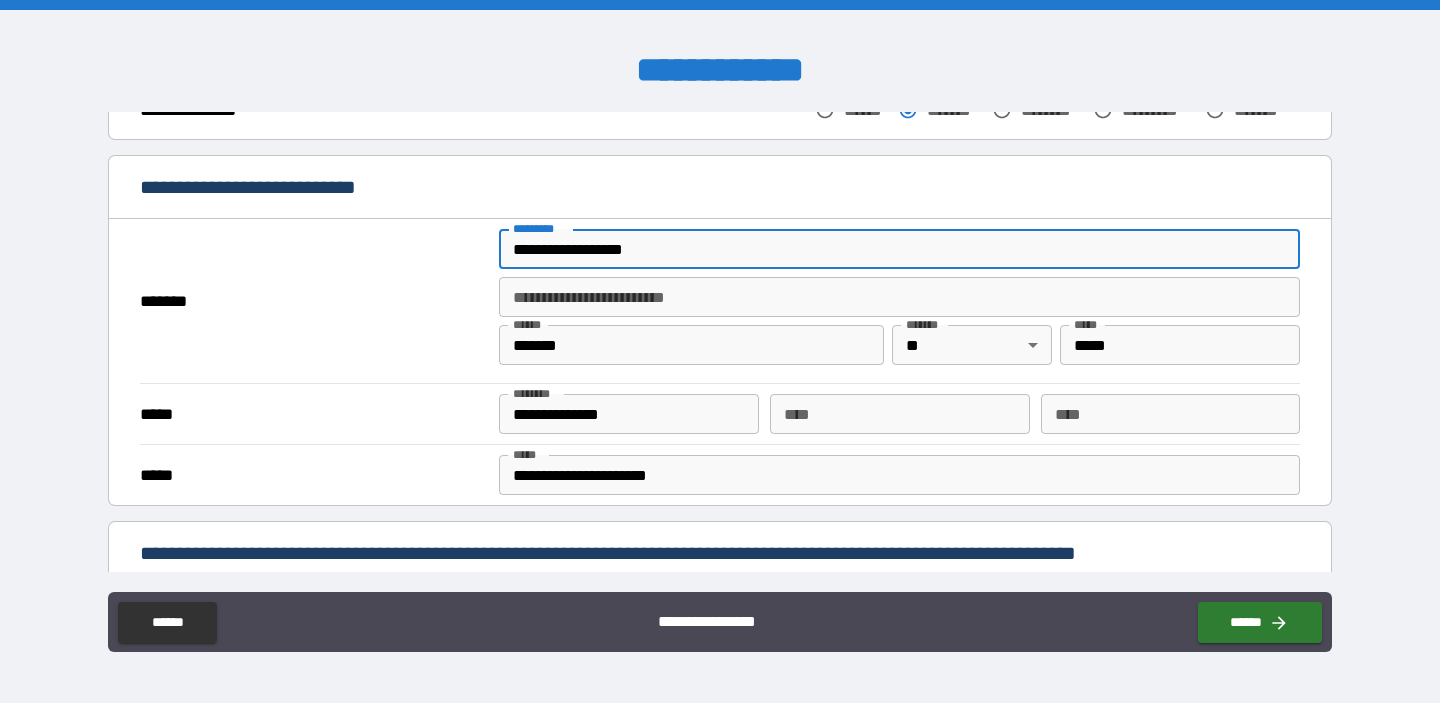 type on "*****" 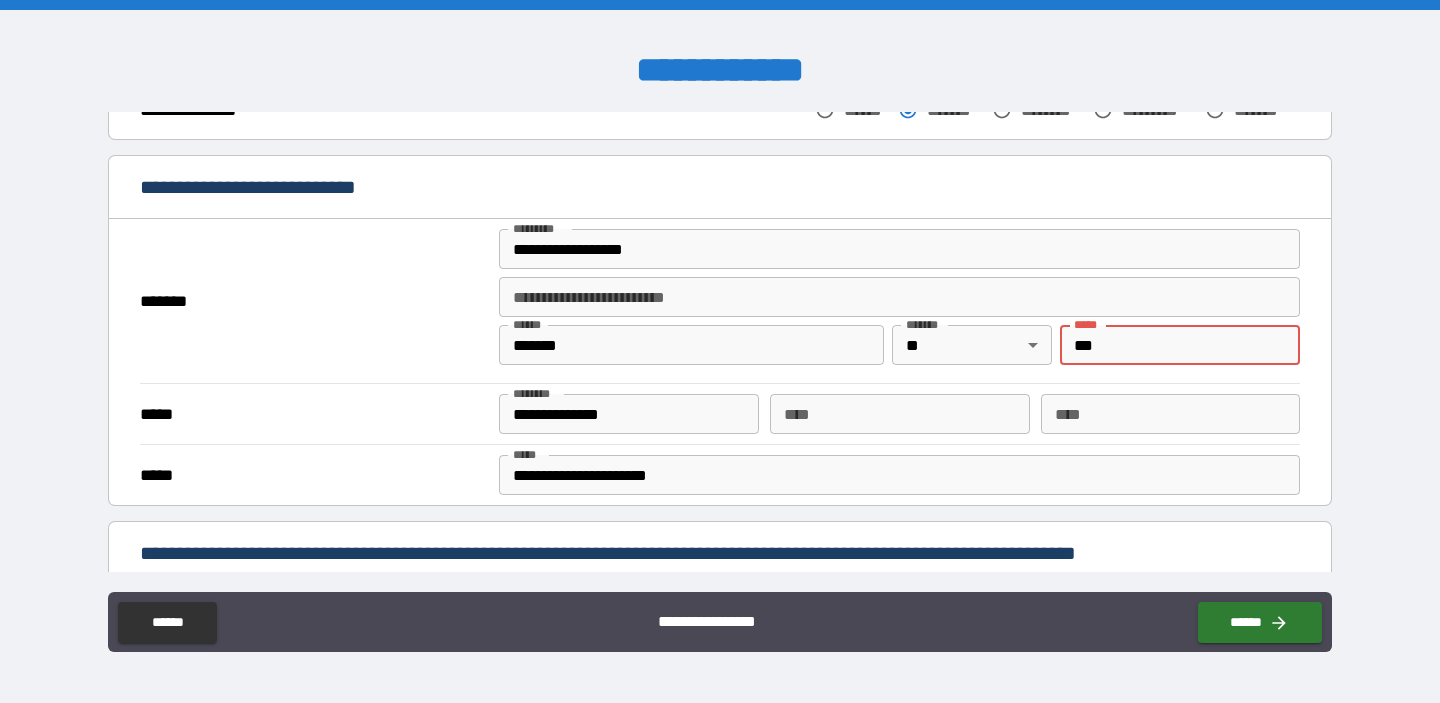 type on "*****" 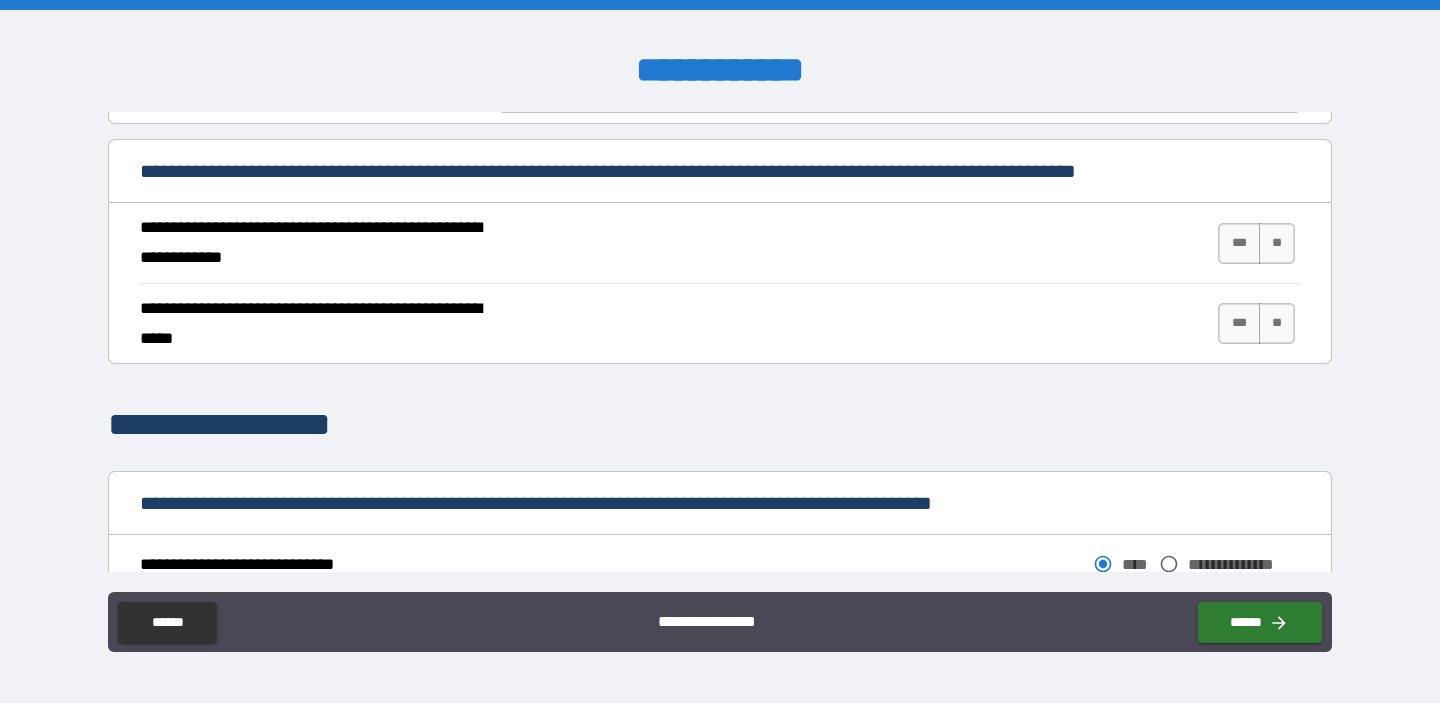 scroll, scrollTop: 735, scrollLeft: 0, axis: vertical 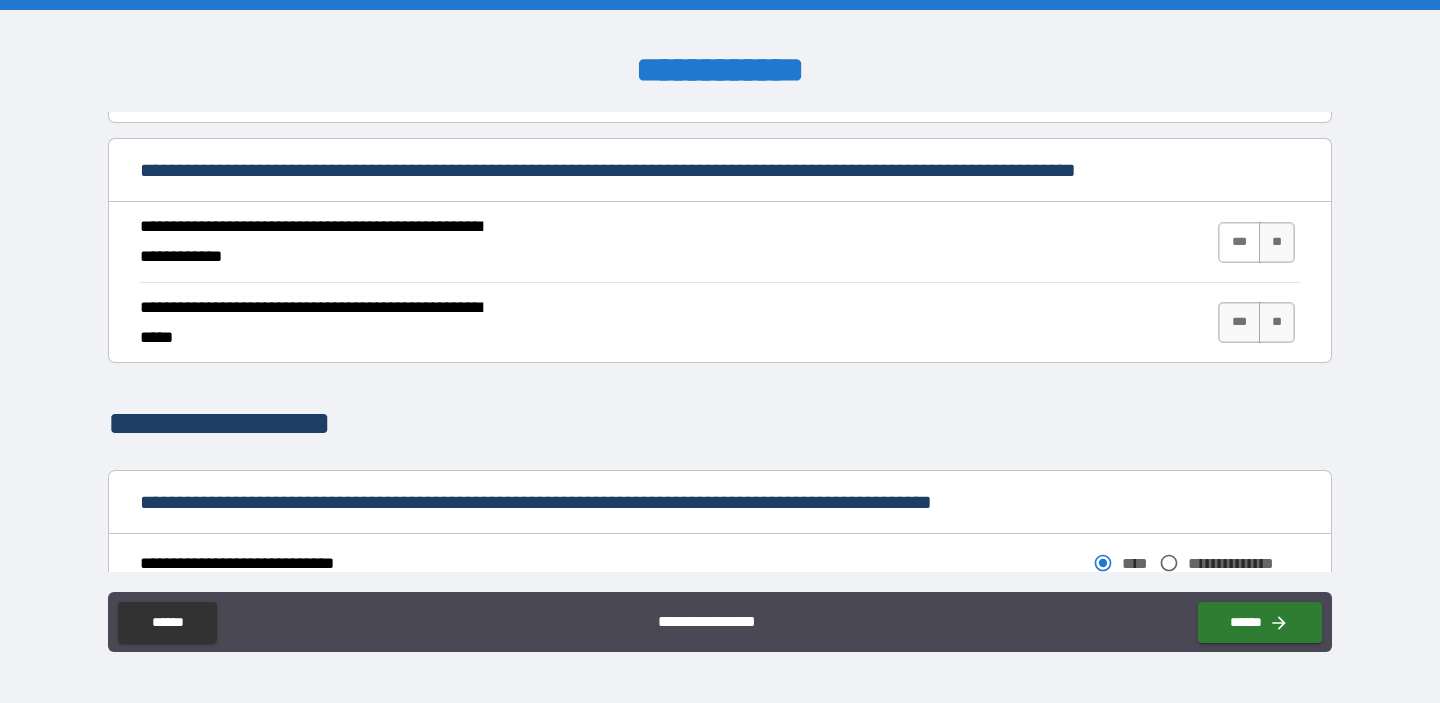 click on "***" at bounding box center [1239, 242] 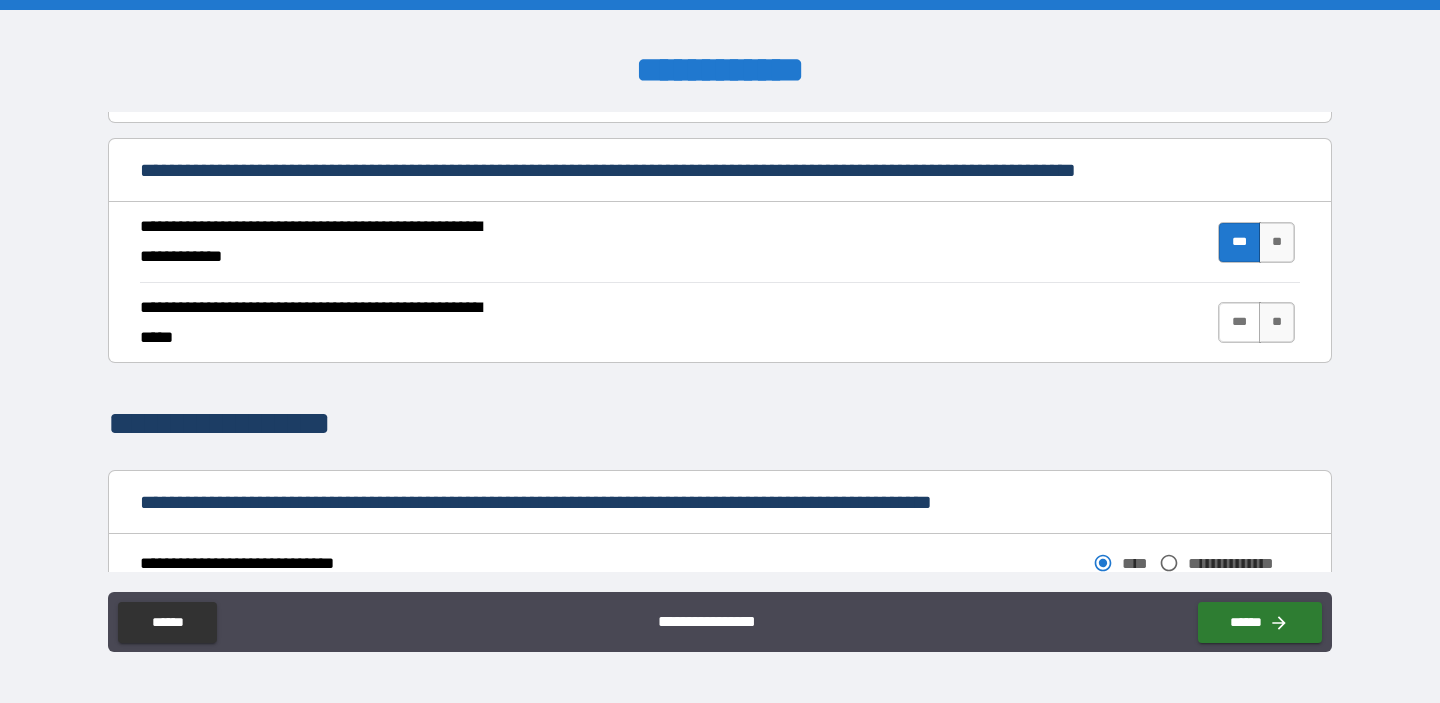 click on "***" at bounding box center (1239, 322) 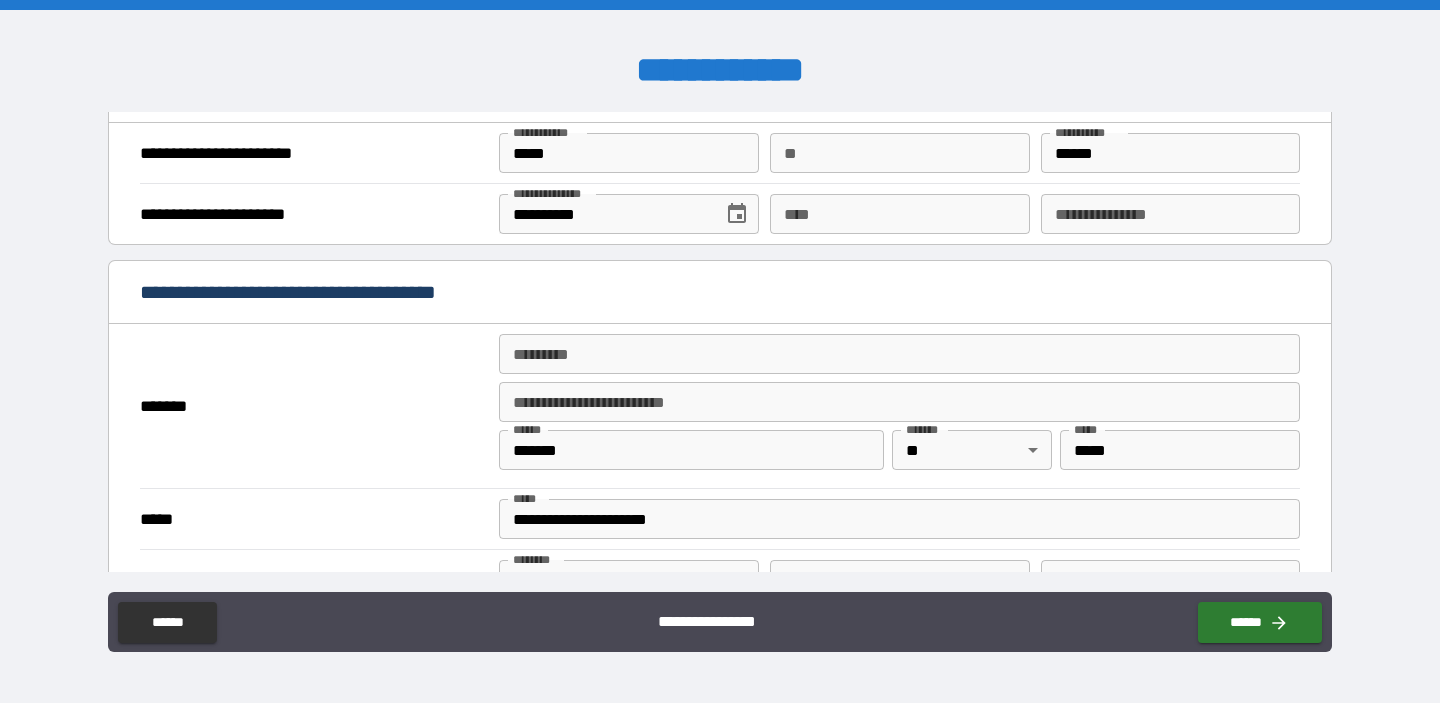 scroll, scrollTop: 1258, scrollLeft: 0, axis: vertical 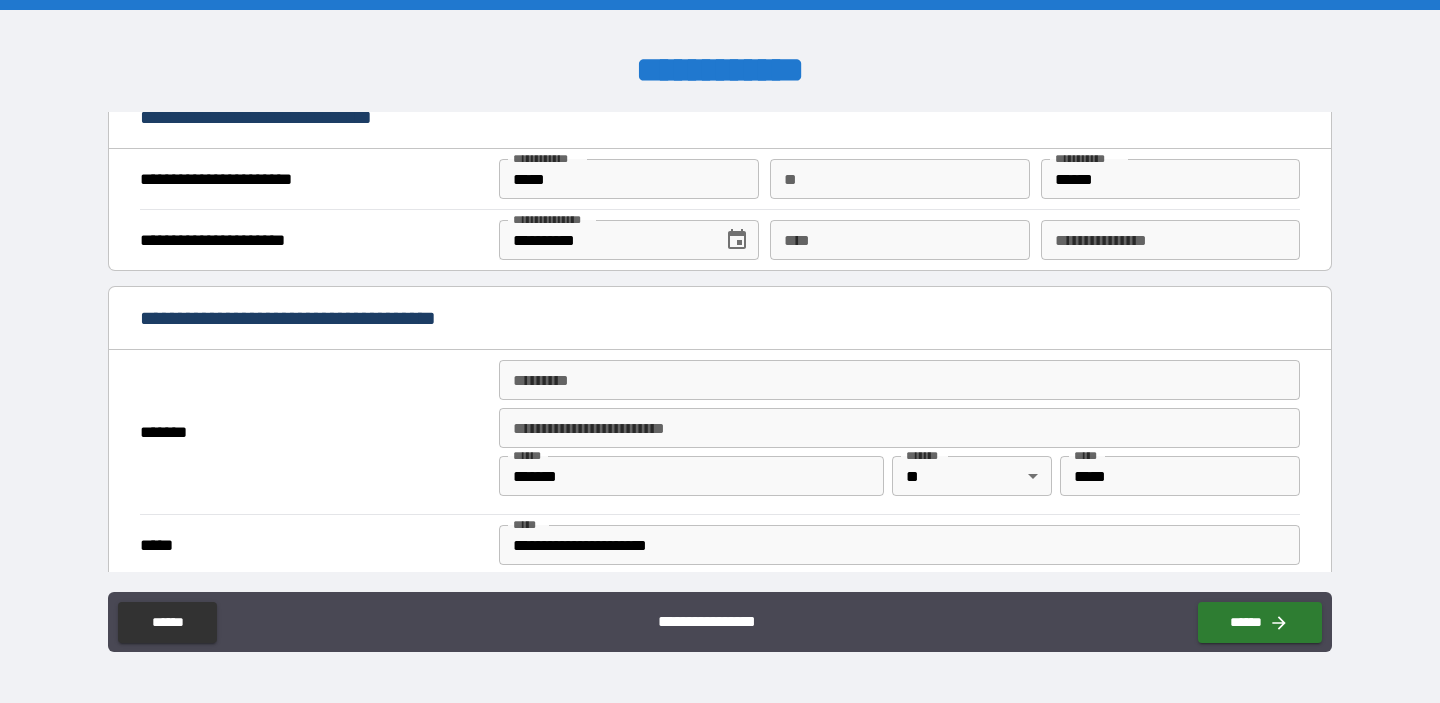click on "****" at bounding box center (899, 240) 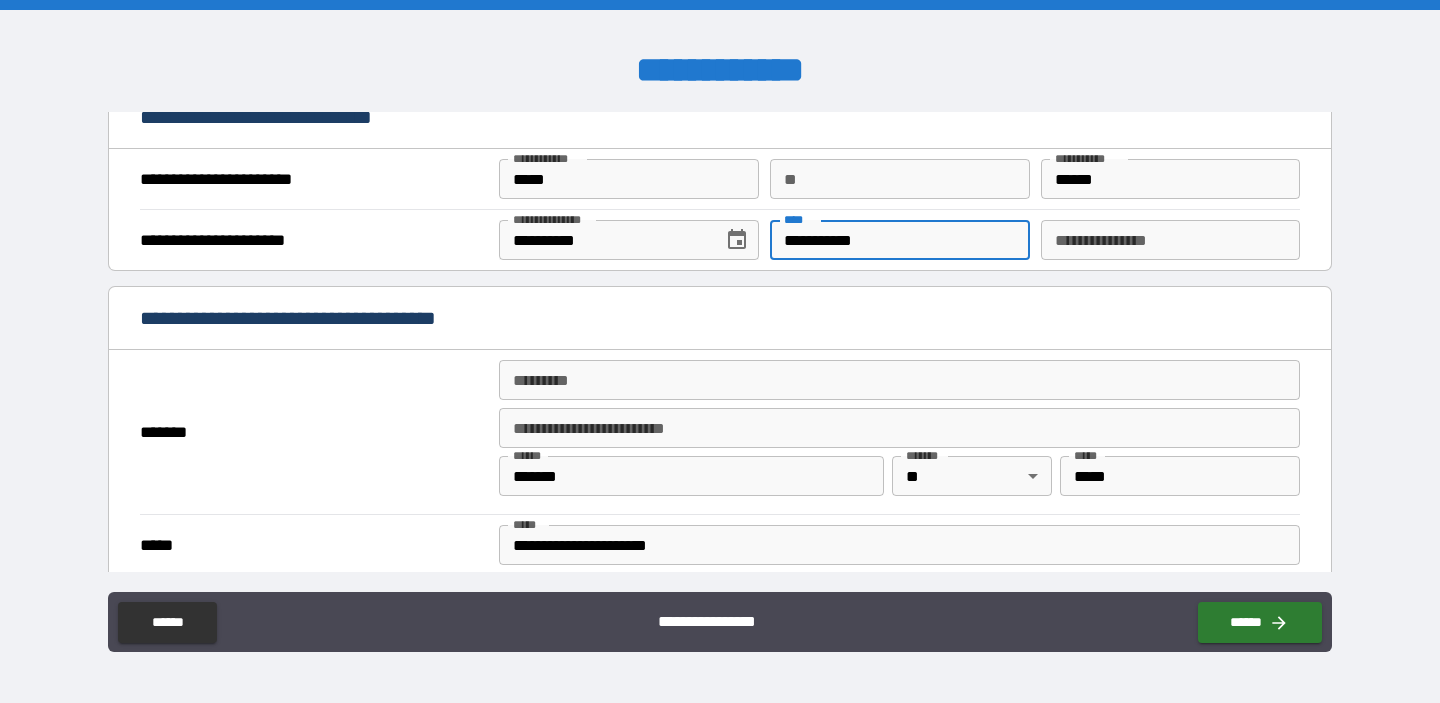 type on "**********" 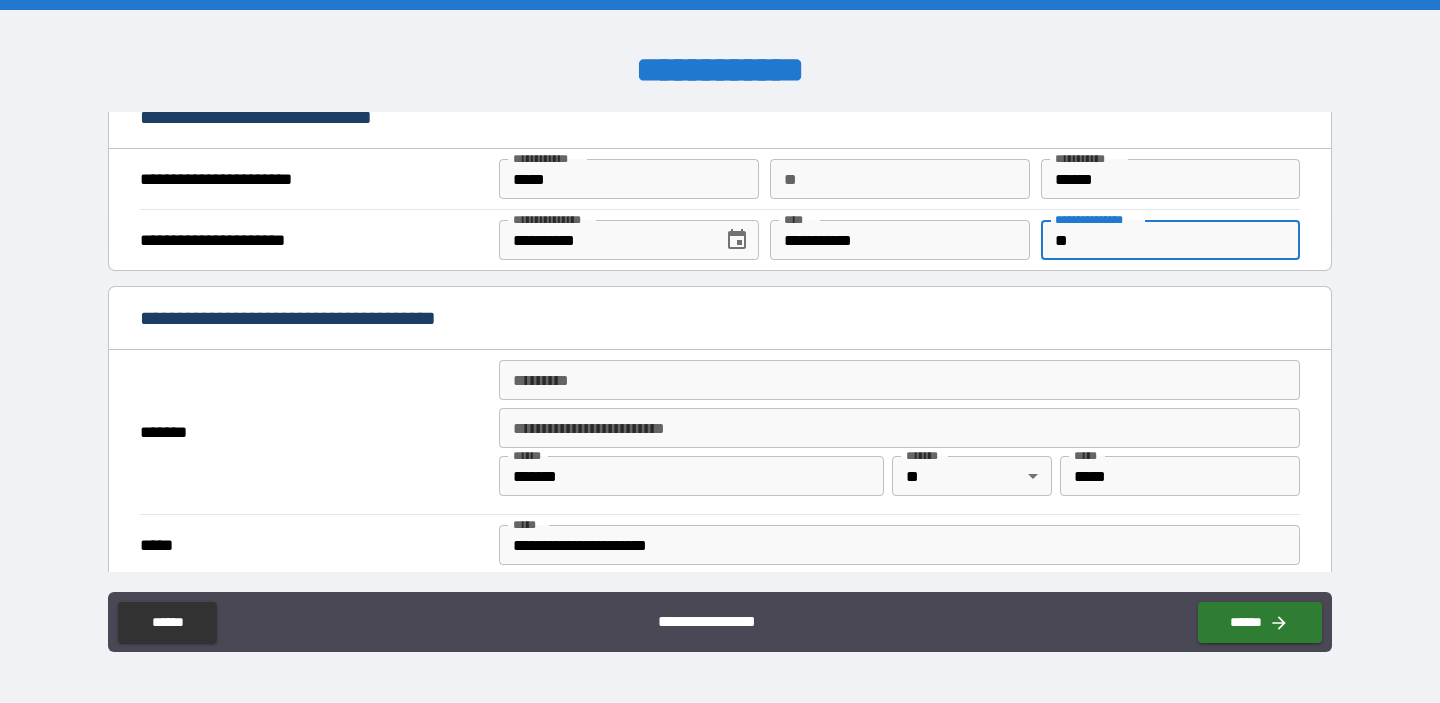 type on "*" 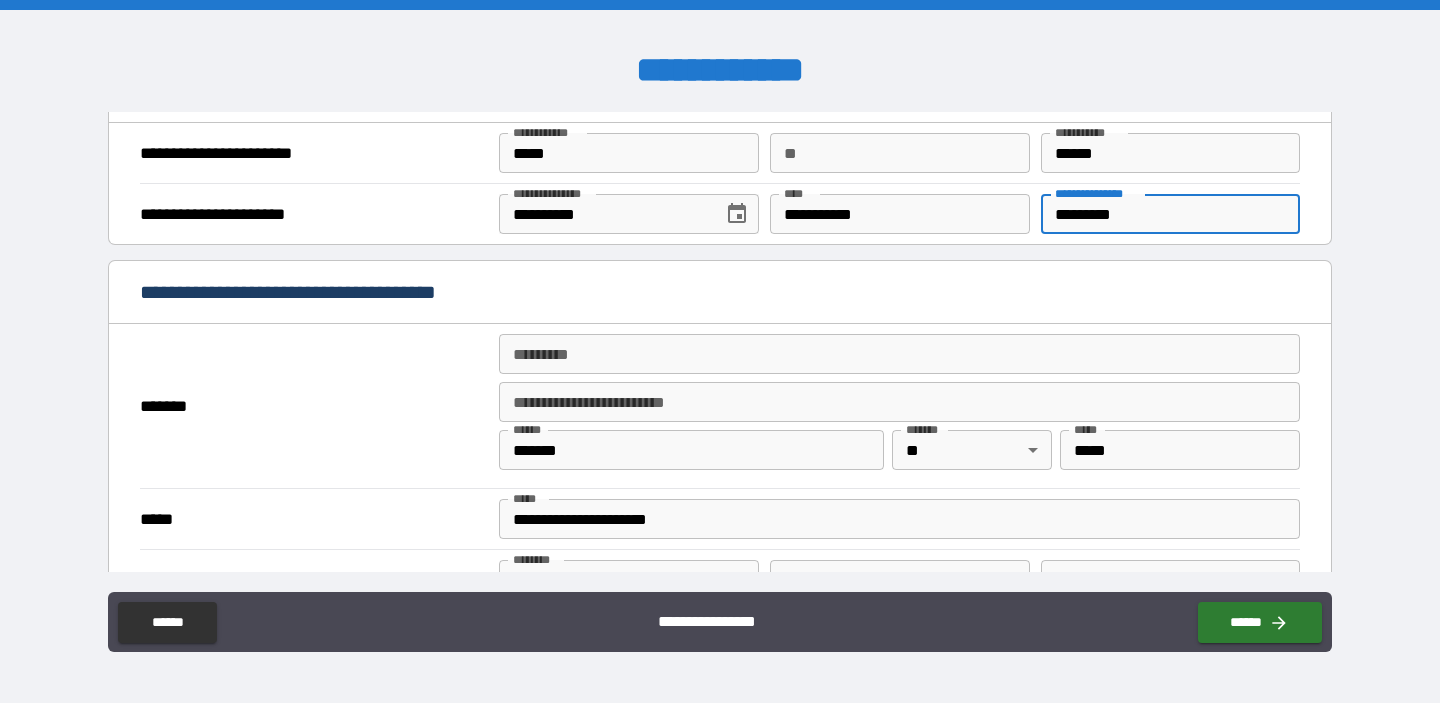 scroll, scrollTop: 1428, scrollLeft: 0, axis: vertical 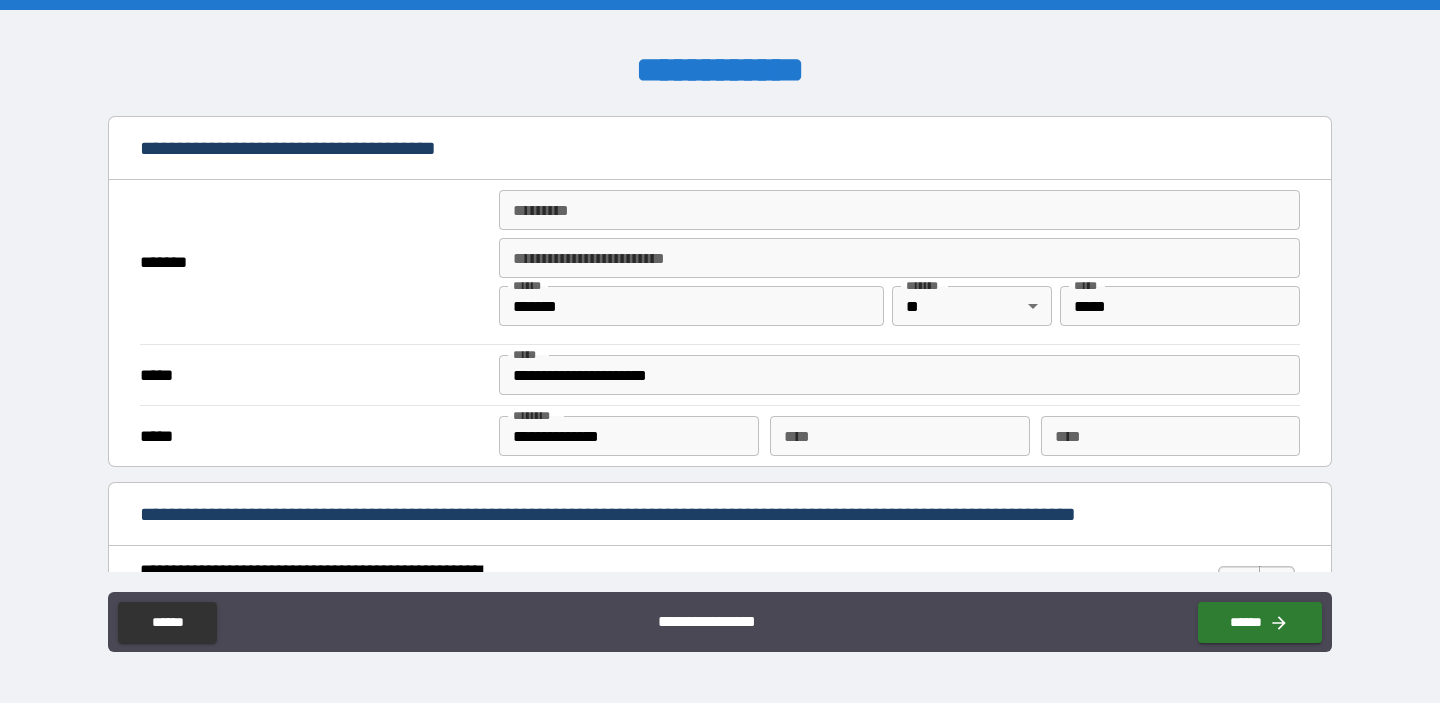 type on "*********" 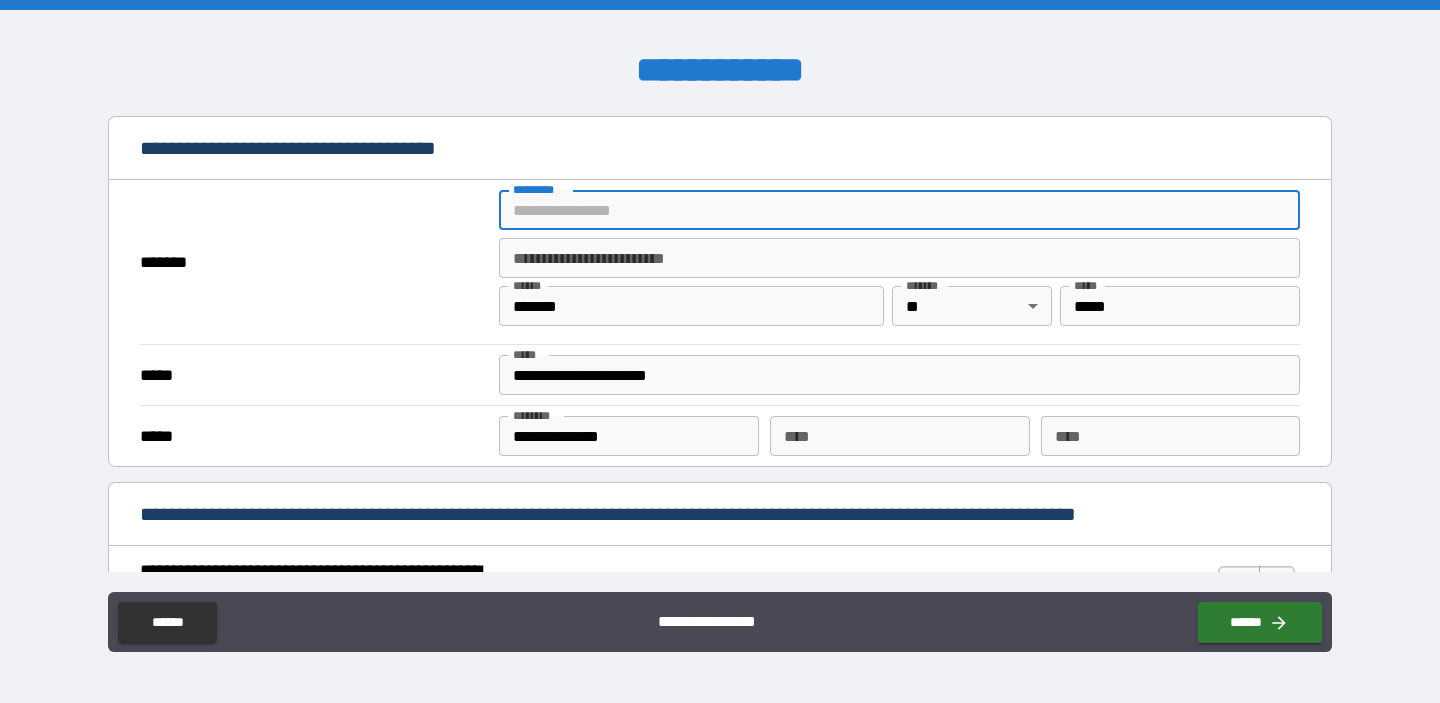 type on "**********" 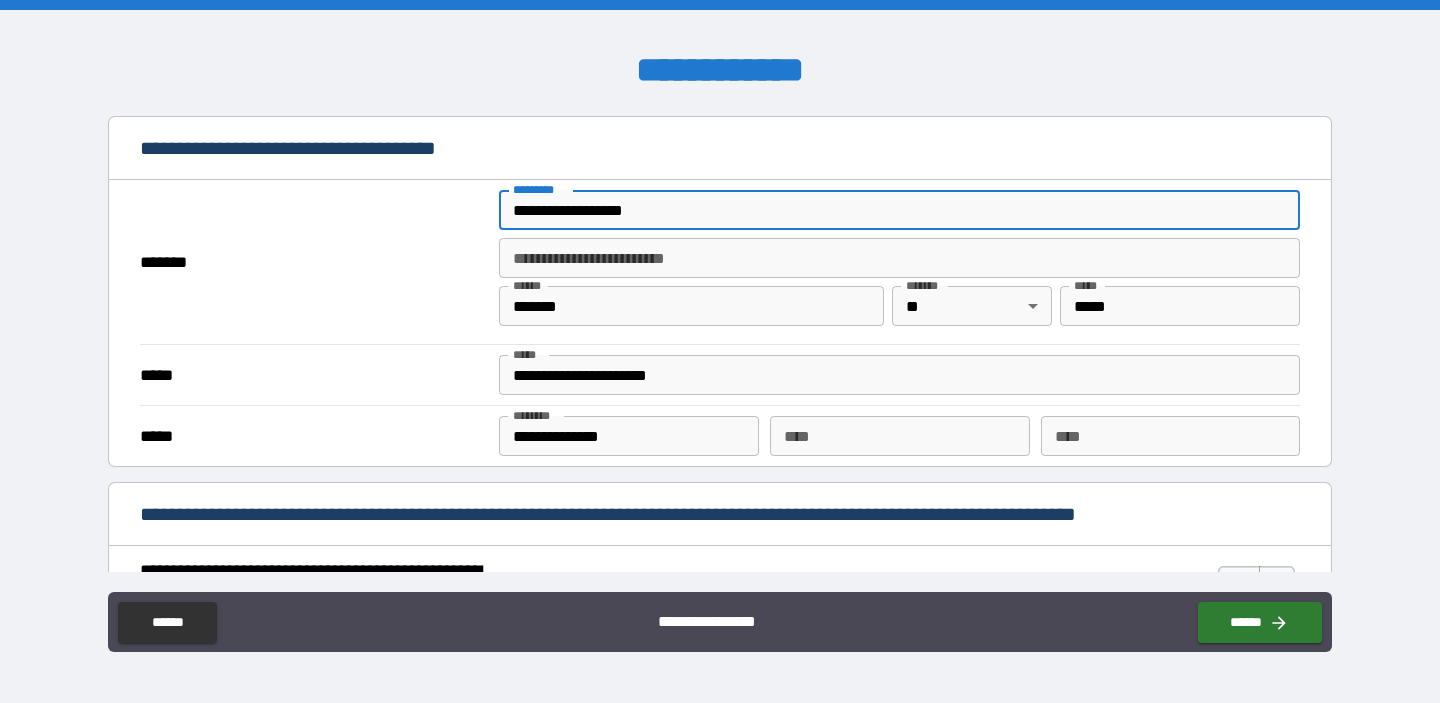 click on "*****" at bounding box center (1180, 306) 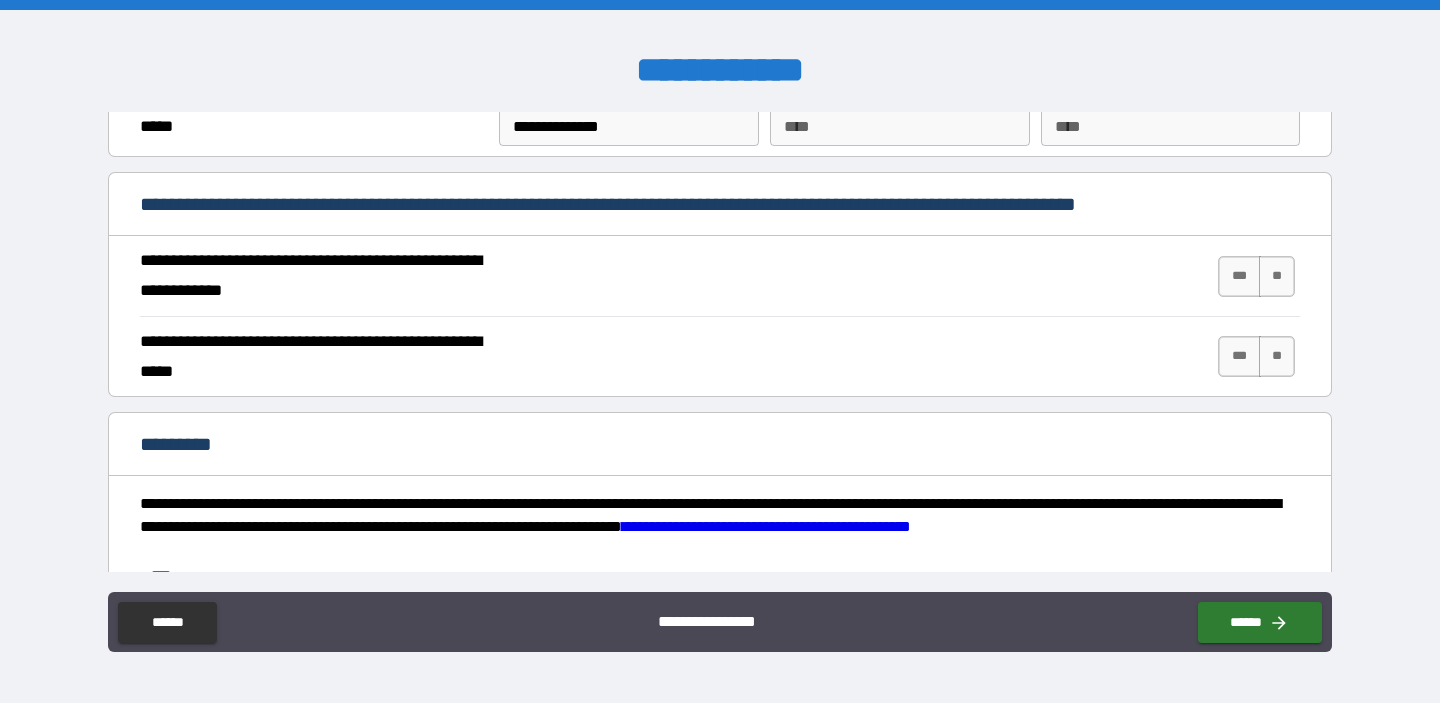 scroll, scrollTop: 1735, scrollLeft: 0, axis: vertical 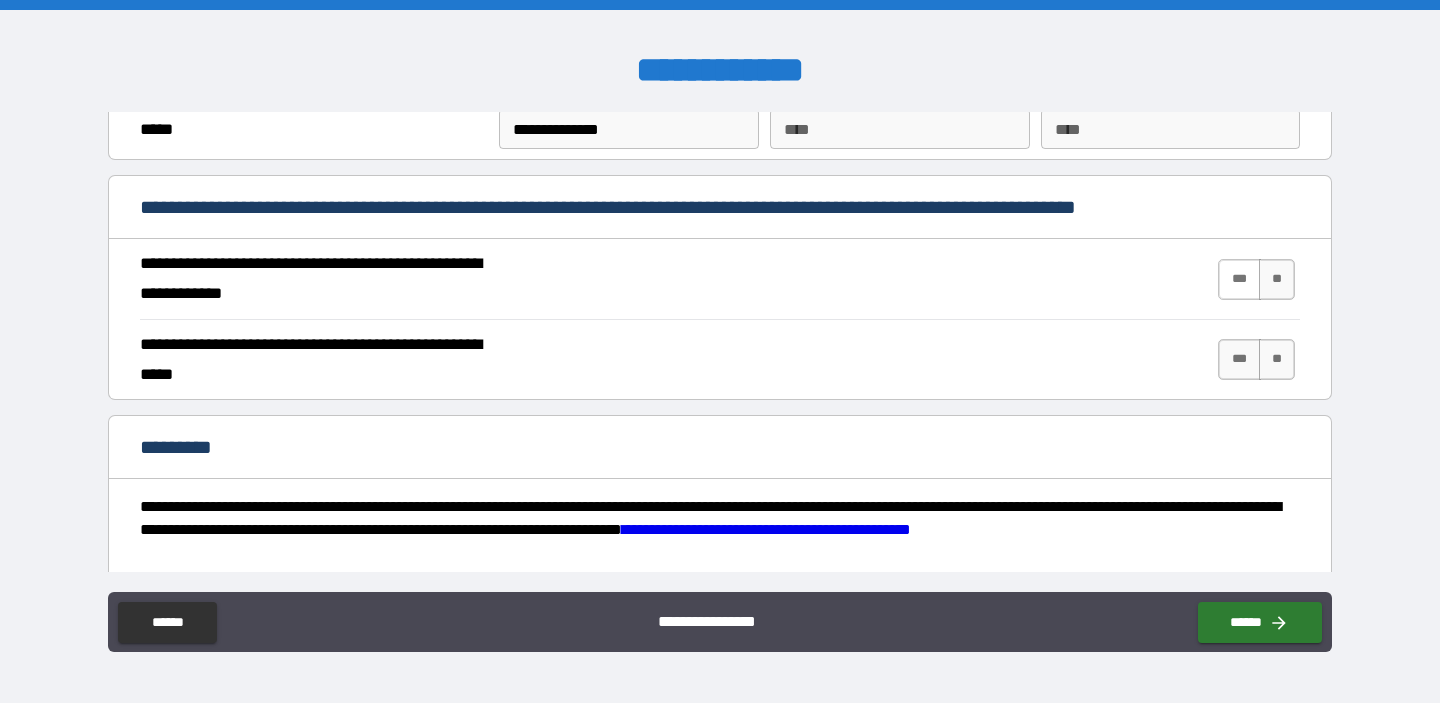 type on "*****" 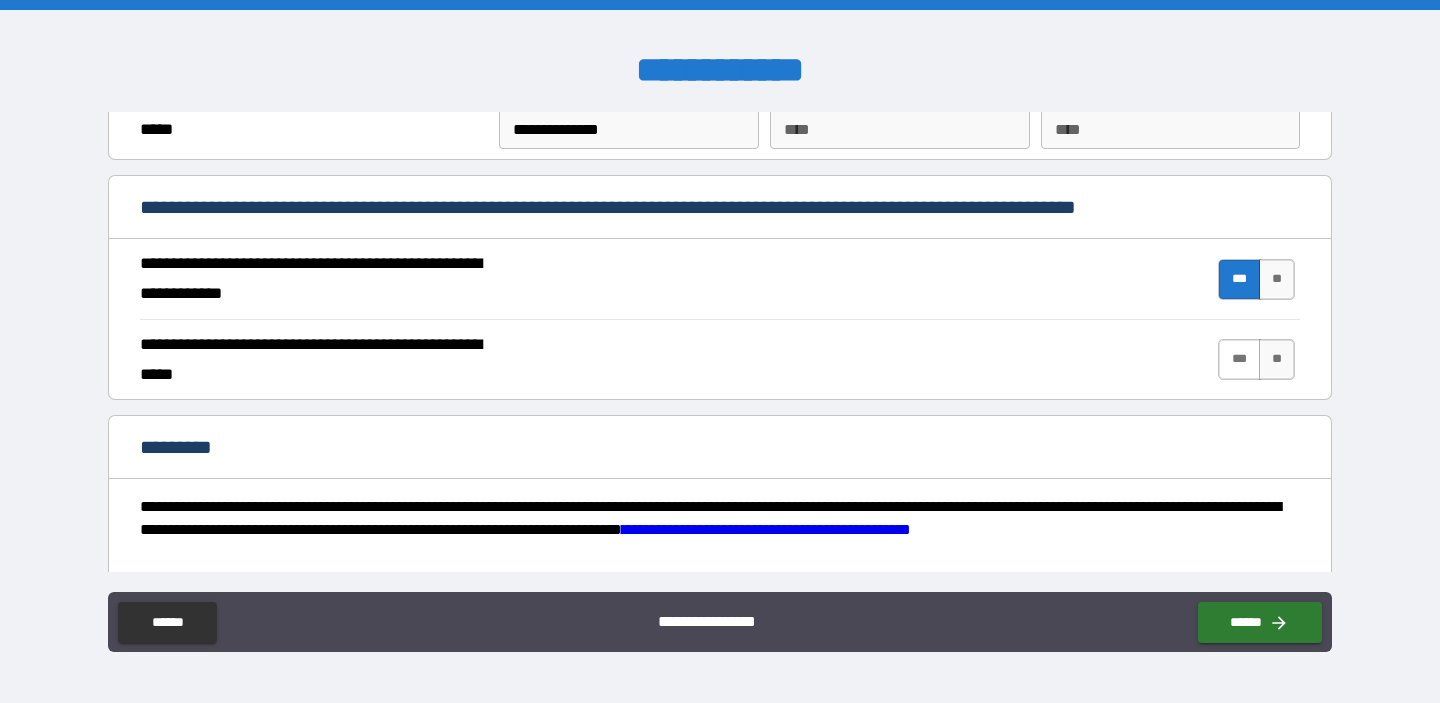 click on "***" at bounding box center [1239, 359] 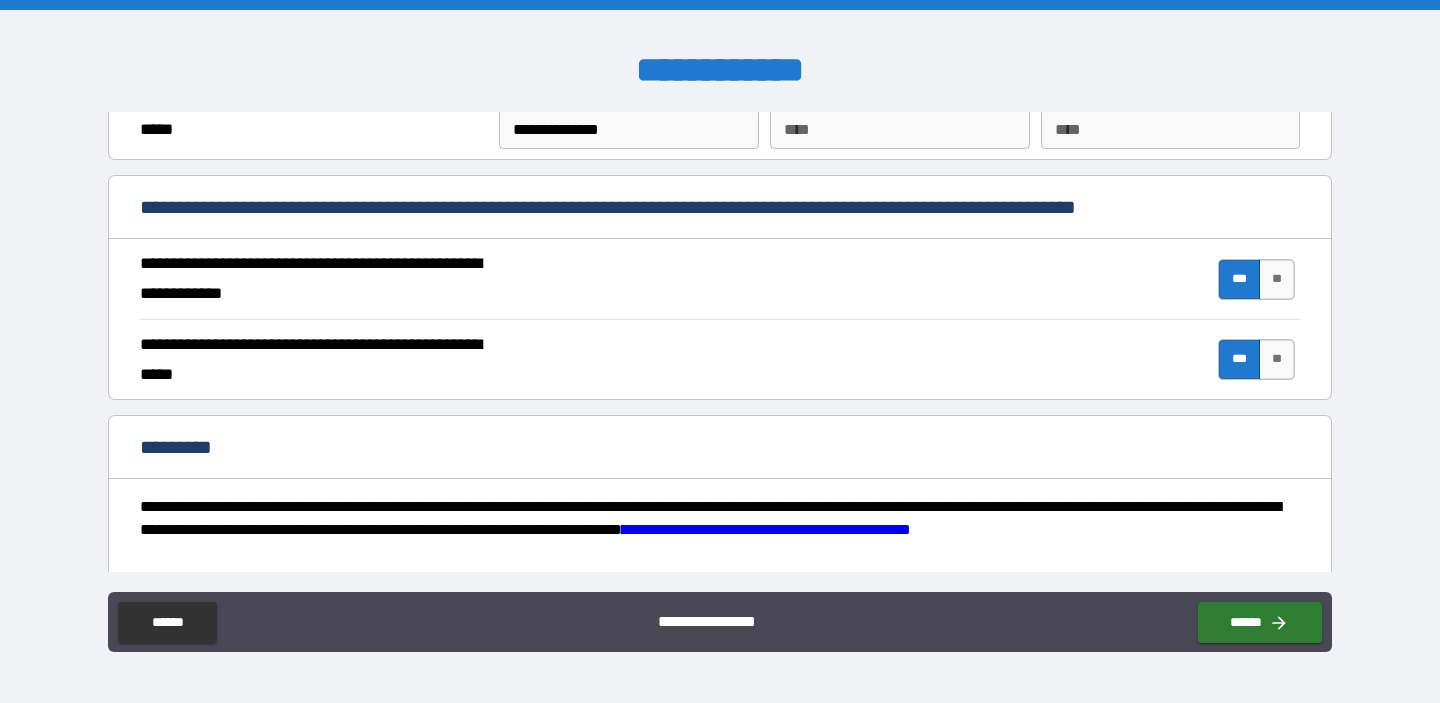 scroll, scrollTop: 1898, scrollLeft: 0, axis: vertical 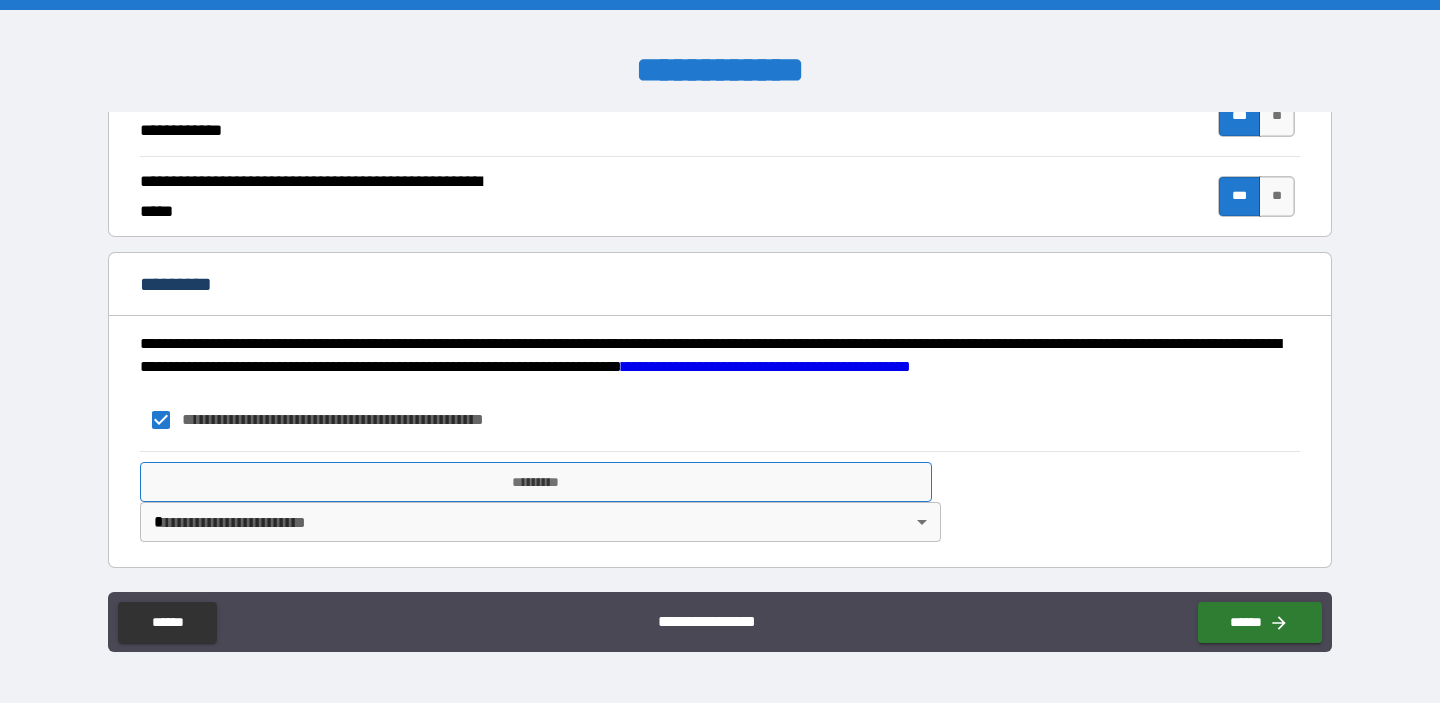 click on "*********" at bounding box center (536, 482) 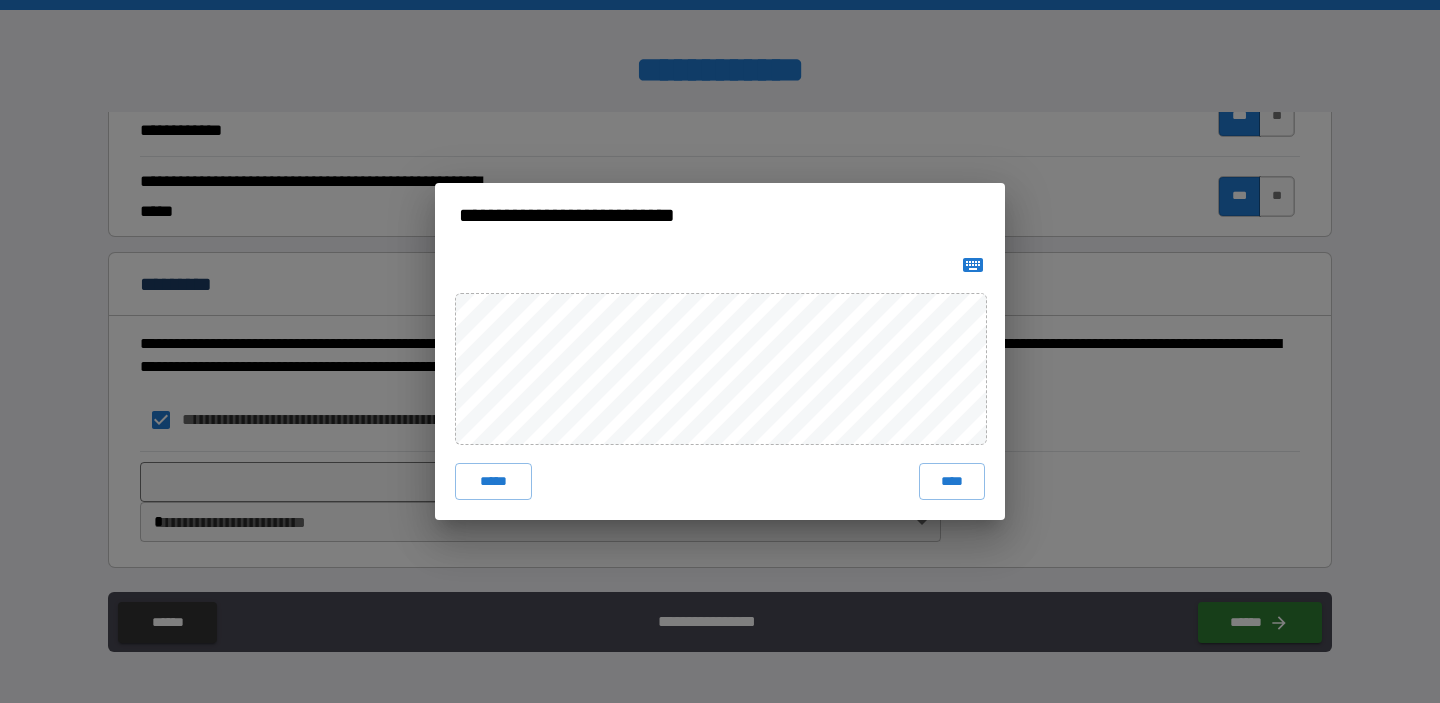 click on "***** ****" at bounding box center (720, 383) 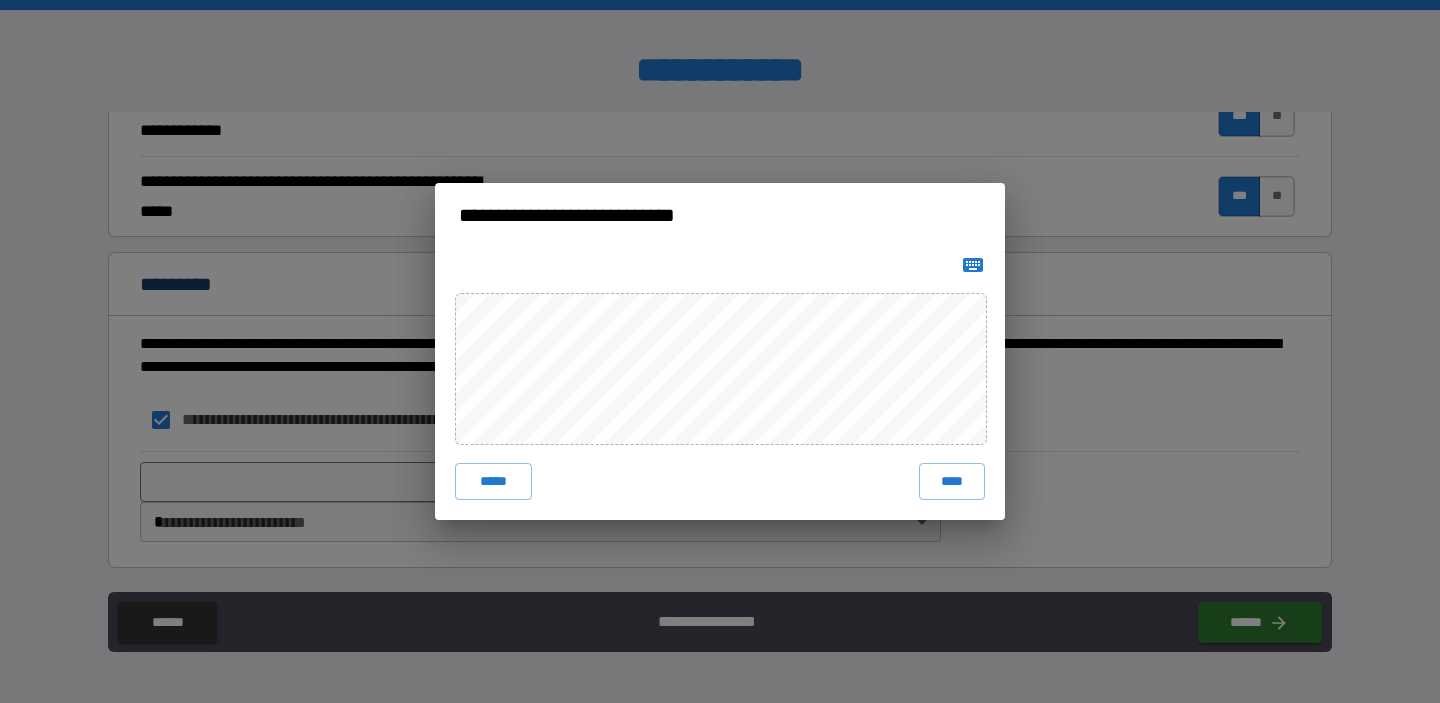 click on "***** ****" at bounding box center (720, 383) 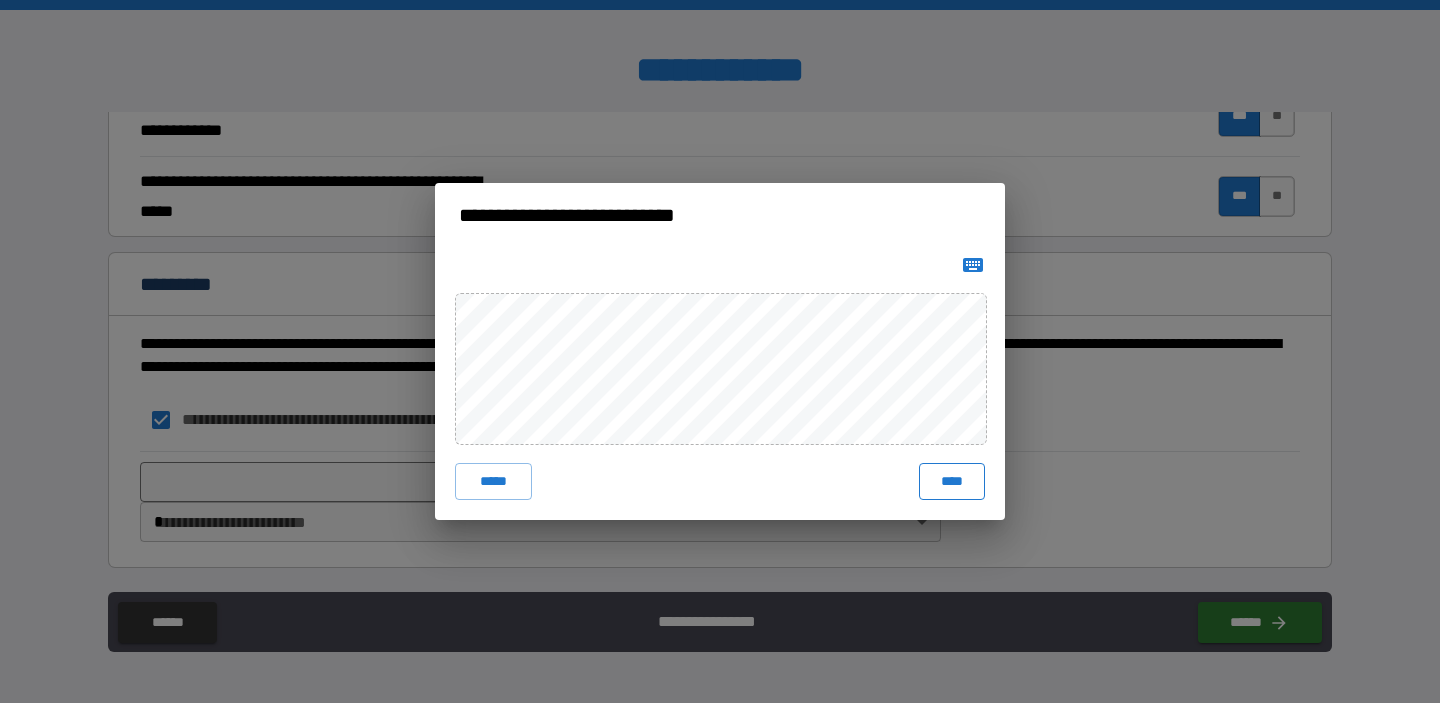 click on "****" at bounding box center [952, 481] 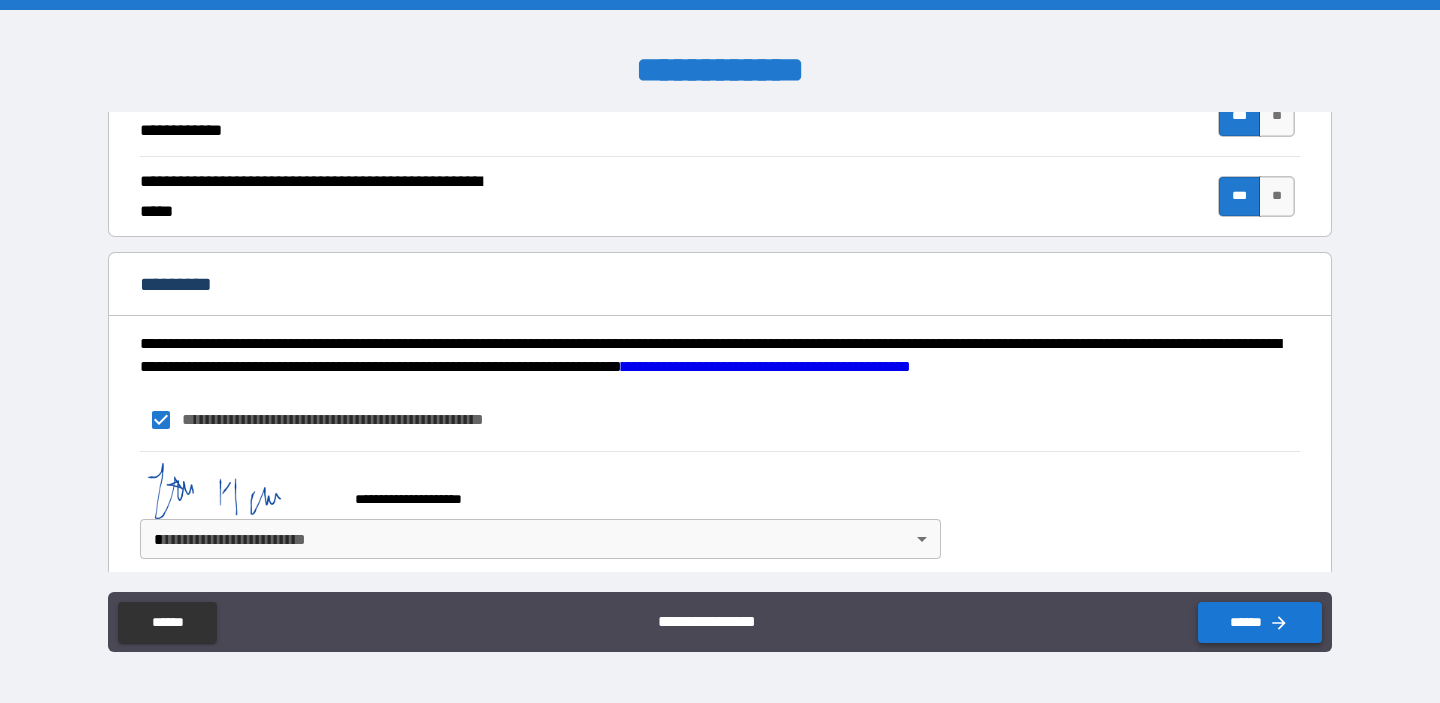 click on "******" at bounding box center (1260, 622) 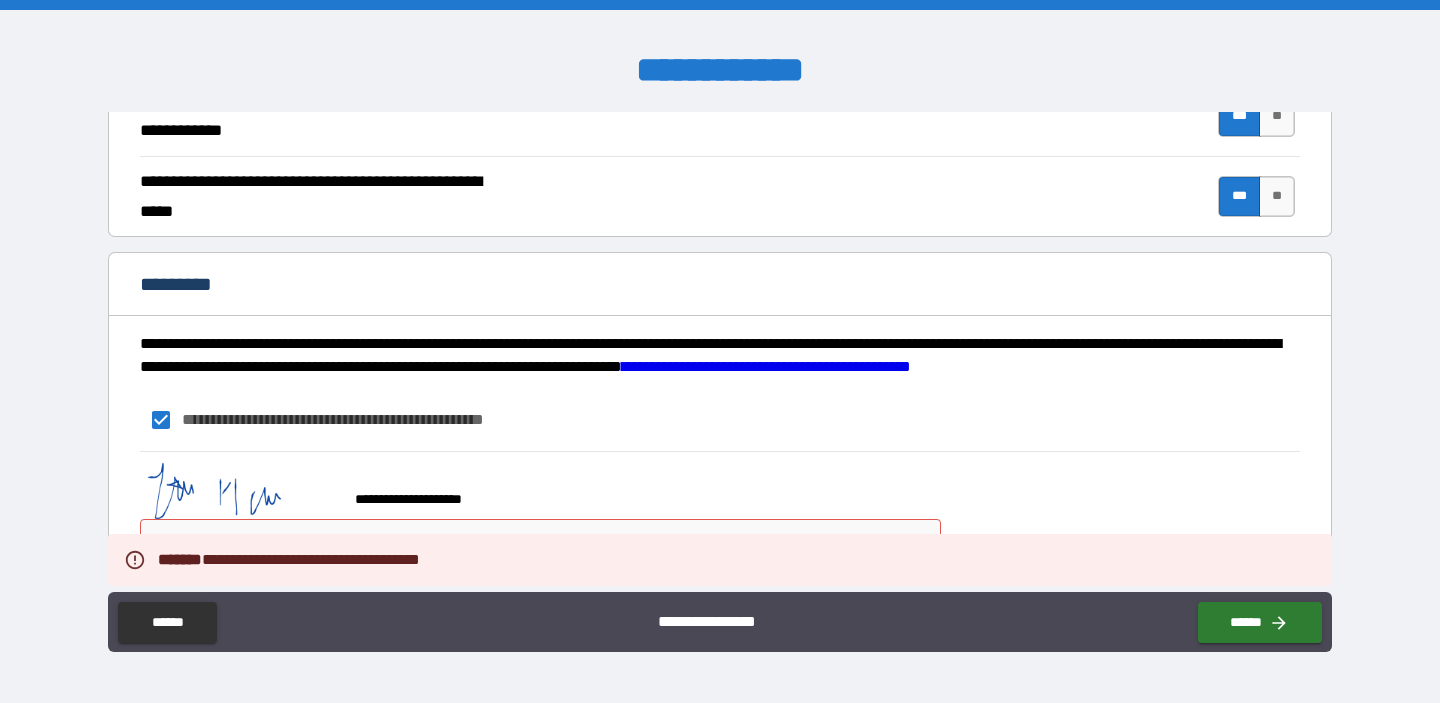 click on "**********" at bounding box center [720, 351] 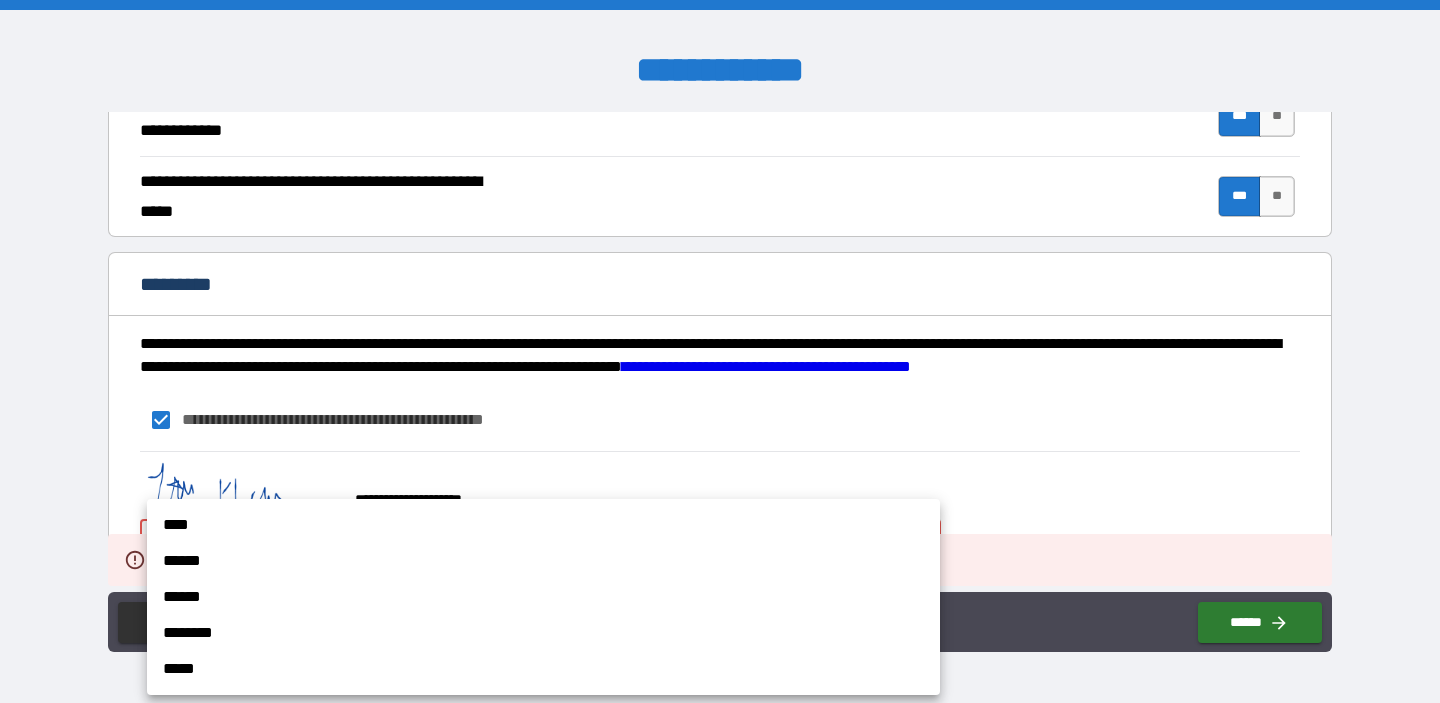 click on "****" at bounding box center [543, 525] 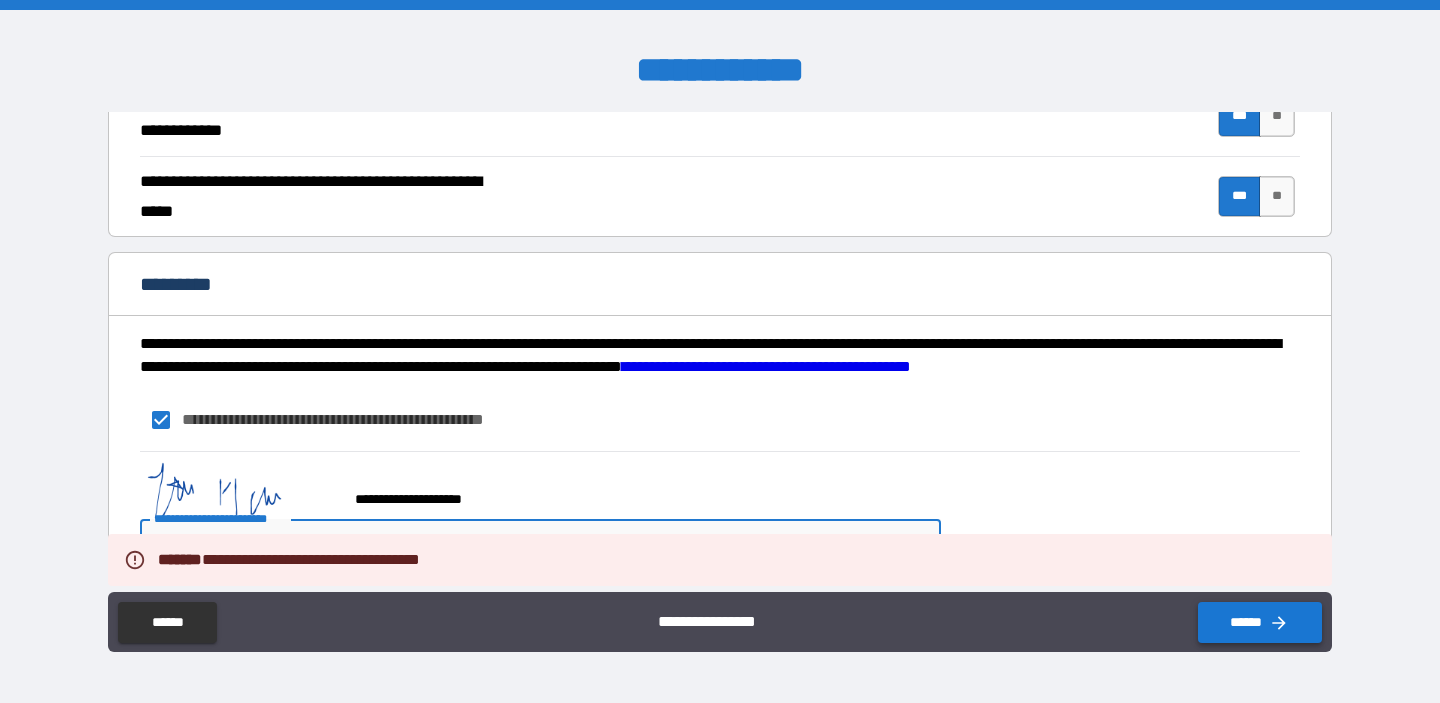 click on "******" at bounding box center (1260, 622) 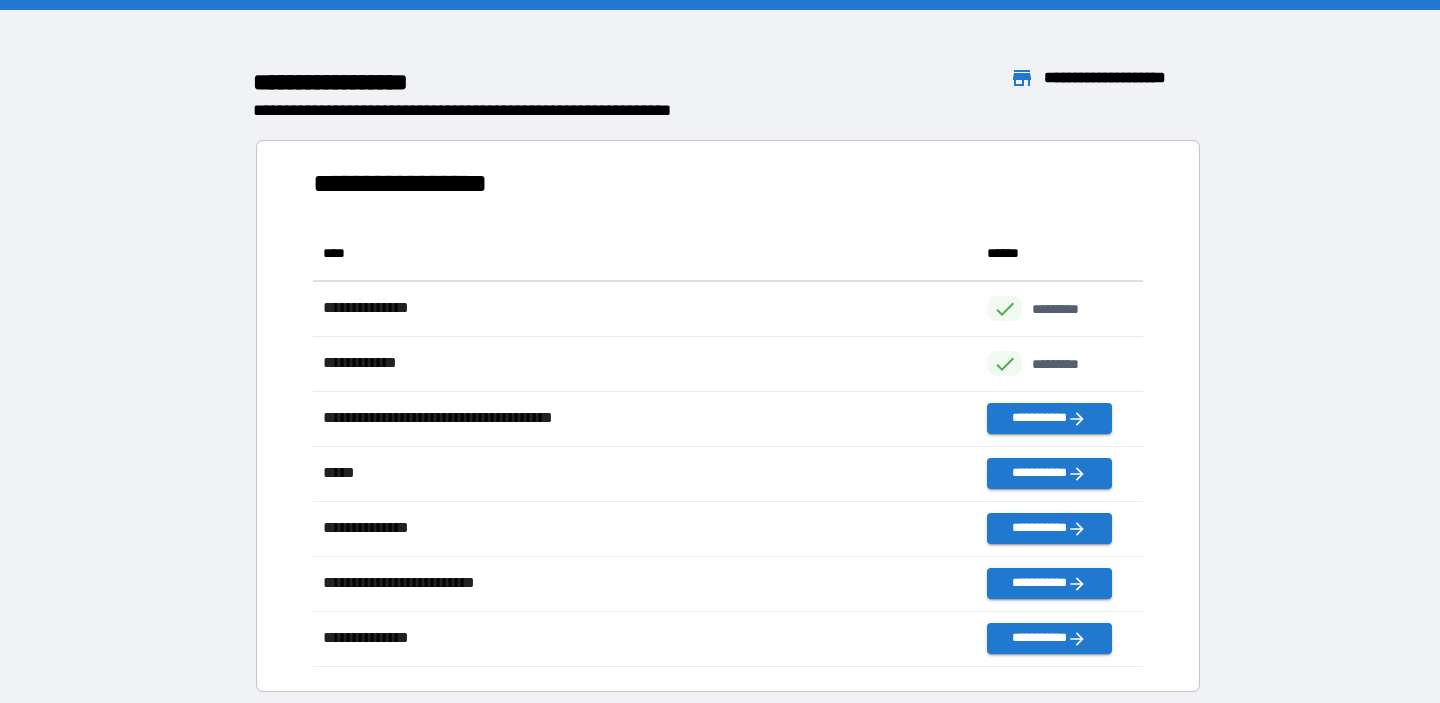 scroll, scrollTop: 1, scrollLeft: 1, axis: both 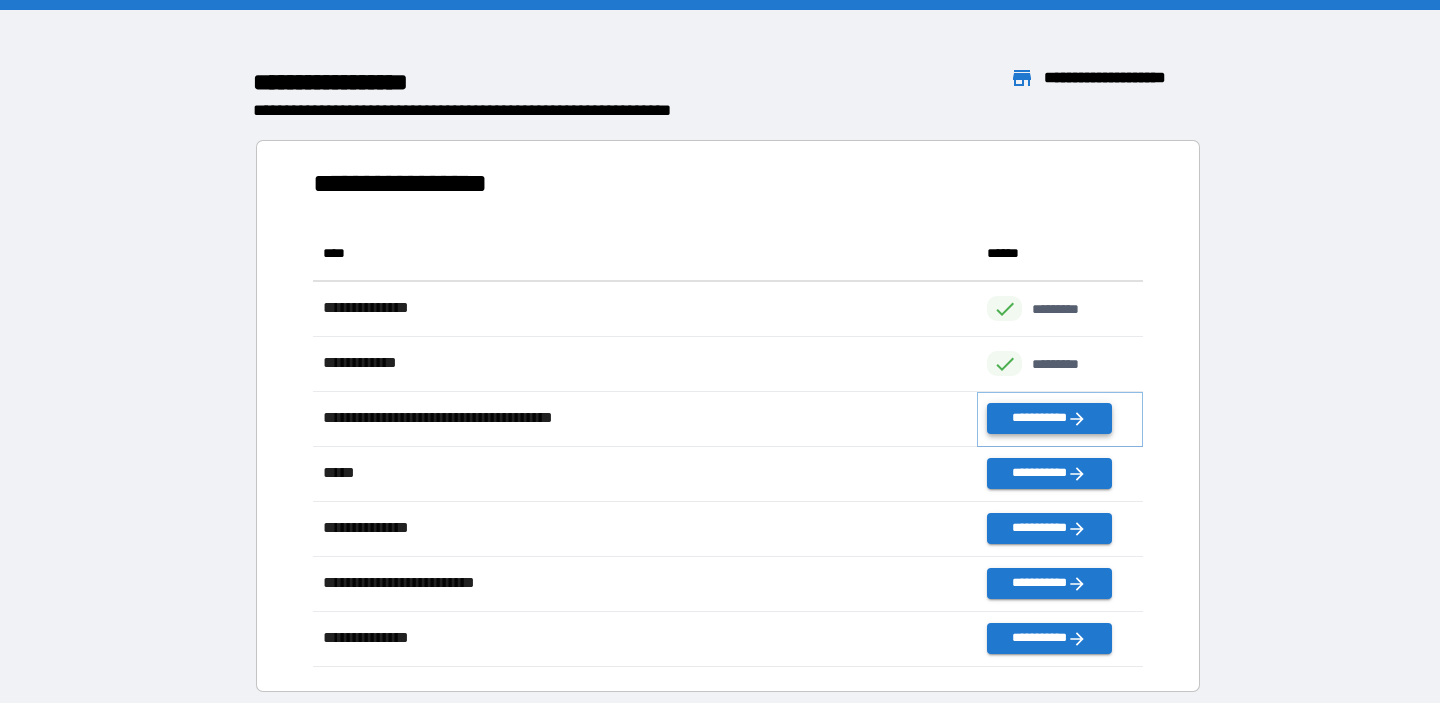 click on "**********" at bounding box center [1049, 418] 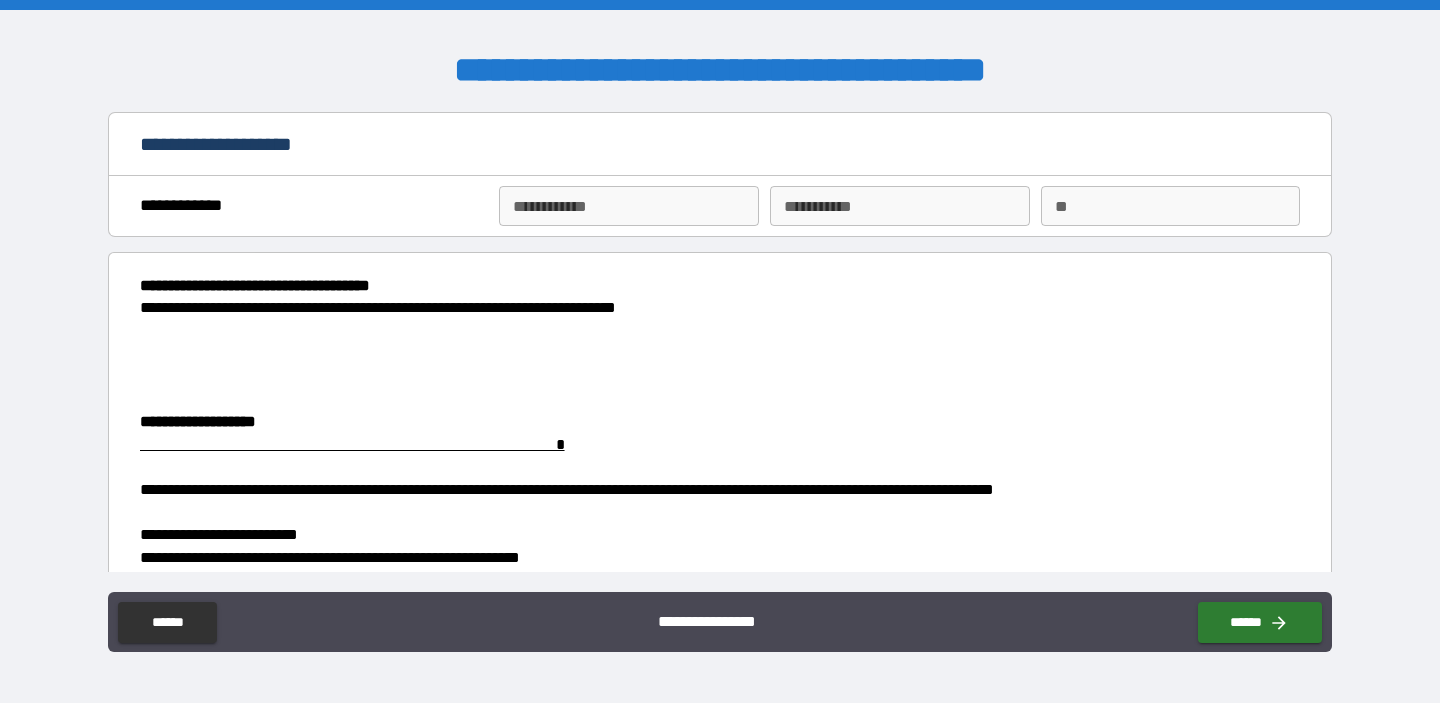 click on "**********" at bounding box center (628, 206) 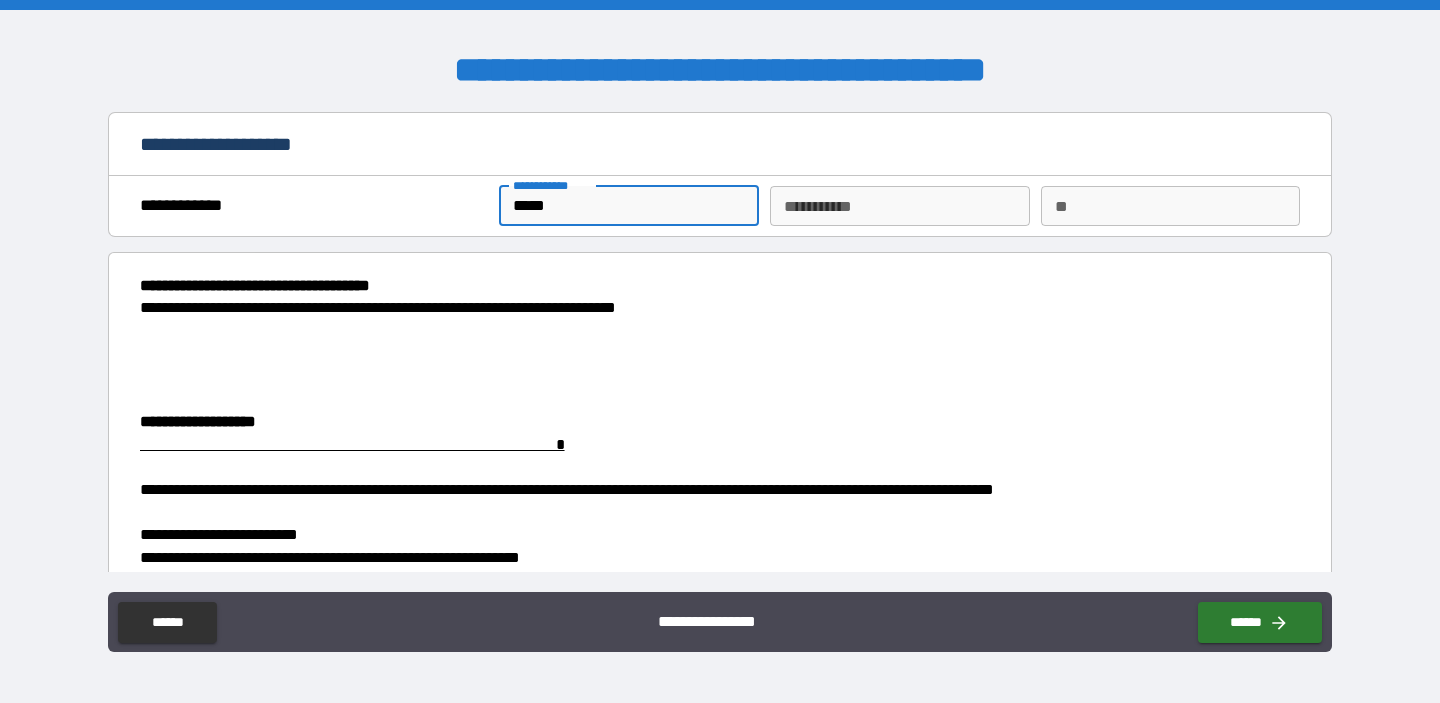 type on "*****" 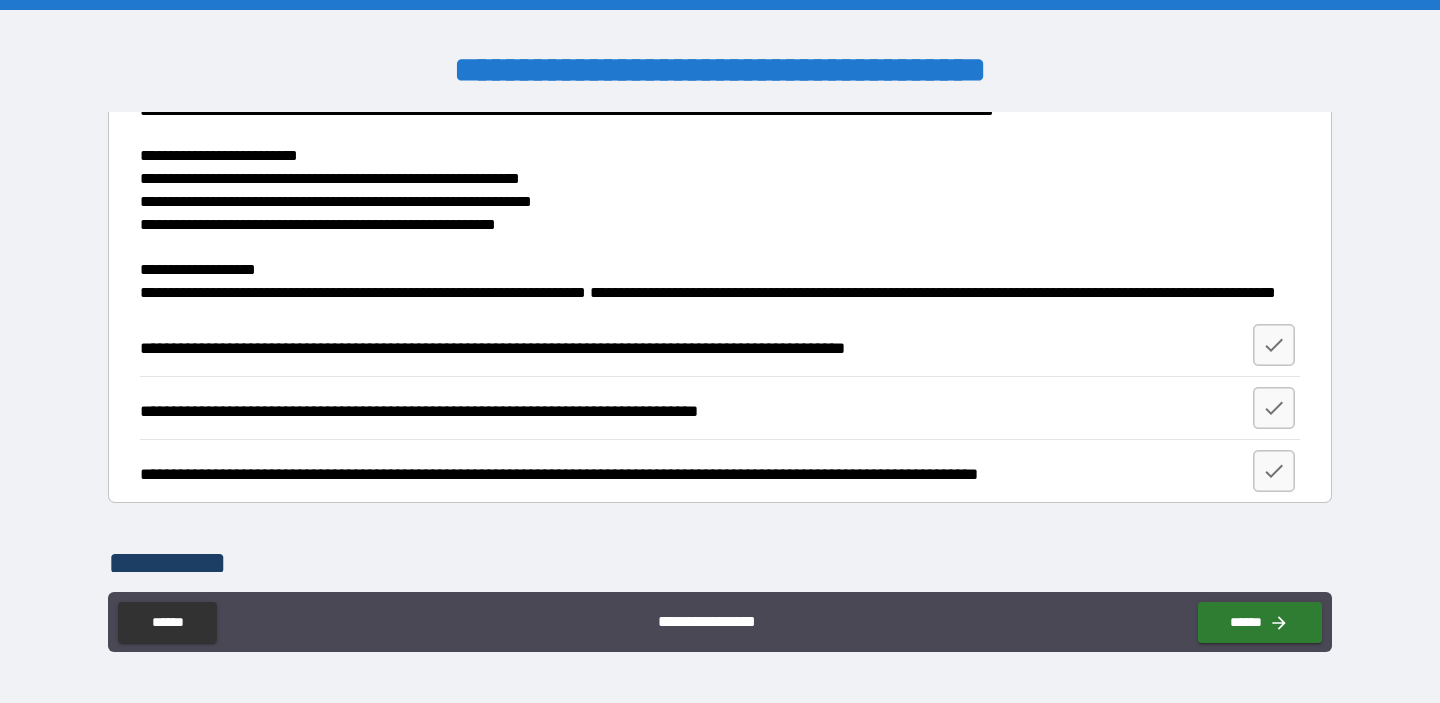 scroll, scrollTop: 371, scrollLeft: 0, axis: vertical 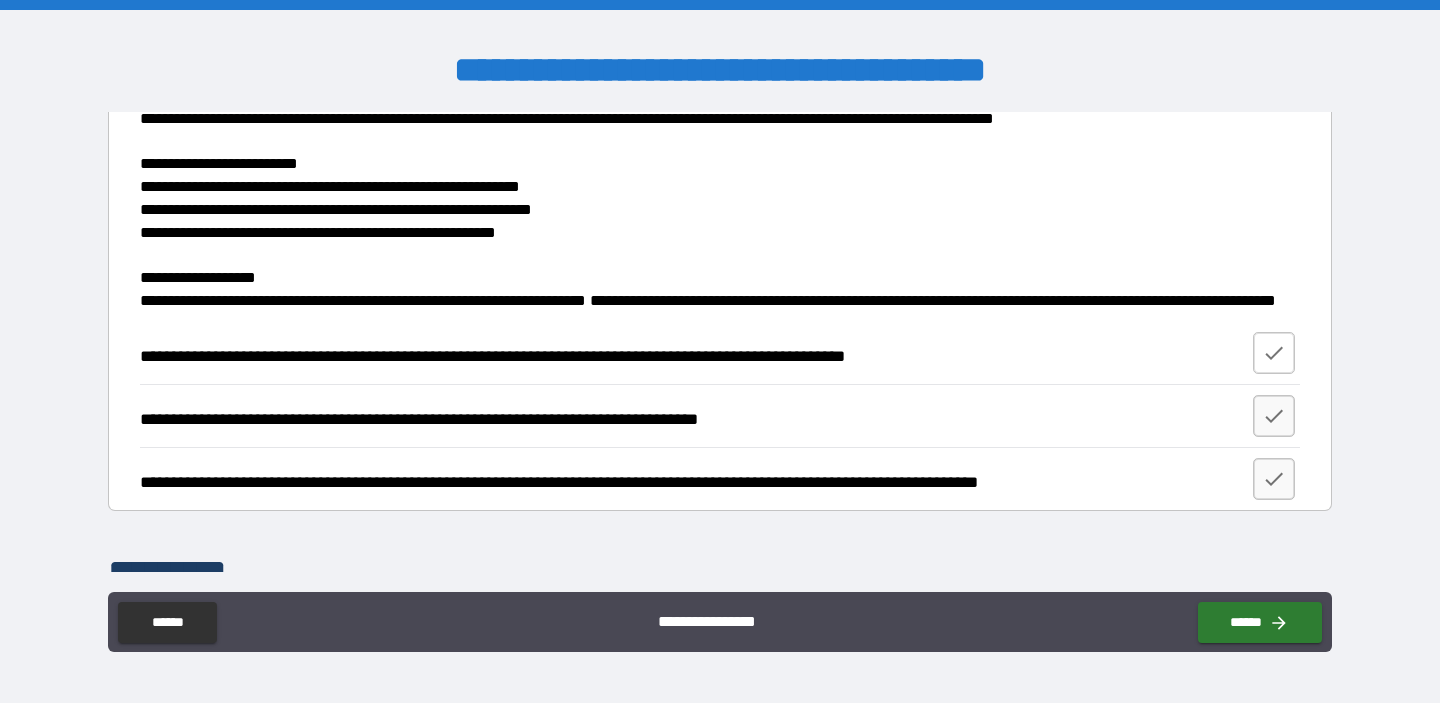 type on "******" 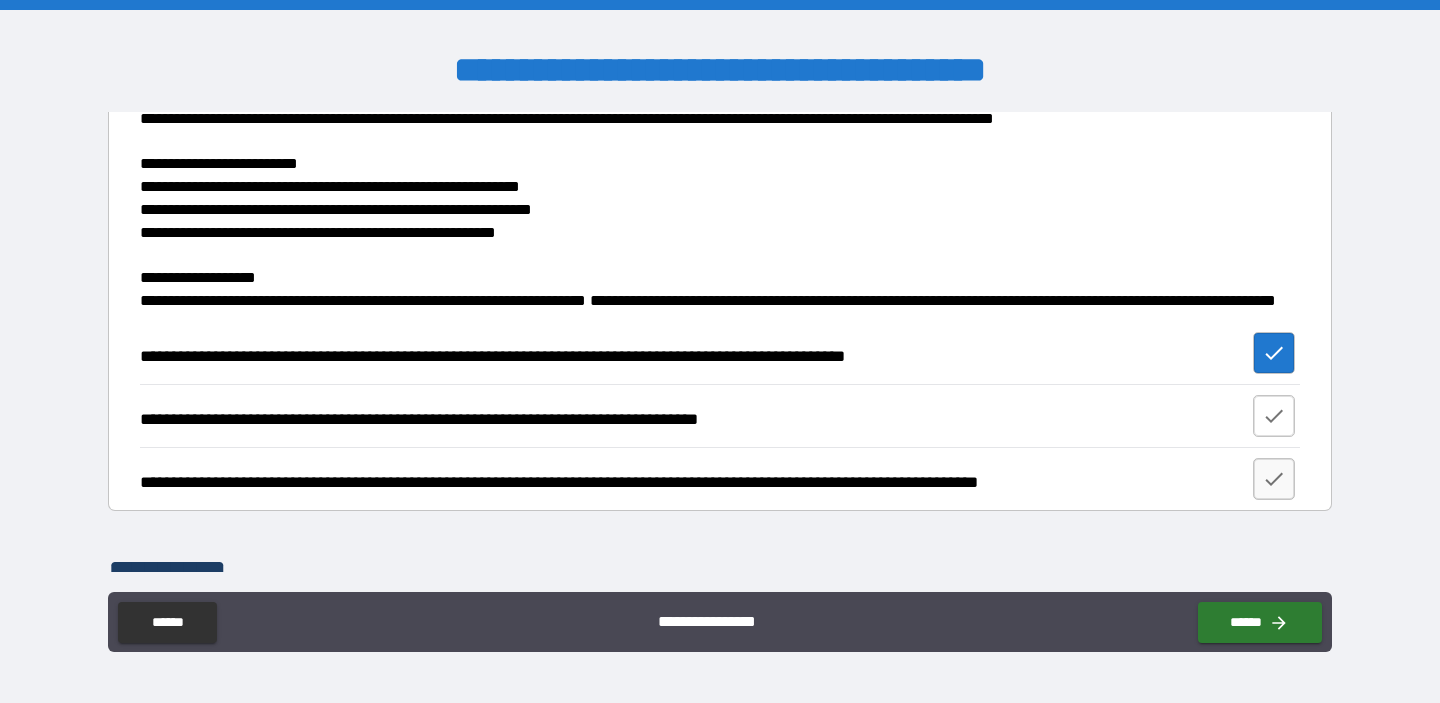 click 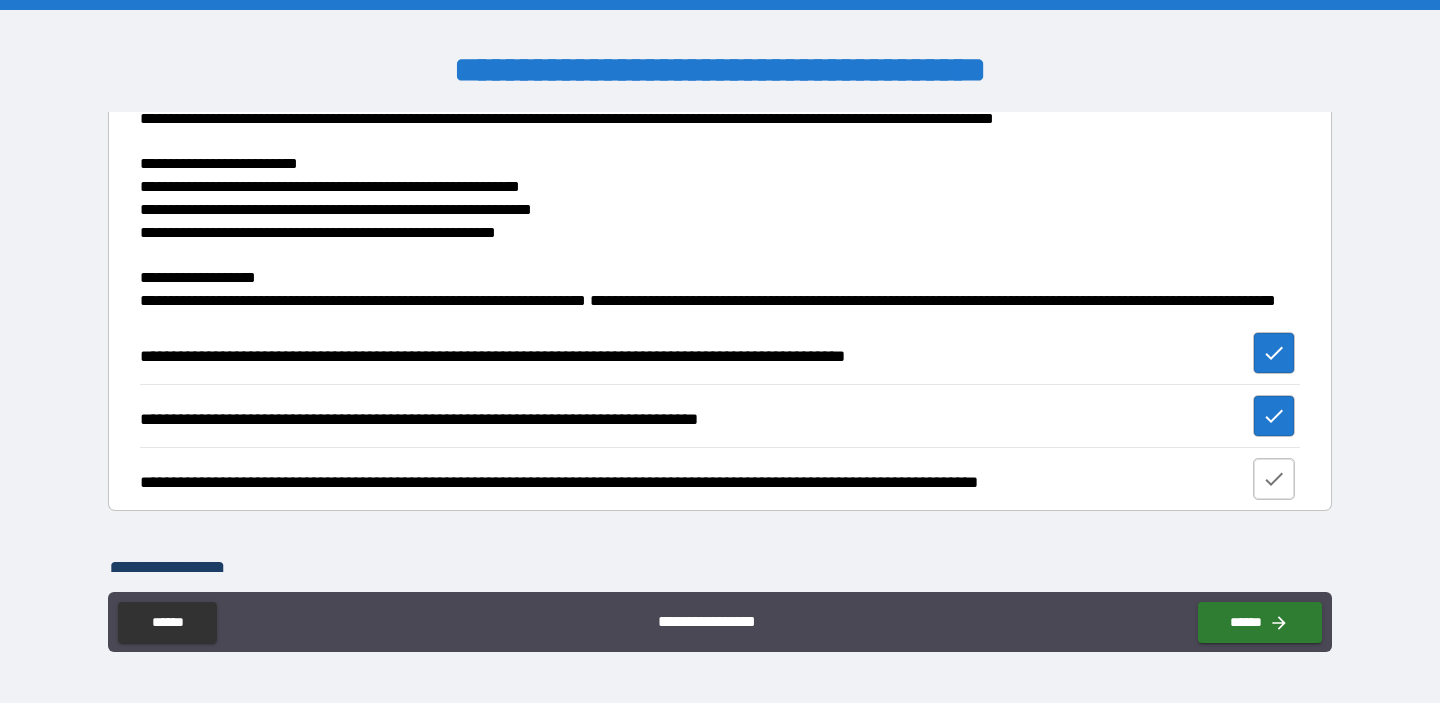 click 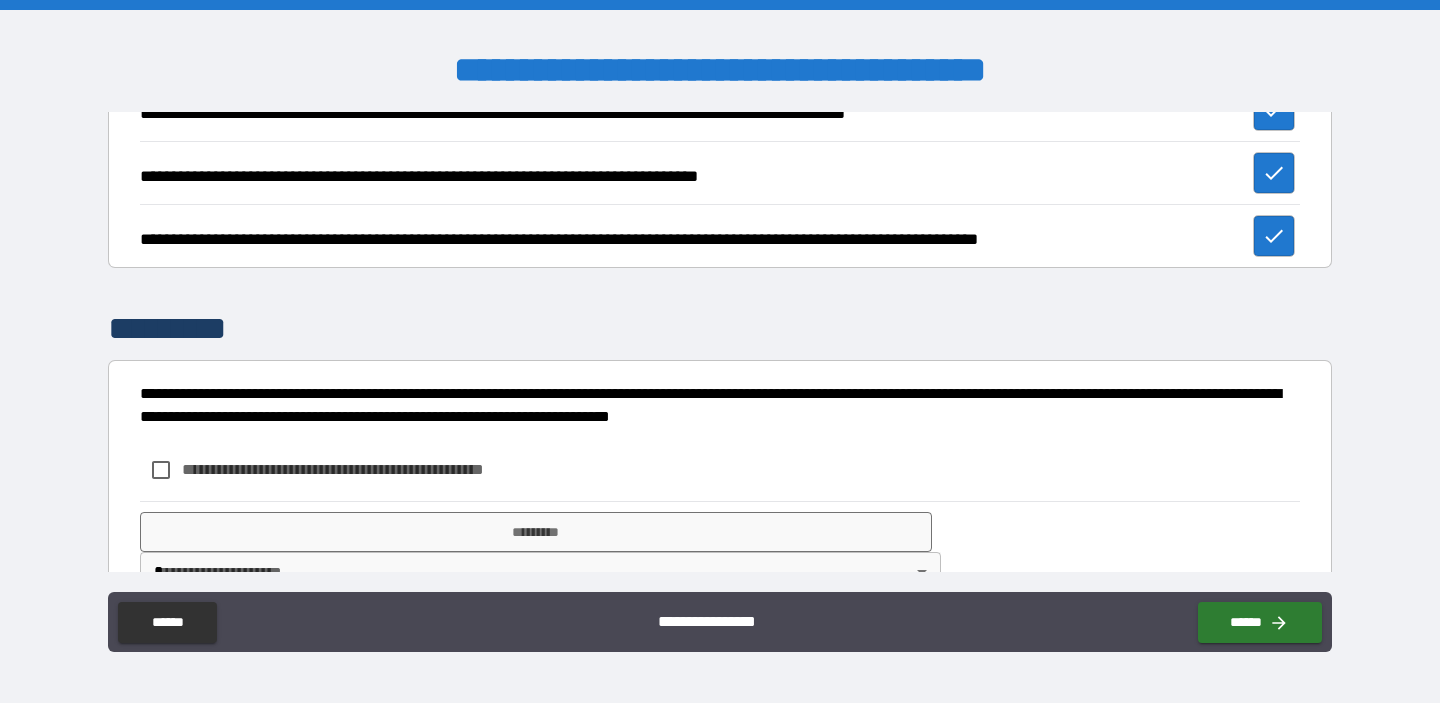 scroll, scrollTop: 687, scrollLeft: 0, axis: vertical 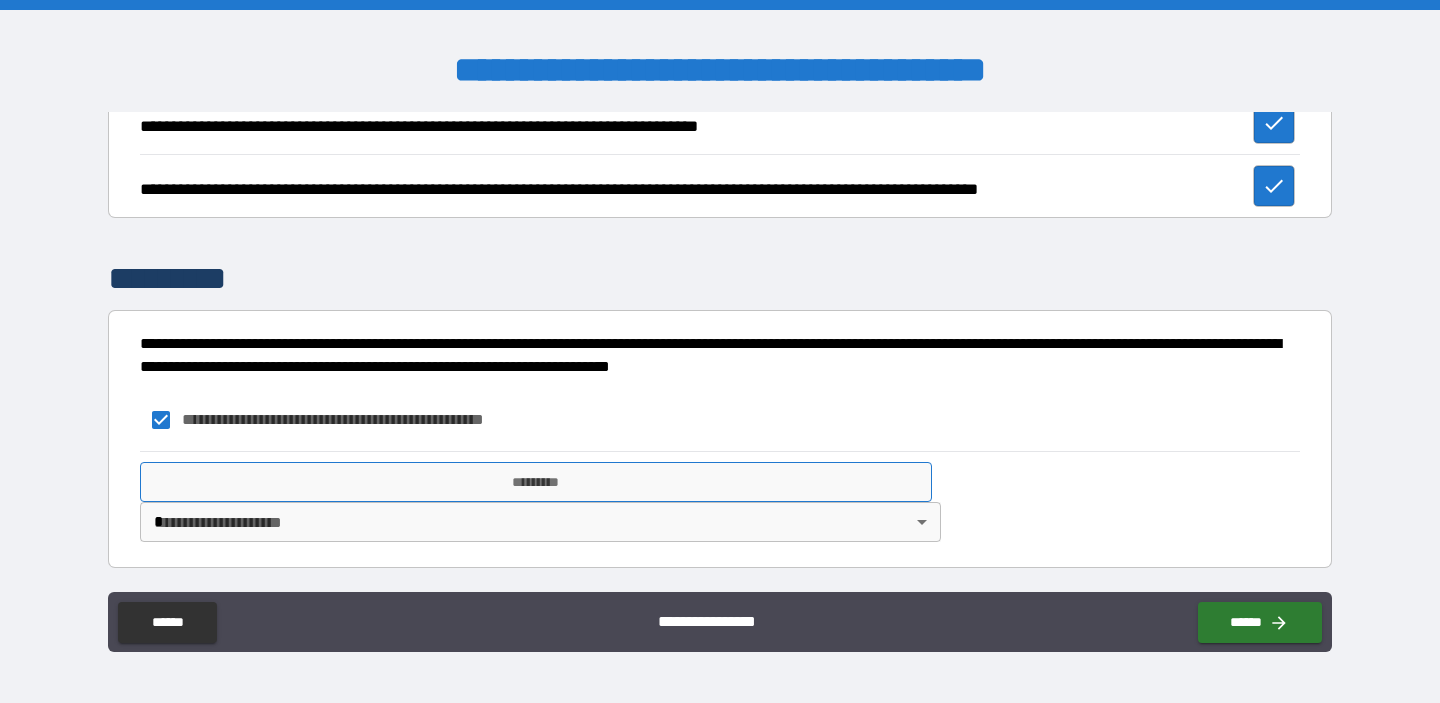 click on "*********" at bounding box center (536, 482) 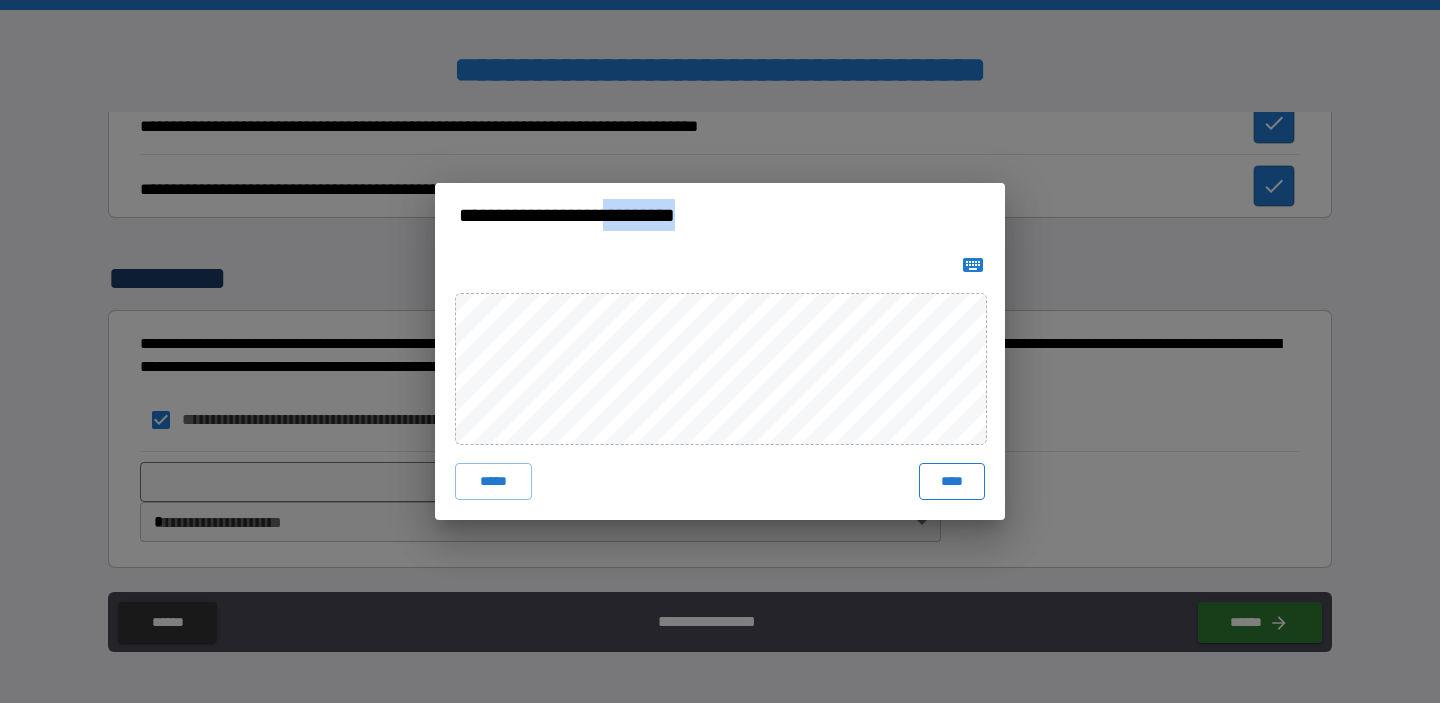 click on "****" at bounding box center (952, 481) 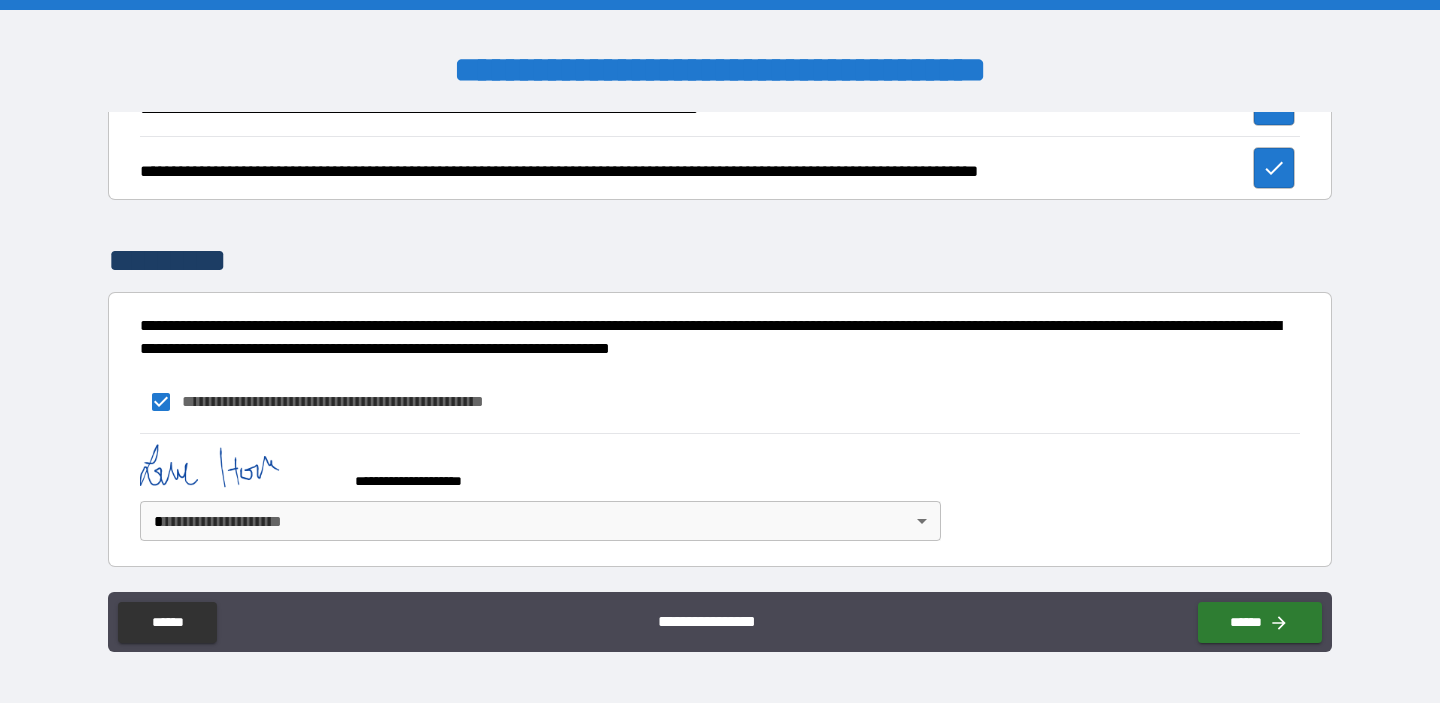 click on "**********" at bounding box center [720, 351] 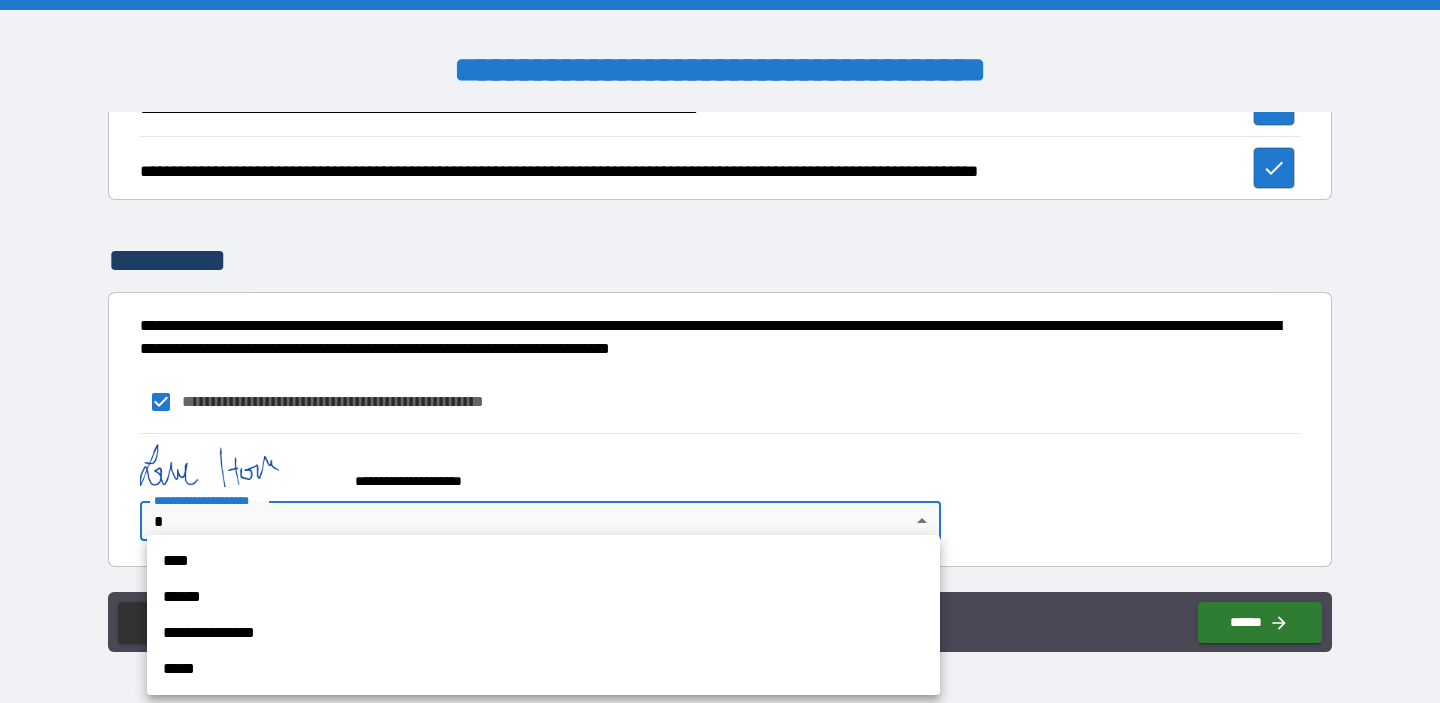 click on "****" at bounding box center (543, 561) 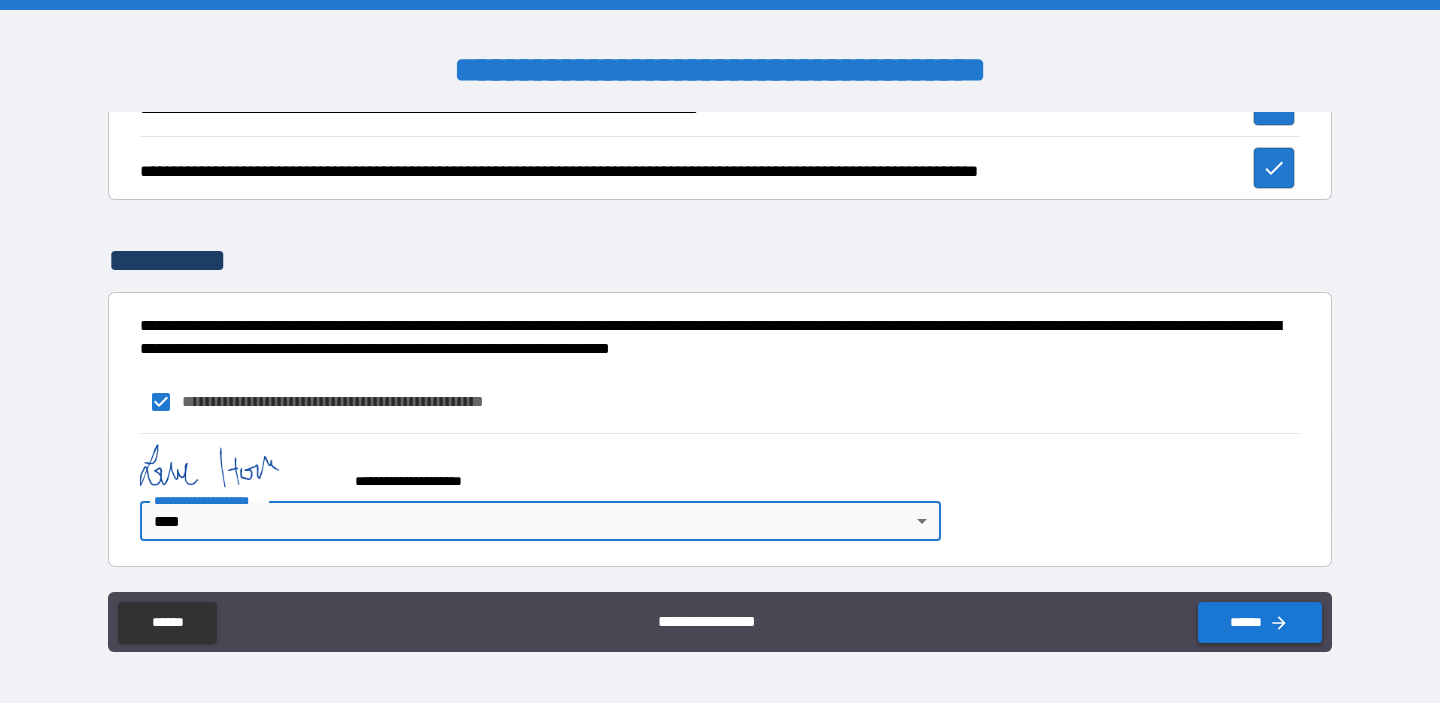click on "******" at bounding box center [1260, 622] 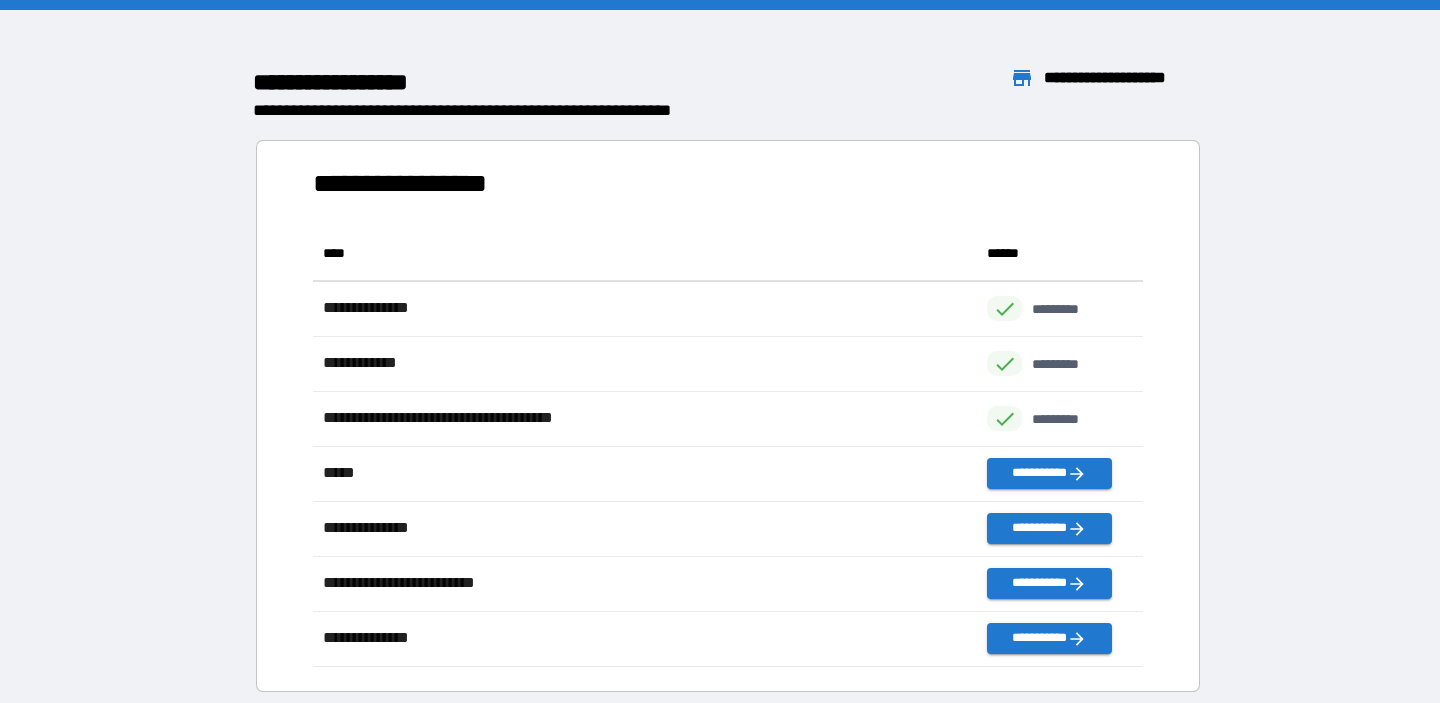 scroll, scrollTop: 1, scrollLeft: 1, axis: both 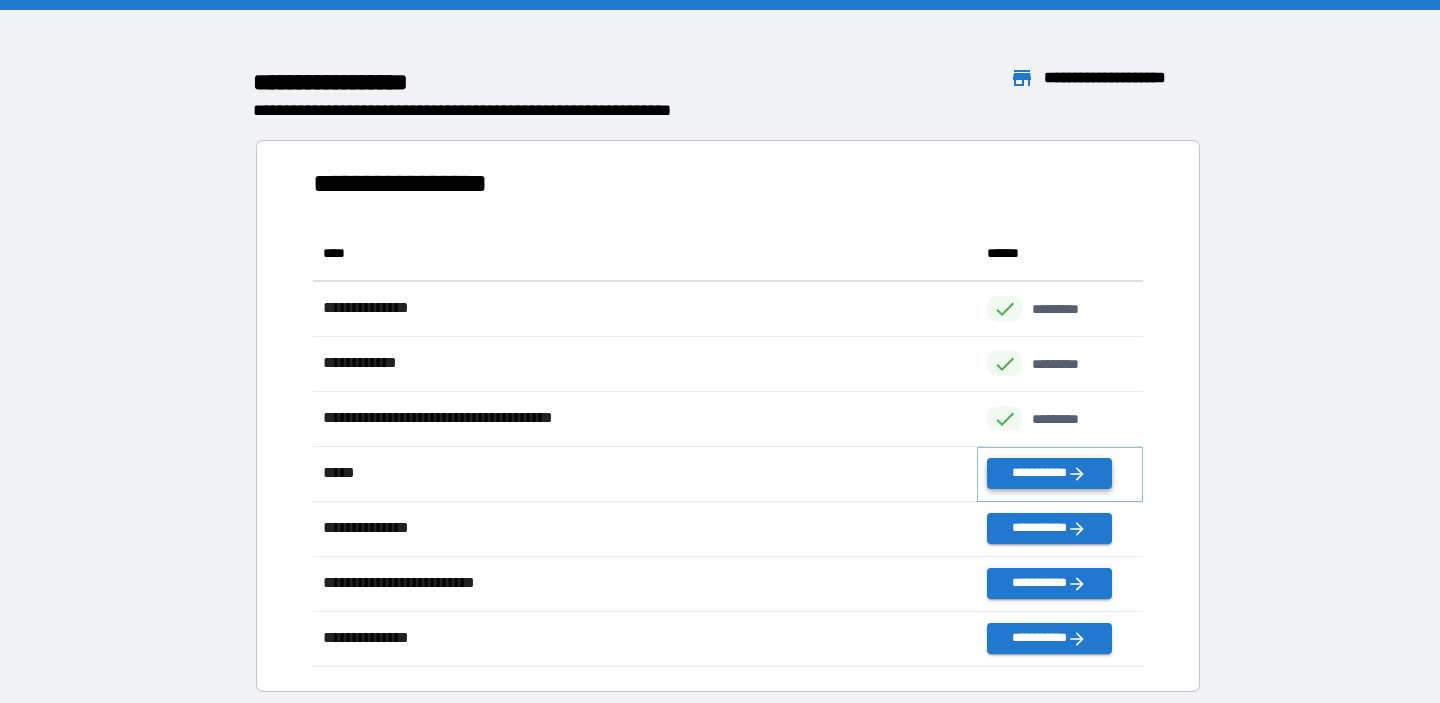 click on "**********" at bounding box center [1049, 473] 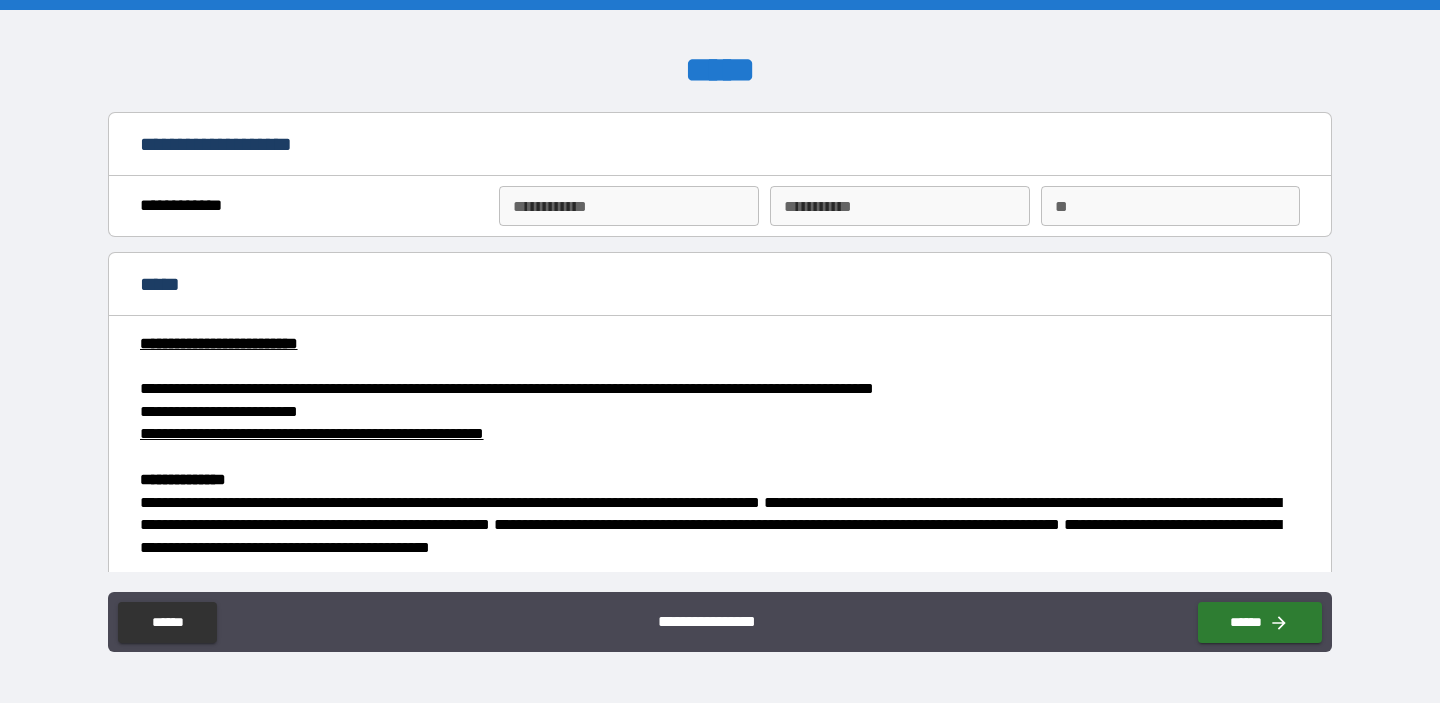type on "*" 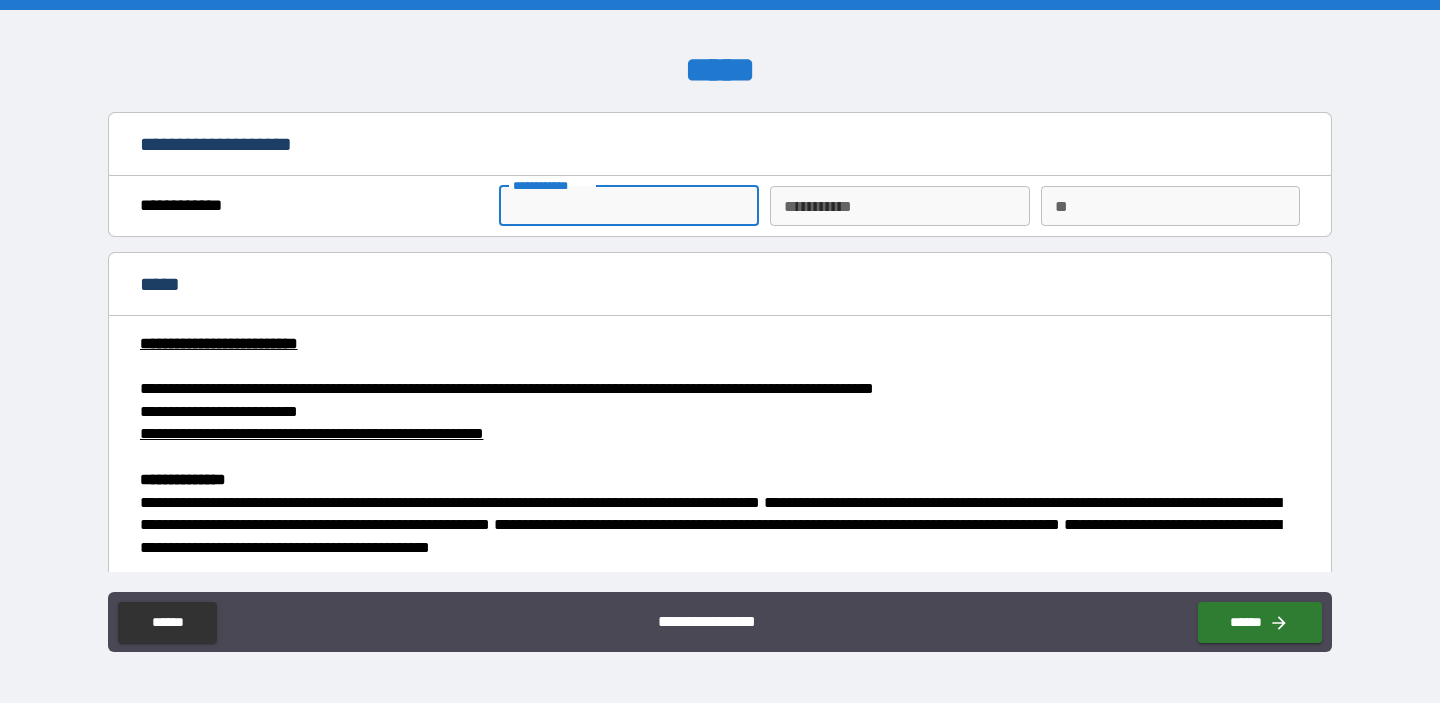 type on "*" 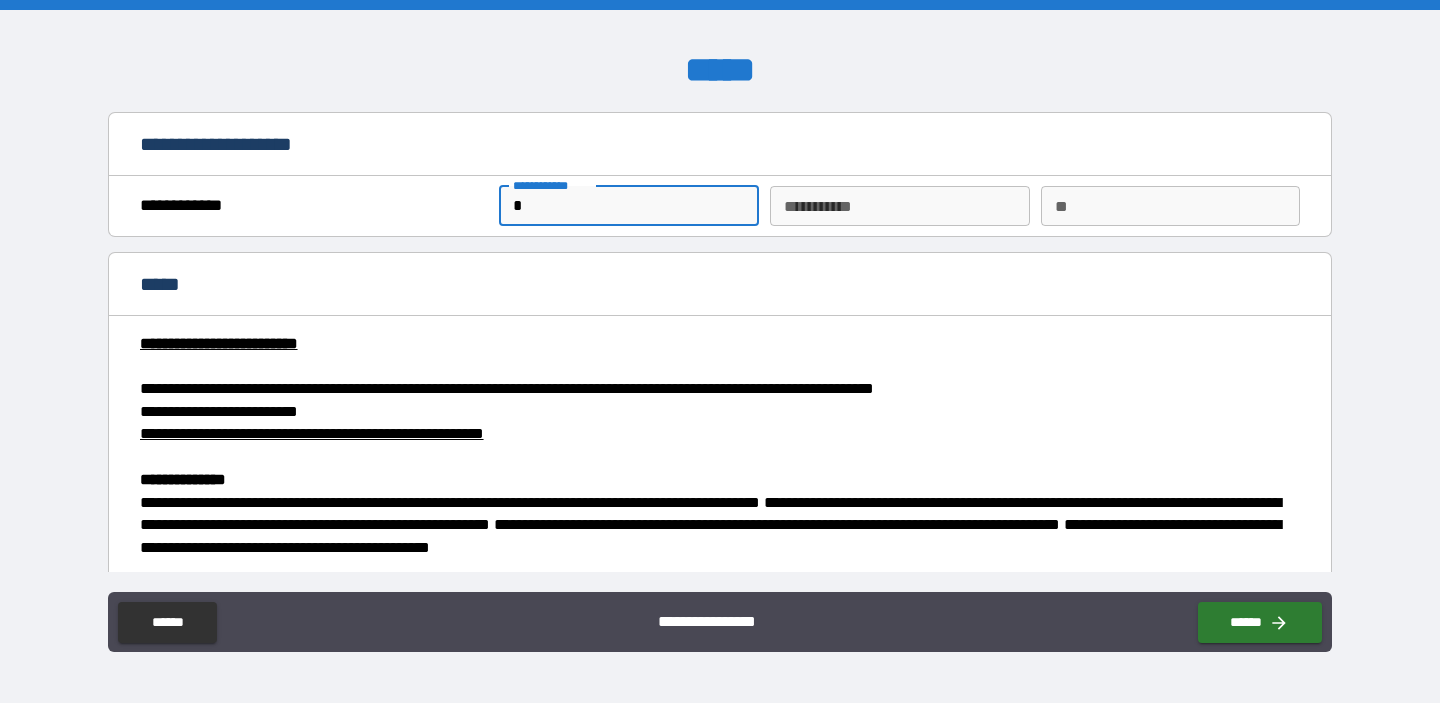 type on "**" 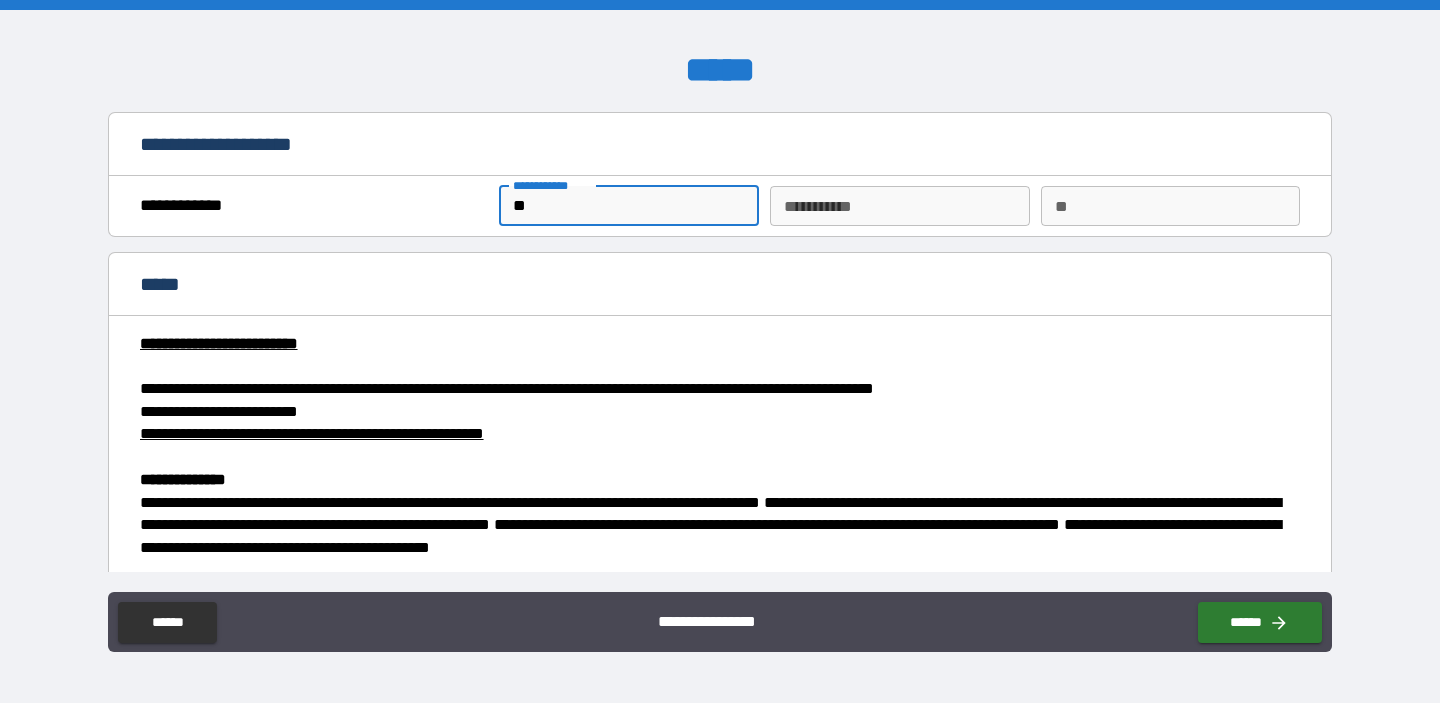type on "***" 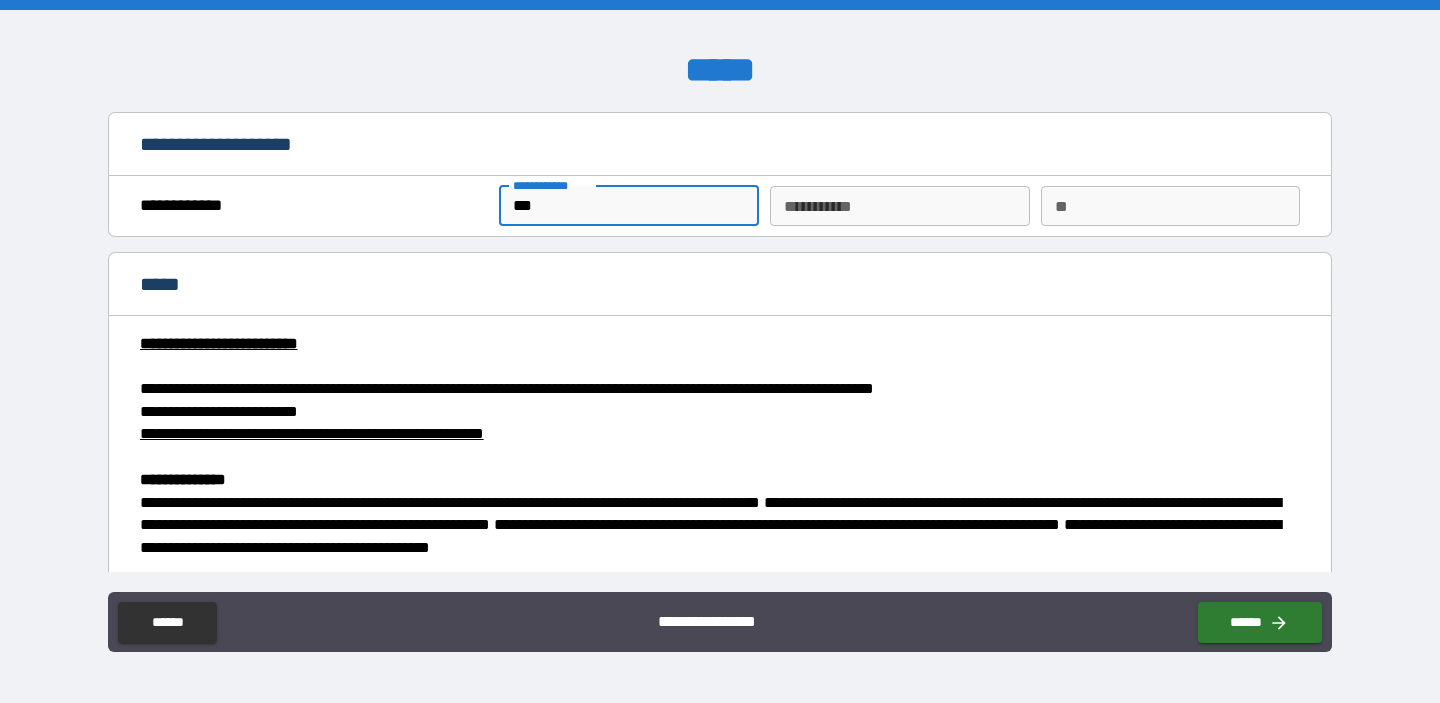 type on "****" 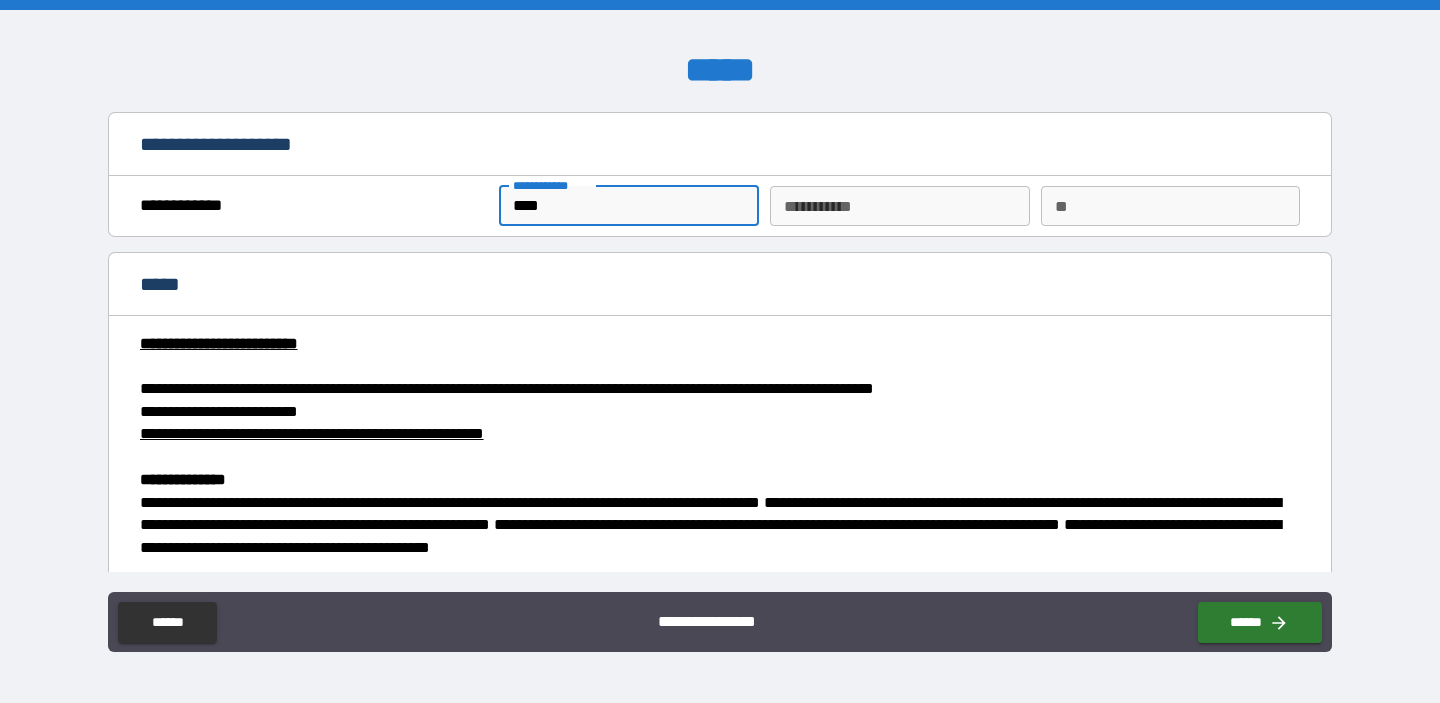 type on "*****" 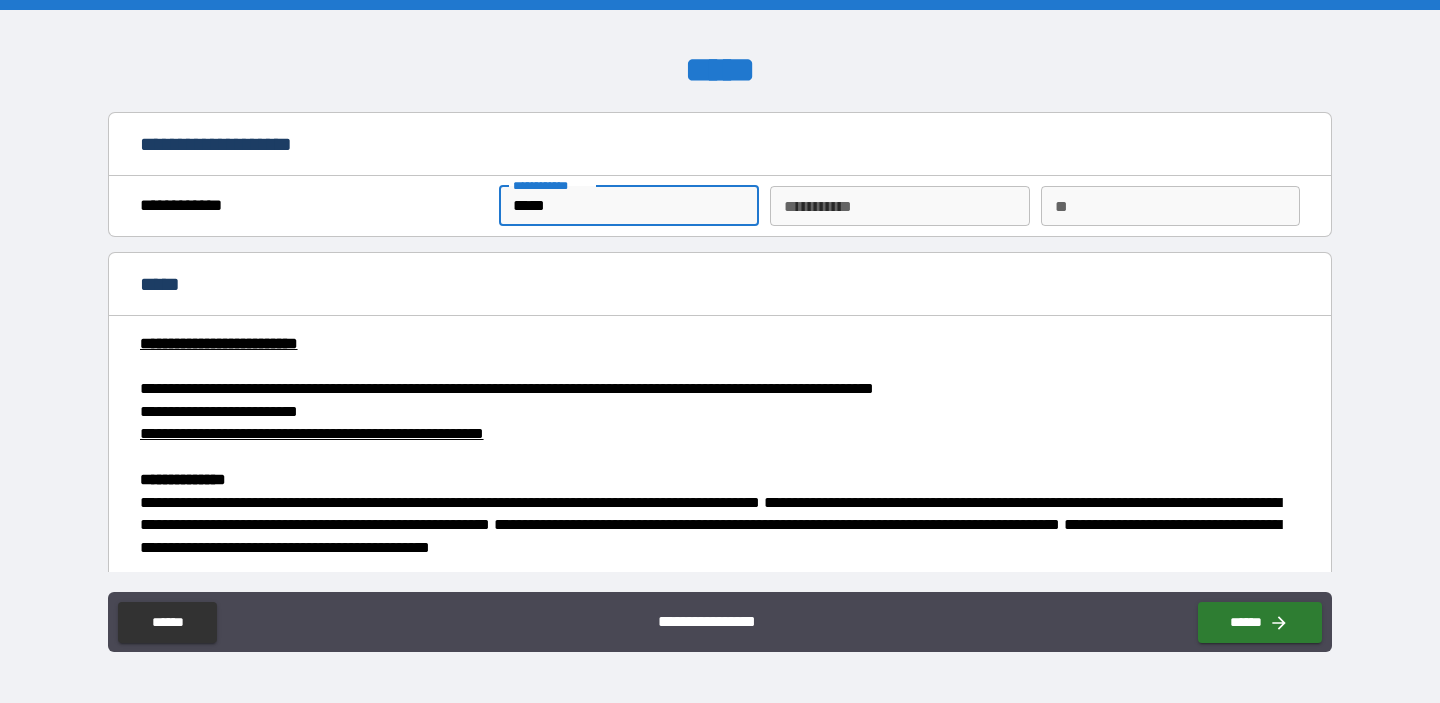 type on "*" 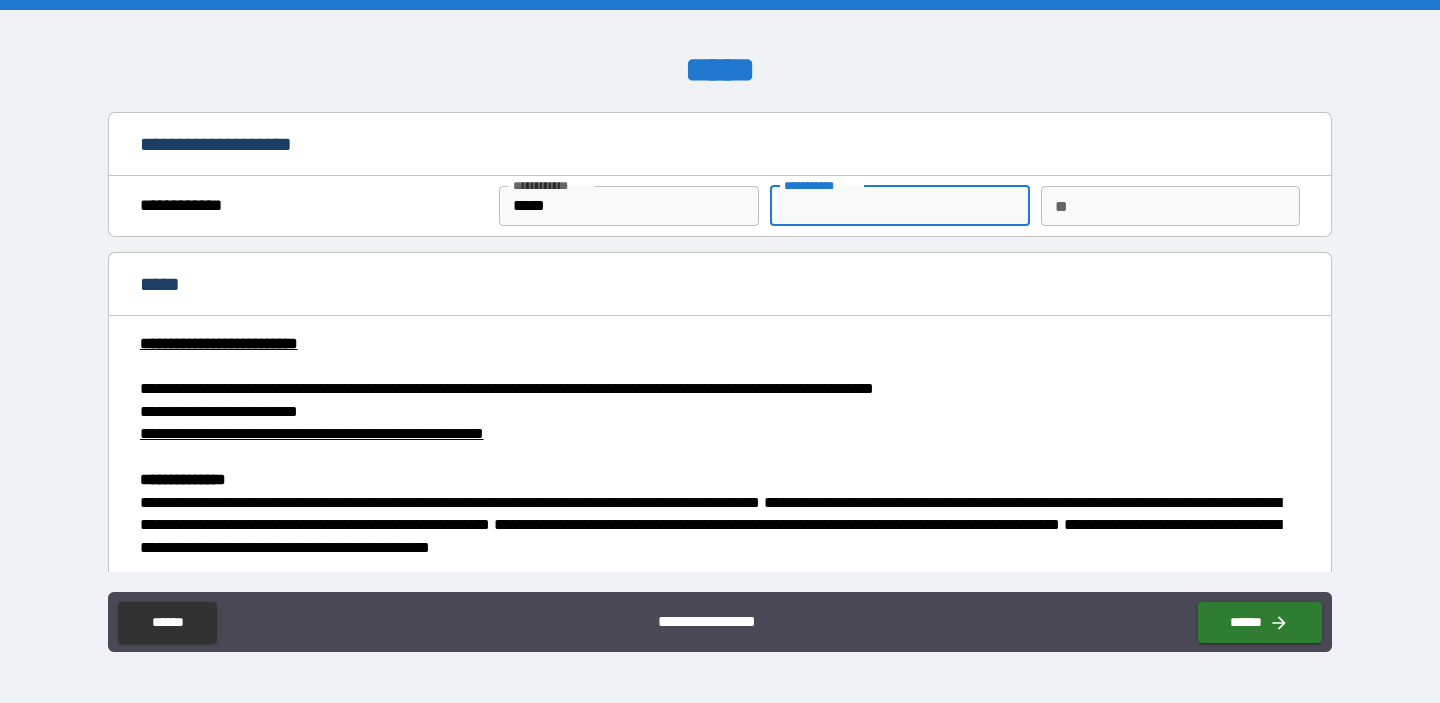 type on "*" 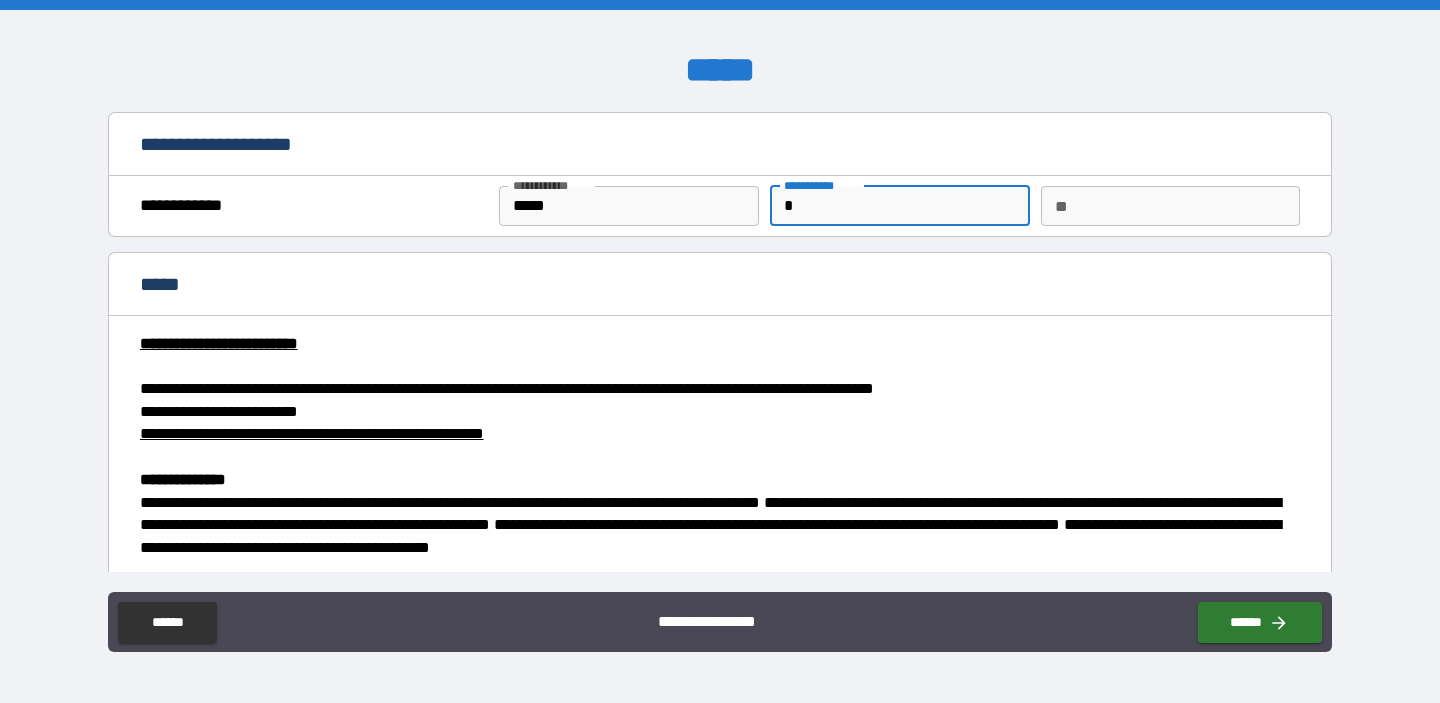 type on "**" 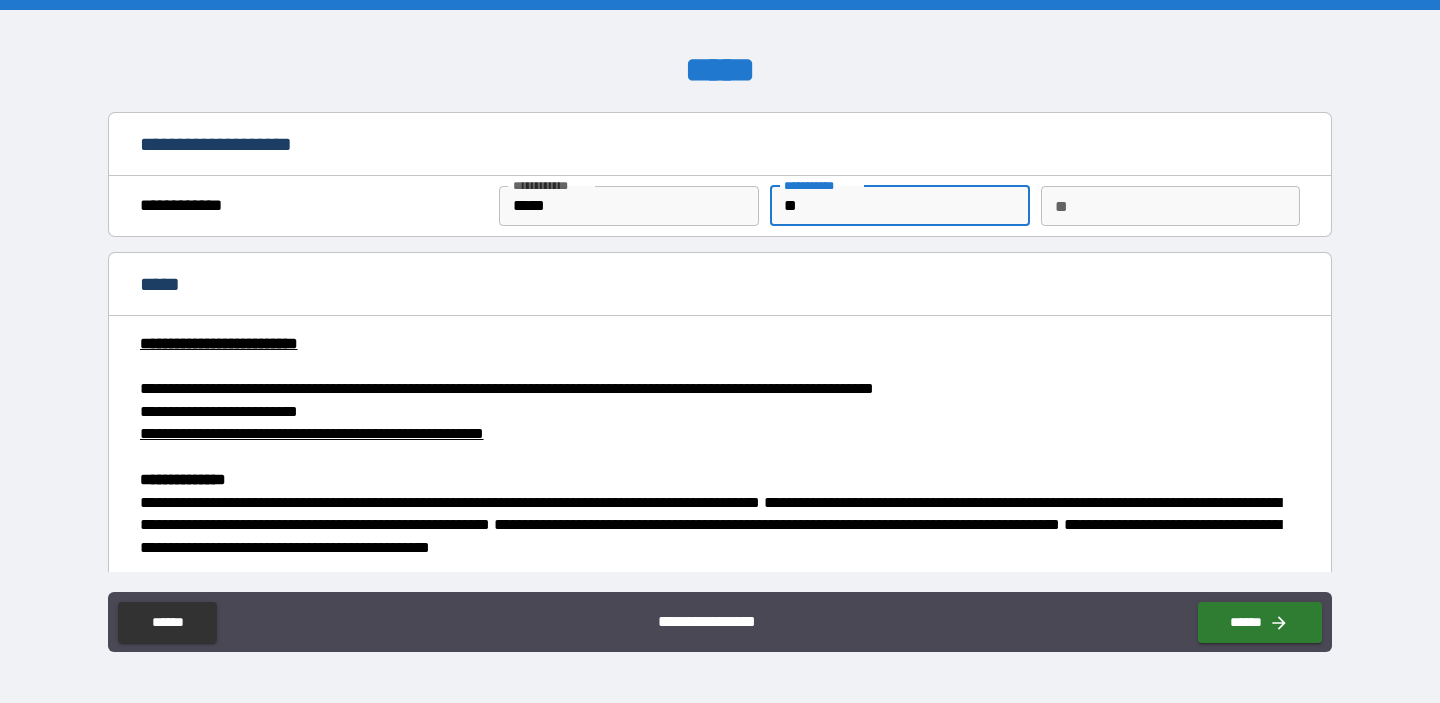 type on "***" 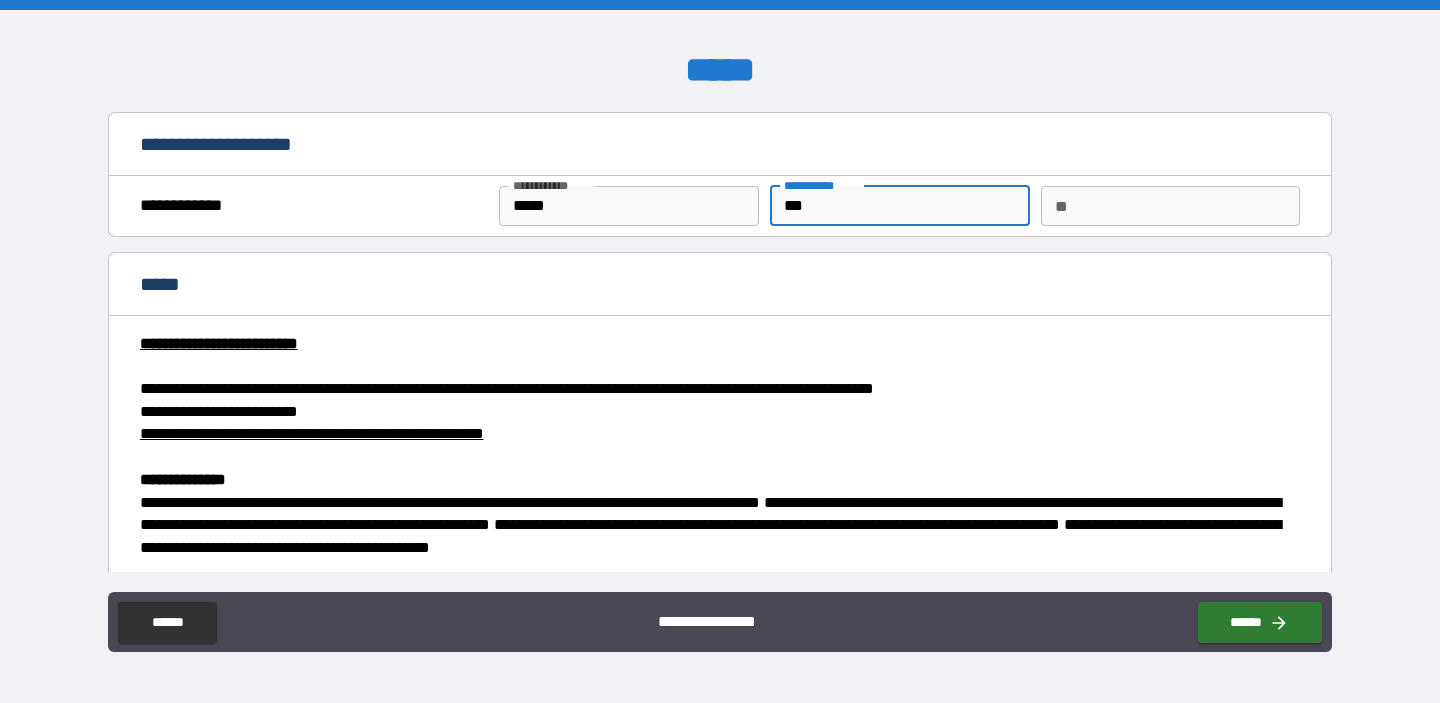 type on "****" 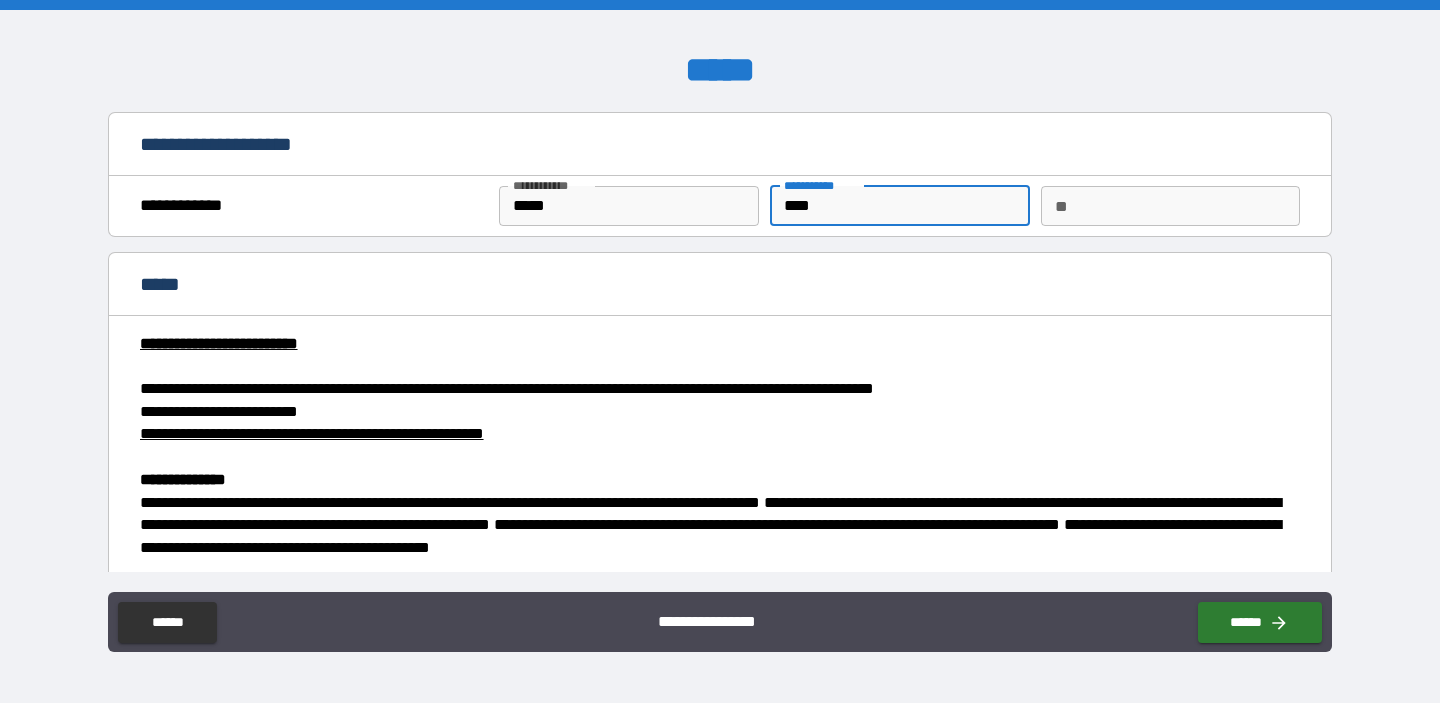 type on "*" 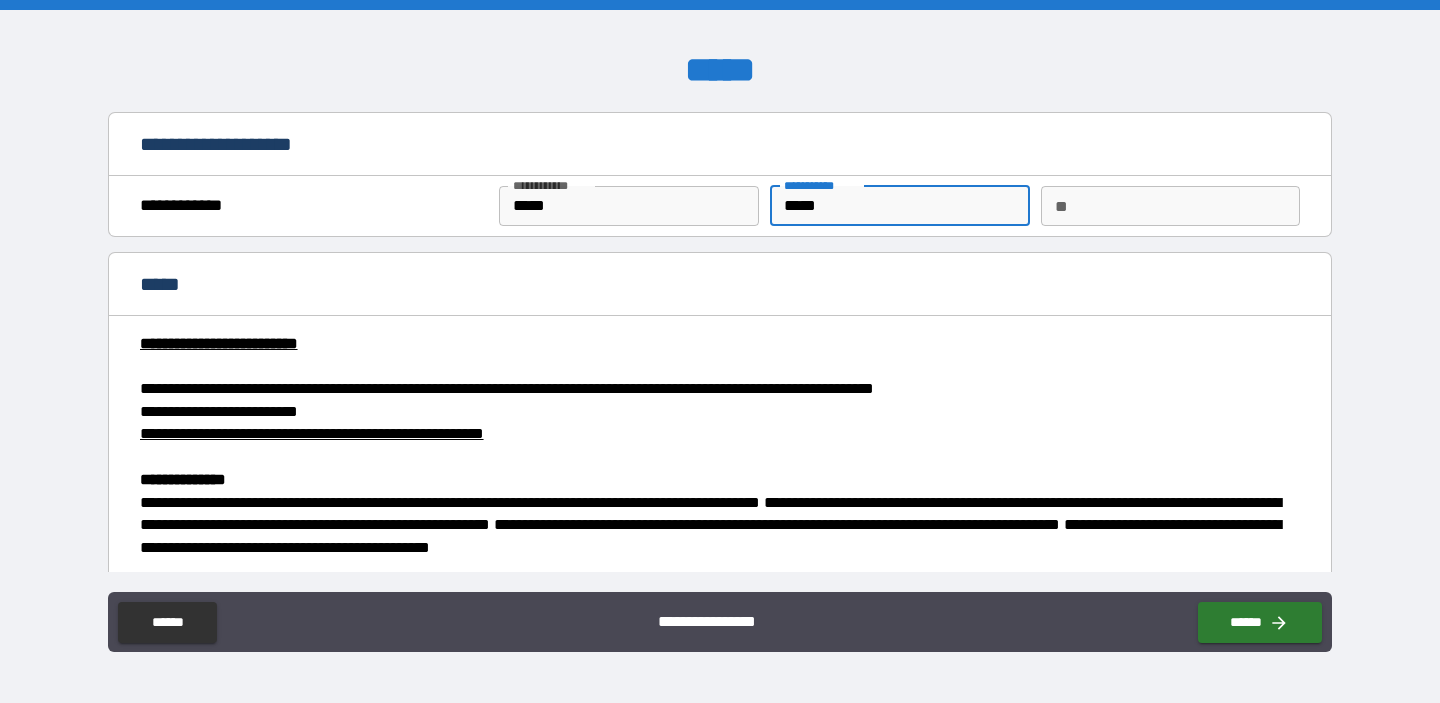 type on "******" 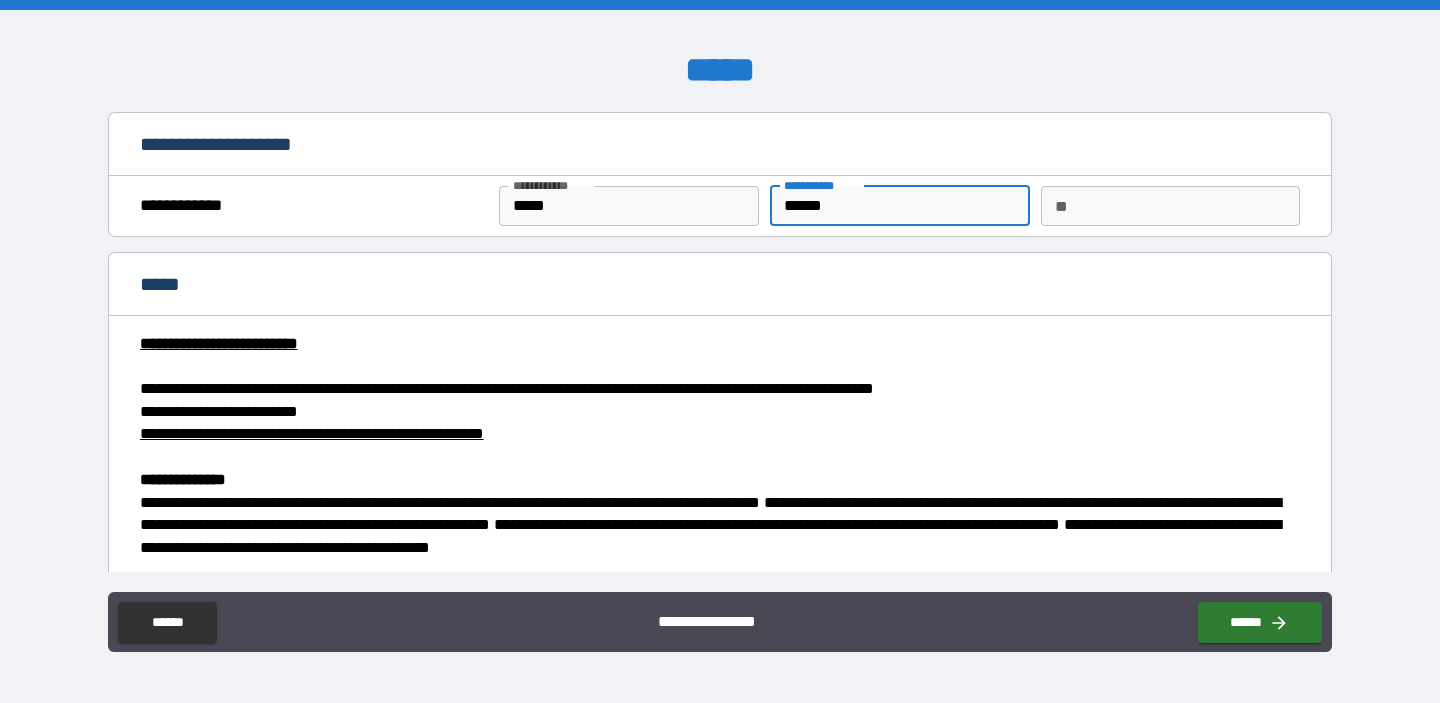 type on "*" 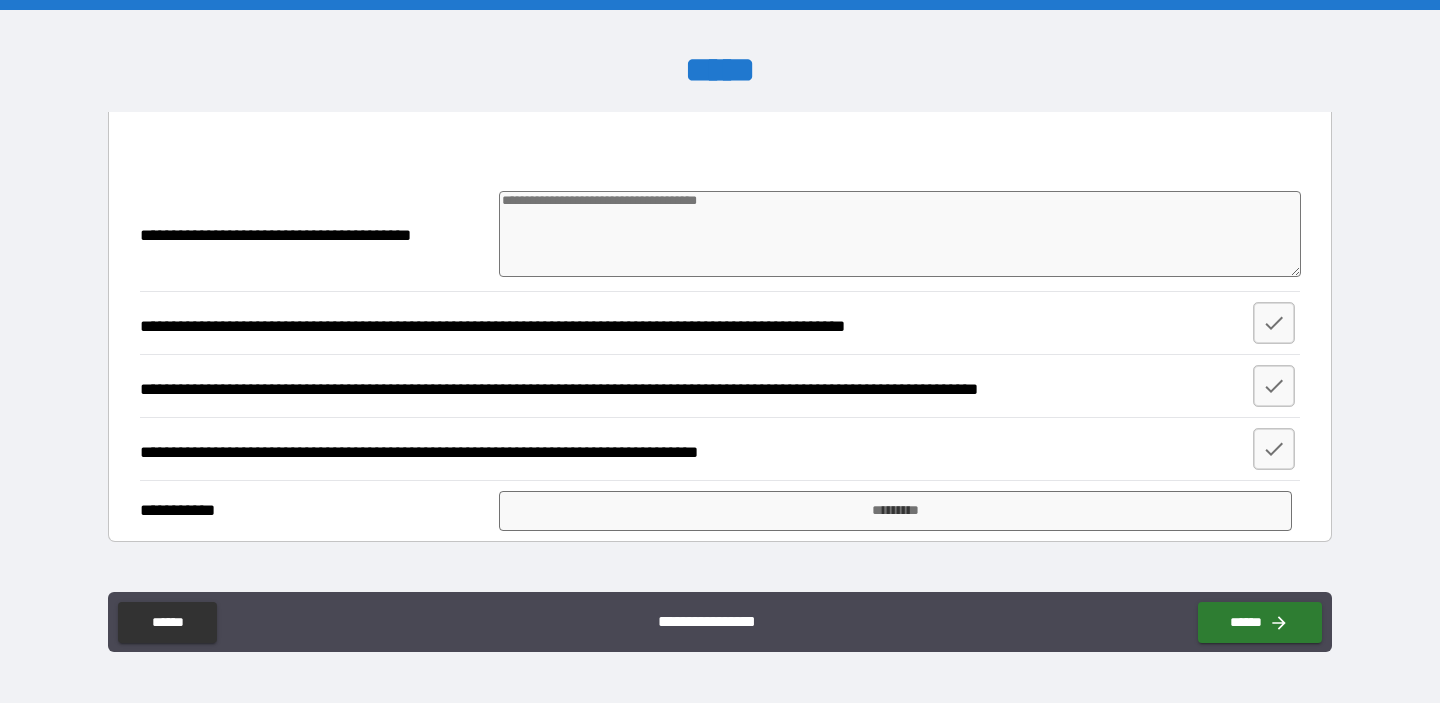 scroll, scrollTop: 2095, scrollLeft: 0, axis: vertical 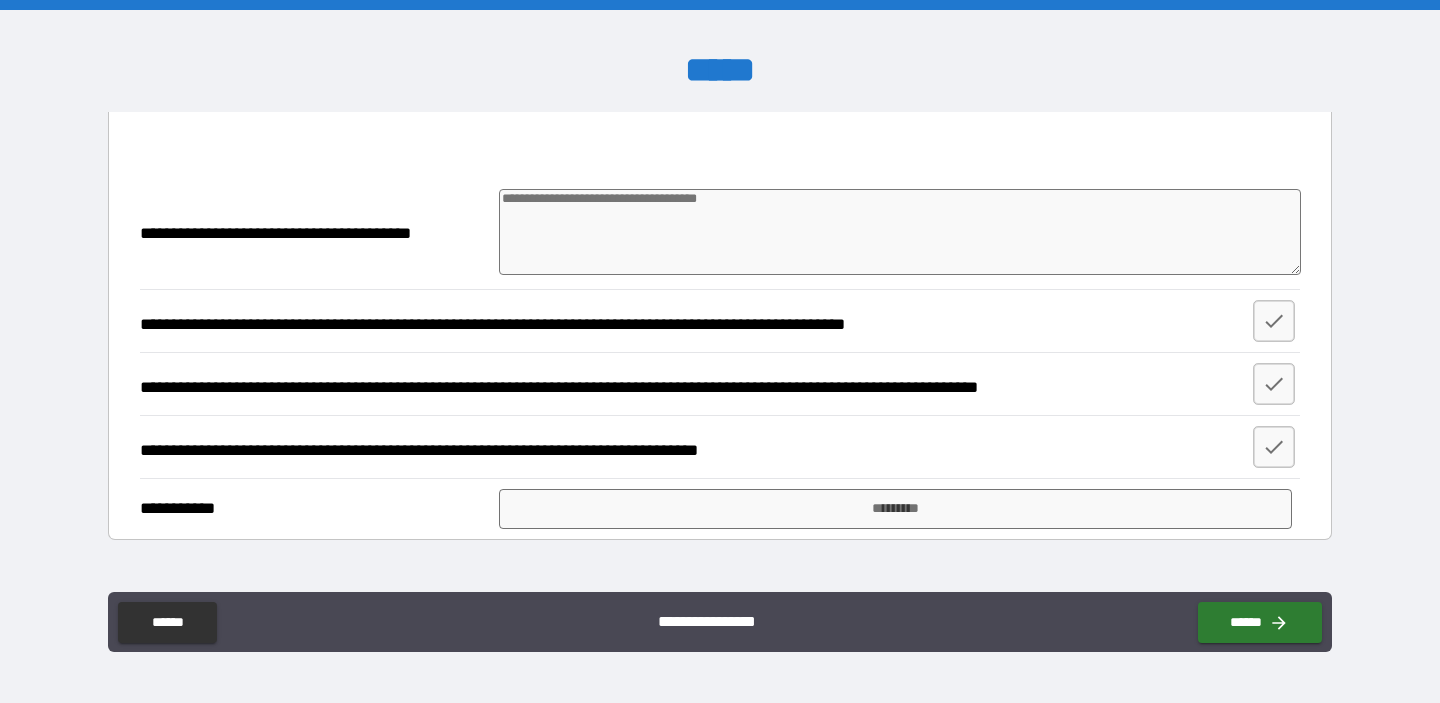 type on "******" 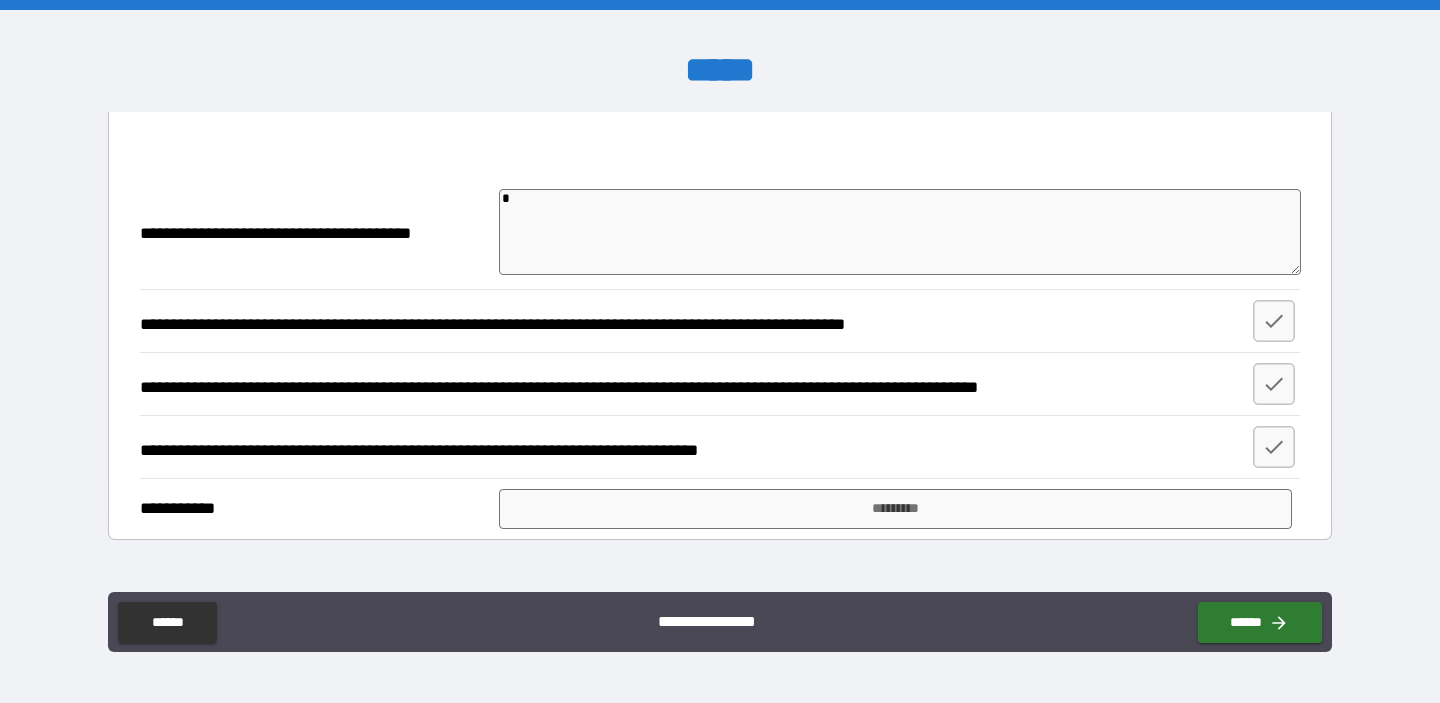 type on "**" 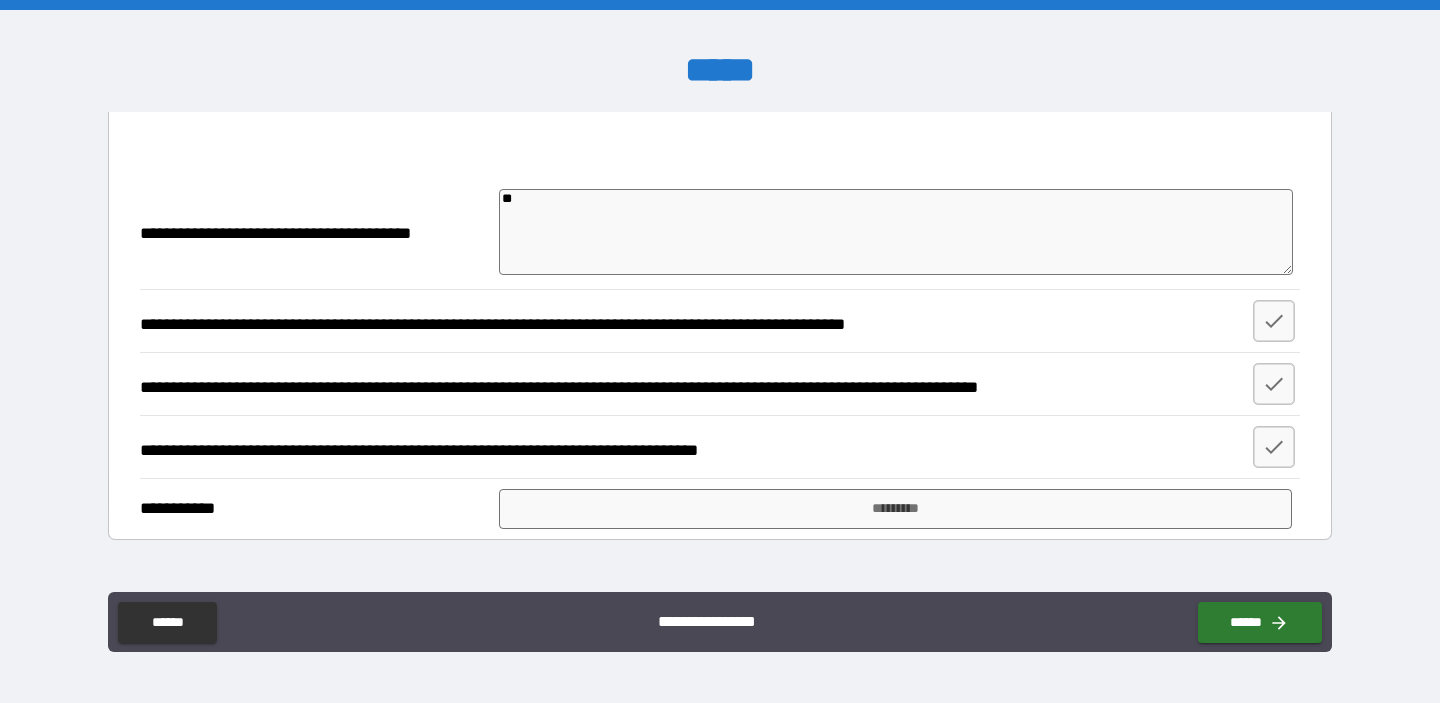 type on "***" 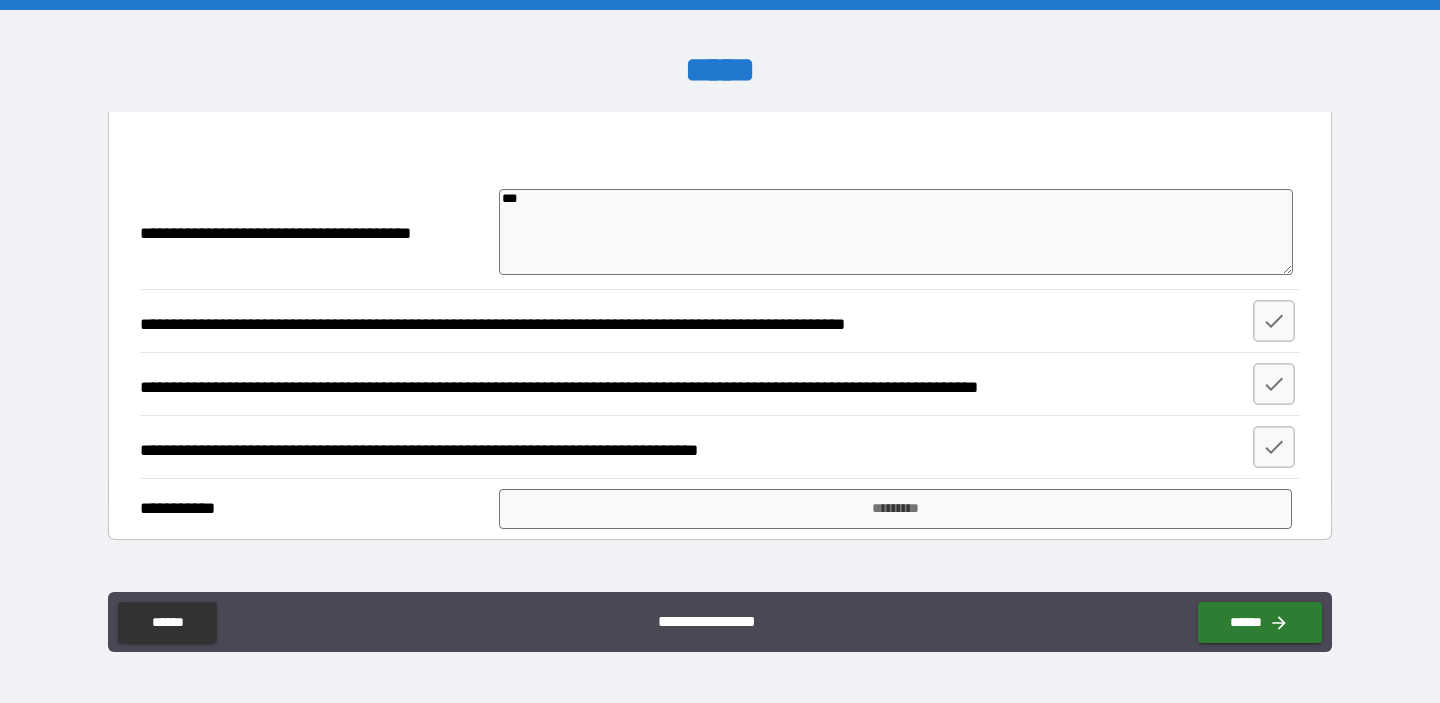 type on "****" 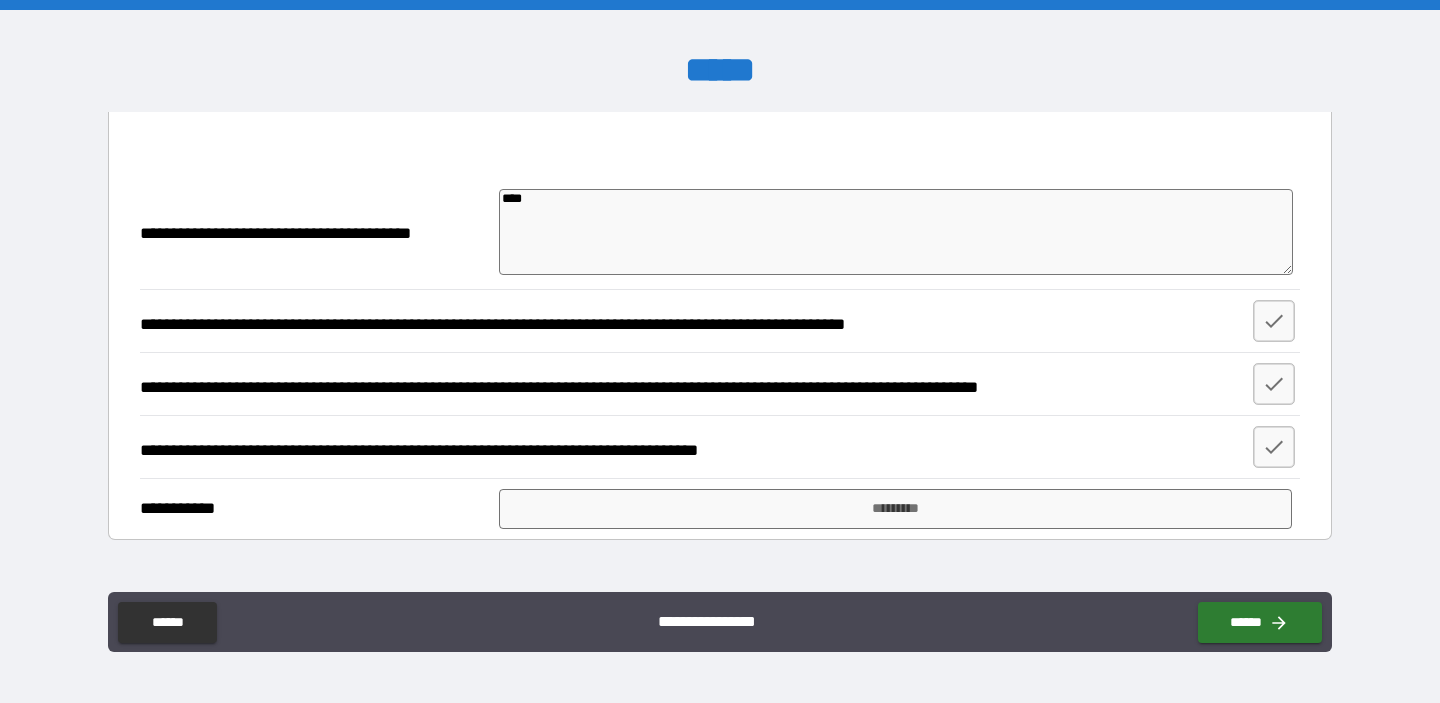 type on "****" 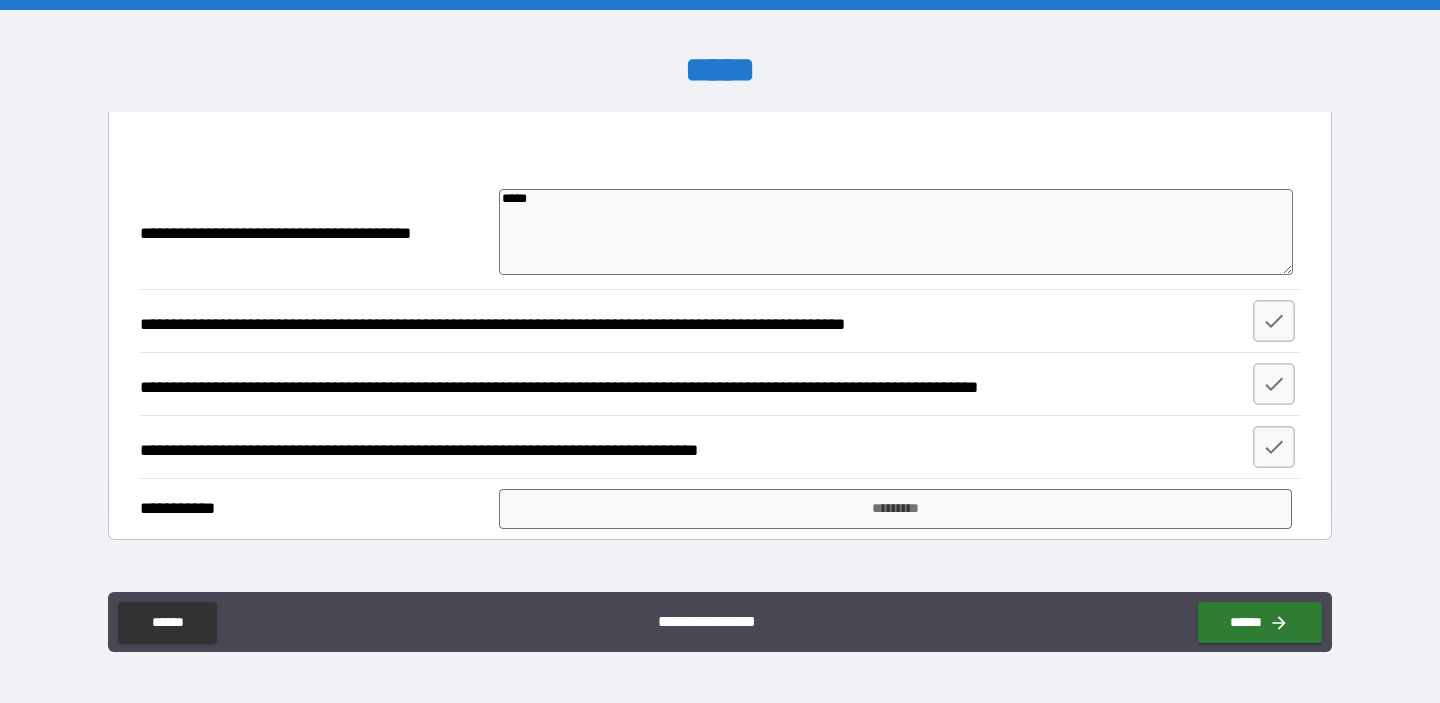 type on "*" 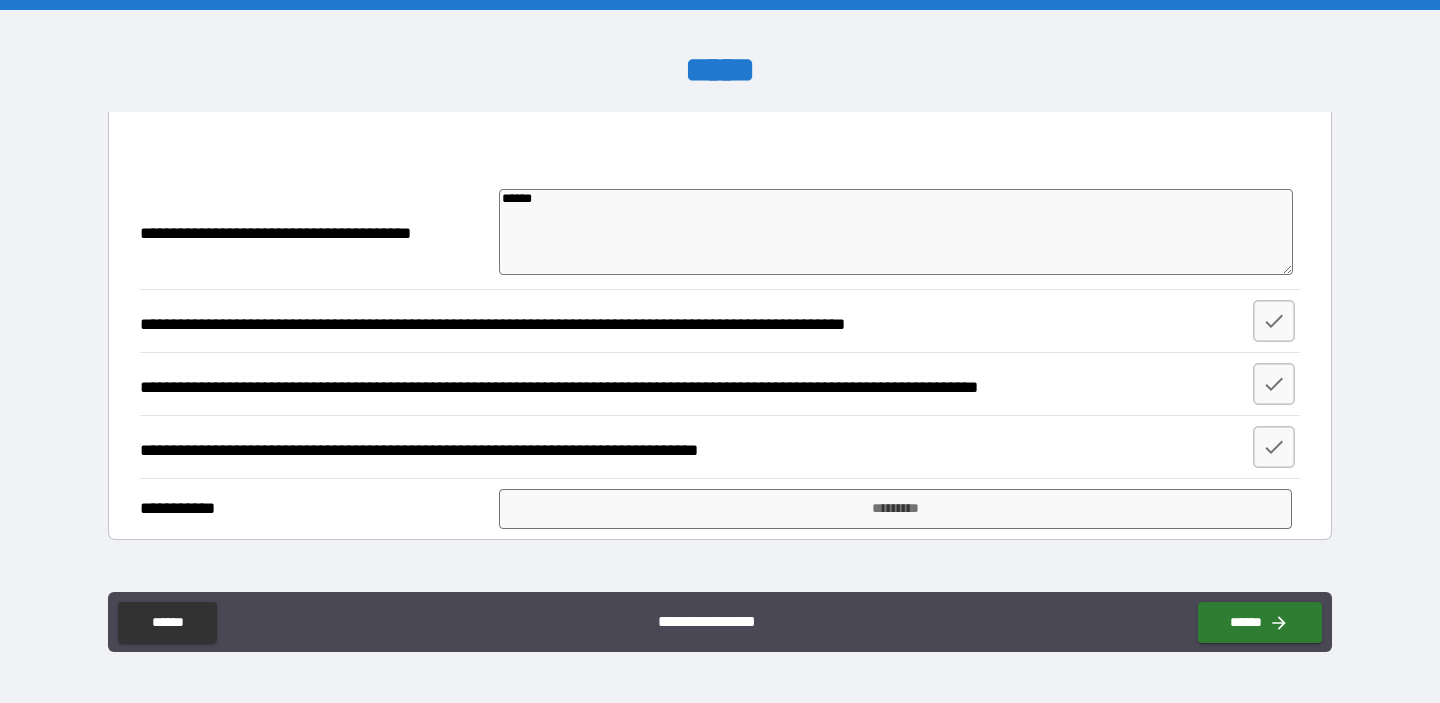 type on "*" 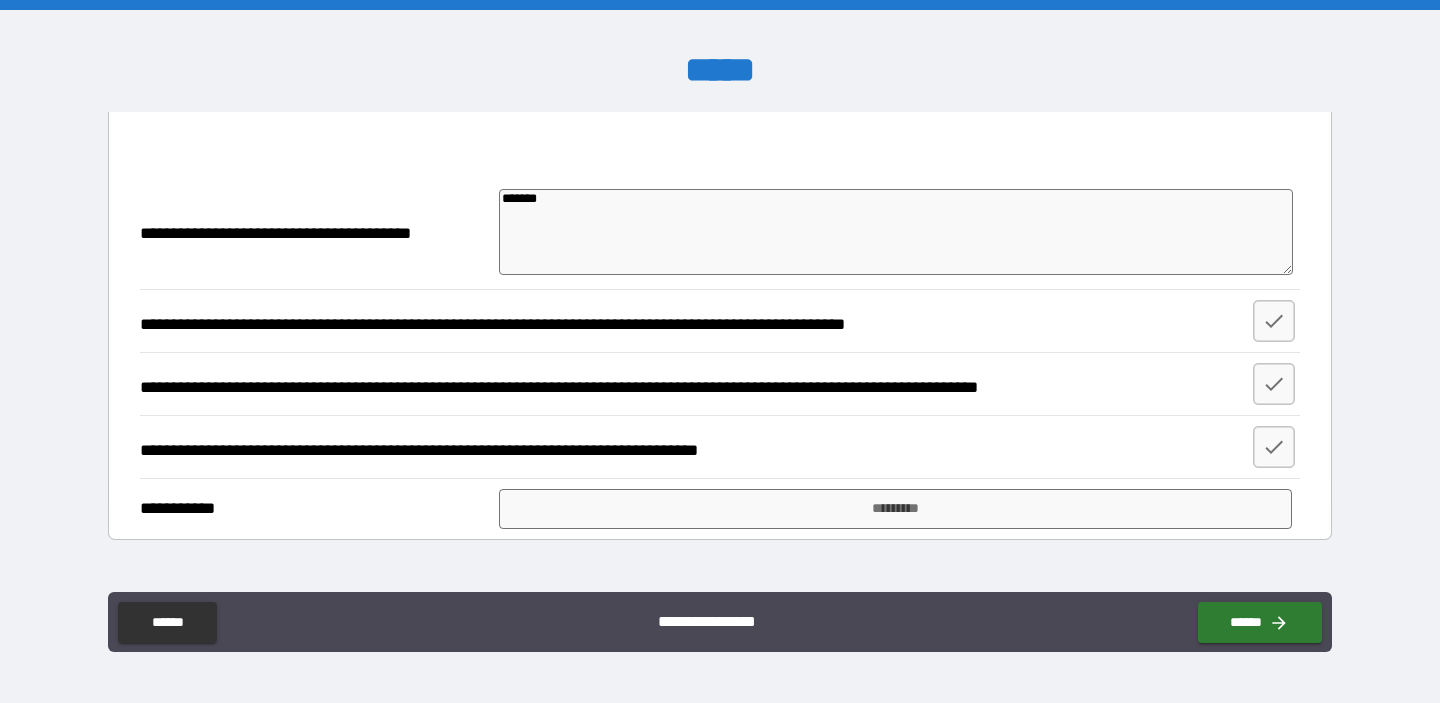 type on "*" 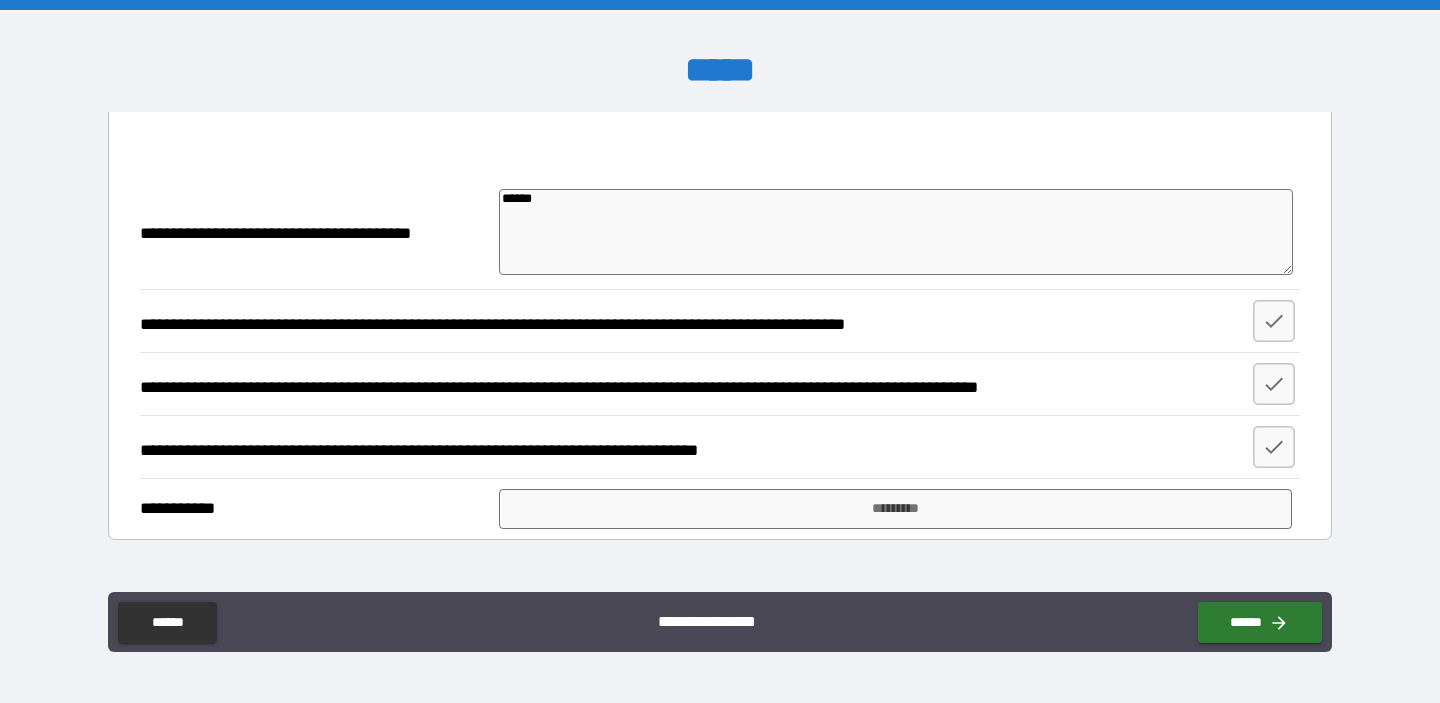 type on "*******" 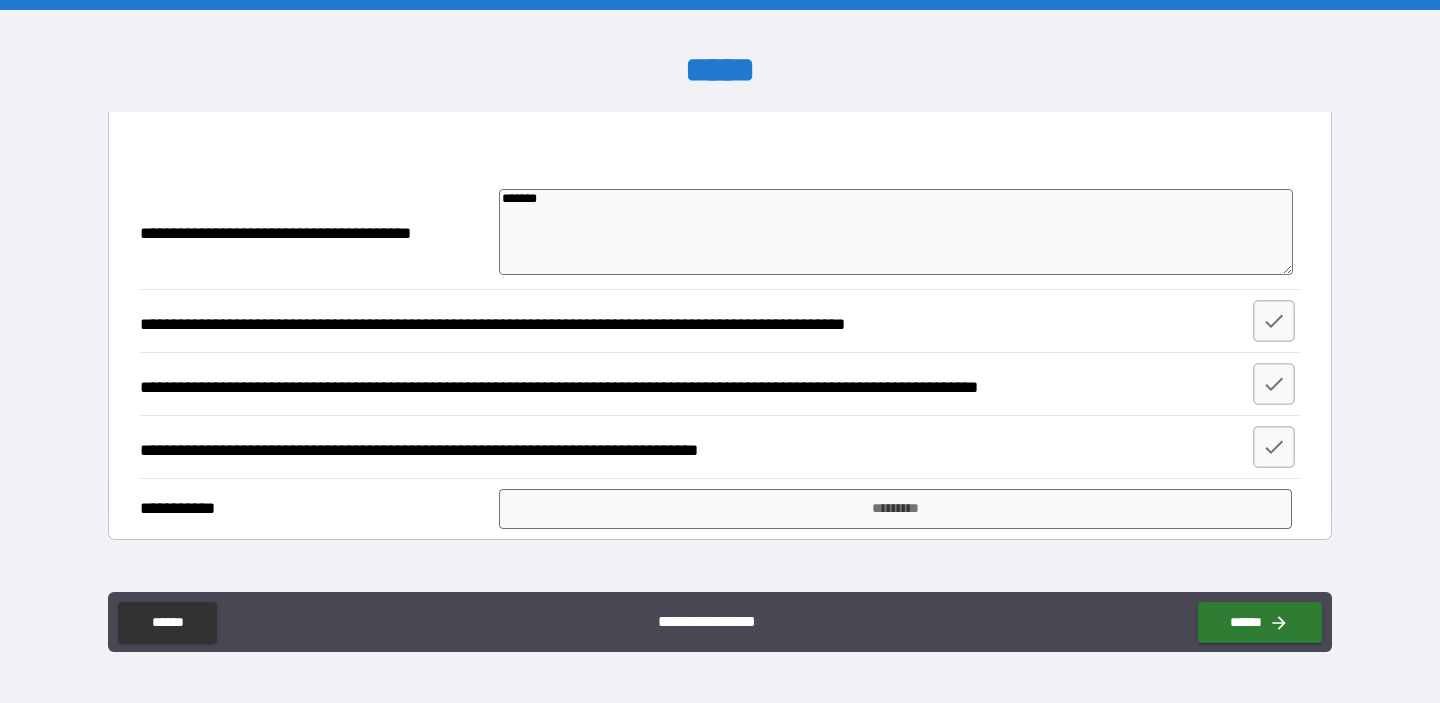 type on "*" 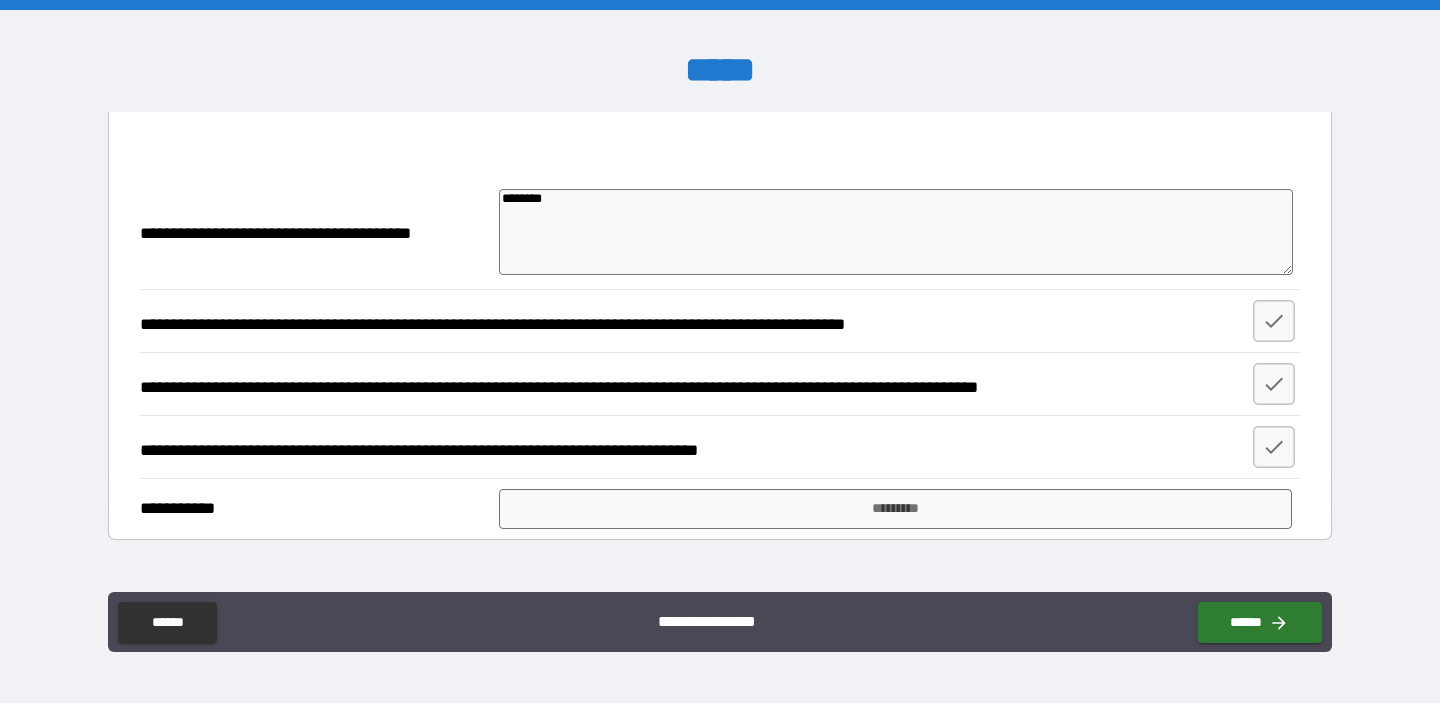 type on "*" 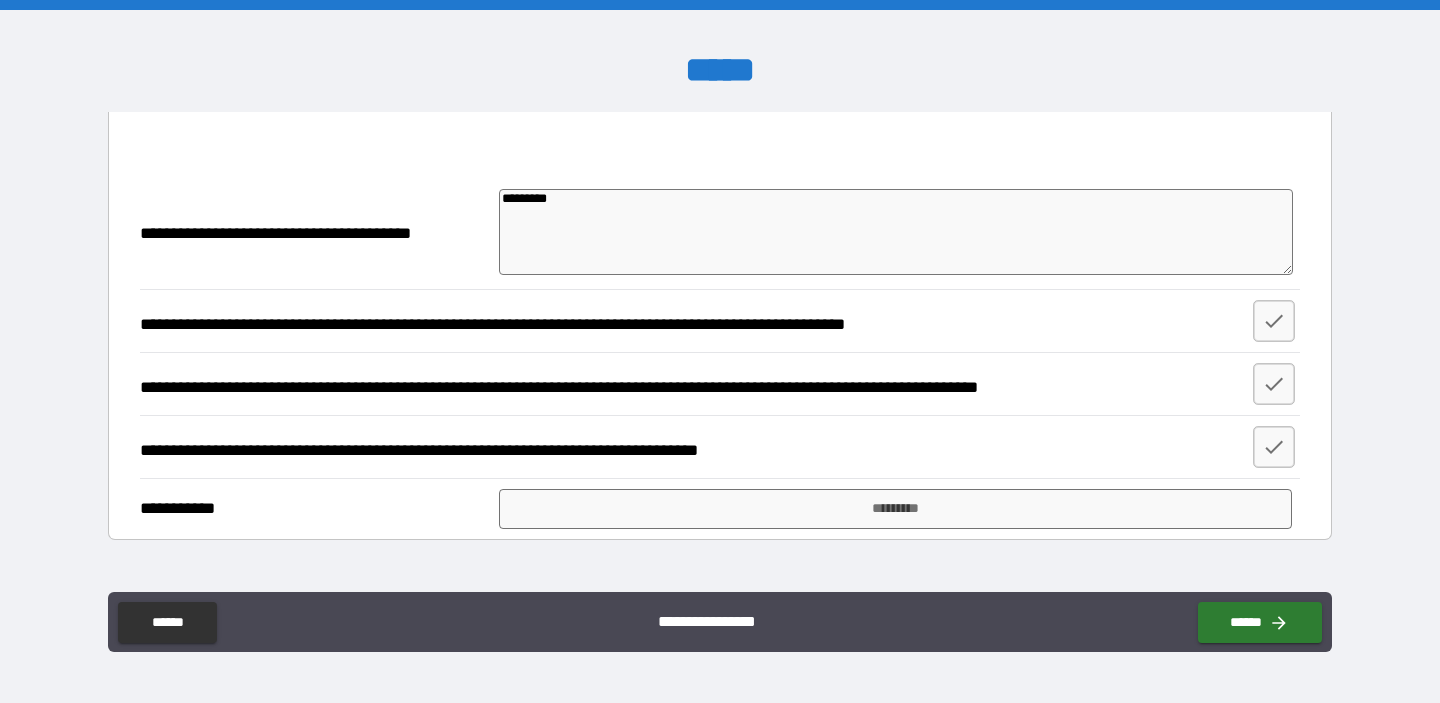 type on "**********" 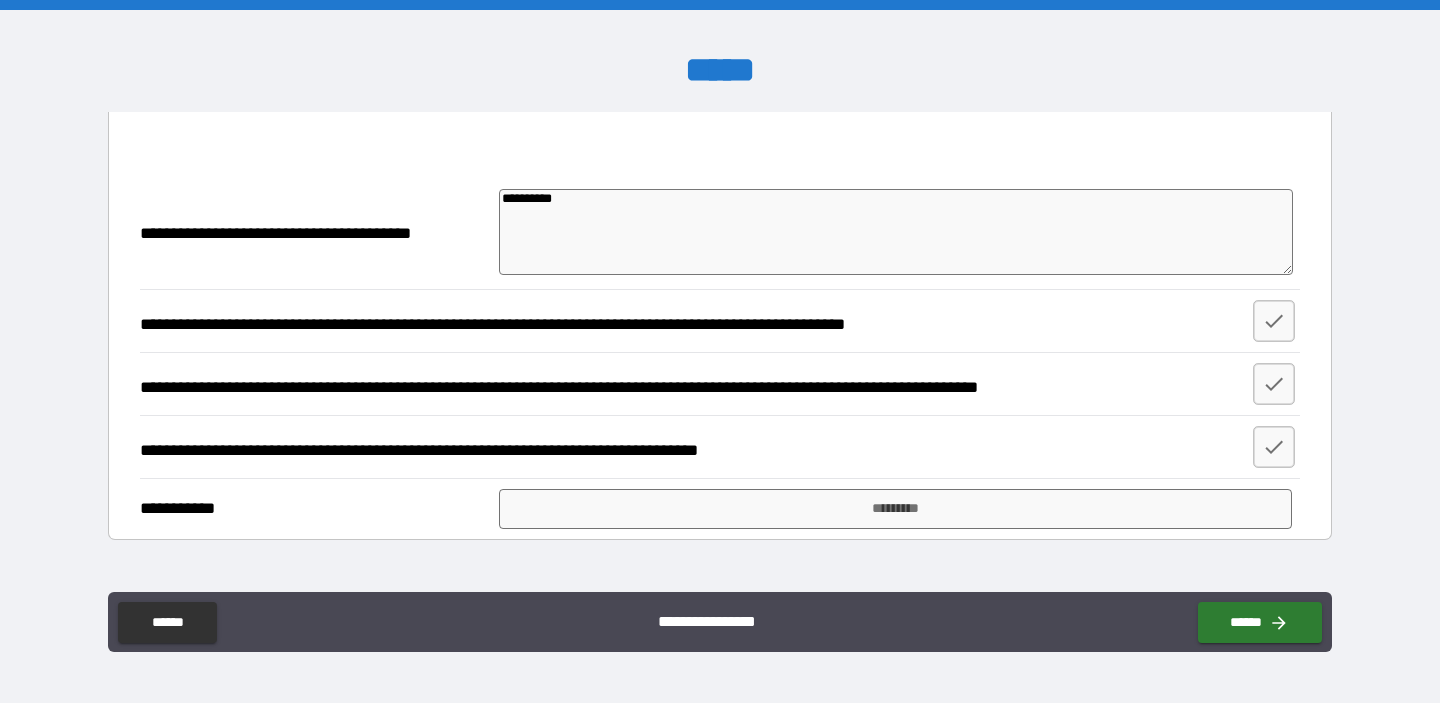 type on "*" 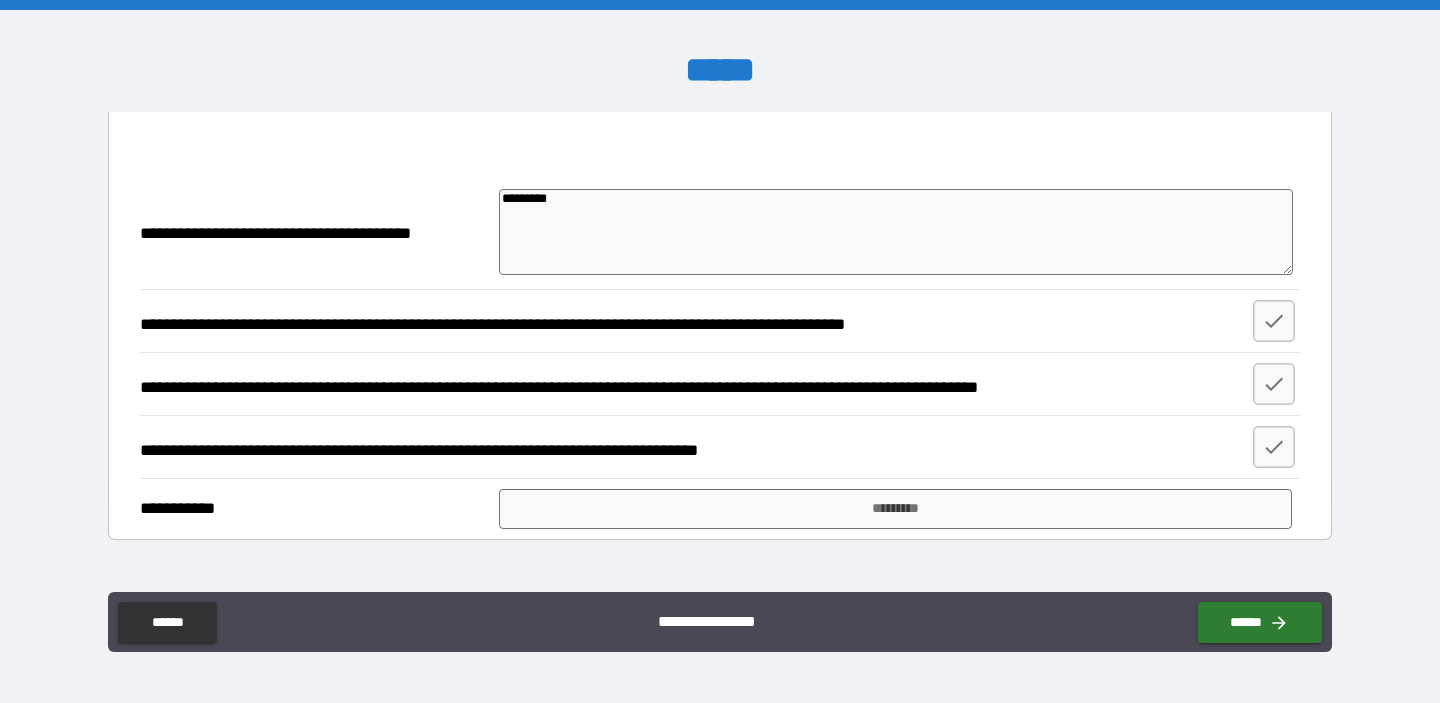 type on "********" 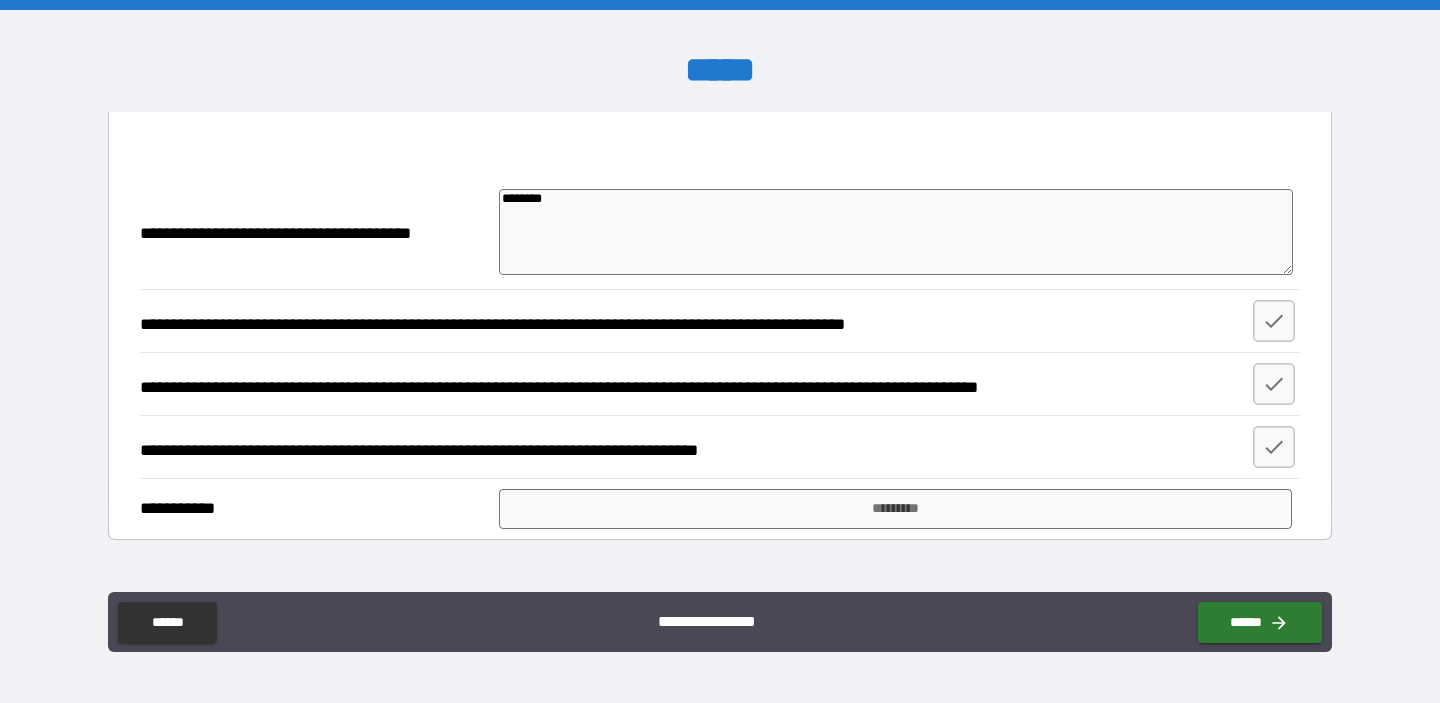 type on "*******" 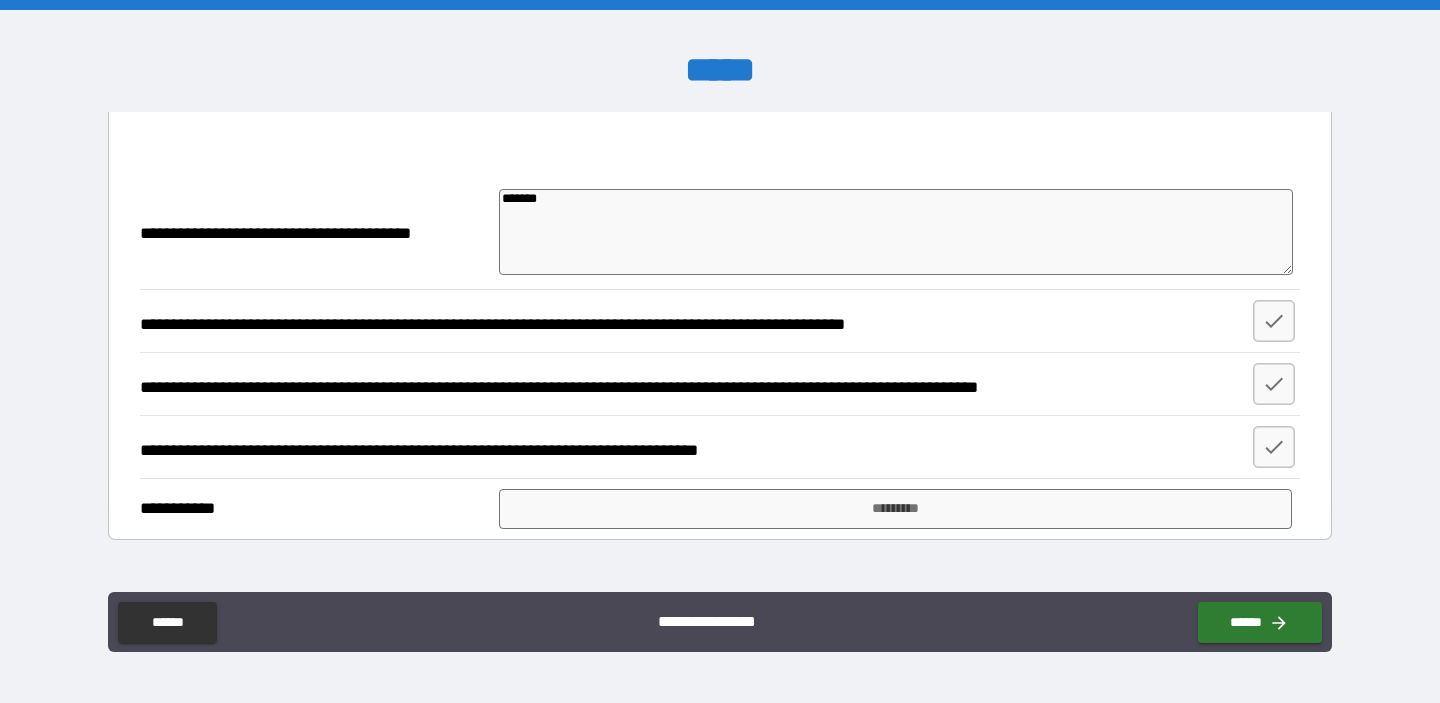 type on "*" 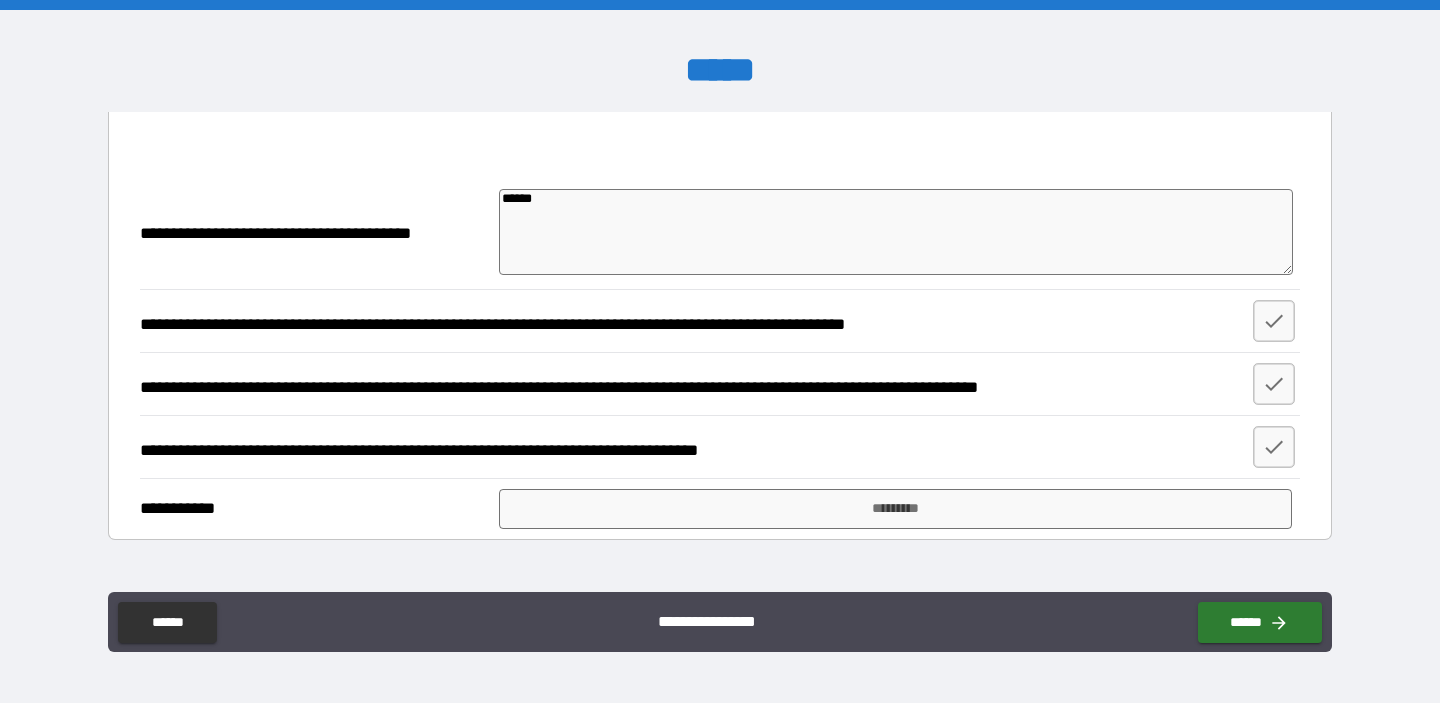 type on "*" 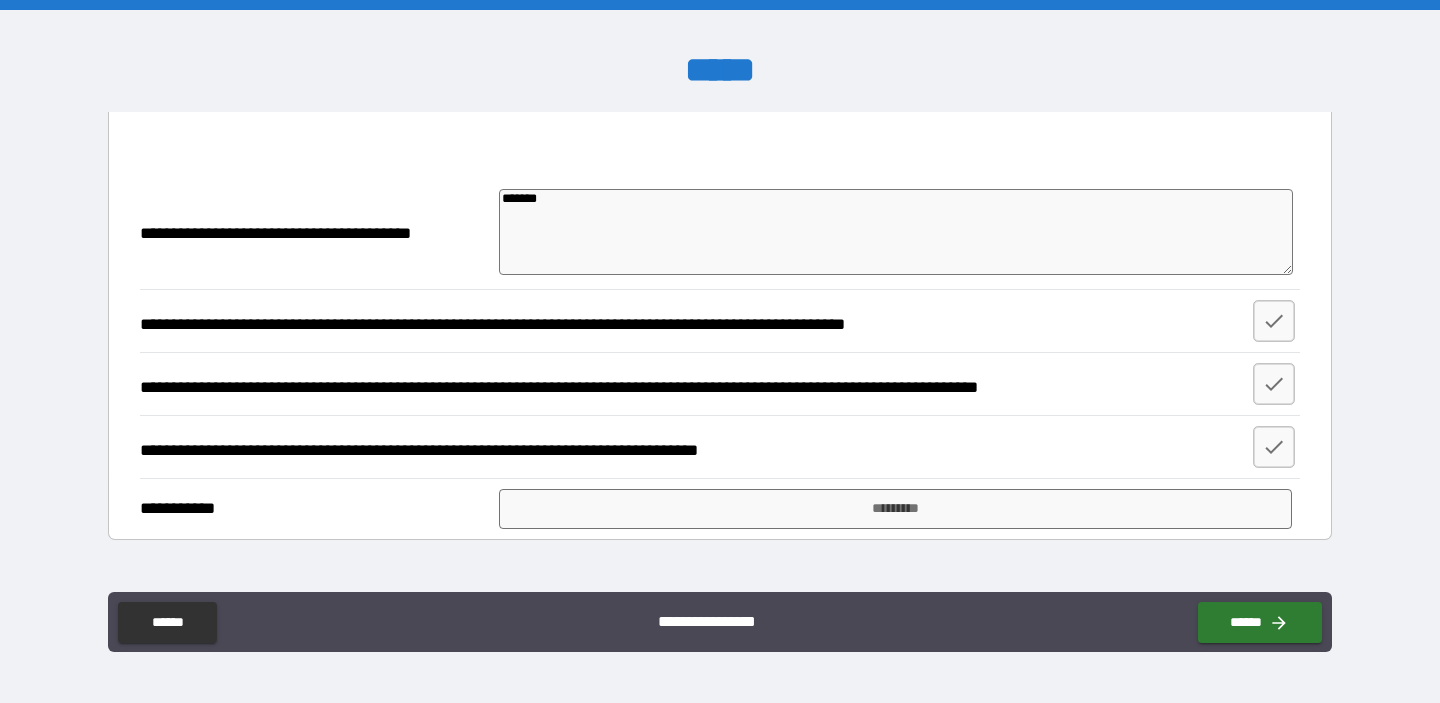 type on "********" 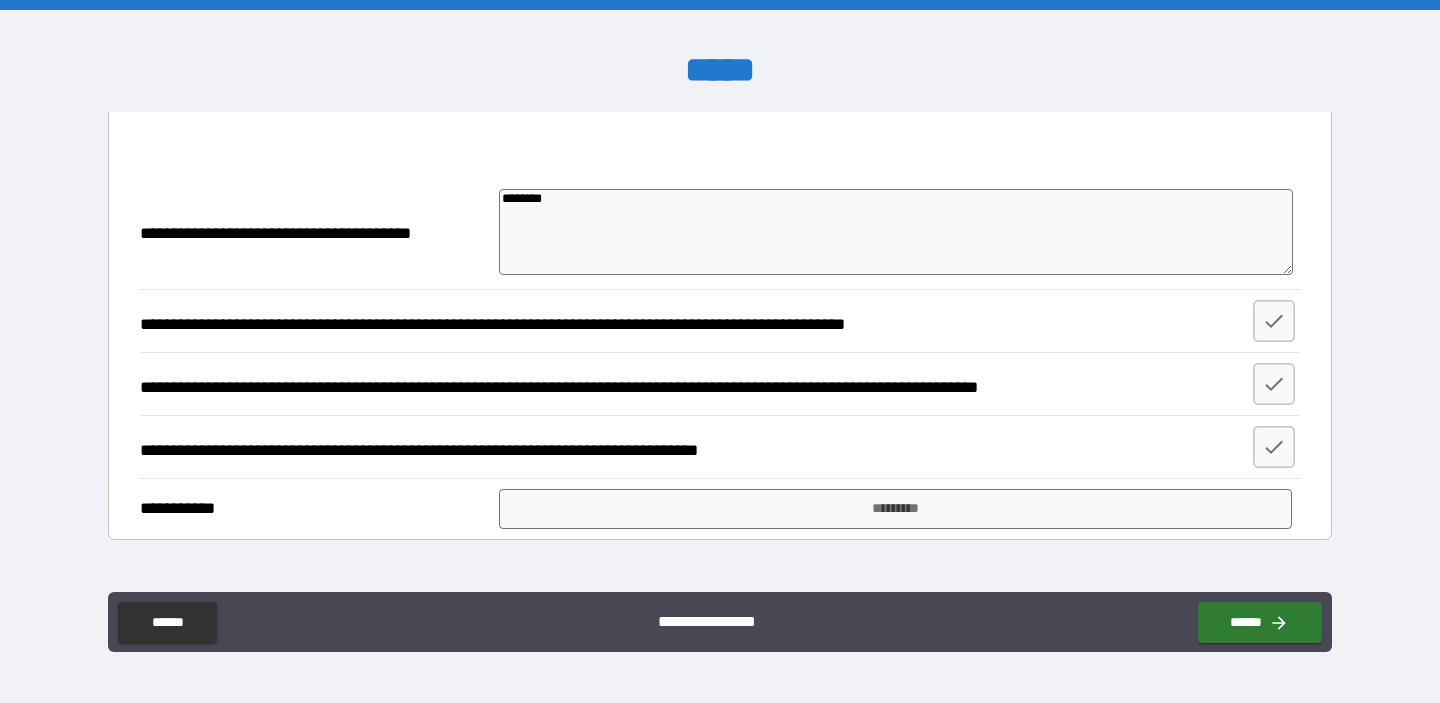 type on "*********" 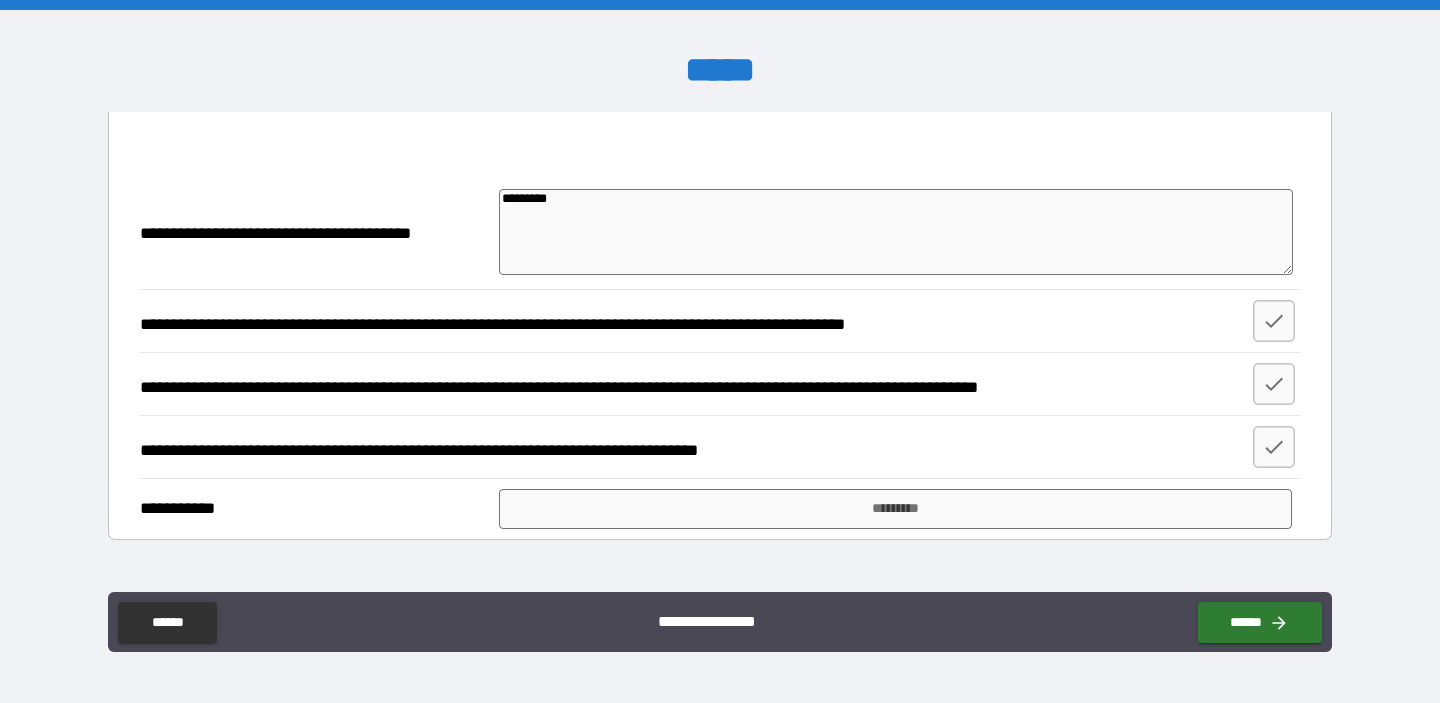 type on "**********" 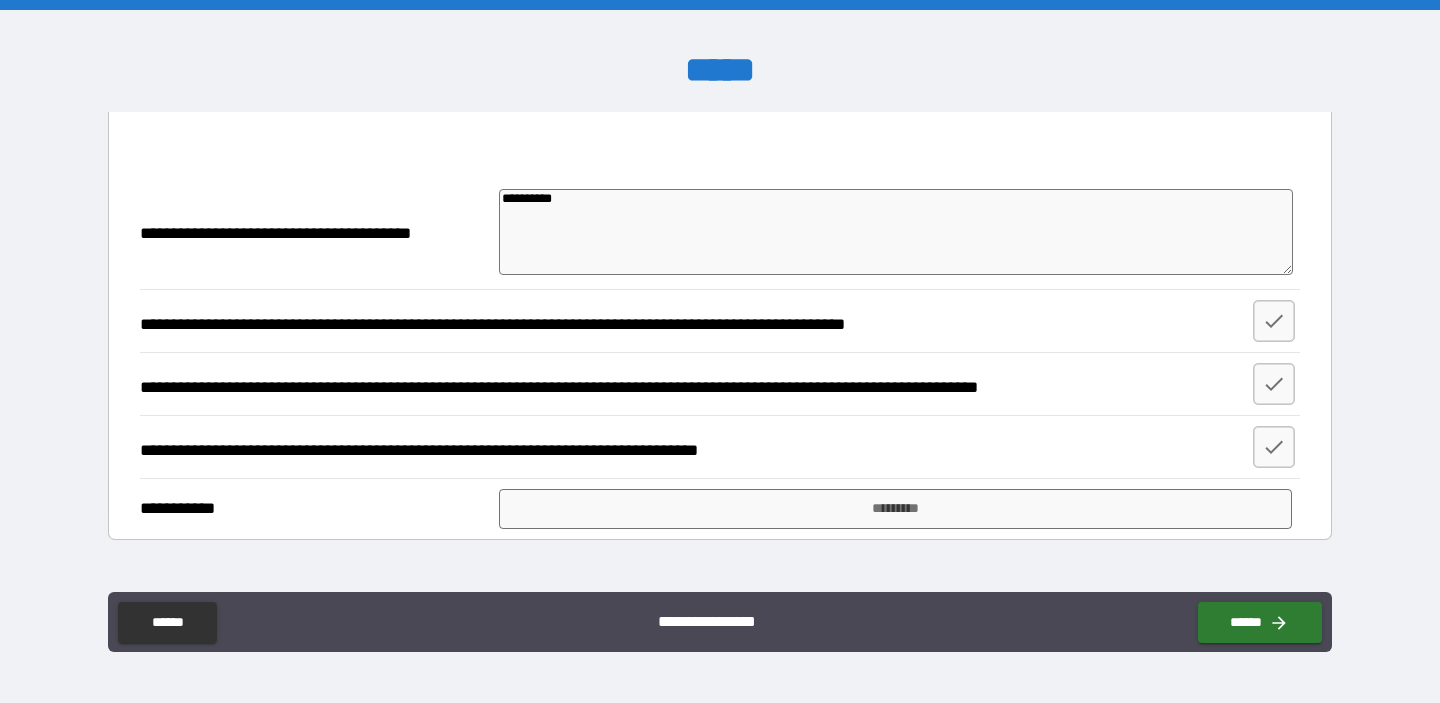 type on "**********" 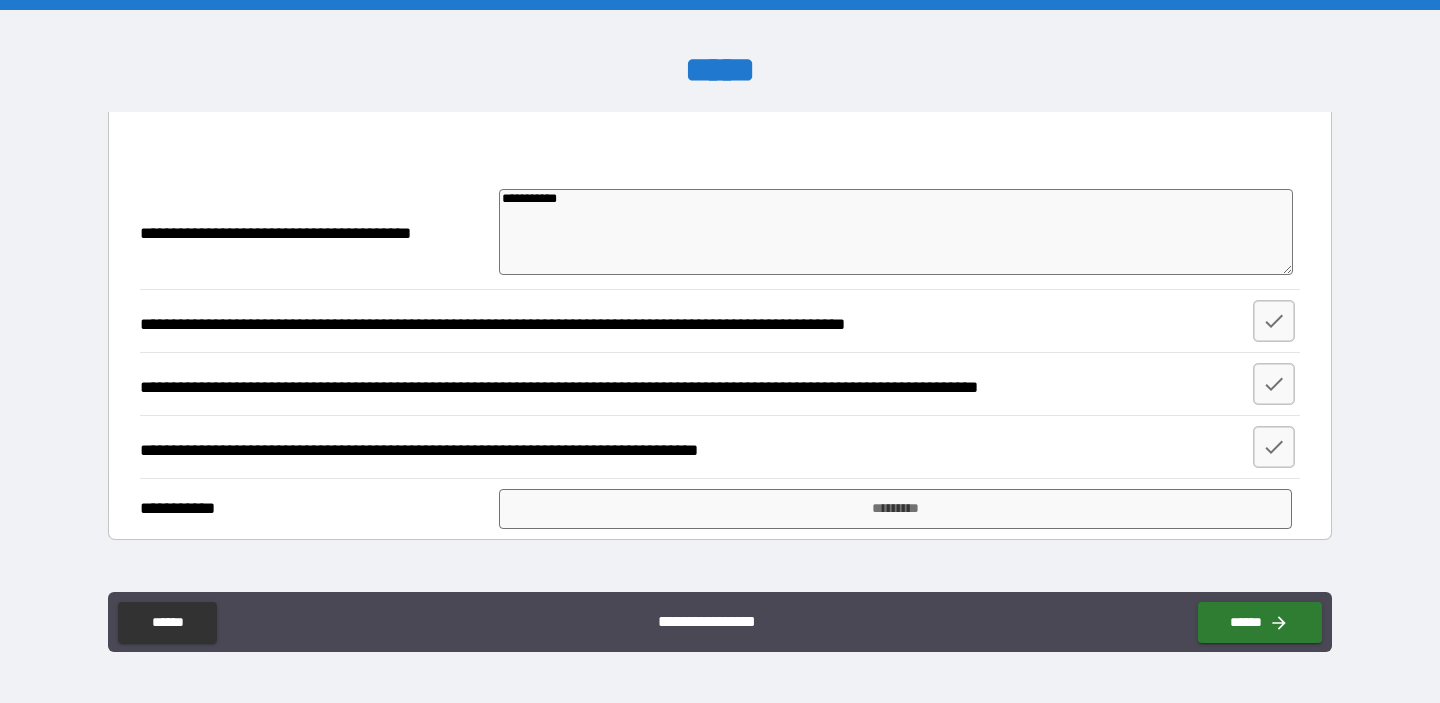 type on "*" 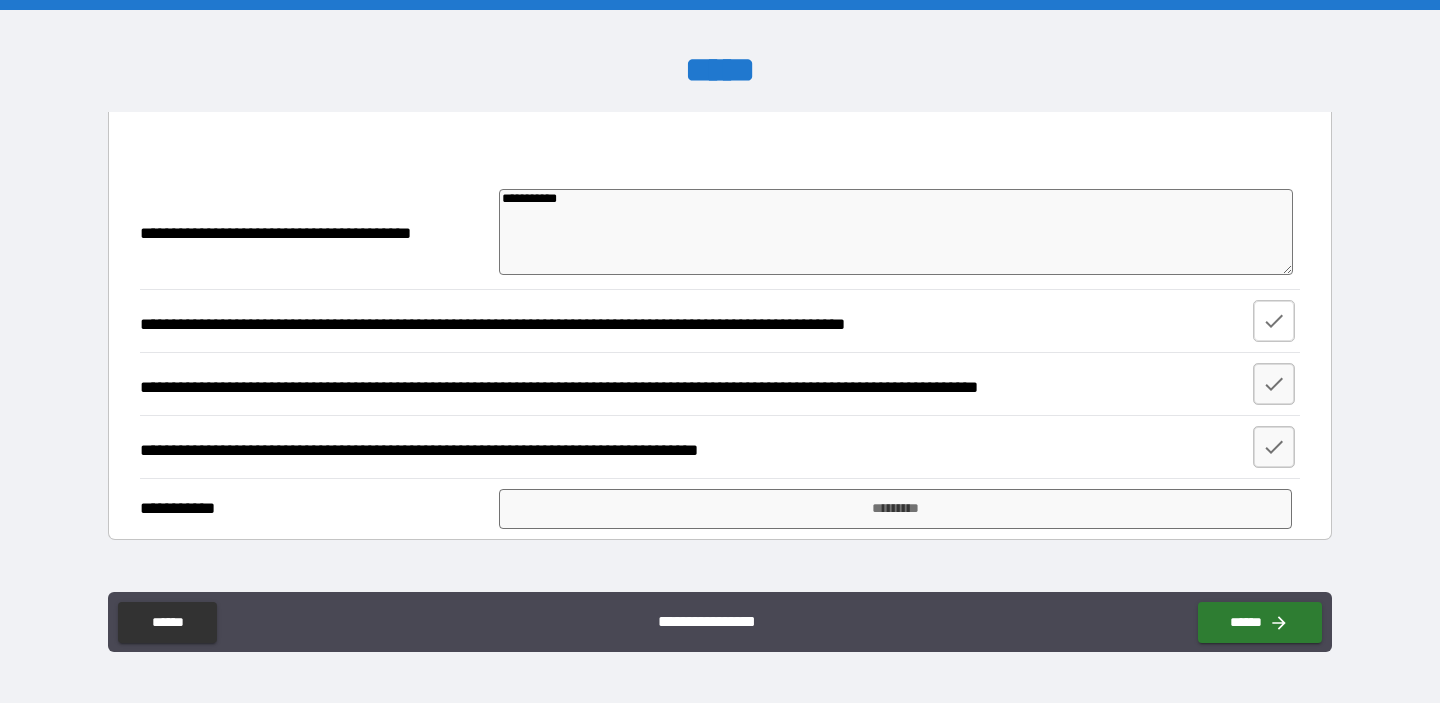 type on "**********" 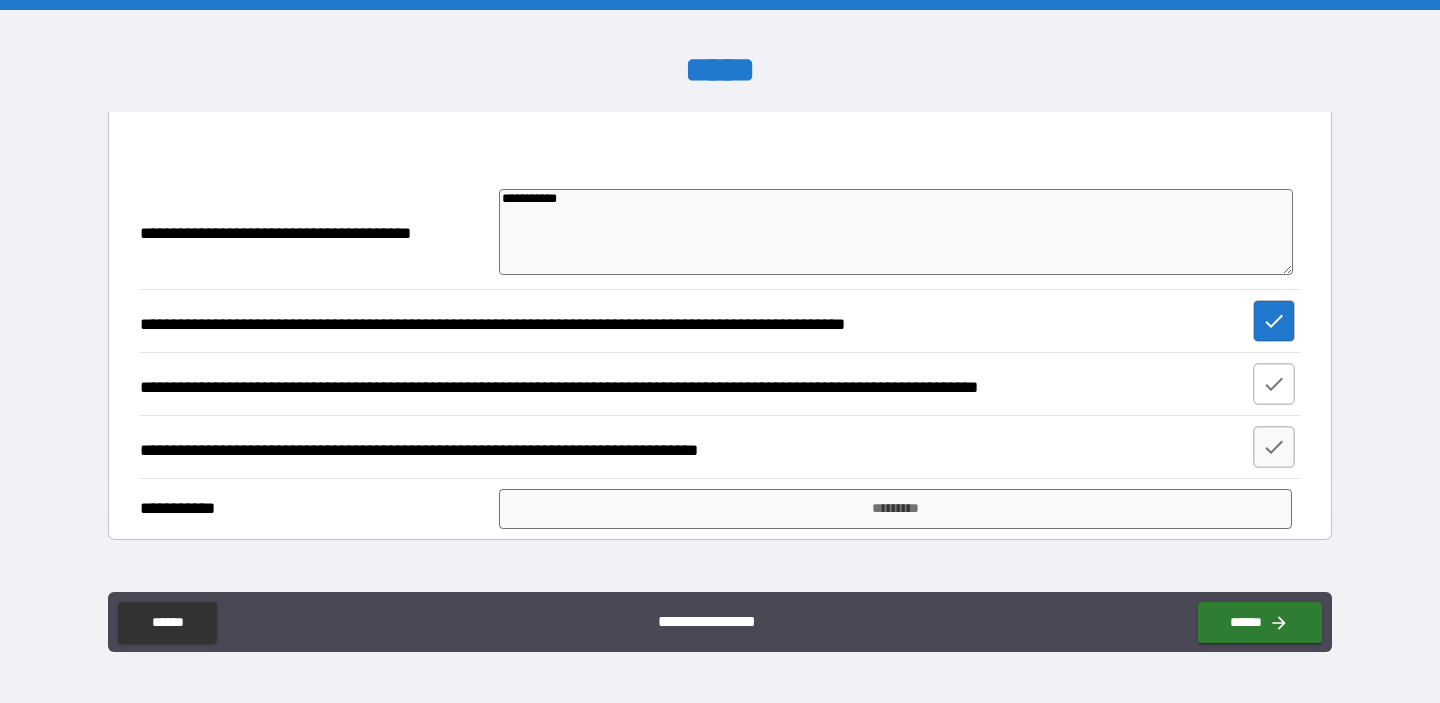 click 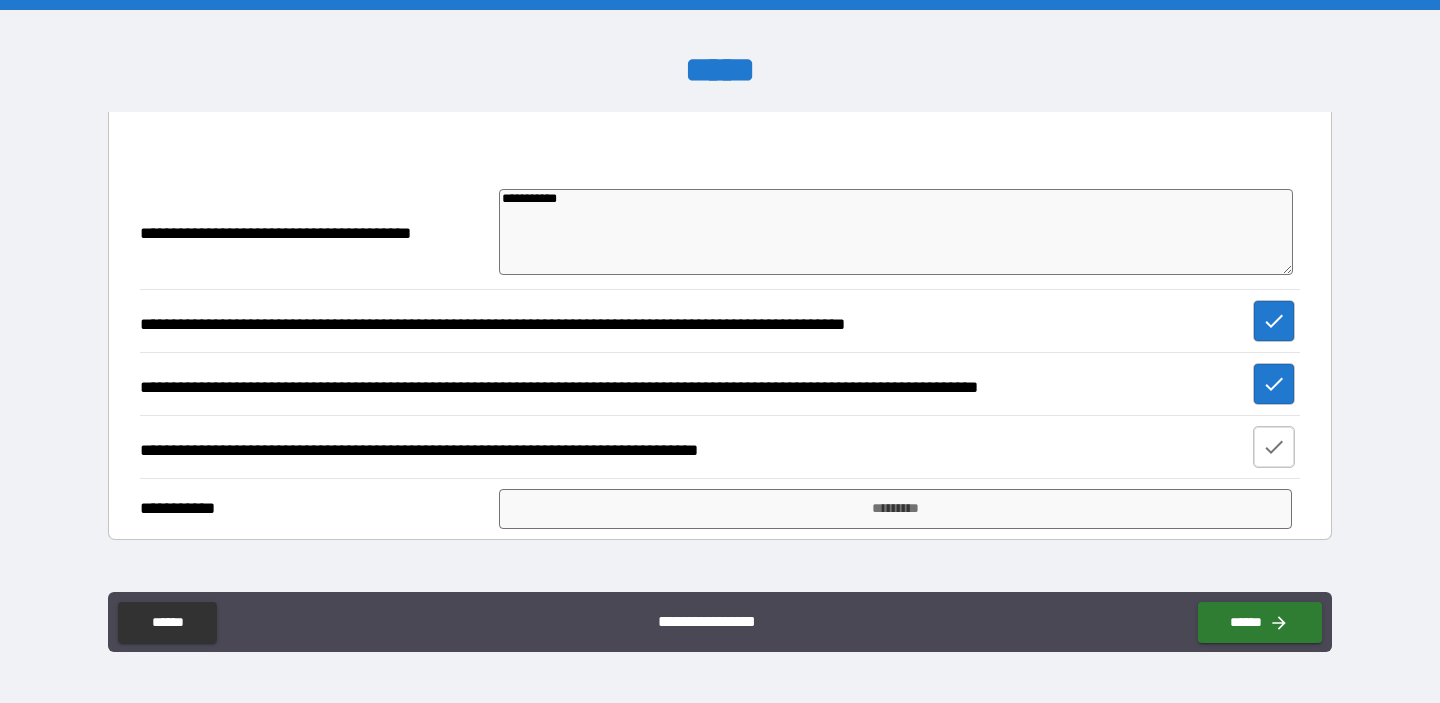 click 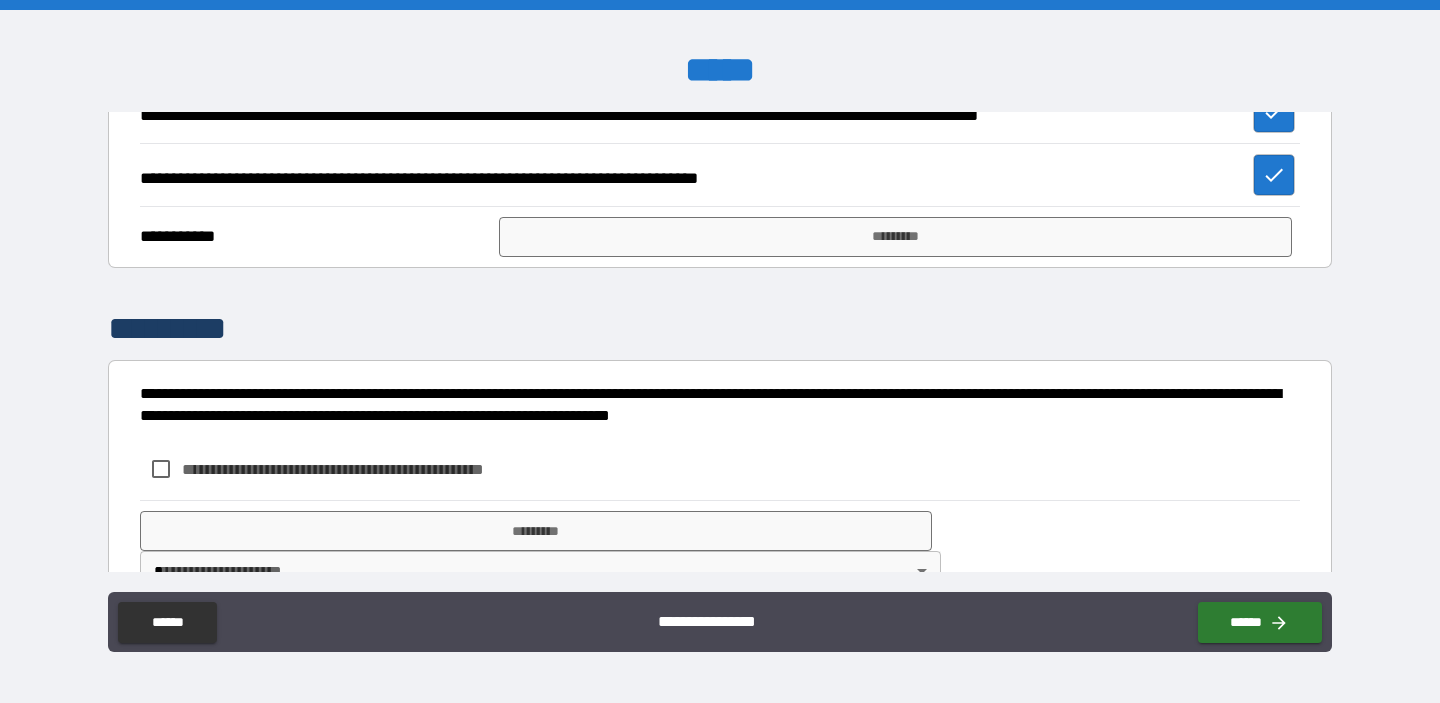 scroll, scrollTop: 2370, scrollLeft: 0, axis: vertical 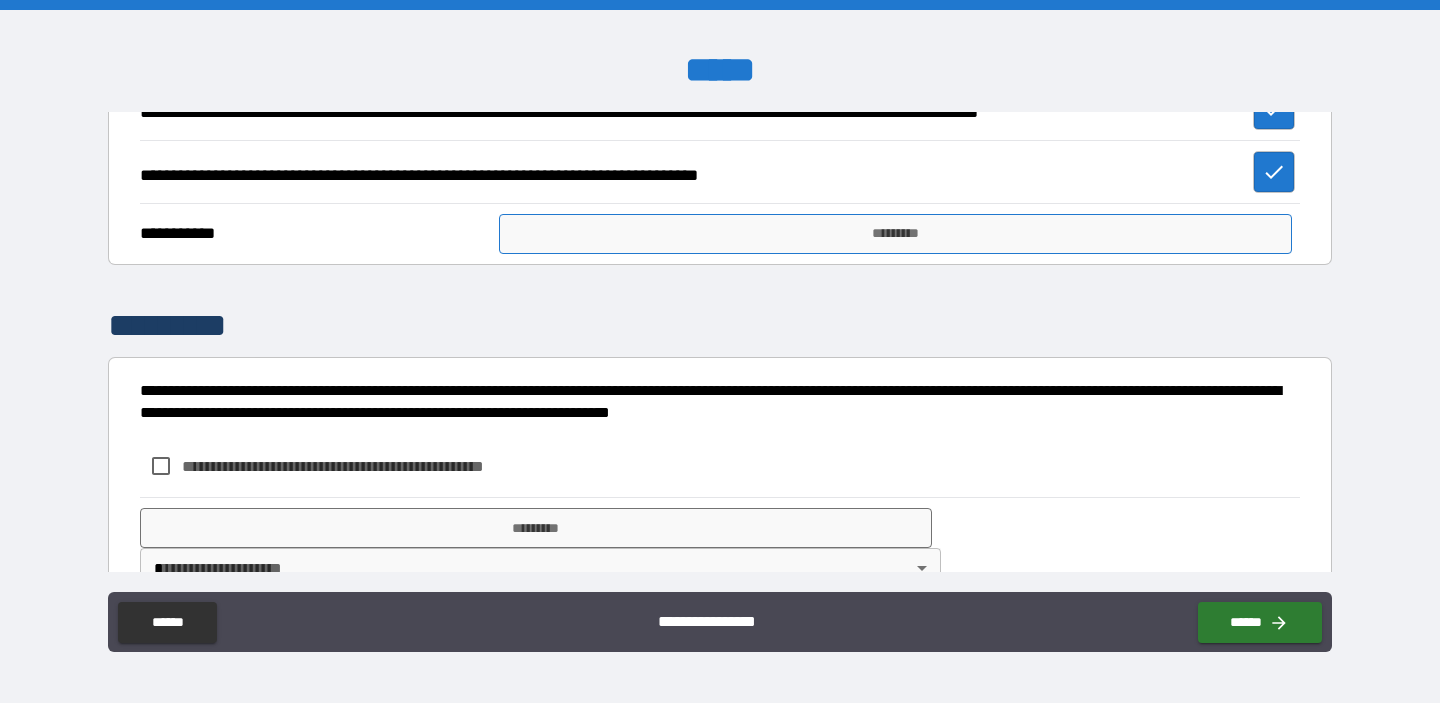 click on "*********" at bounding box center (895, 234) 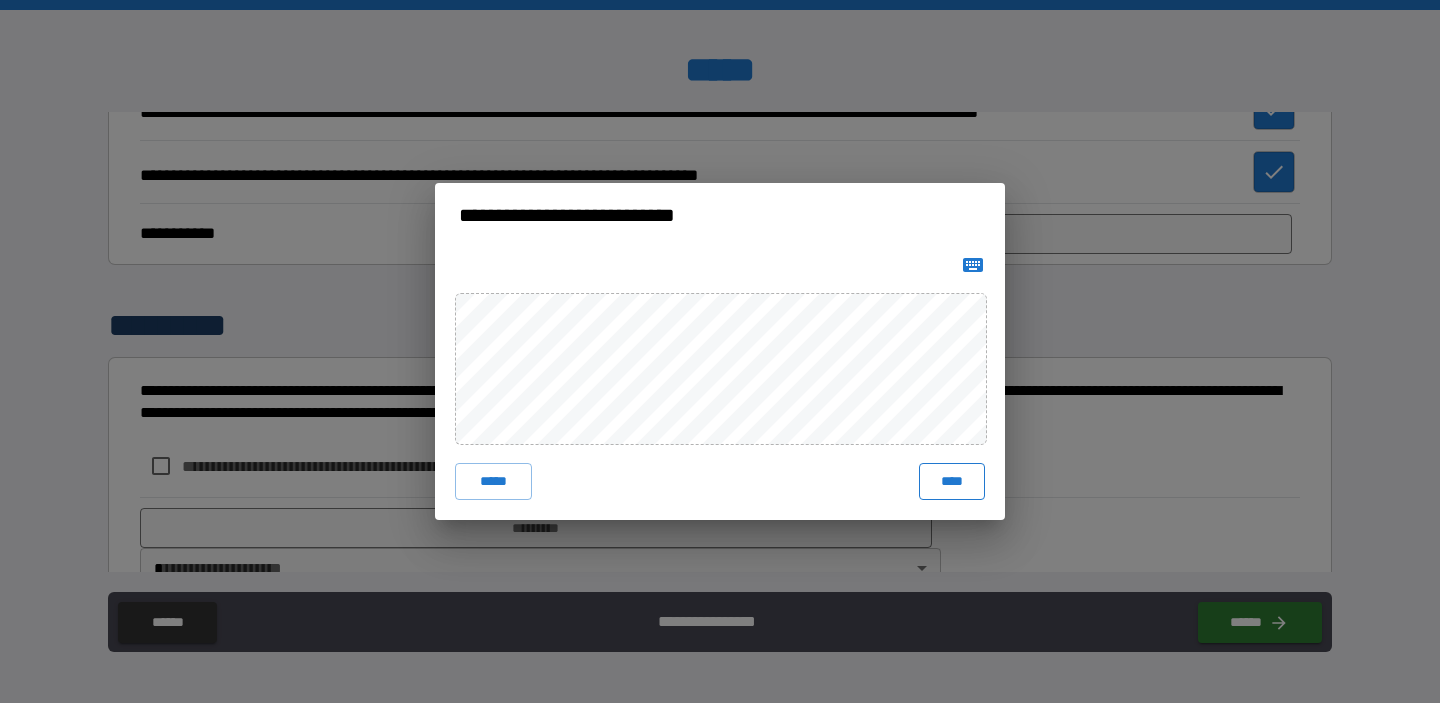 click on "****" at bounding box center [952, 481] 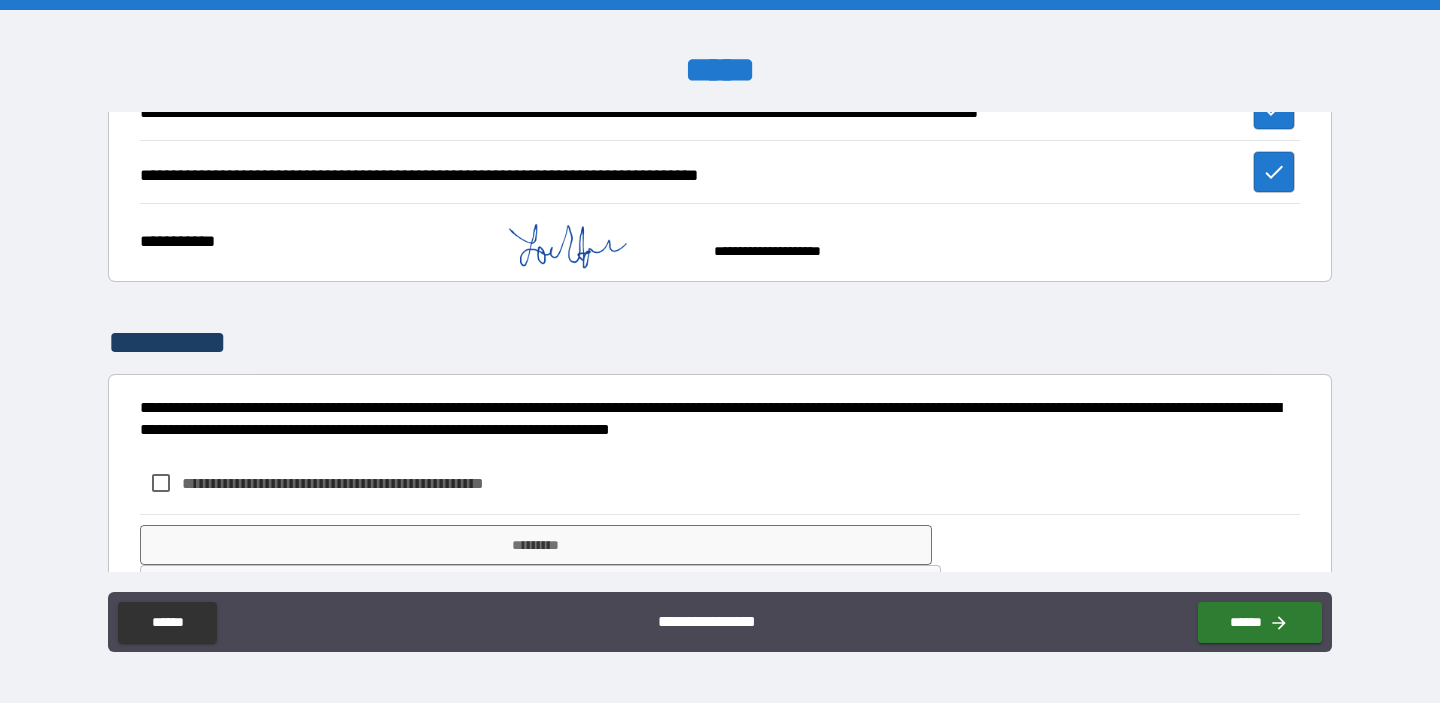 scroll, scrollTop: 2433, scrollLeft: 0, axis: vertical 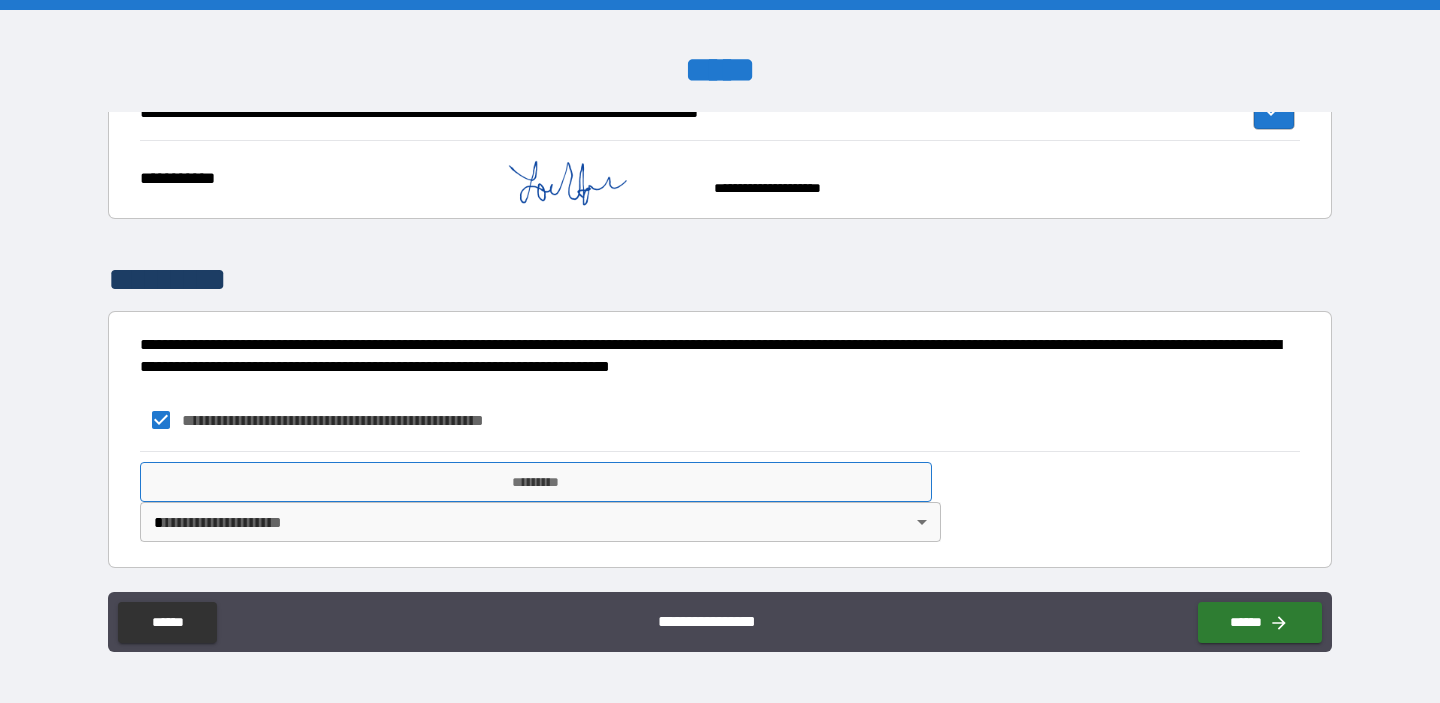 click on "*********" at bounding box center (536, 482) 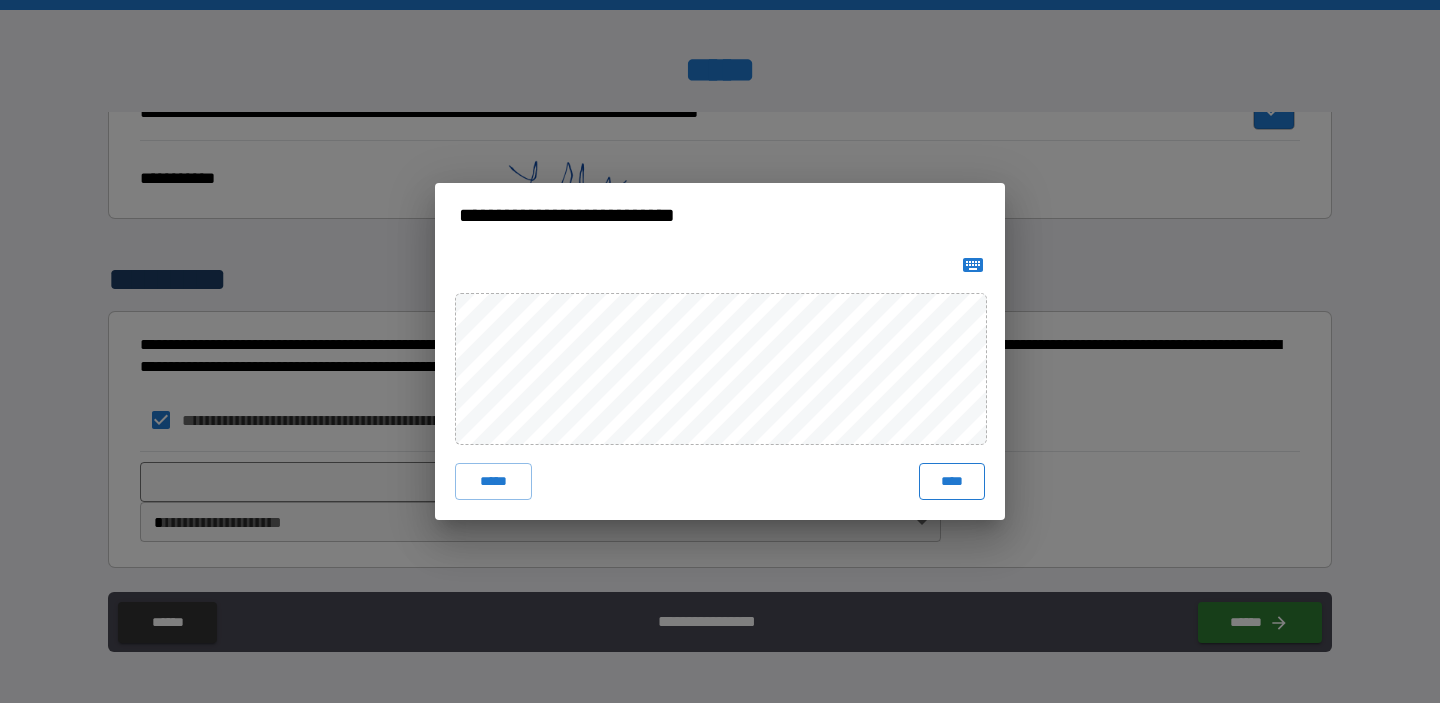click on "****" at bounding box center [952, 481] 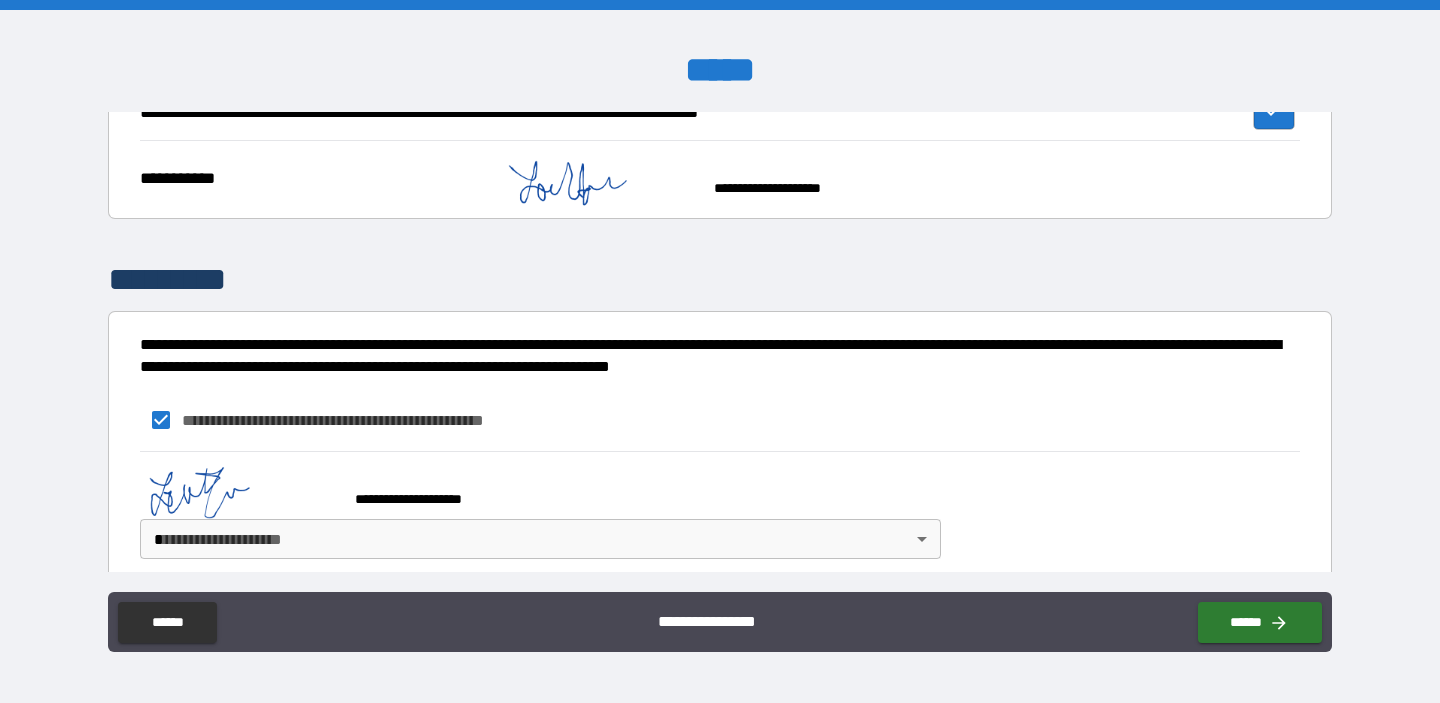 click on "**********" at bounding box center (720, 351) 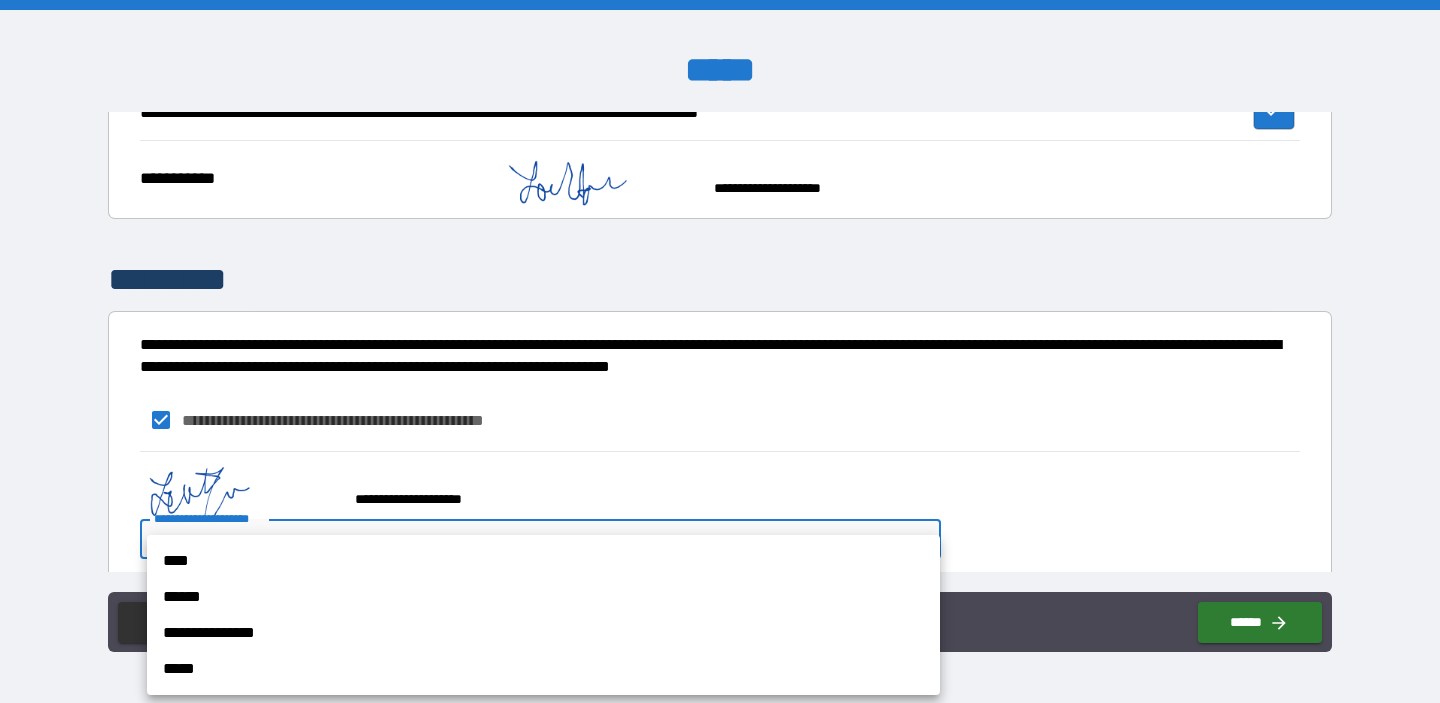click on "****" at bounding box center [543, 561] 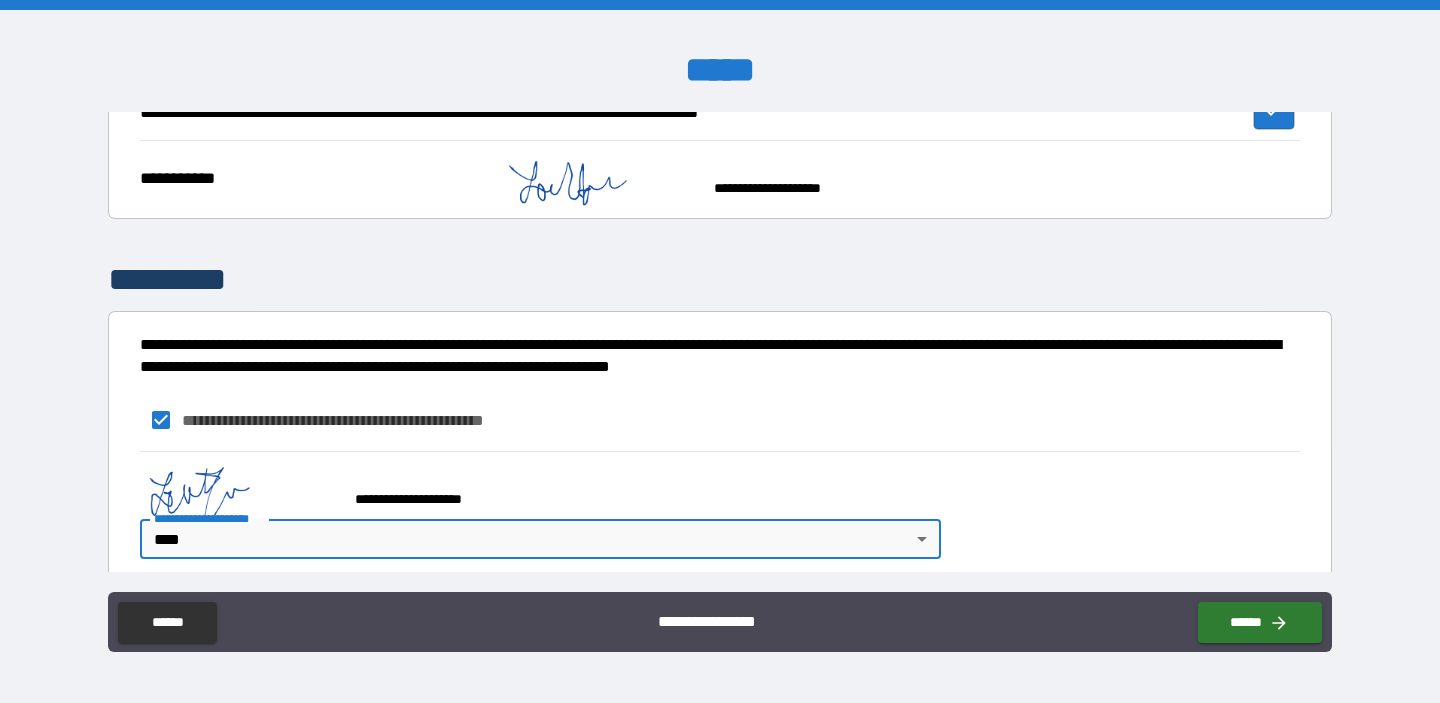 type on "*" 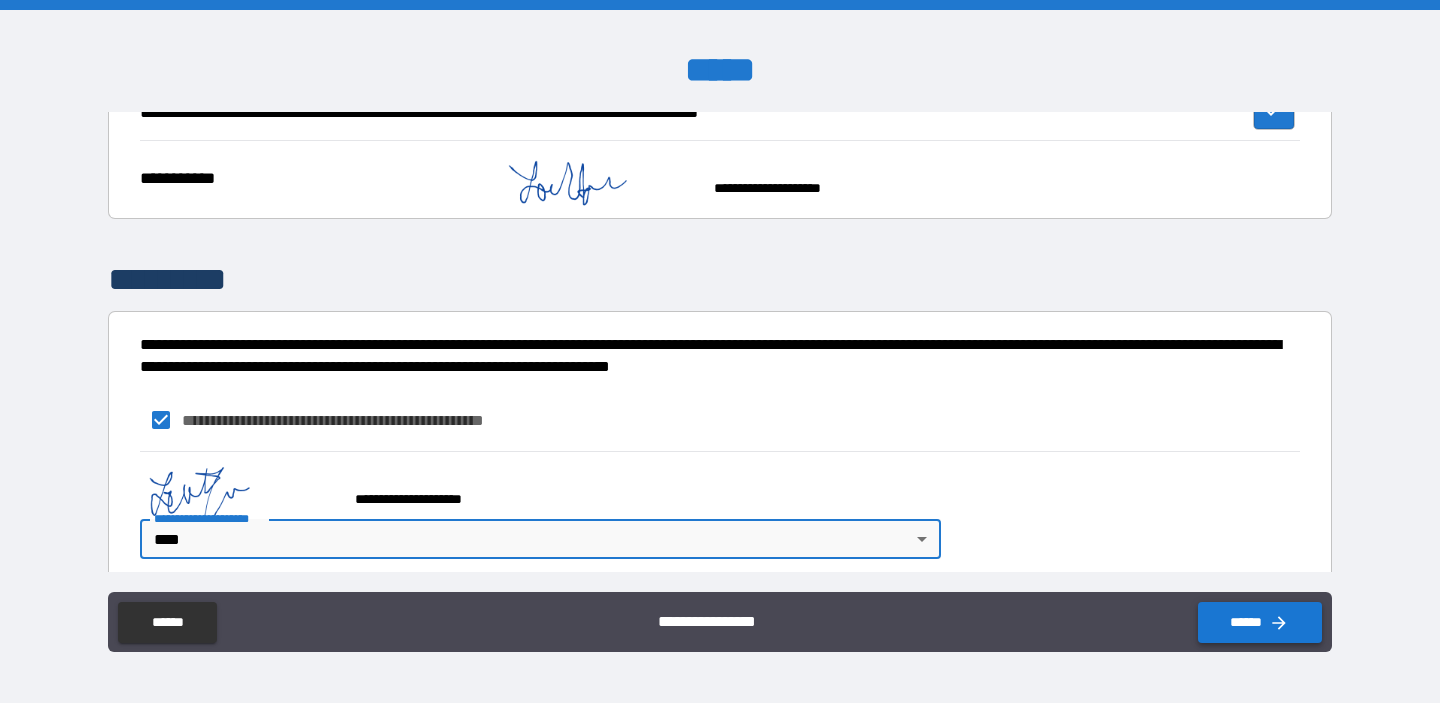 click on "******" at bounding box center (1260, 622) 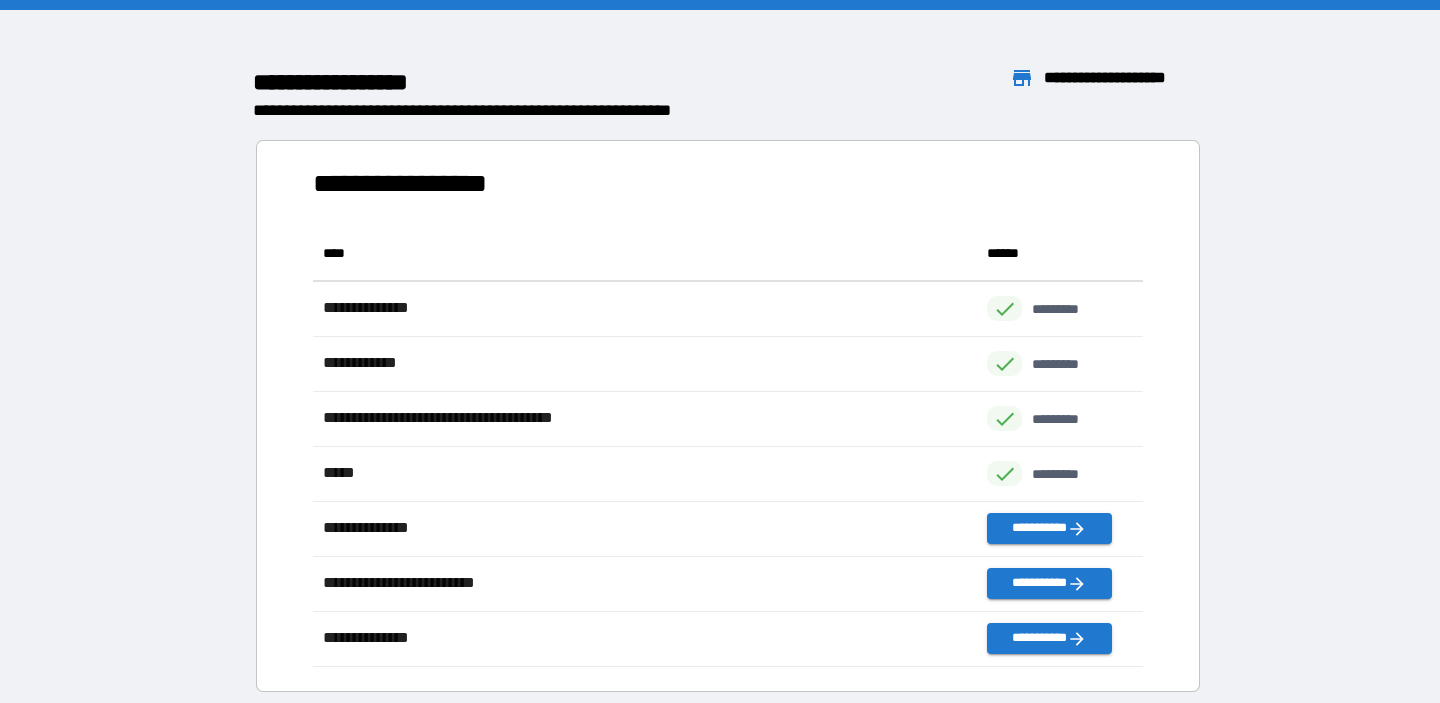 scroll, scrollTop: 1, scrollLeft: 1, axis: both 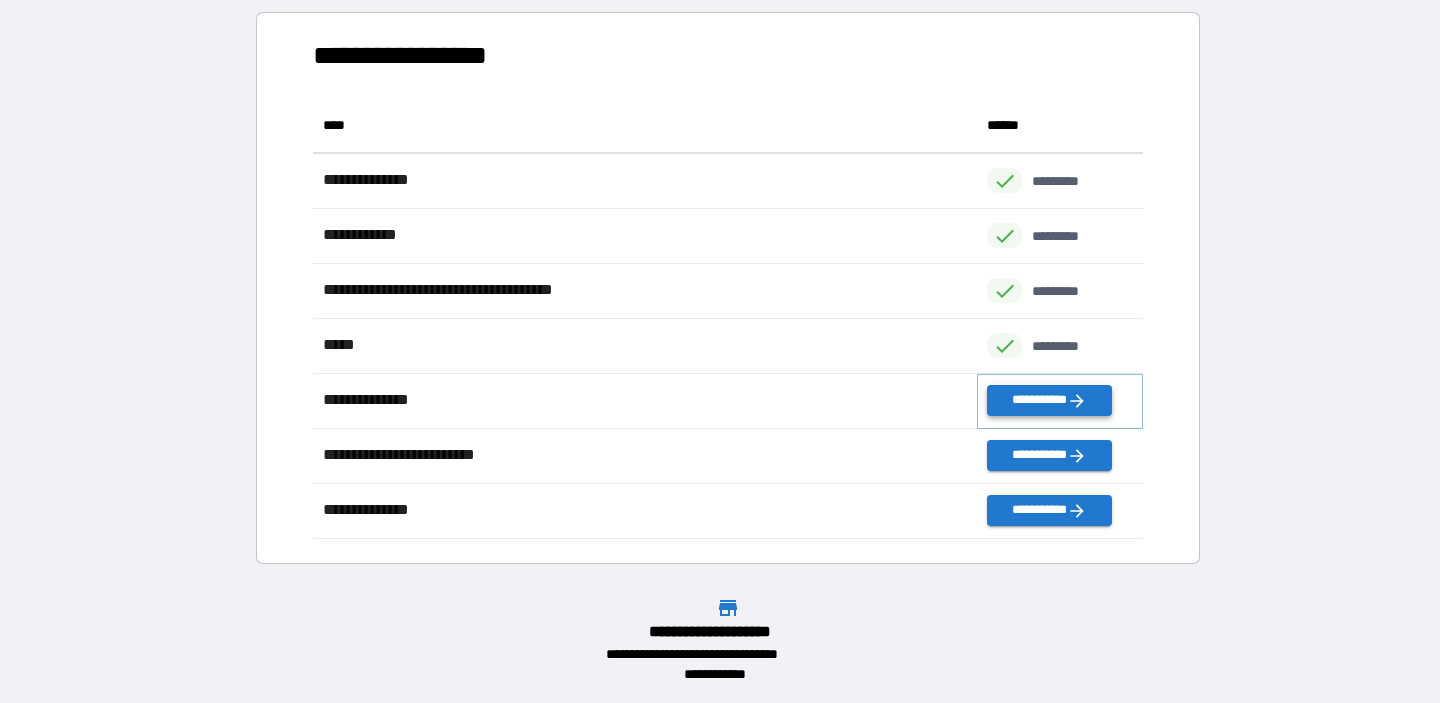 click on "**********" at bounding box center [1049, 400] 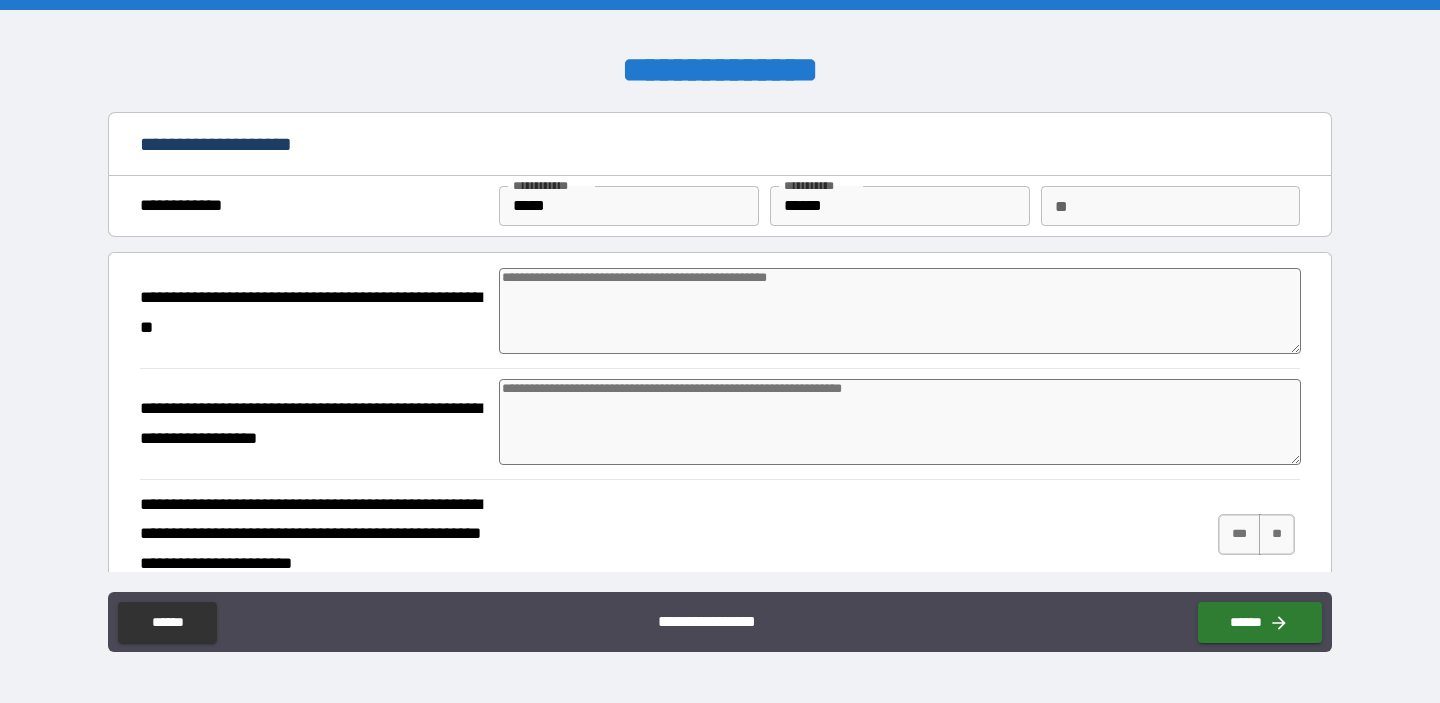 type on "*" 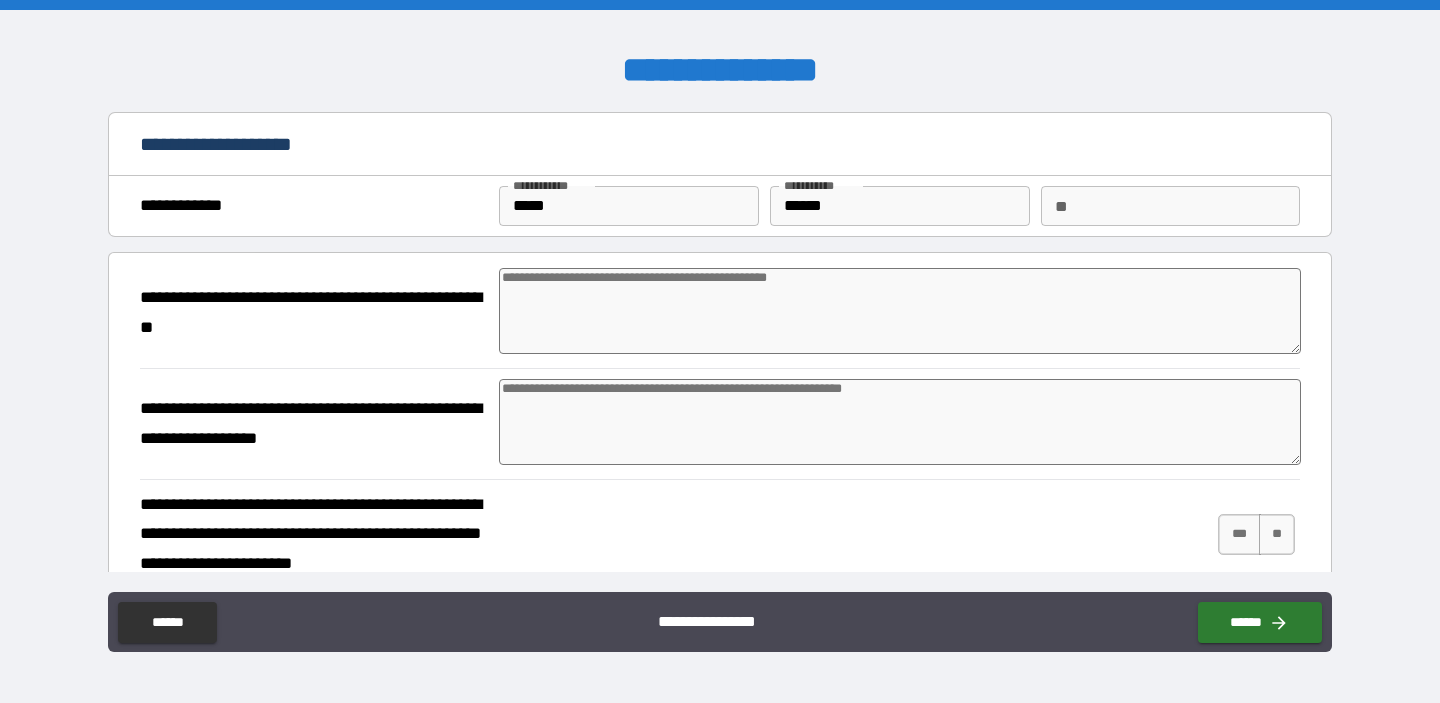 type on "*" 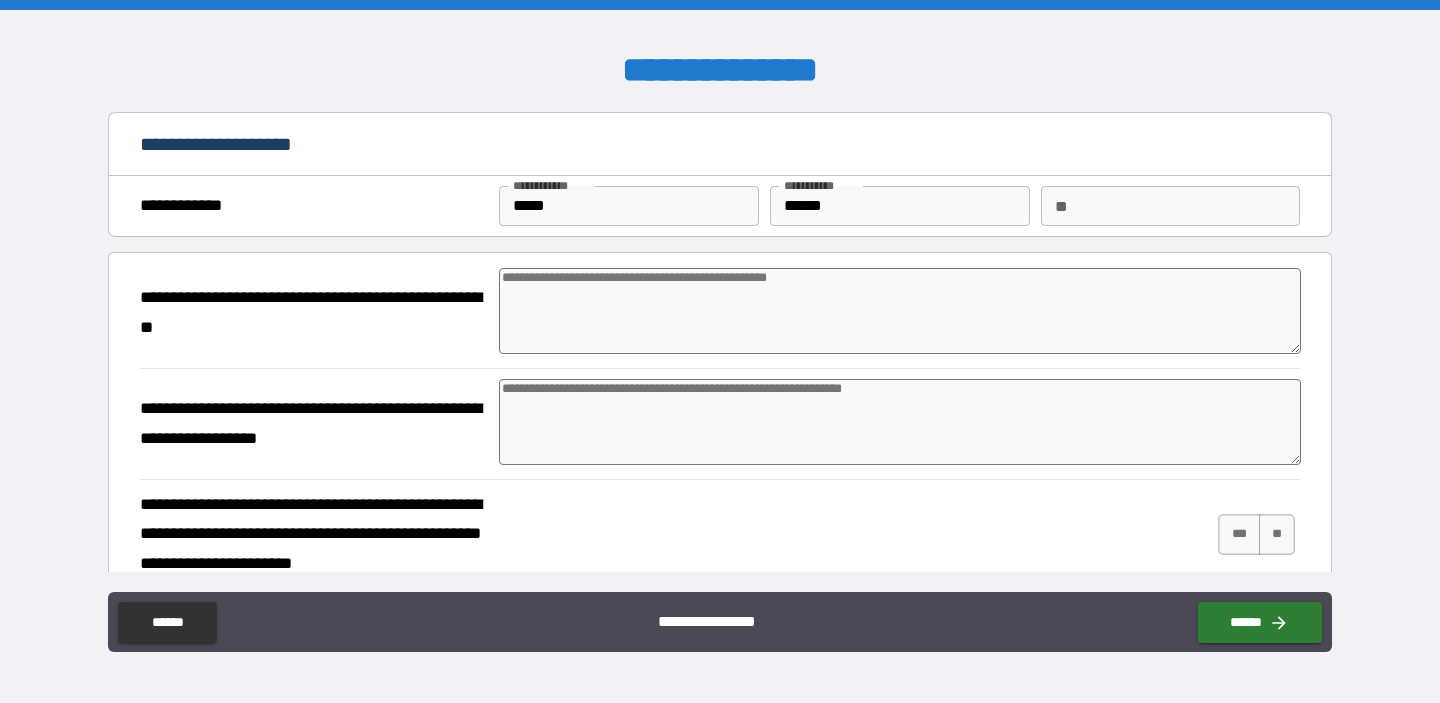 type on "*" 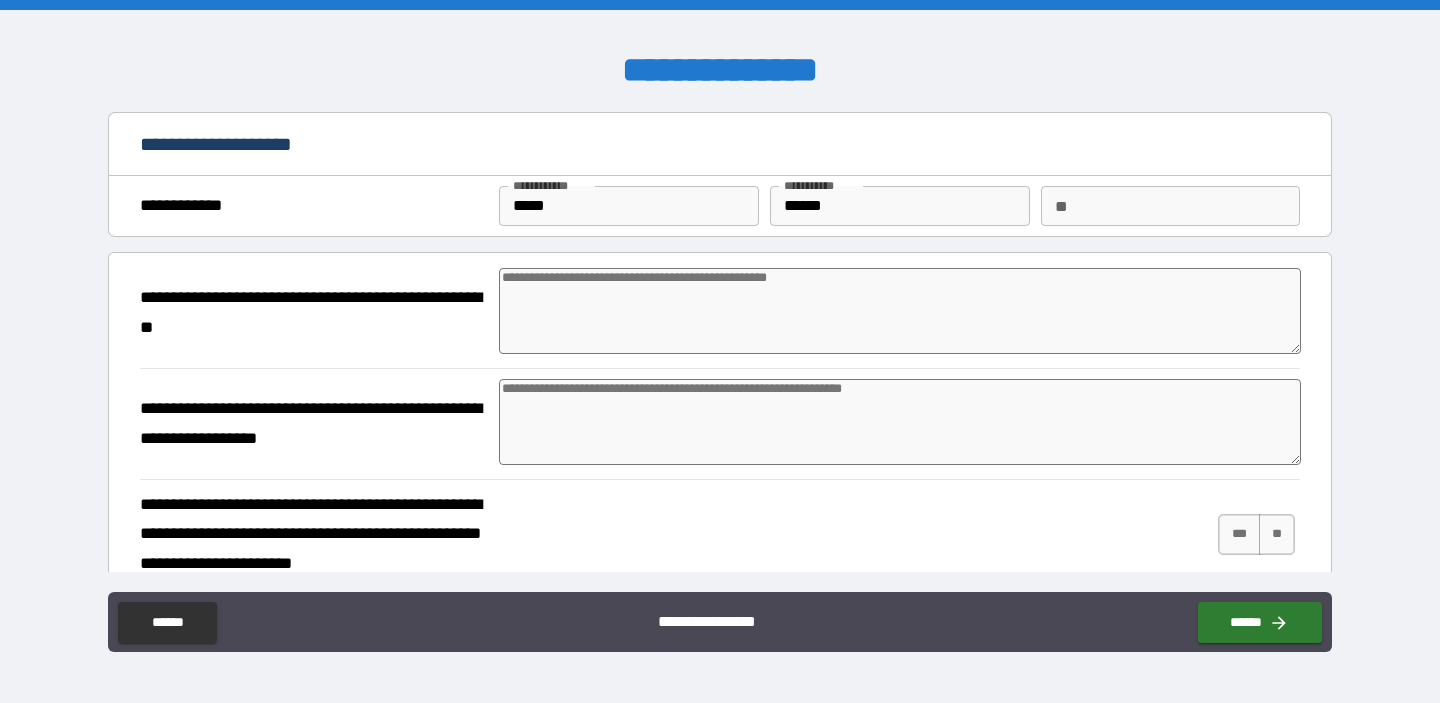 type on "*" 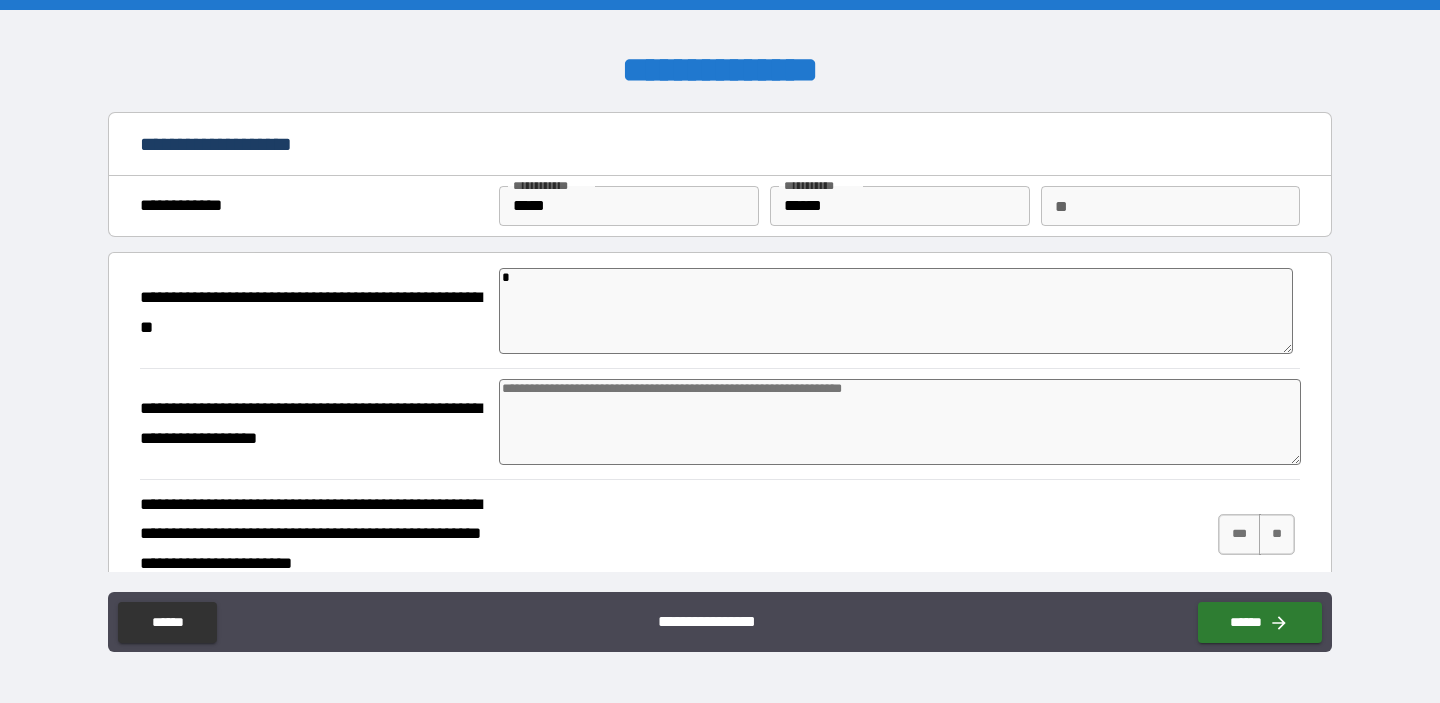 type on "*" 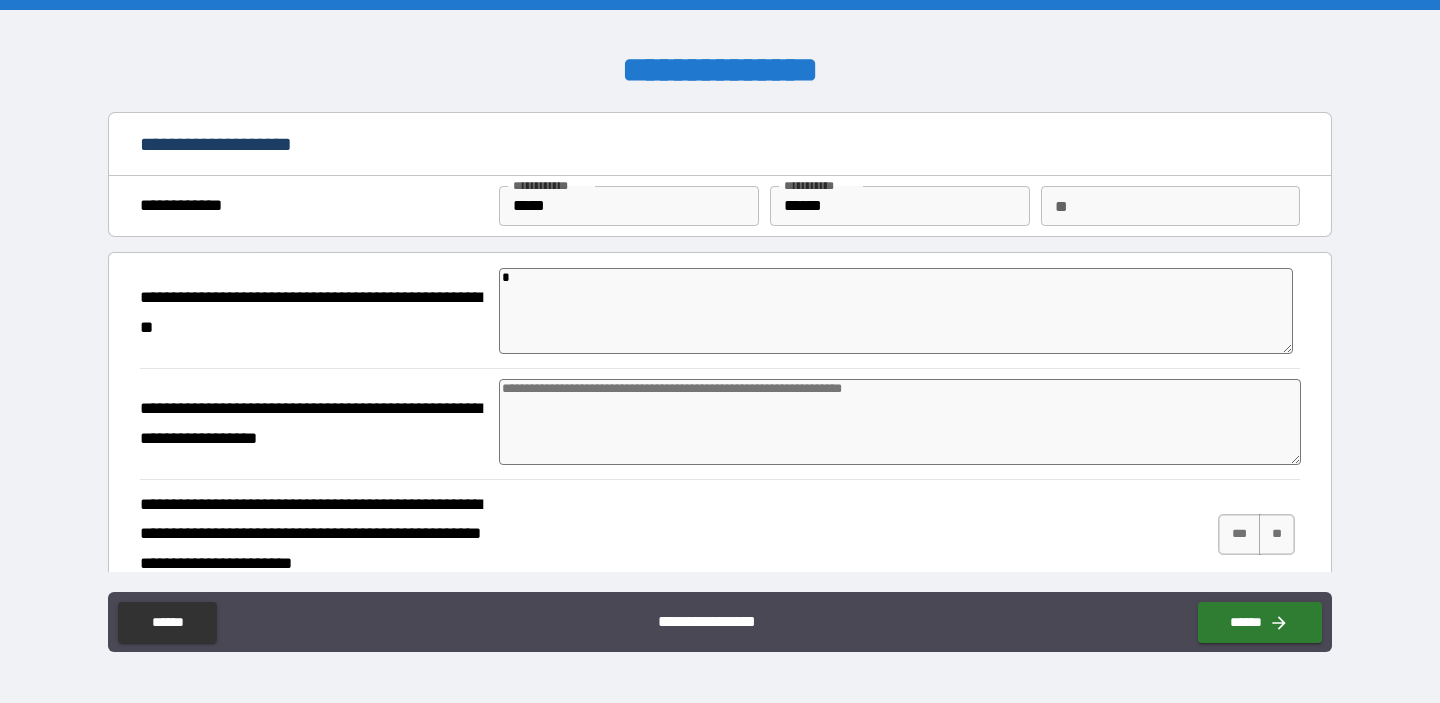 type on "*" 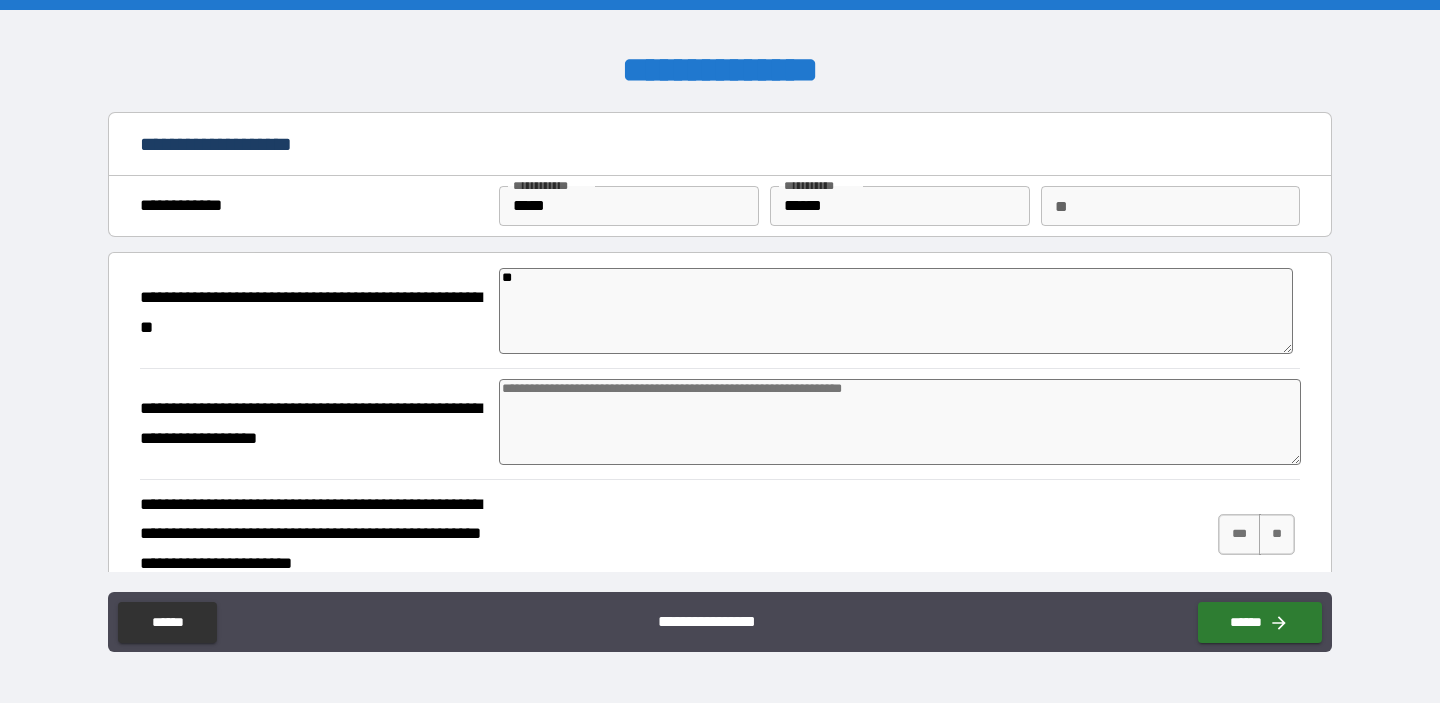 type on "***" 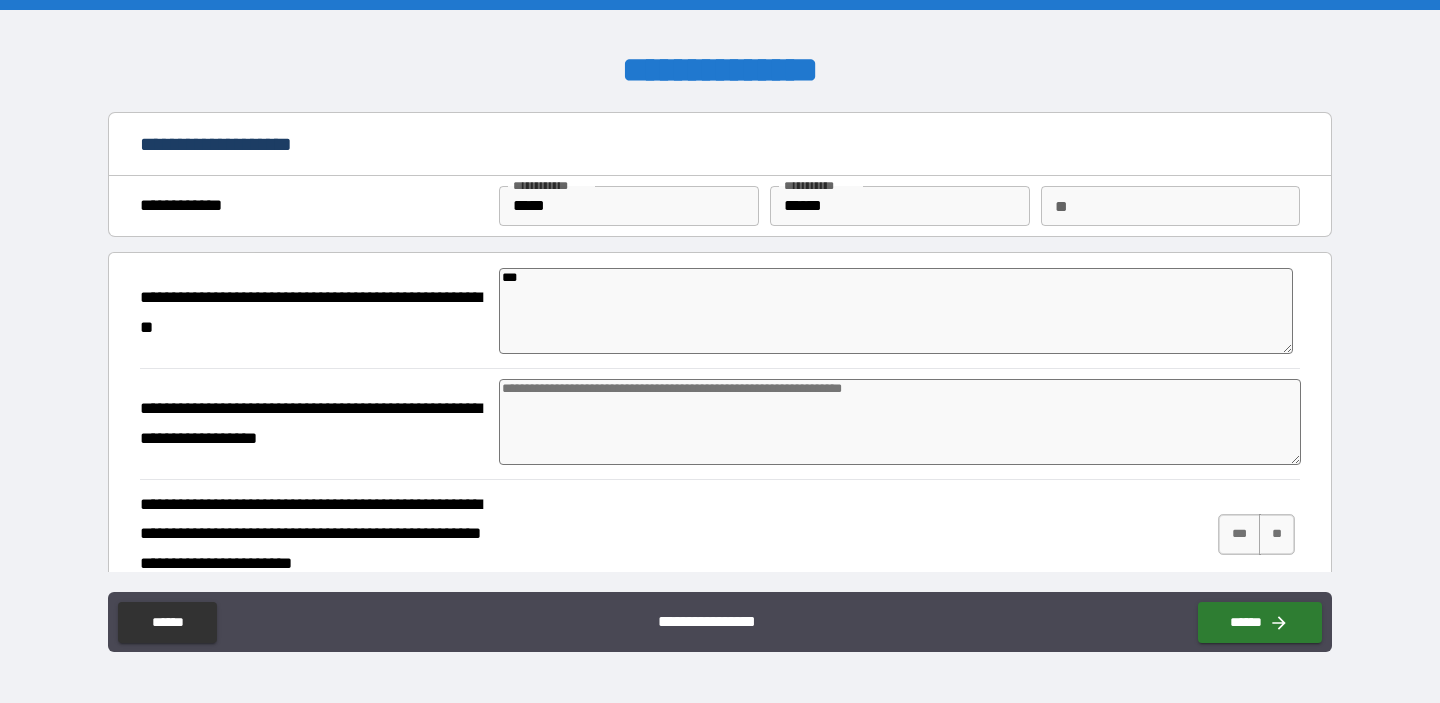 type on "*" 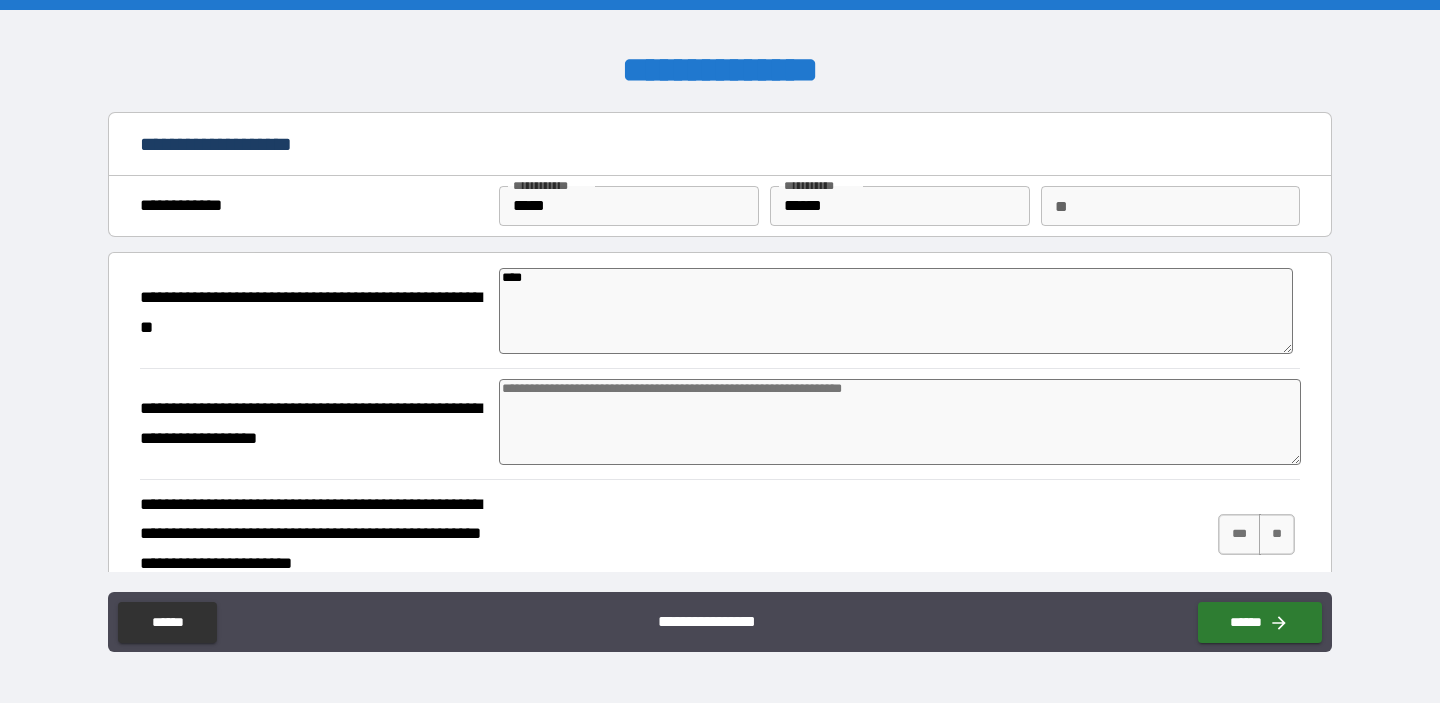 type on "*" 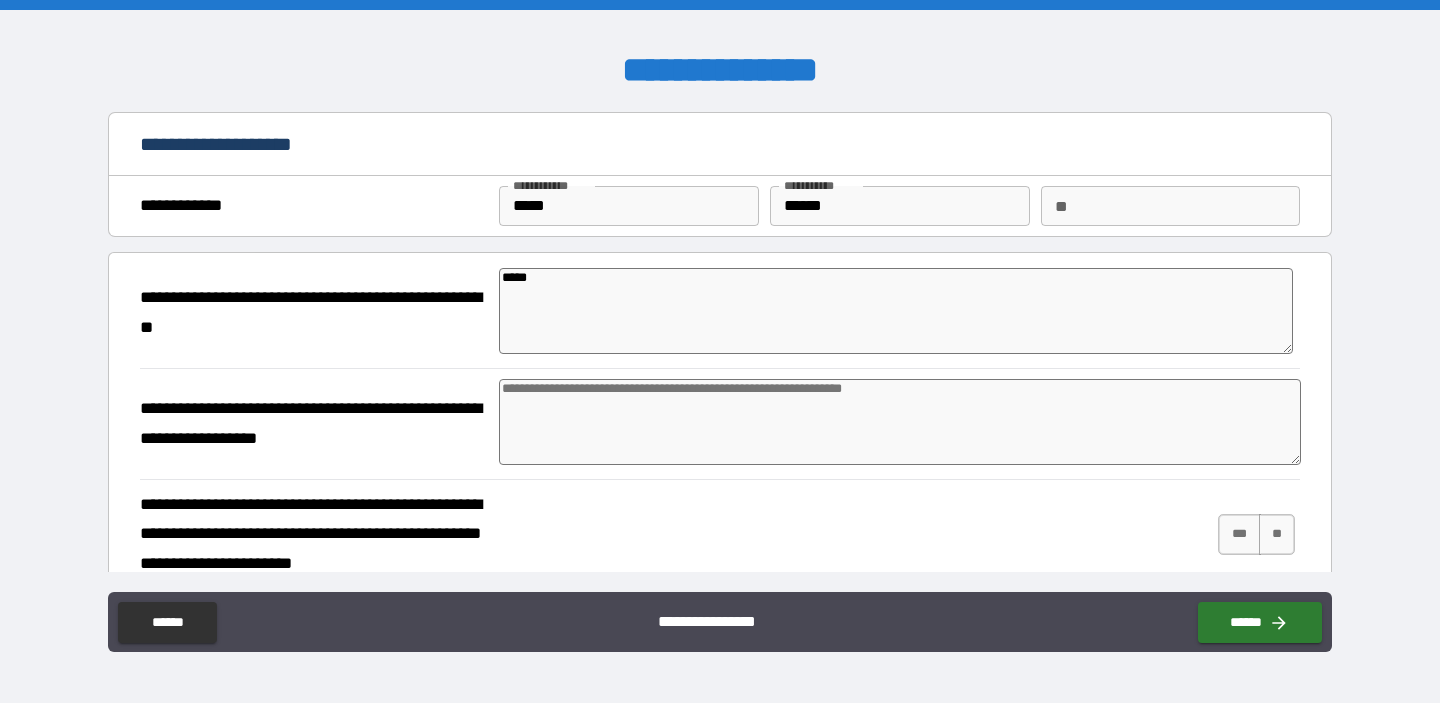 type on "*" 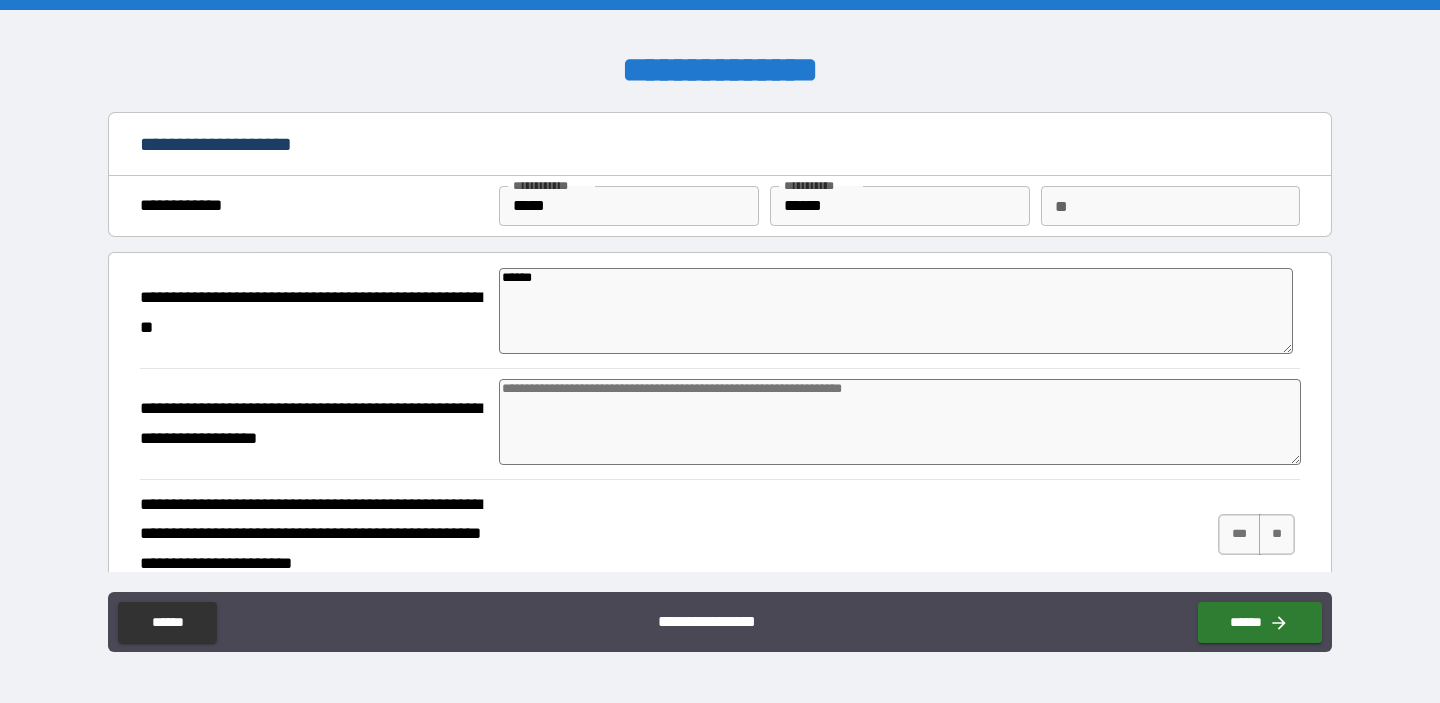 type on "*" 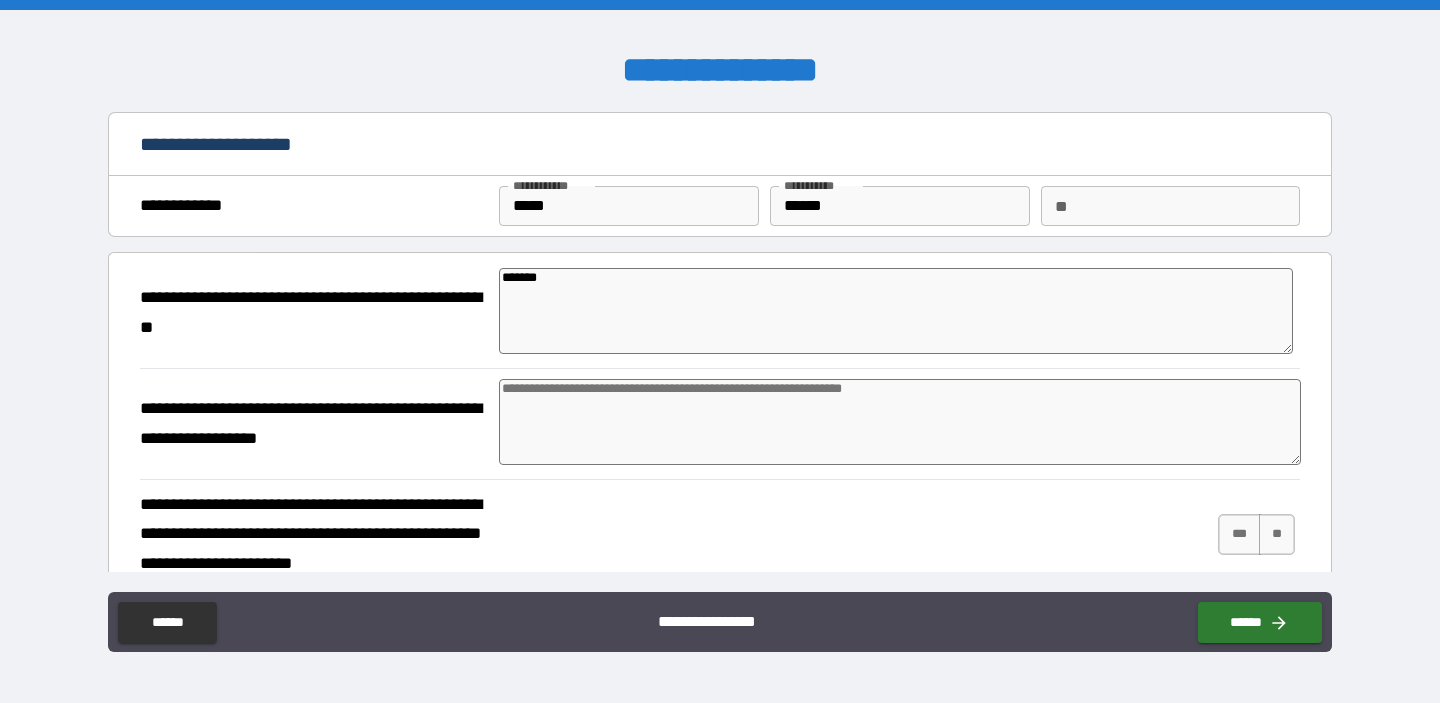type on "********" 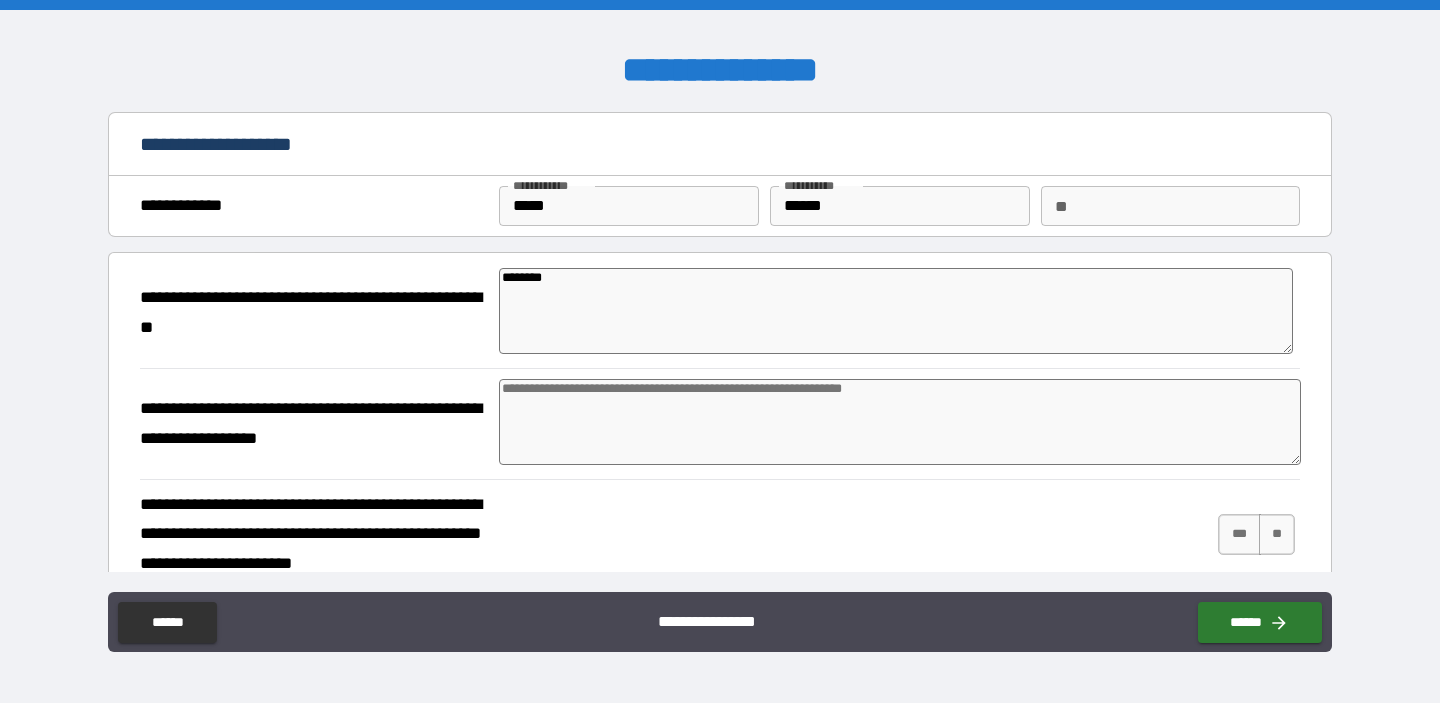 type on "*" 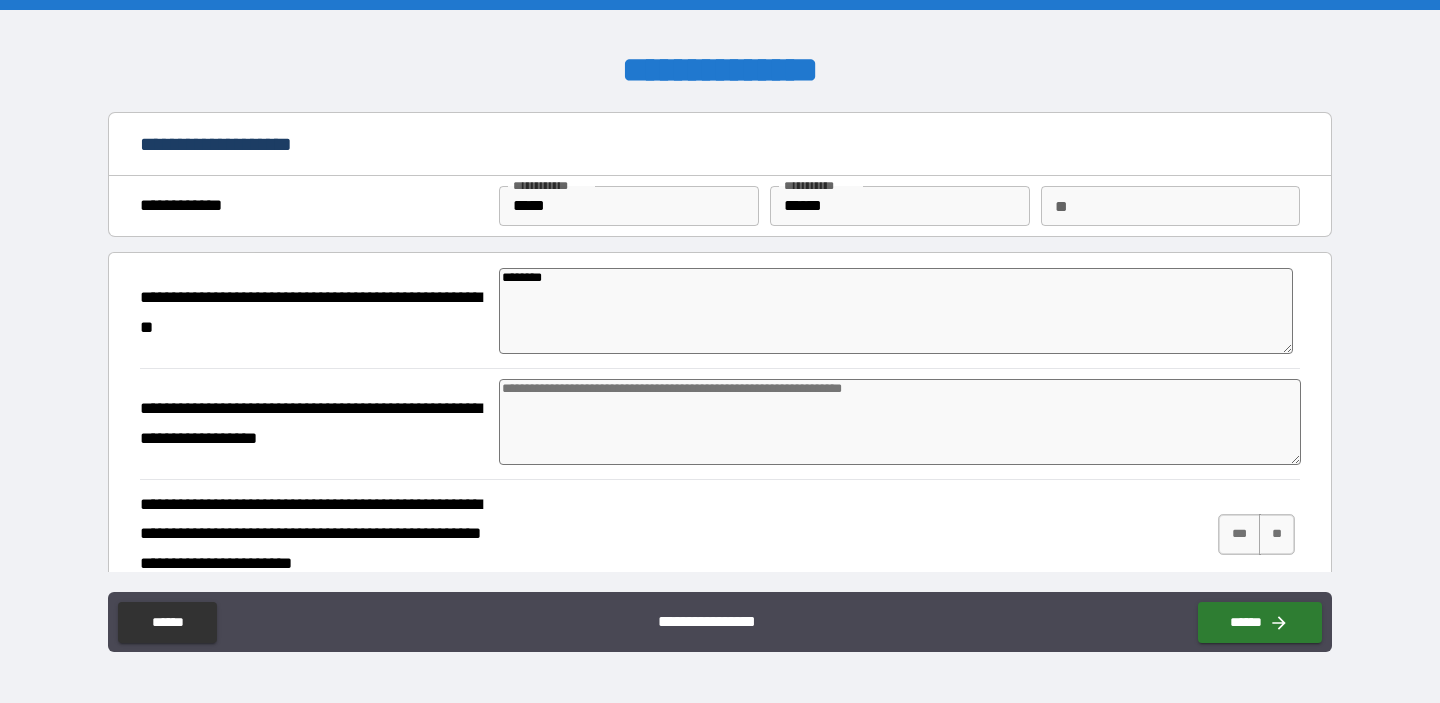 type on "********" 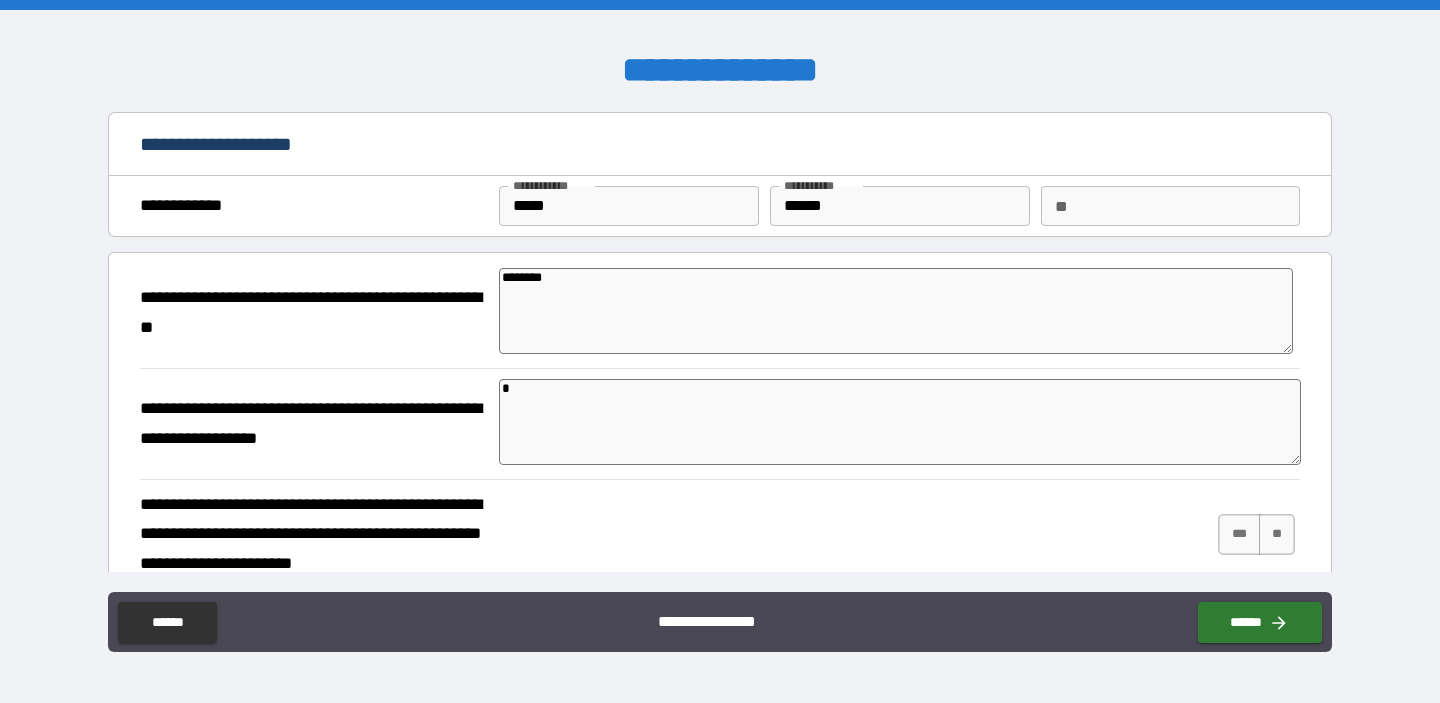 type on "*" 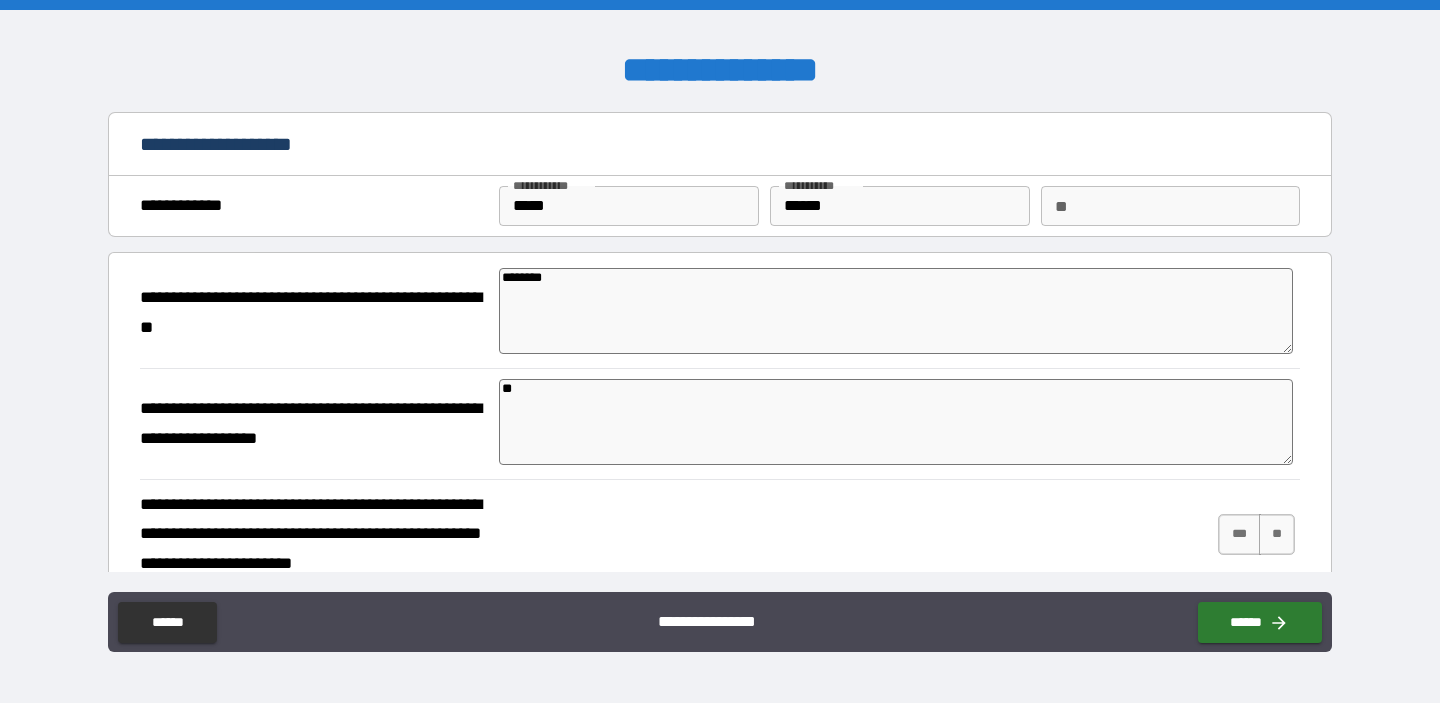 type on "*" 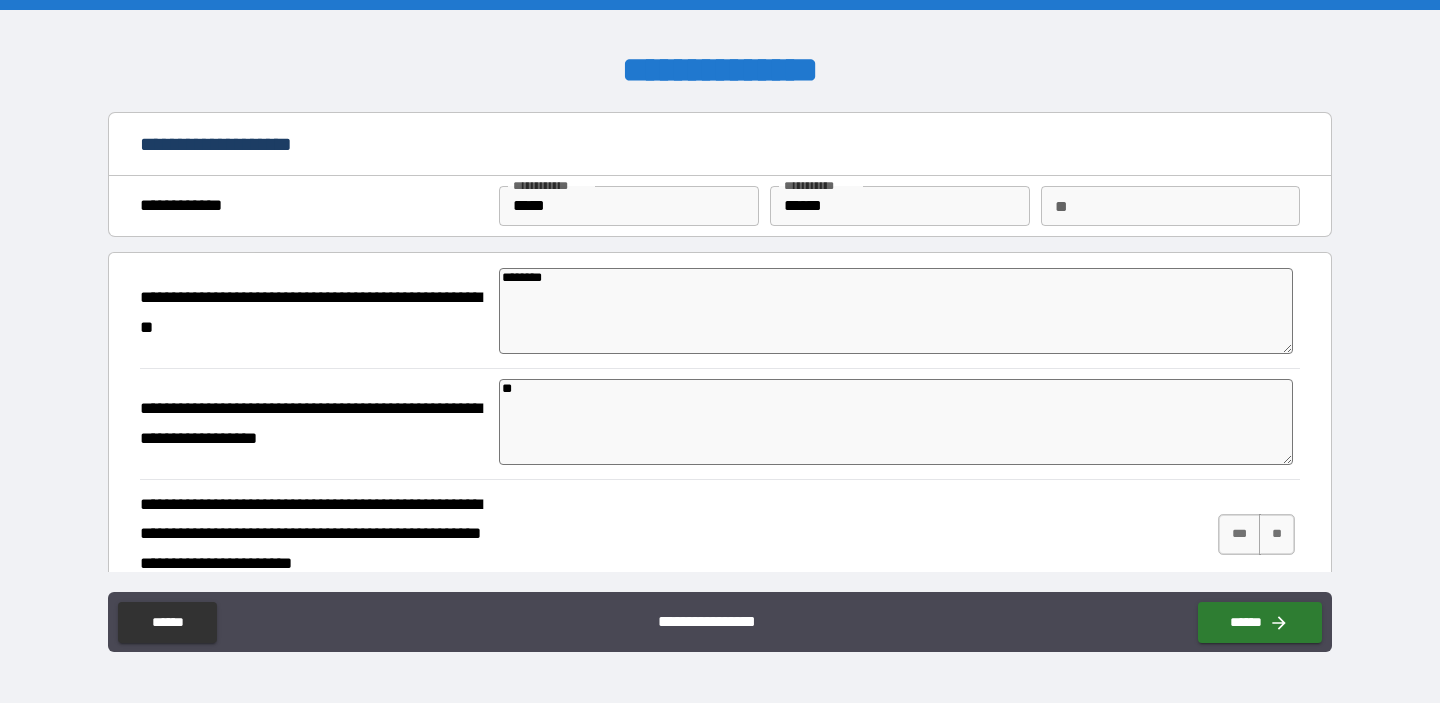 type on "*" 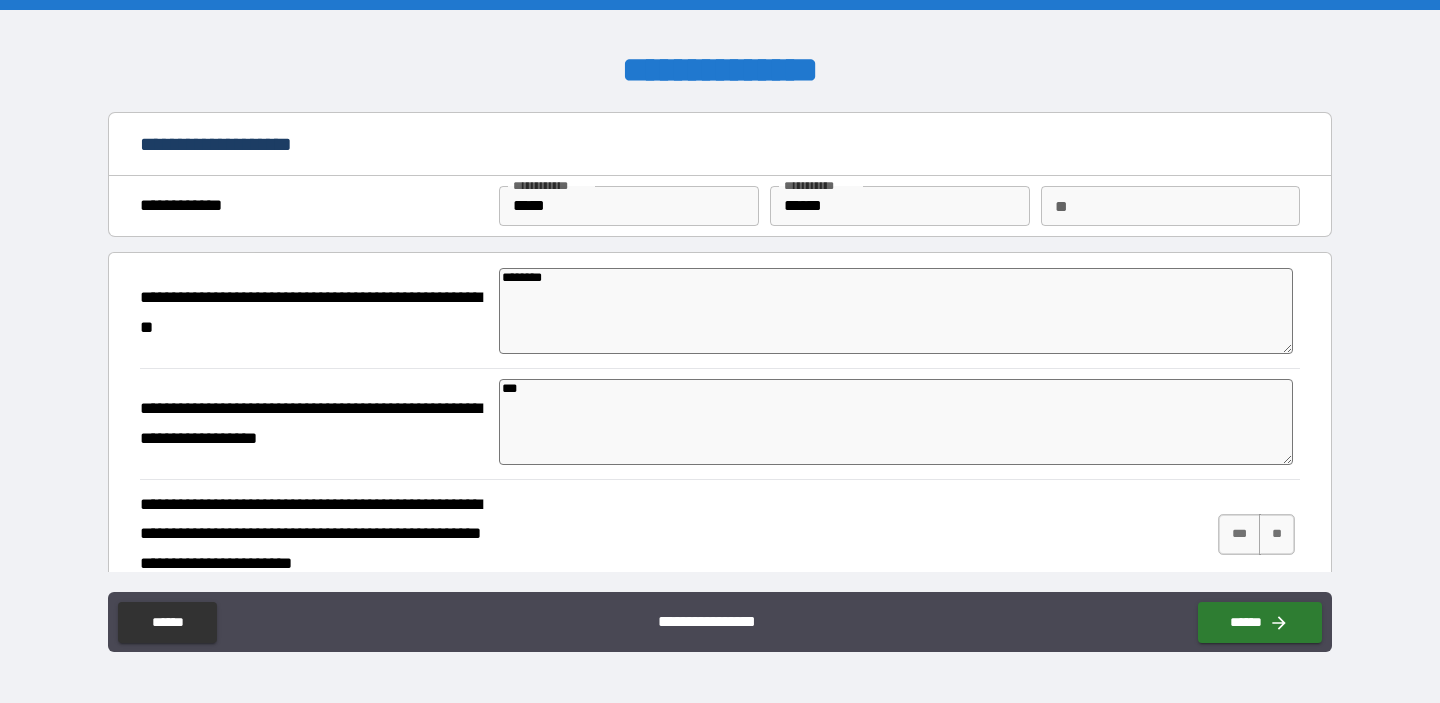 type on "*" 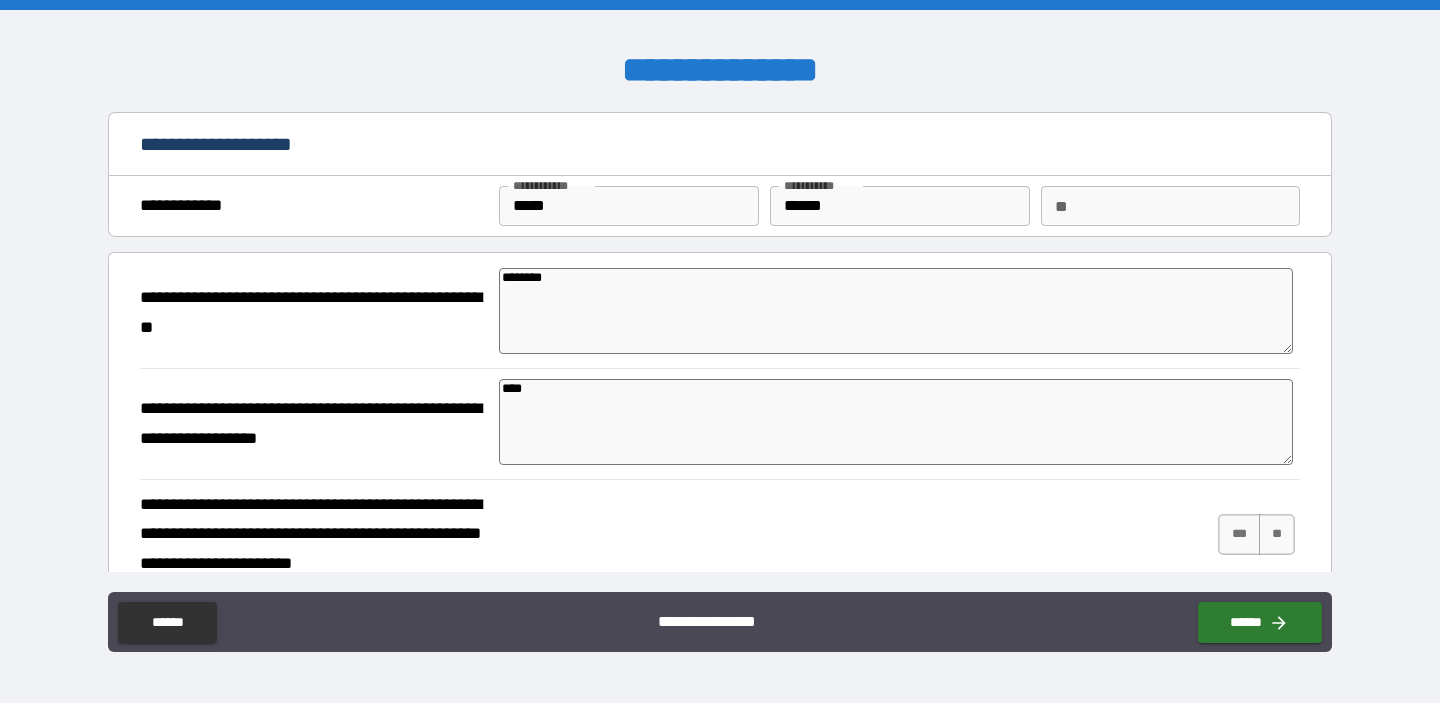 type on "*" 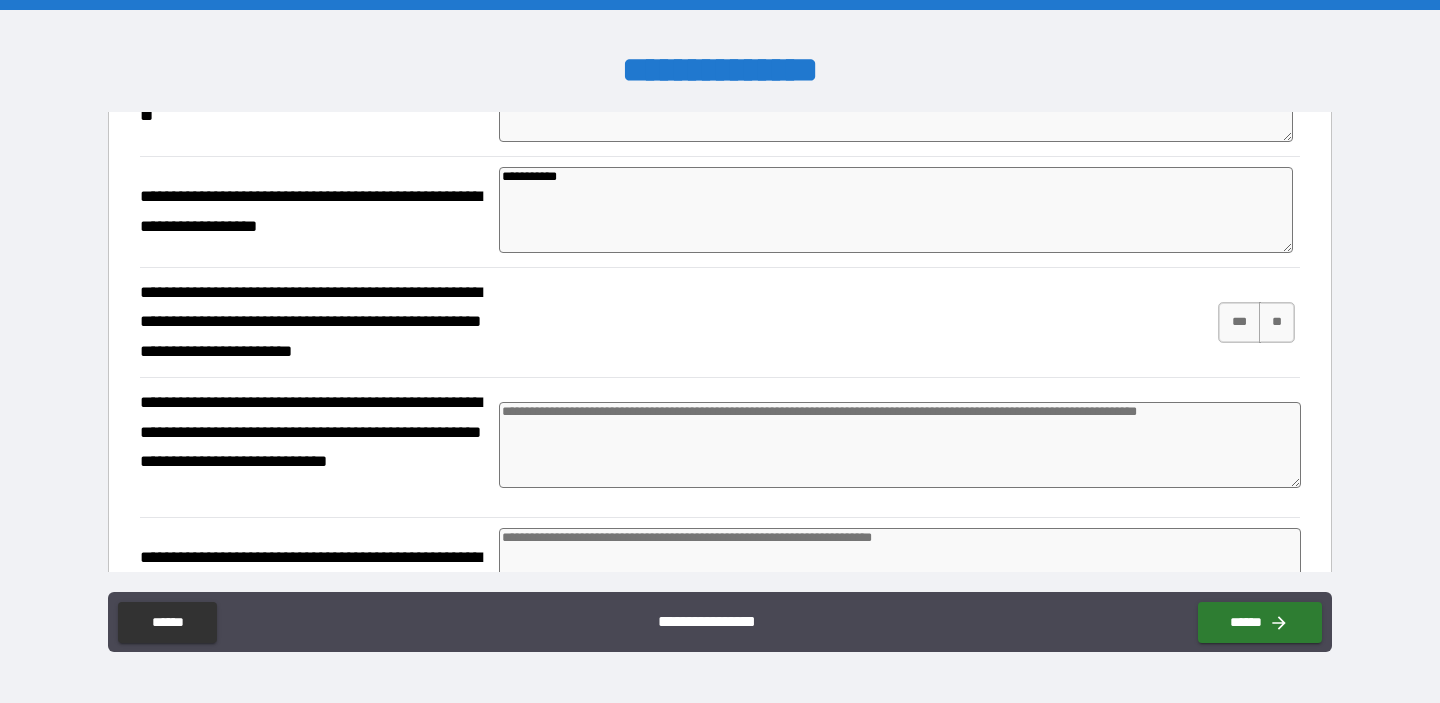 scroll, scrollTop: 215, scrollLeft: 0, axis: vertical 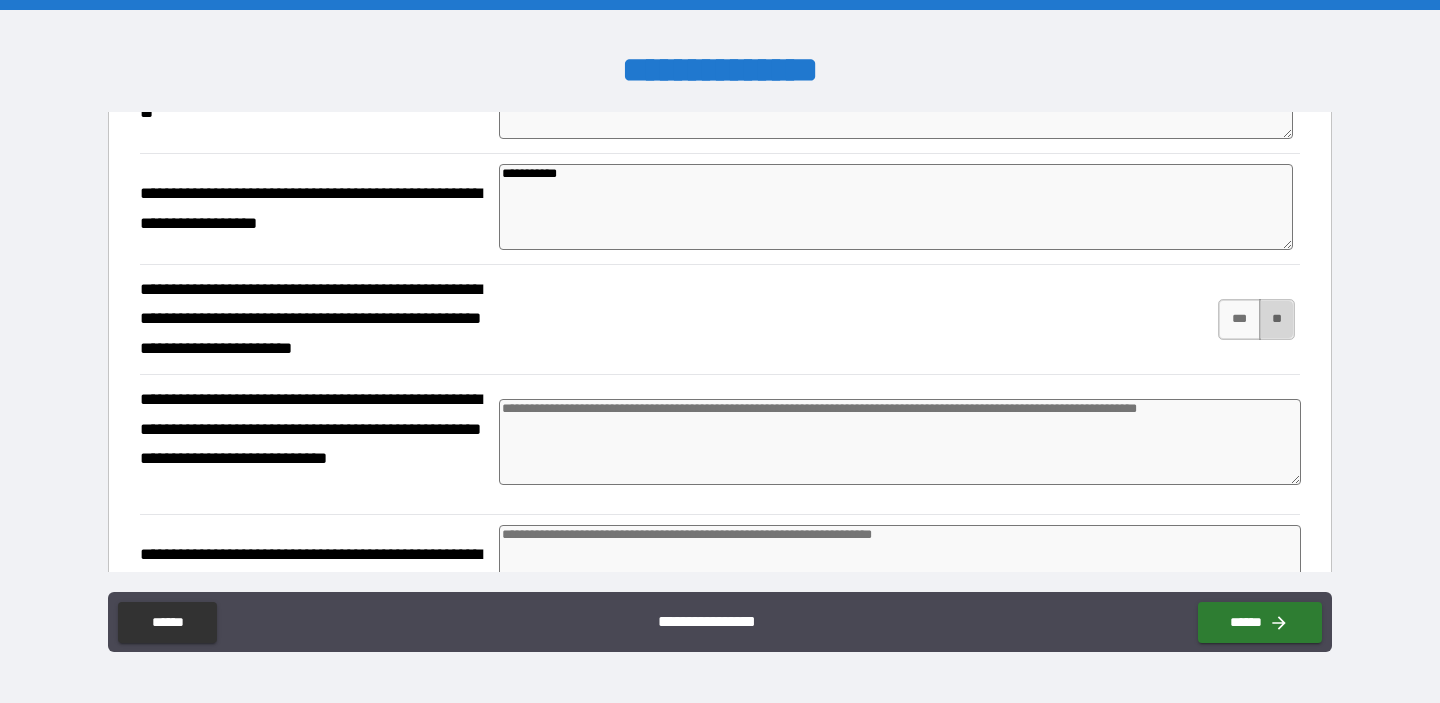click on "**" at bounding box center [1277, 319] 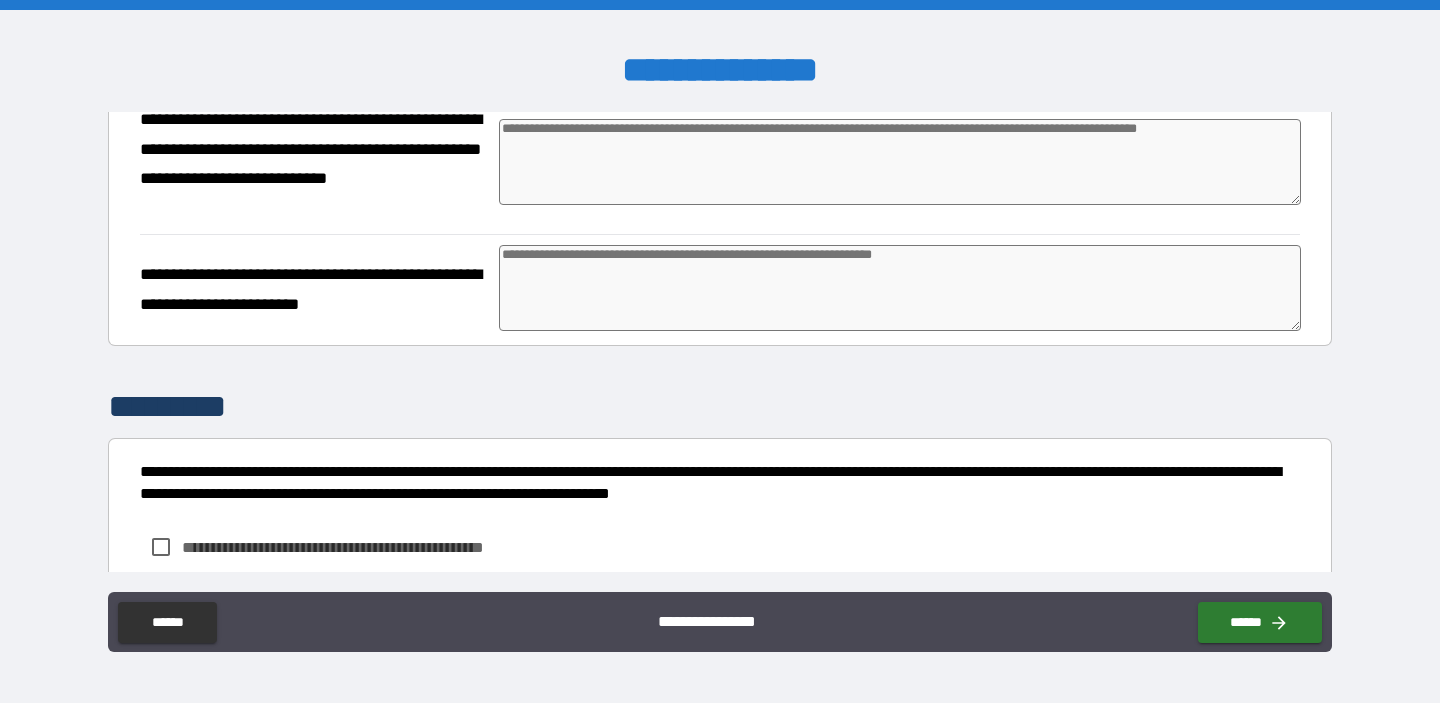 scroll, scrollTop: 496, scrollLeft: 0, axis: vertical 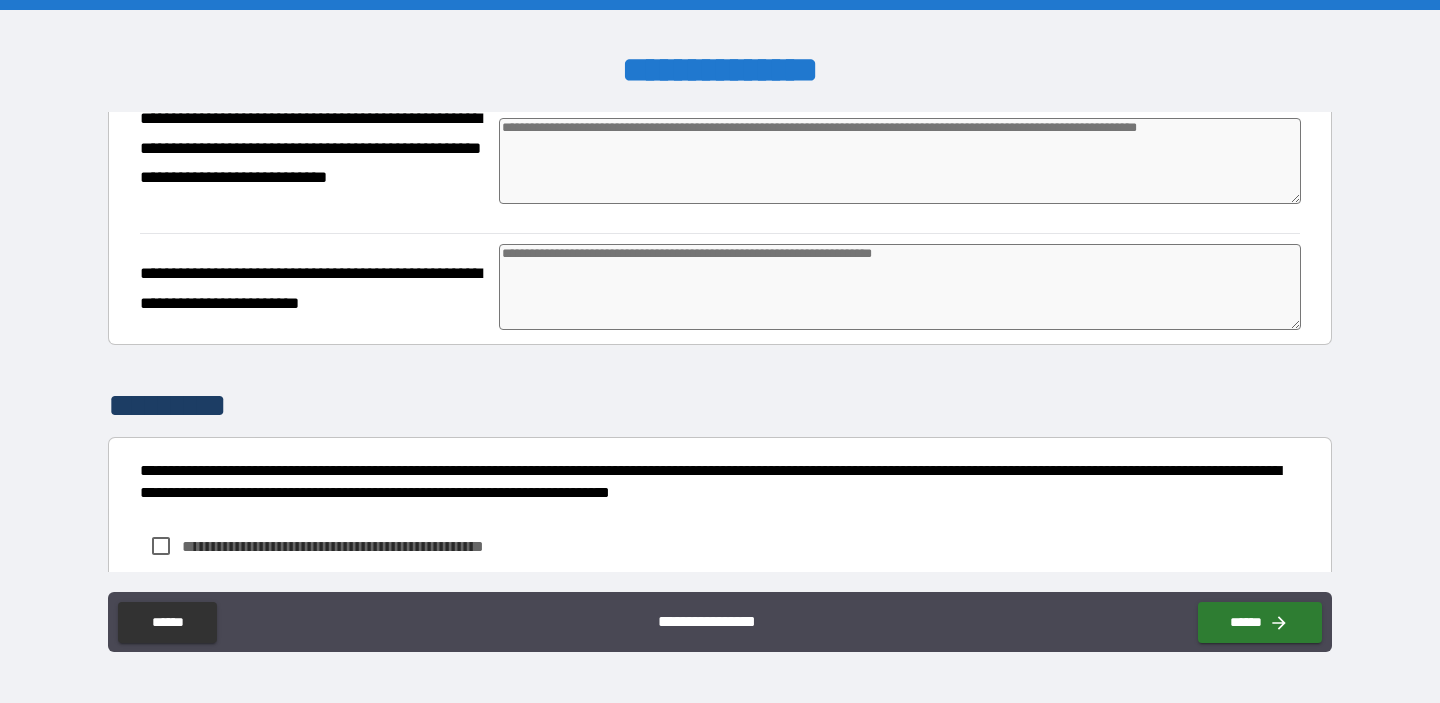 click at bounding box center [900, 287] 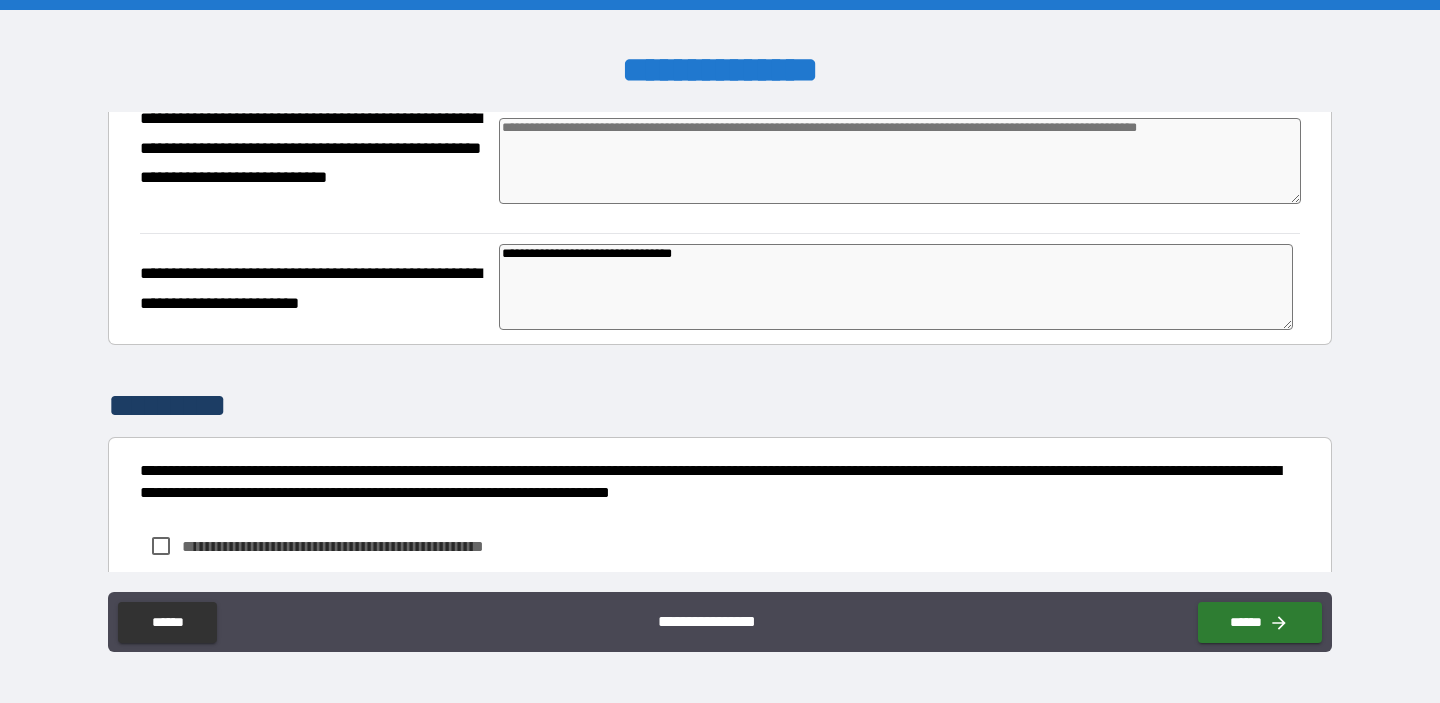 click on "**********" at bounding box center [720, 354] 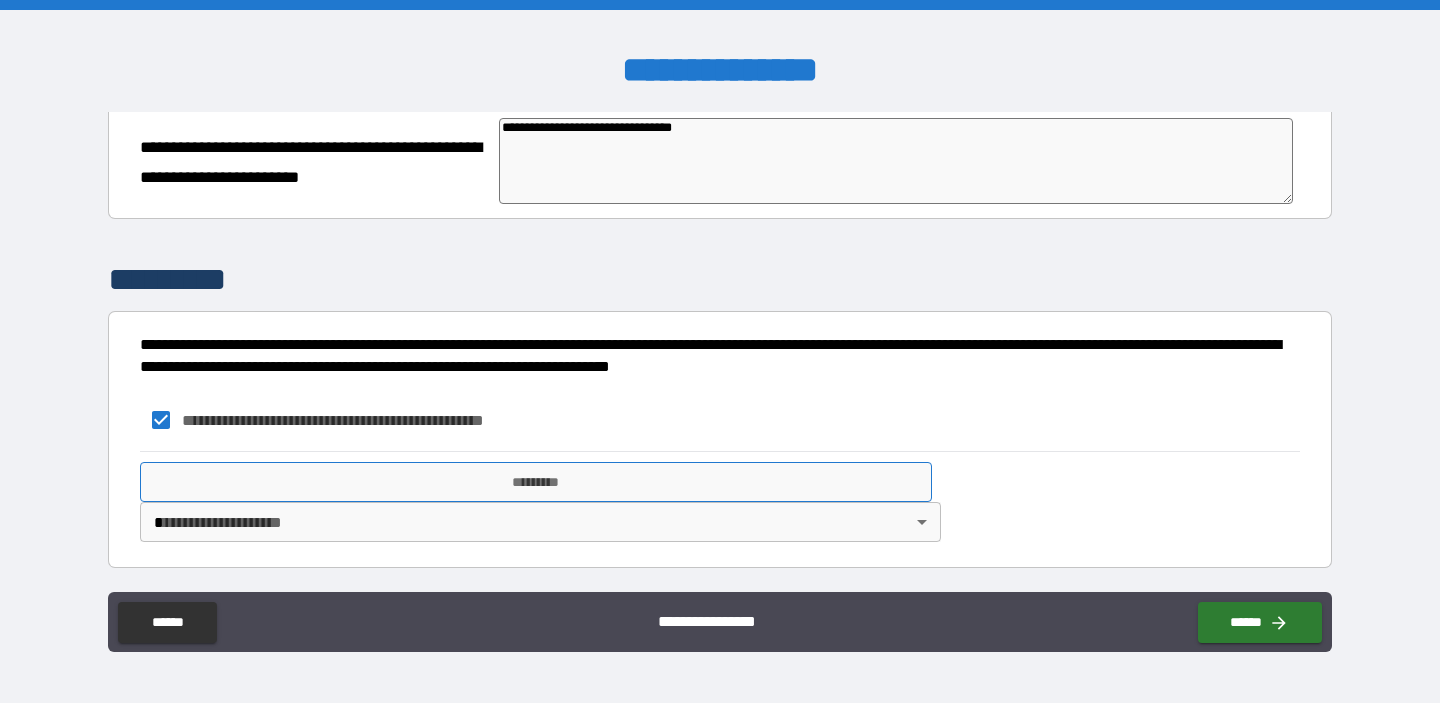 click on "*********" at bounding box center (536, 482) 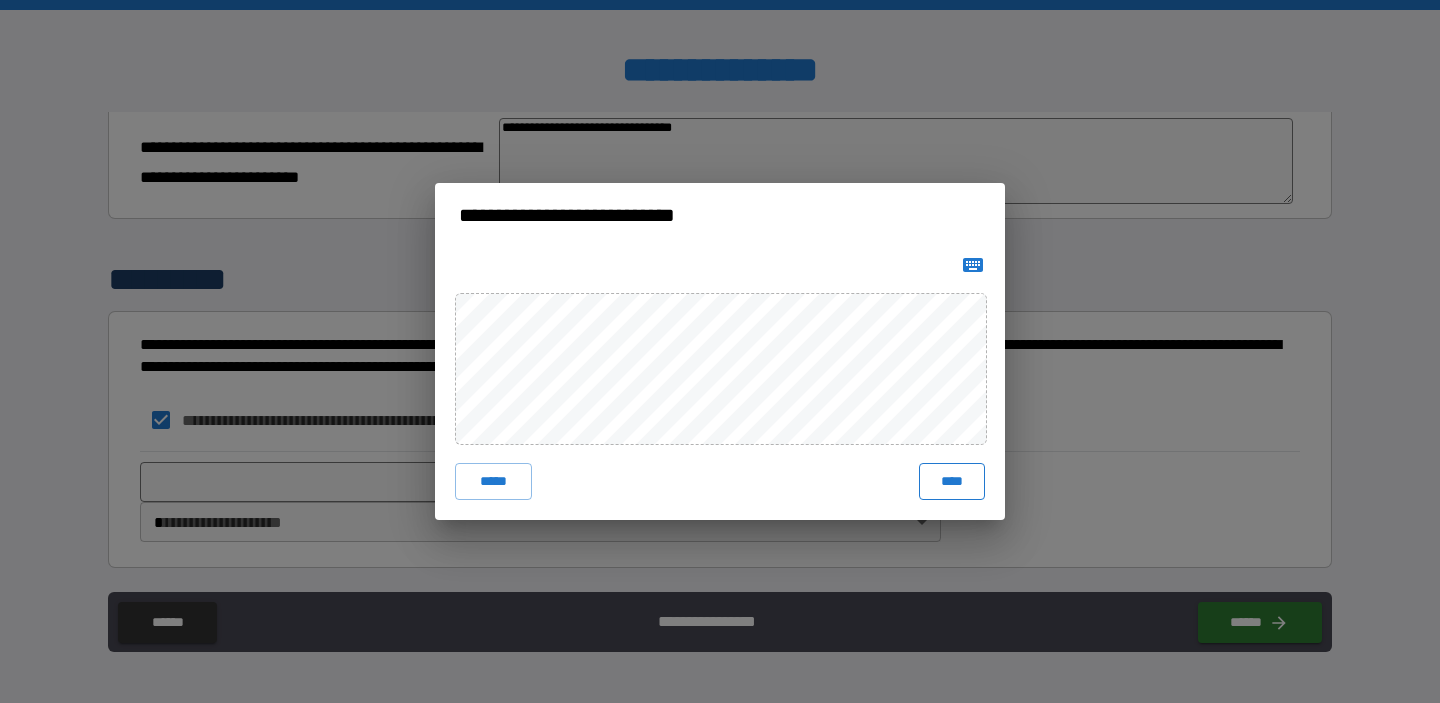 click on "****" at bounding box center [952, 481] 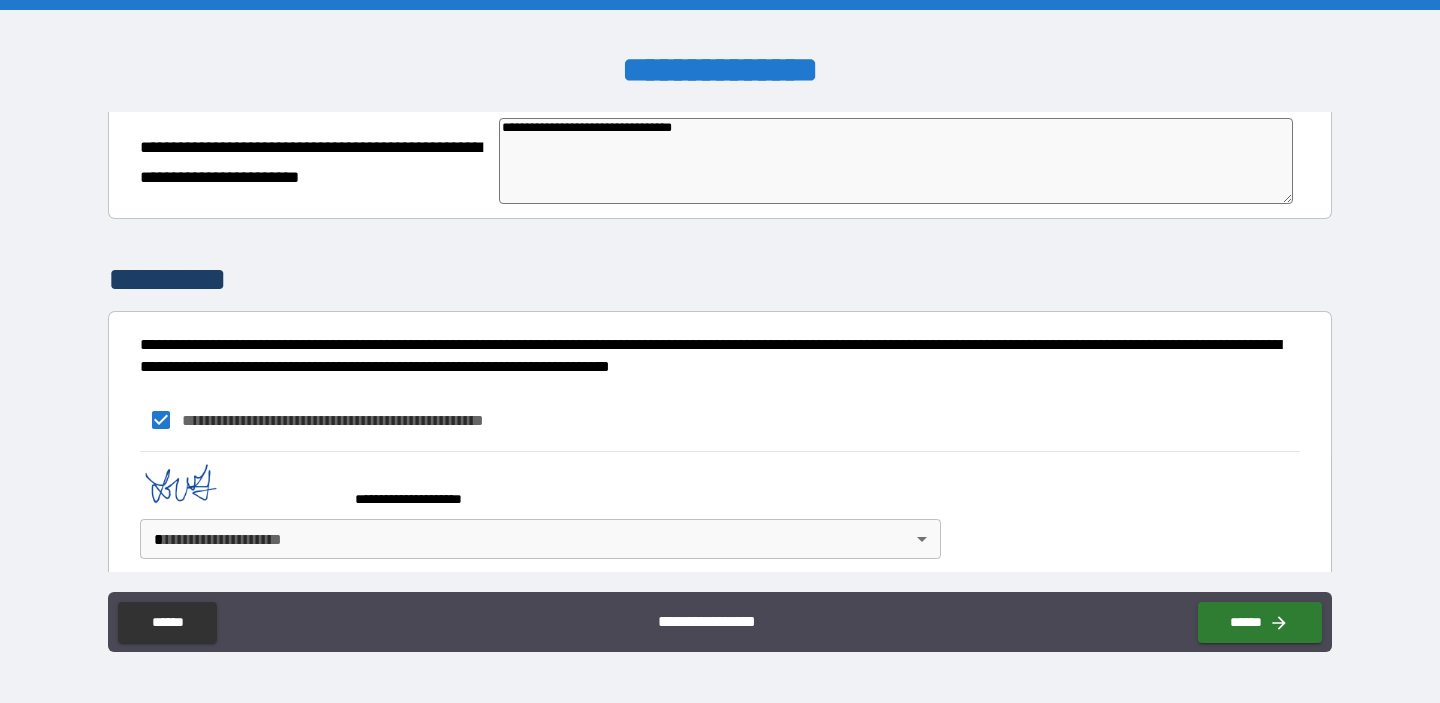 click on "**********" at bounding box center (720, 351) 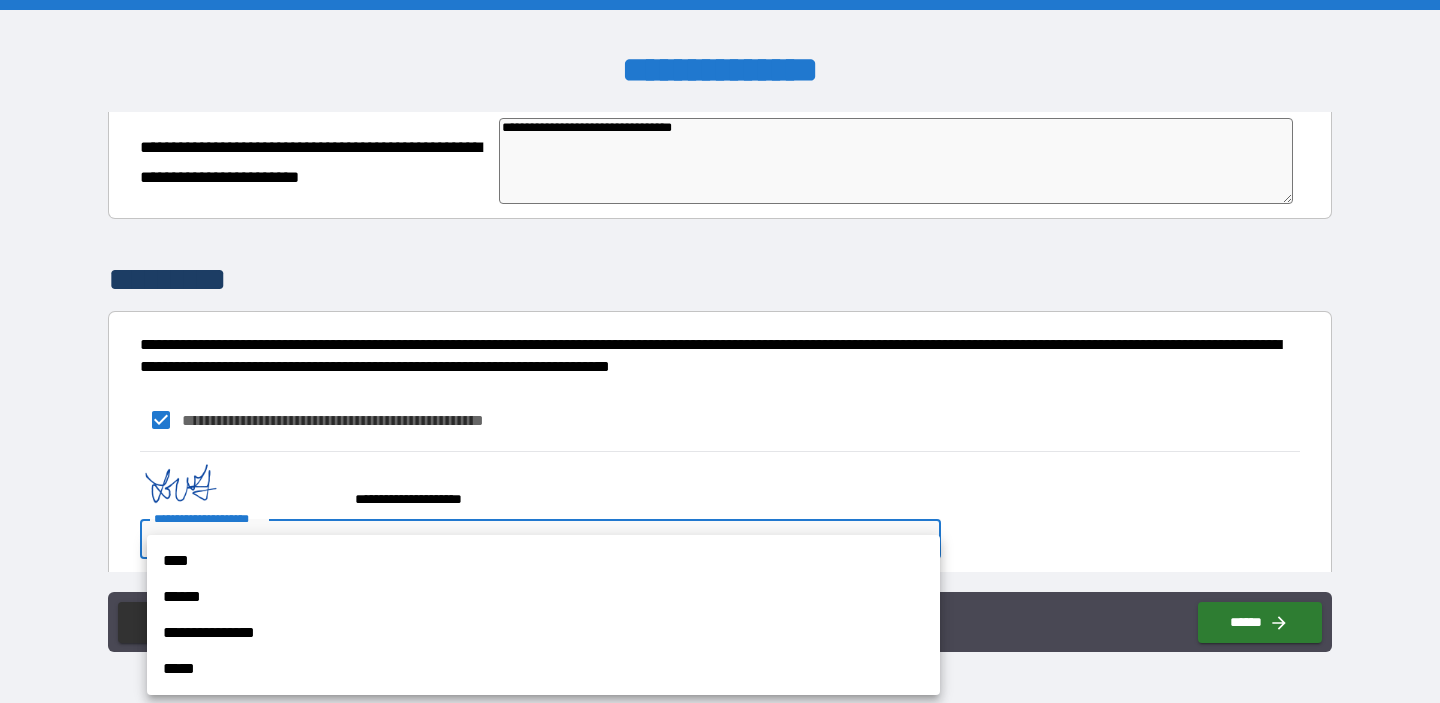 click on "****" at bounding box center (543, 561) 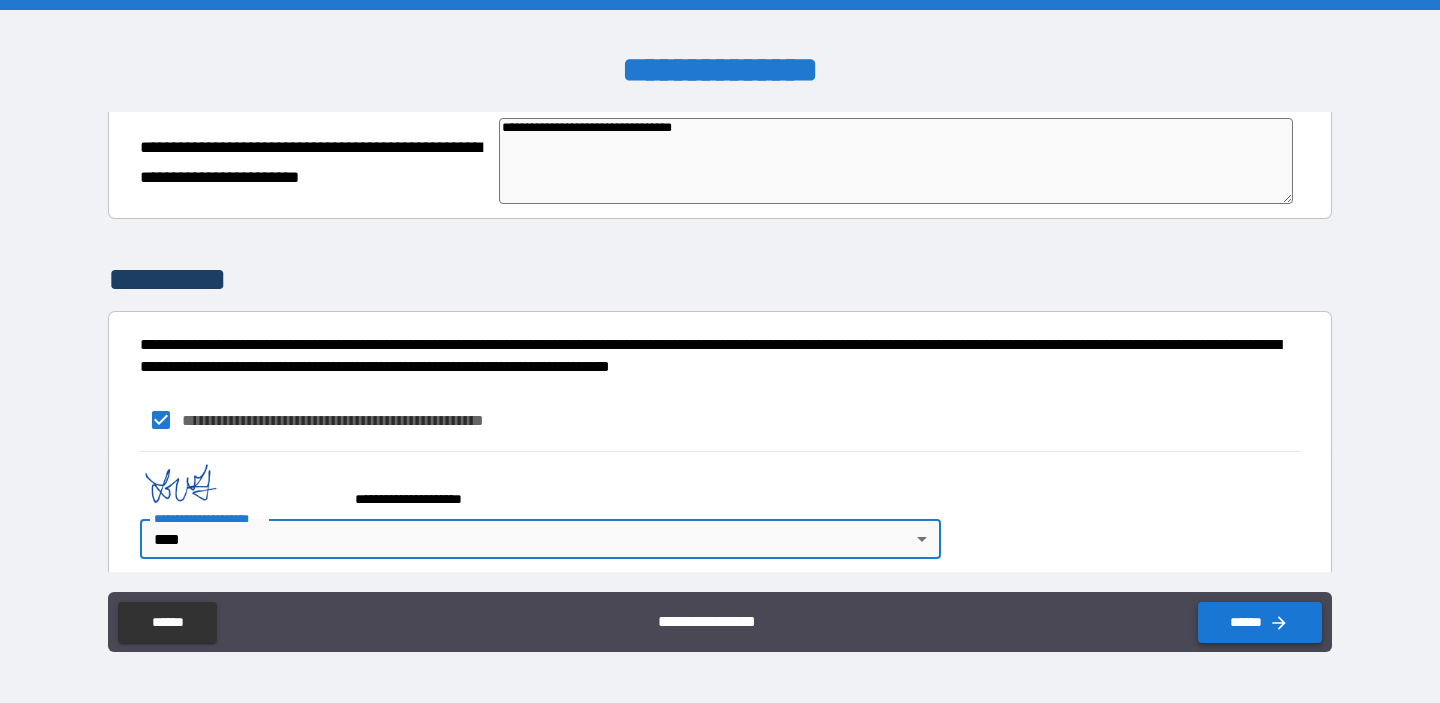 click on "******" at bounding box center [1260, 622] 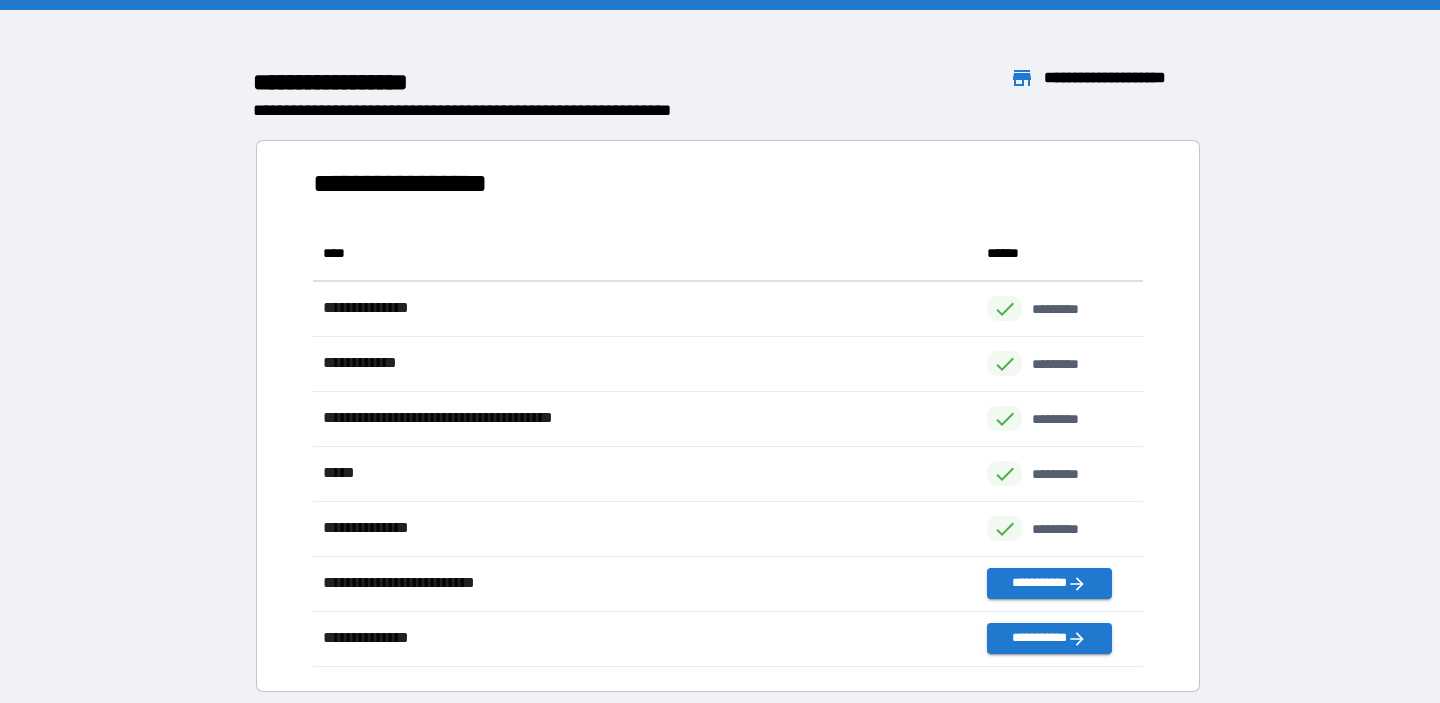 scroll, scrollTop: 1, scrollLeft: 1, axis: both 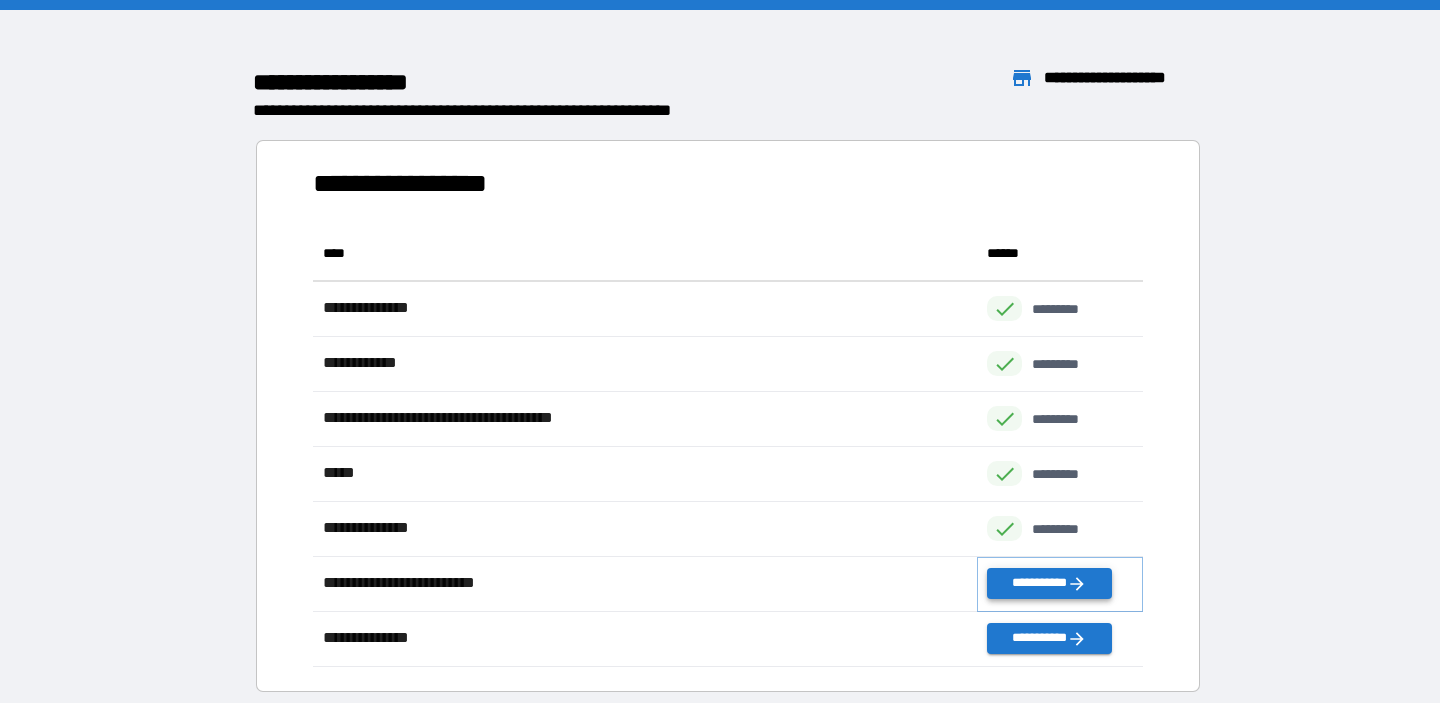 click on "**********" at bounding box center (1049, 583) 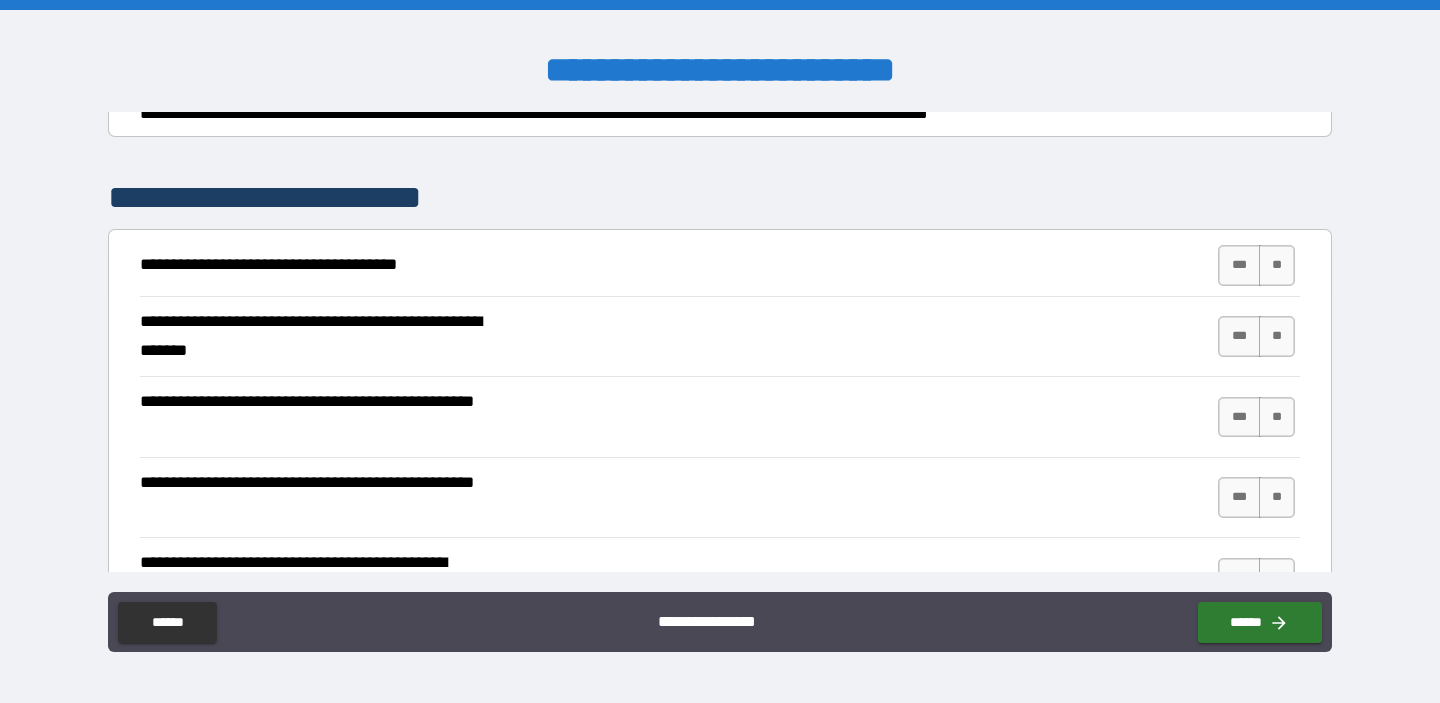 scroll, scrollTop: 275, scrollLeft: 0, axis: vertical 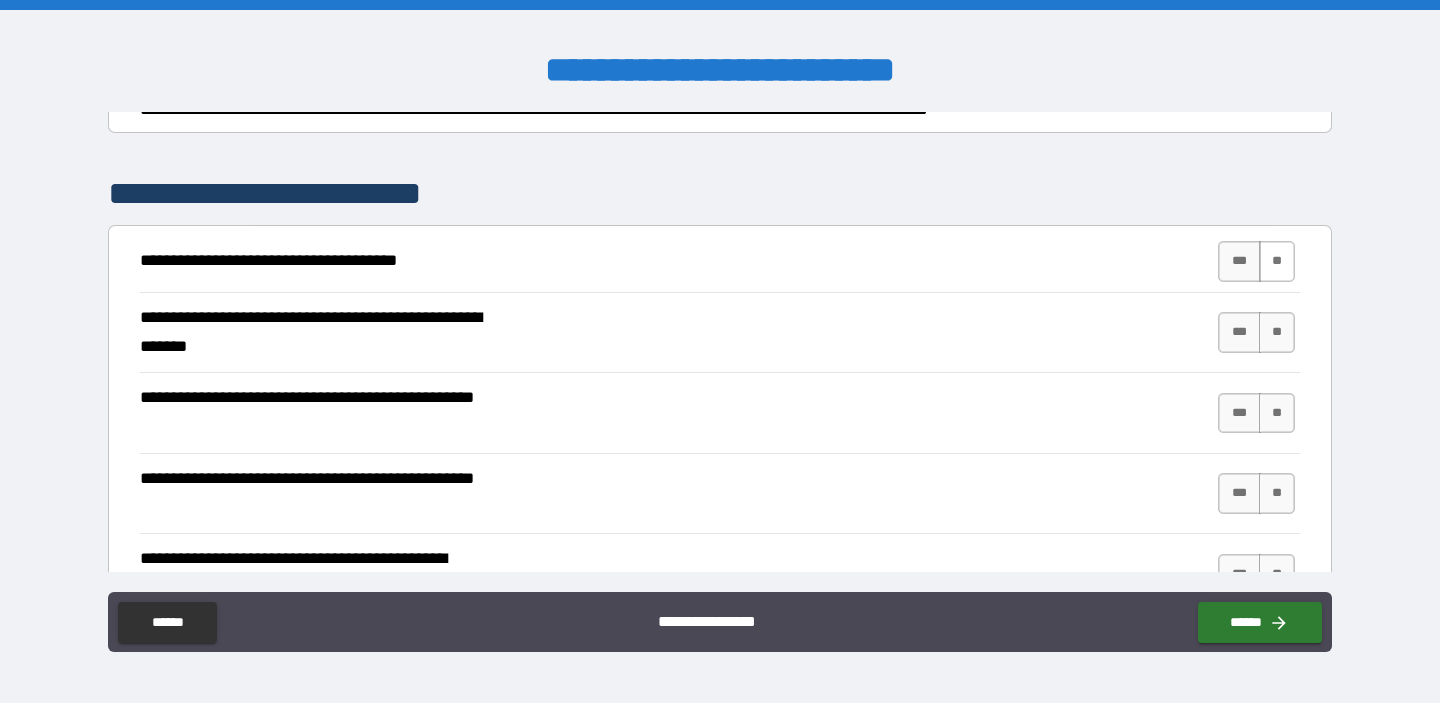click on "**" at bounding box center (1277, 261) 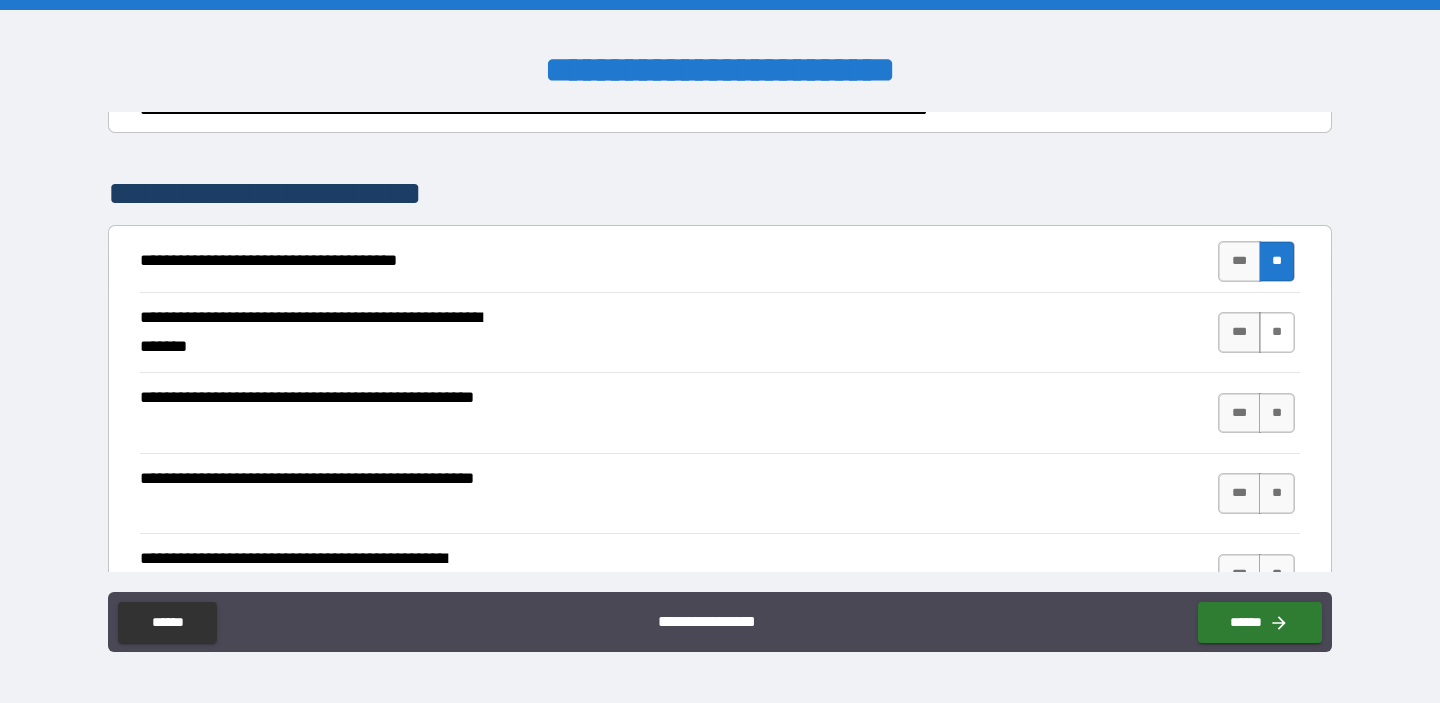 click on "**" at bounding box center (1277, 332) 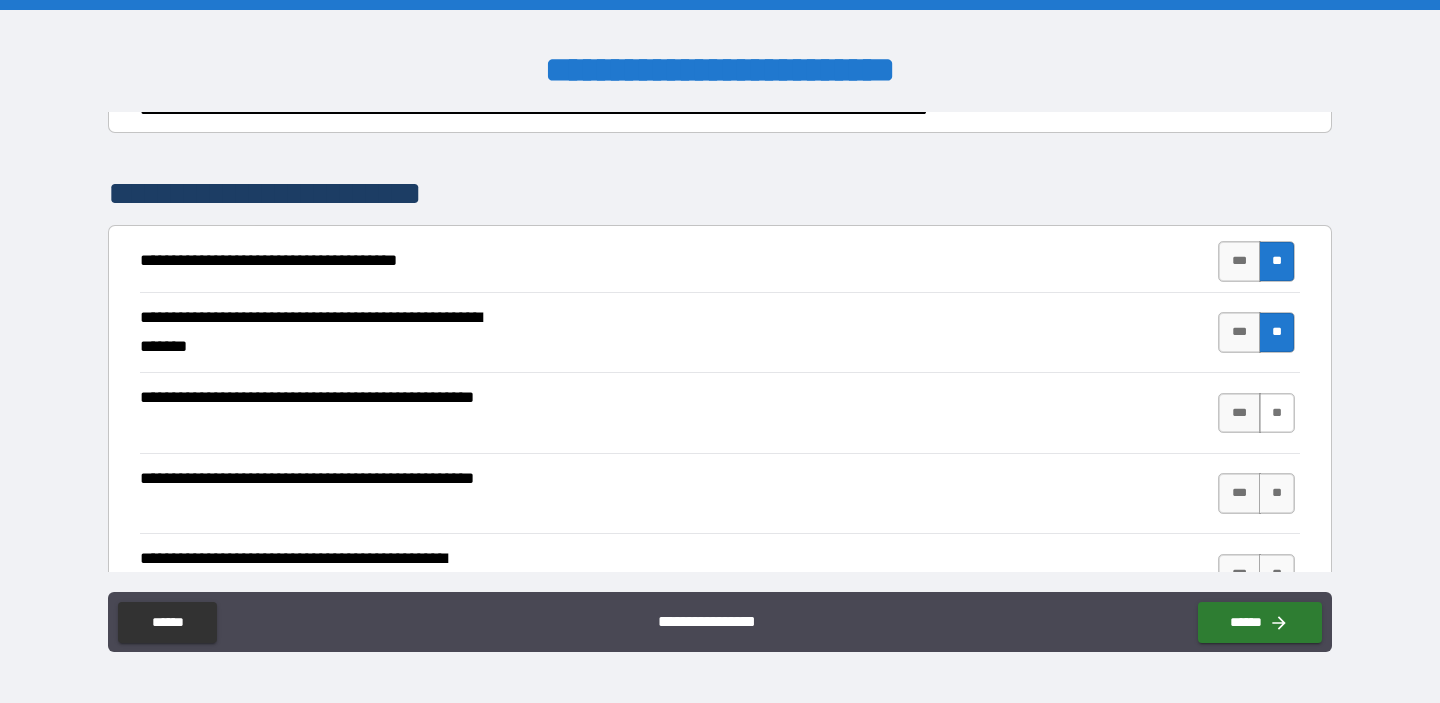 click on "**" at bounding box center (1277, 413) 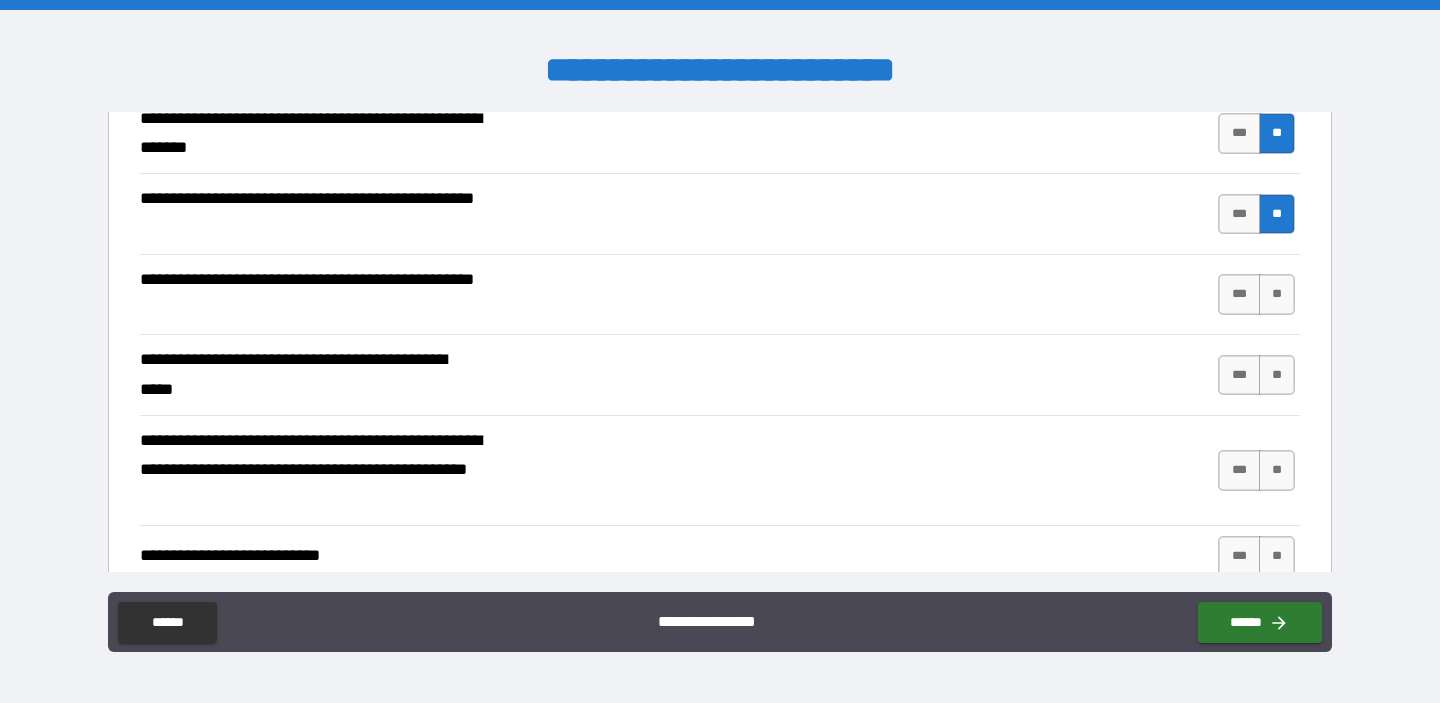 scroll, scrollTop: 481, scrollLeft: 0, axis: vertical 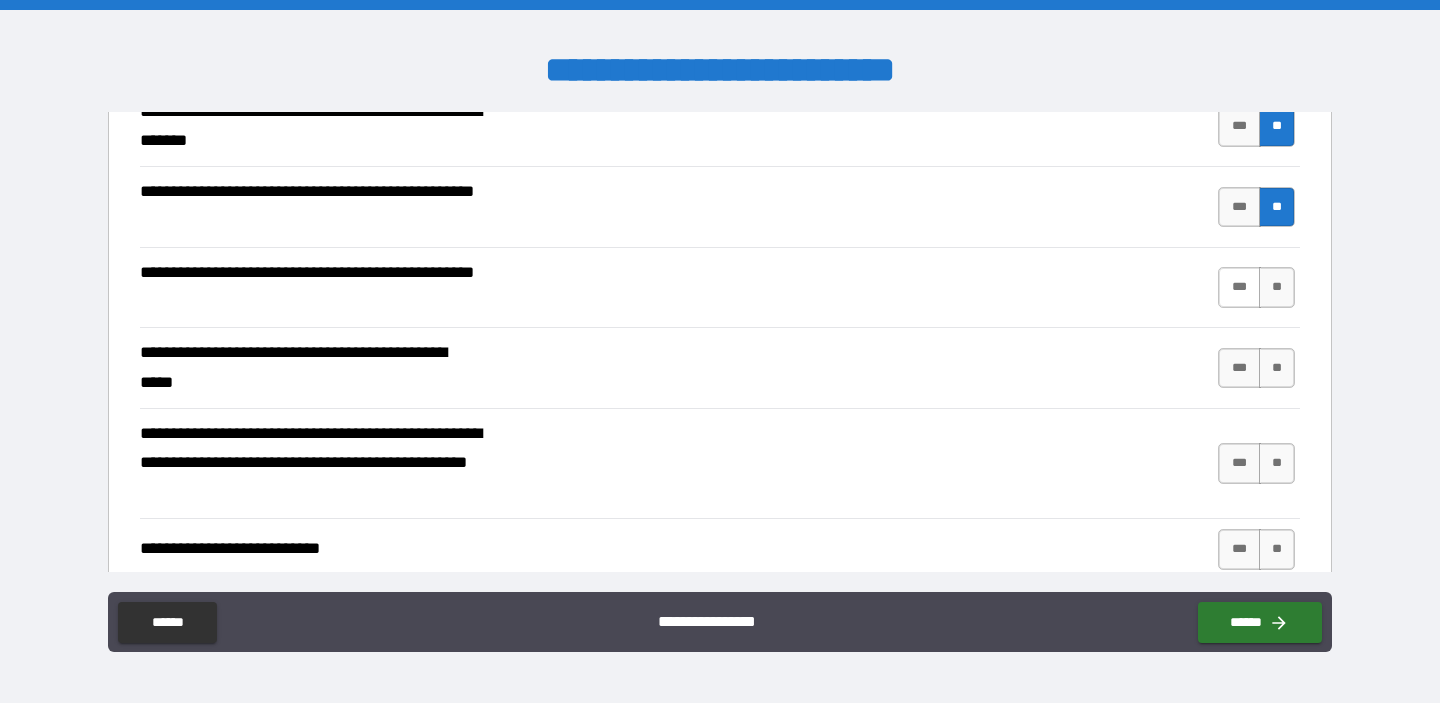 click on "***" at bounding box center (1239, 287) 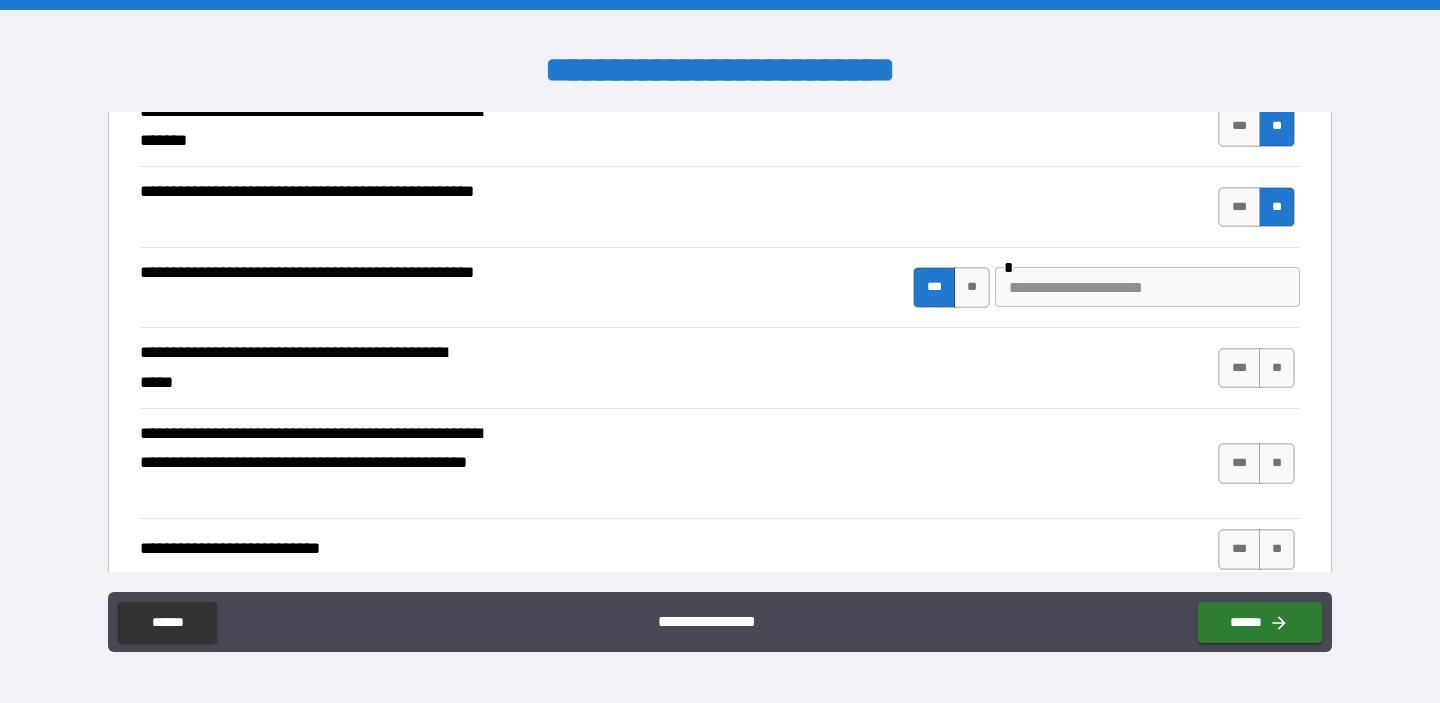 click at bounding box center (1147, 287) 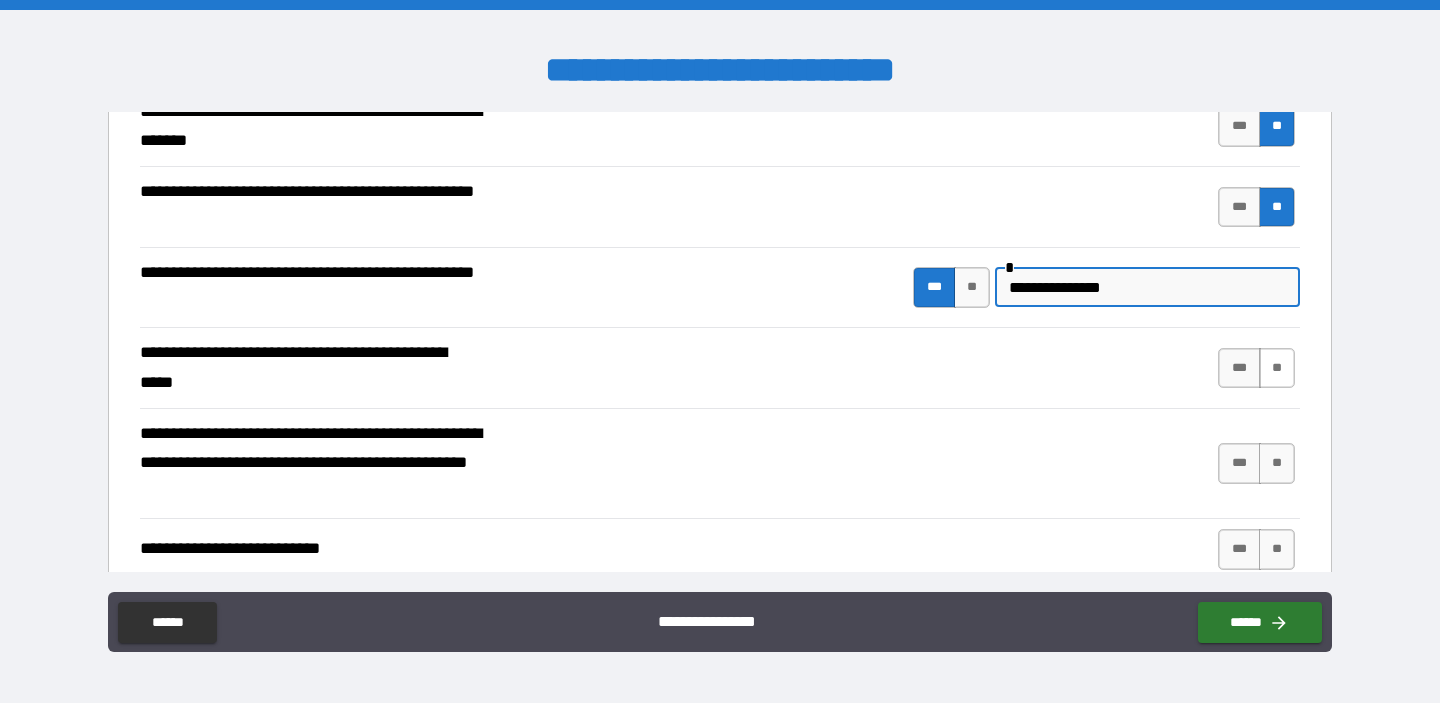click on "**" at bounding box center [1277, 368] 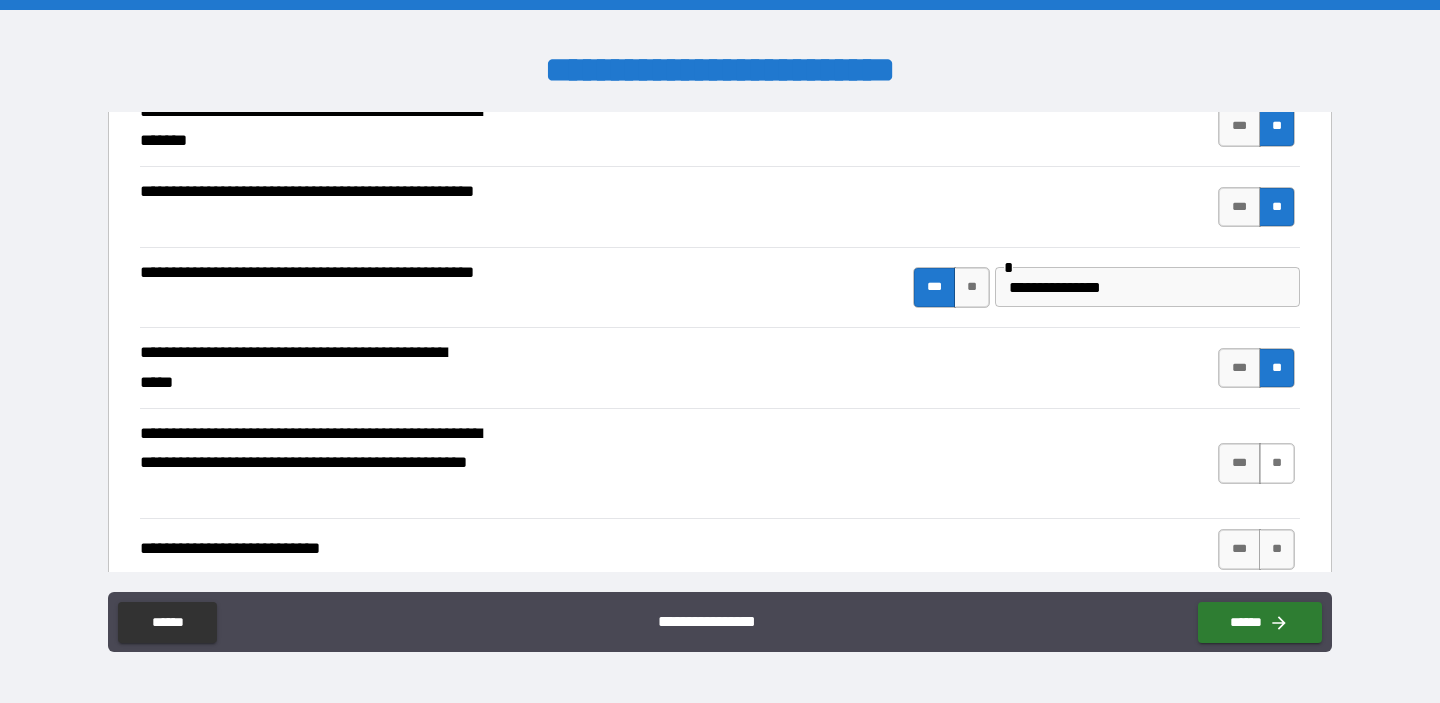 click on "**" at bounding box center [1277, 463] 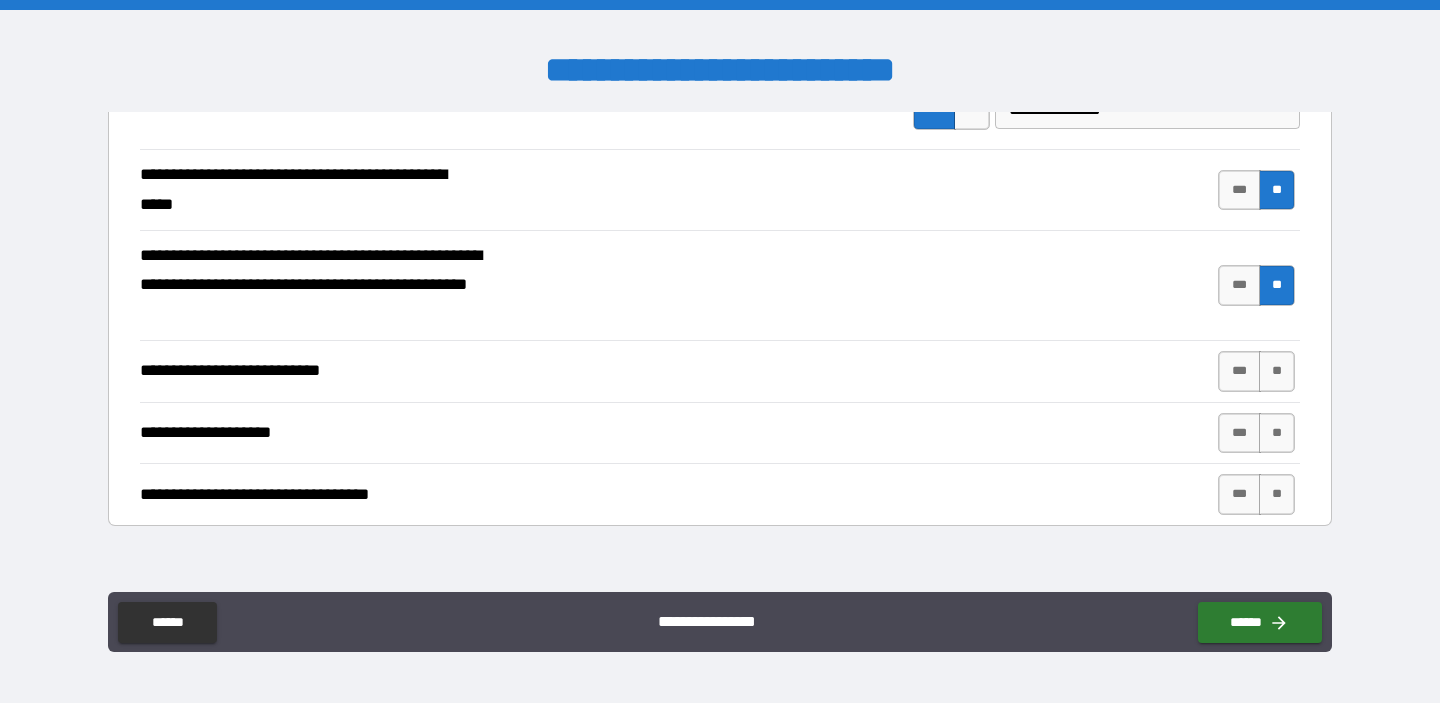 scroll, scrollTop: 686, scrollLeft: 0, axis: vertical 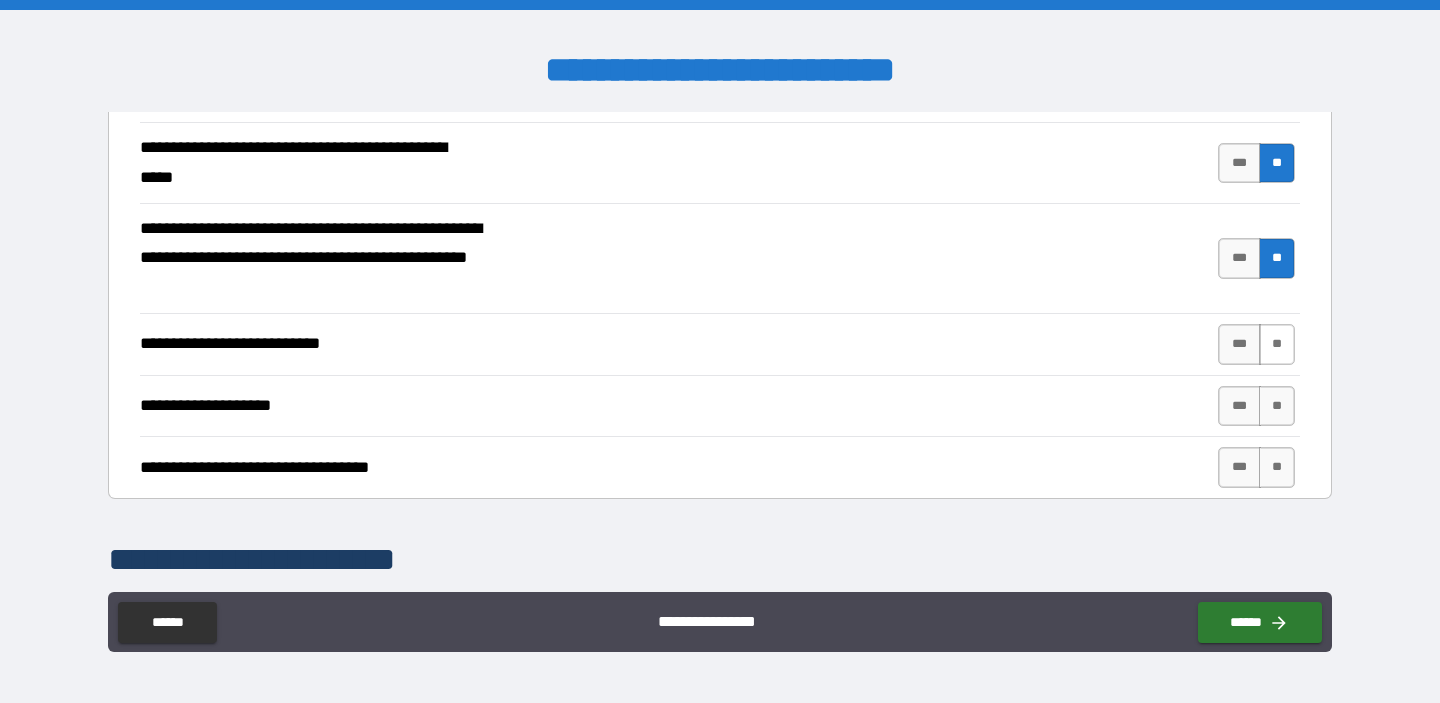 click on "**" at bounding box center [1277, 344] 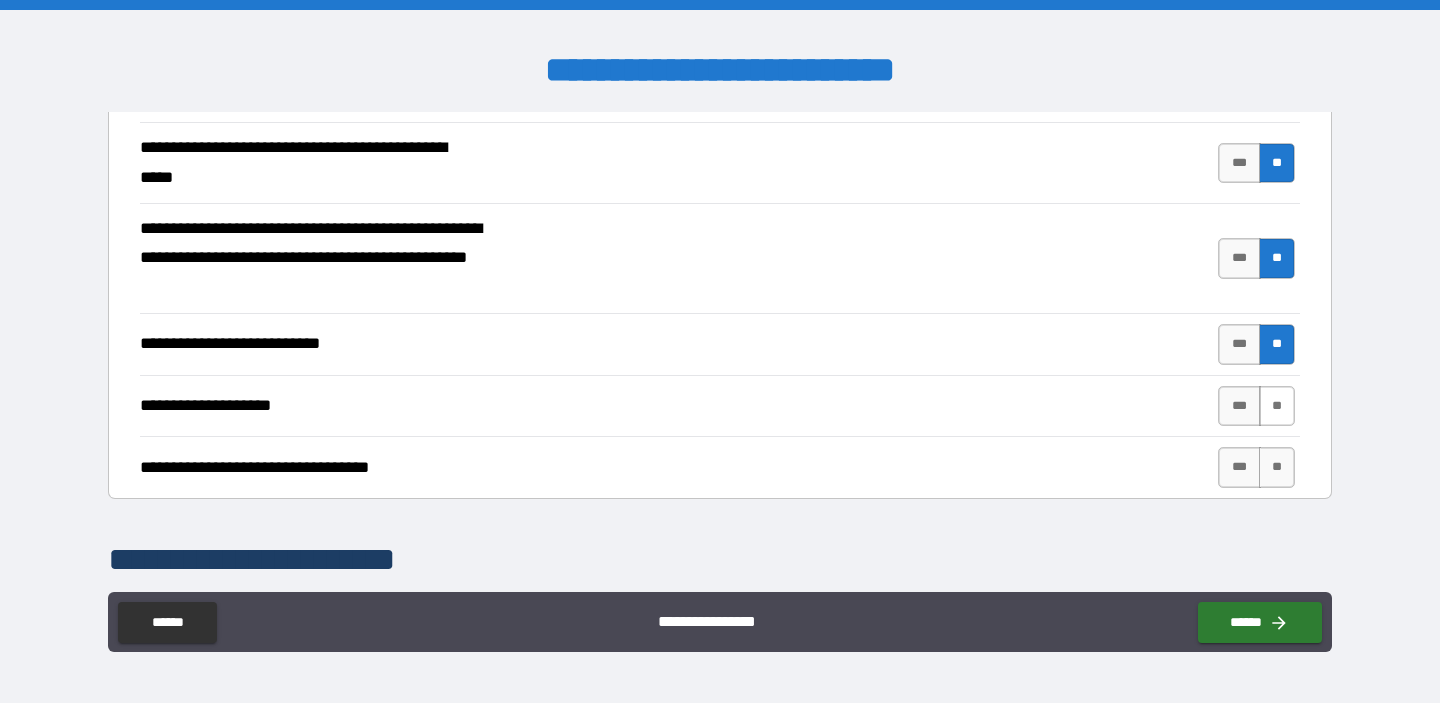 click on "**" at bounding box center (1277, 406) 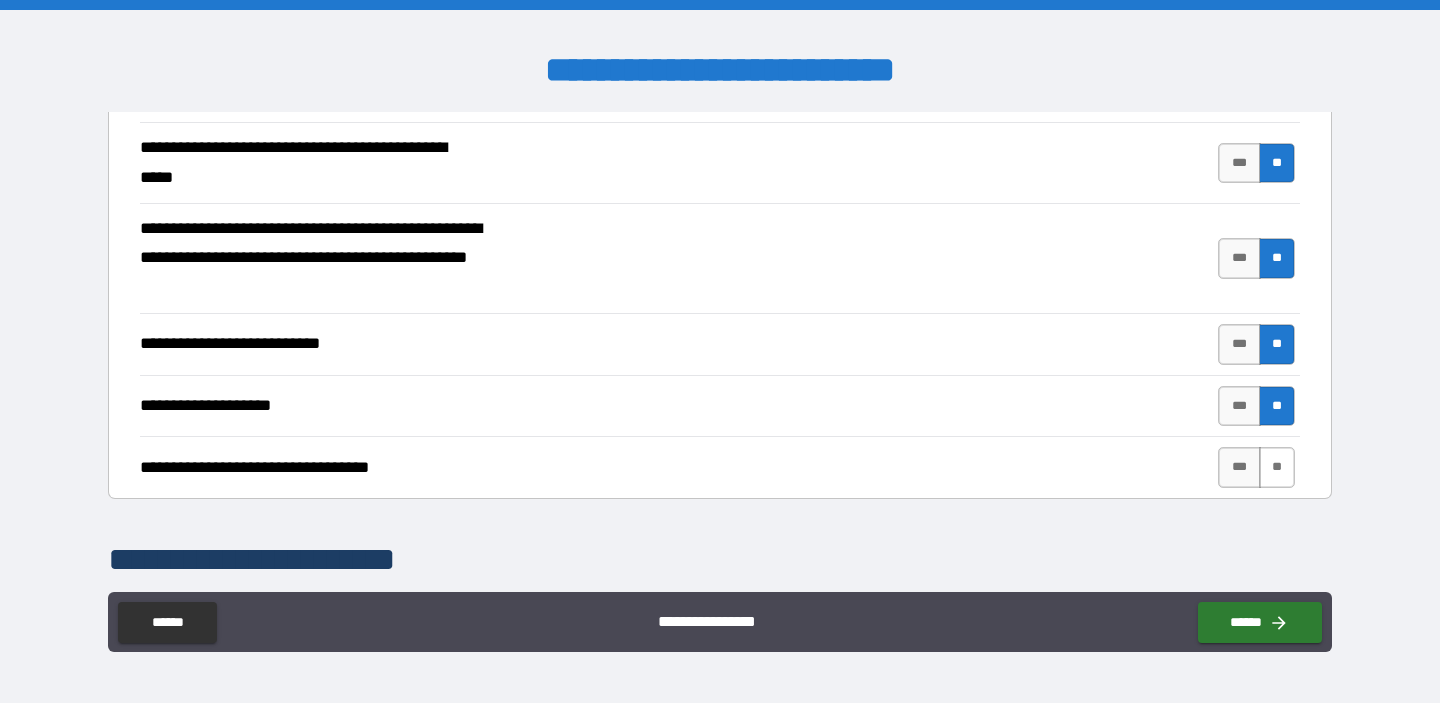 click on "**" at bounding box center [1277, 467] 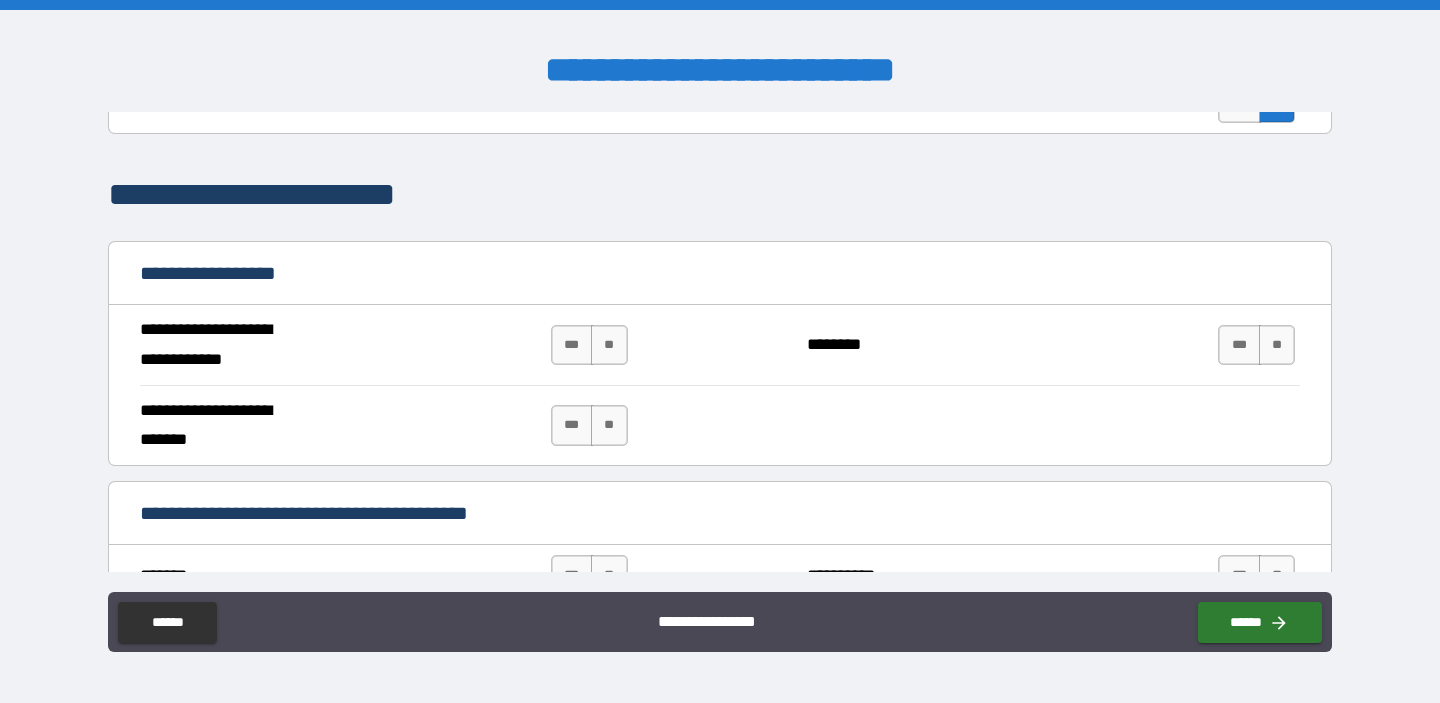 scroll, scrollTop: 1056, scrollLeft: 0, axis: vertical 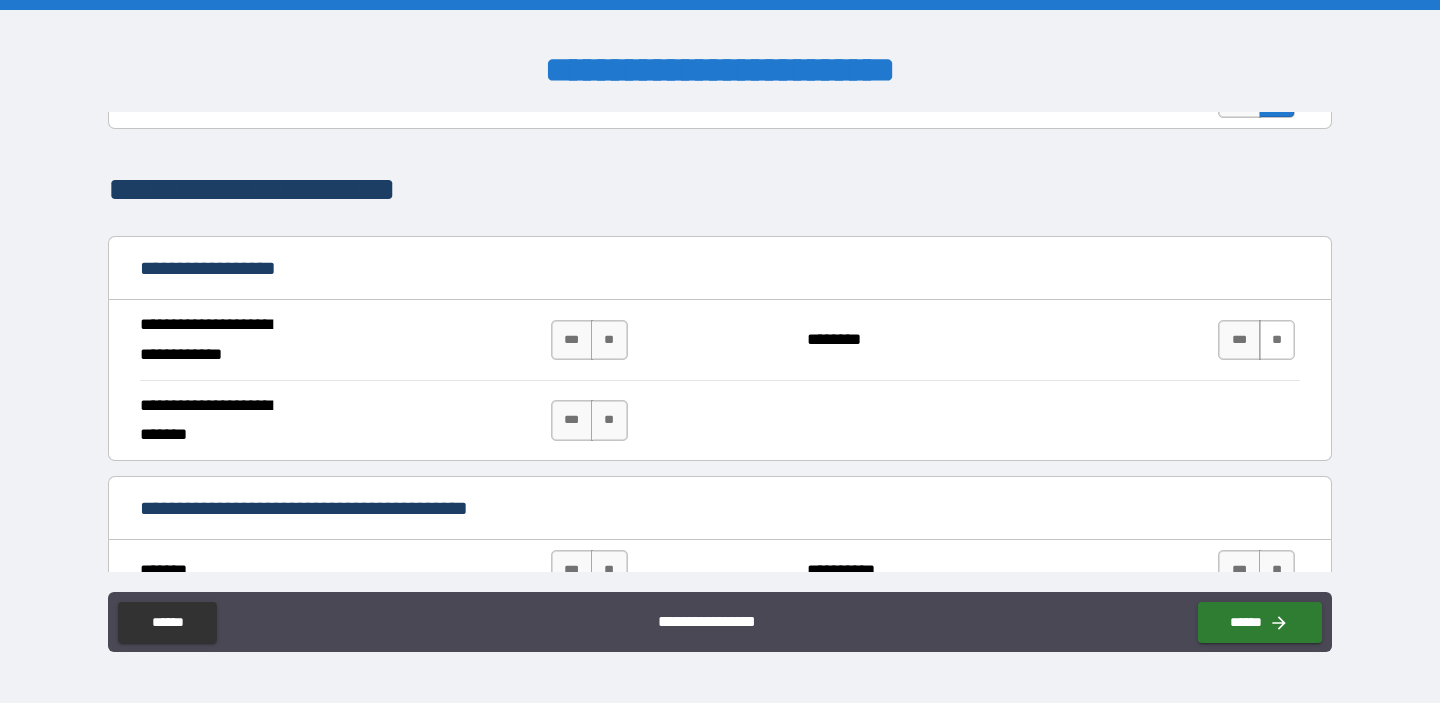 click on "**" at bounding box center [1277, 340] 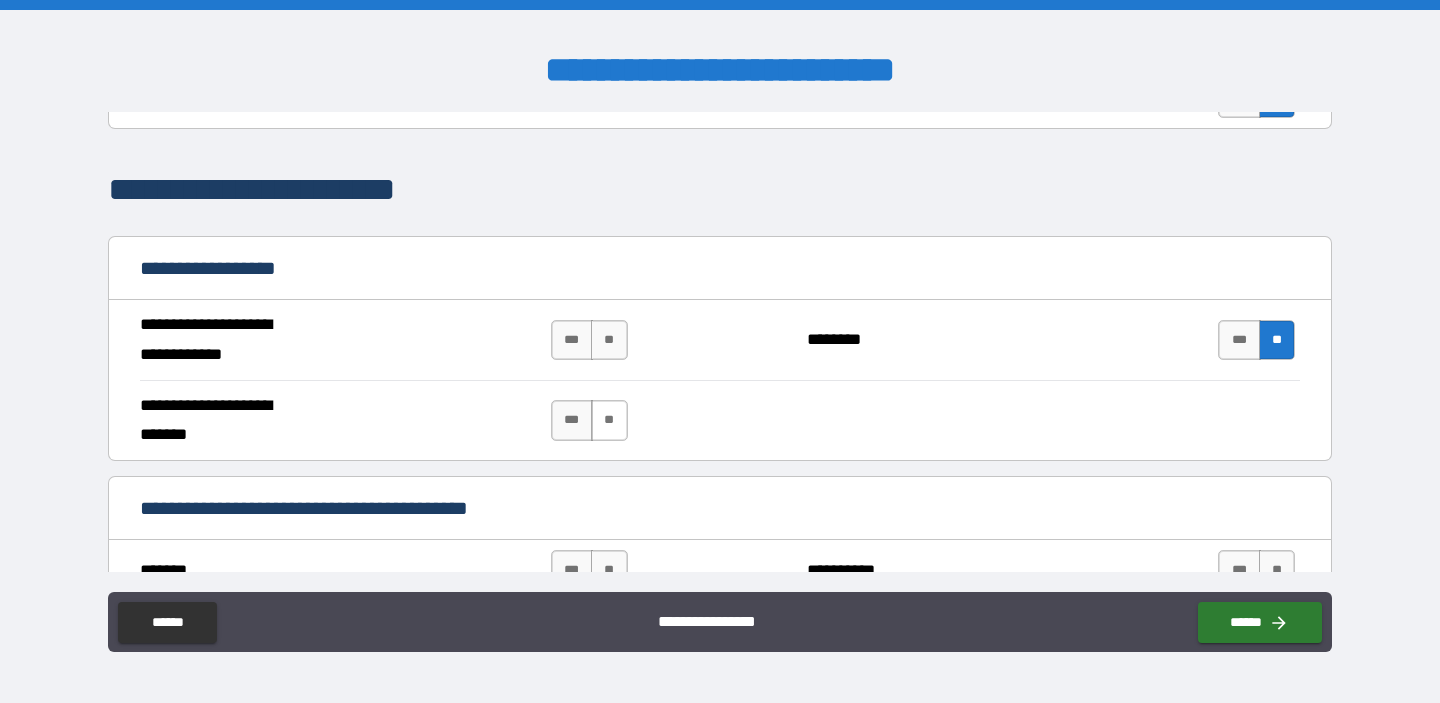 click on "**" at bounding box center [609, 420] 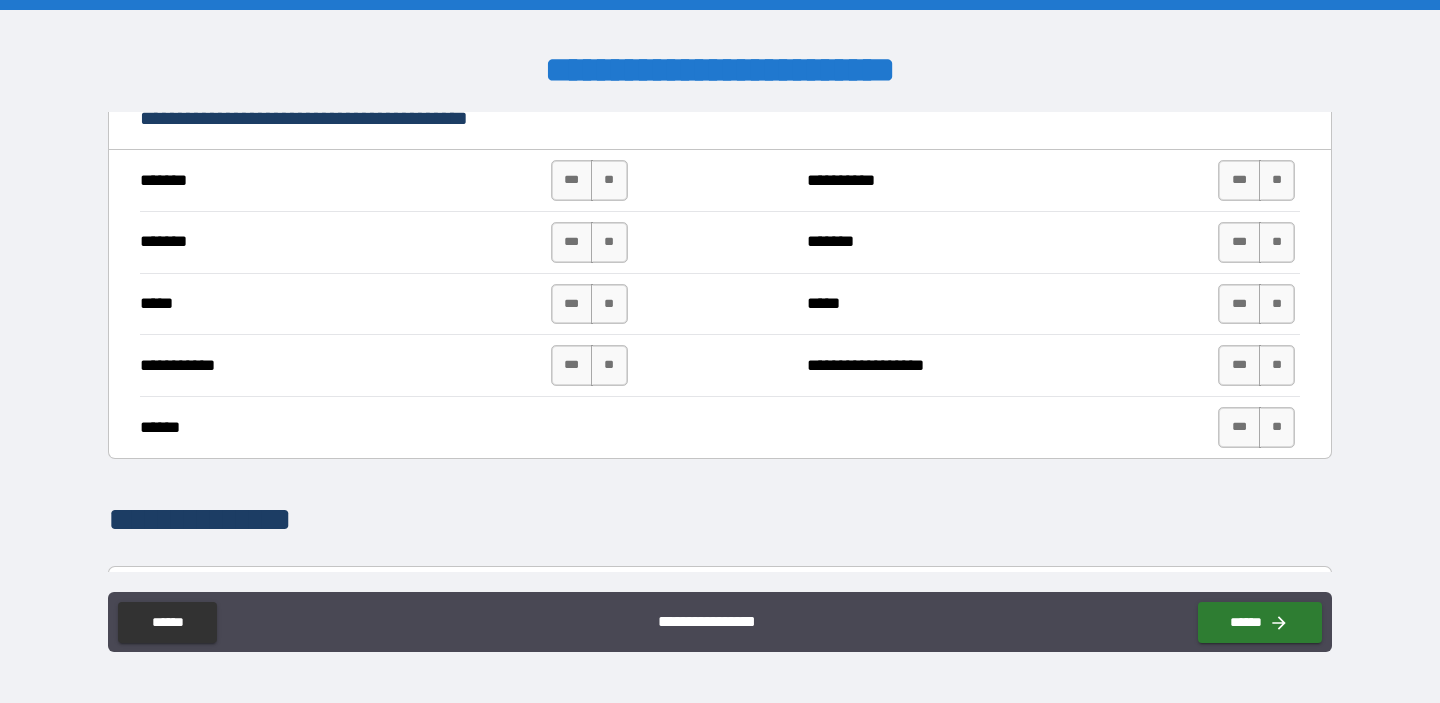 scroll, scrollTop: 1449, scrollLeft: 0, axis: vertical 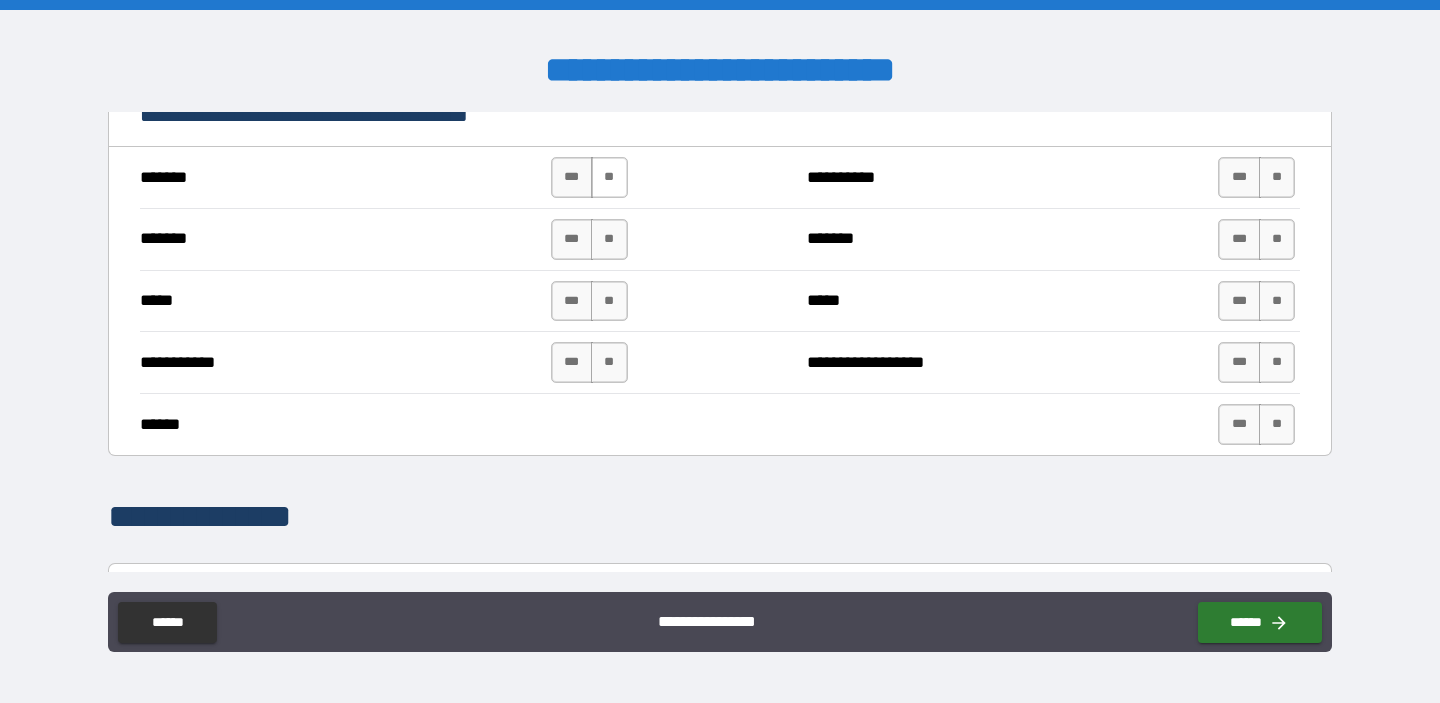 click on "**" at bounding box center (609, 177) 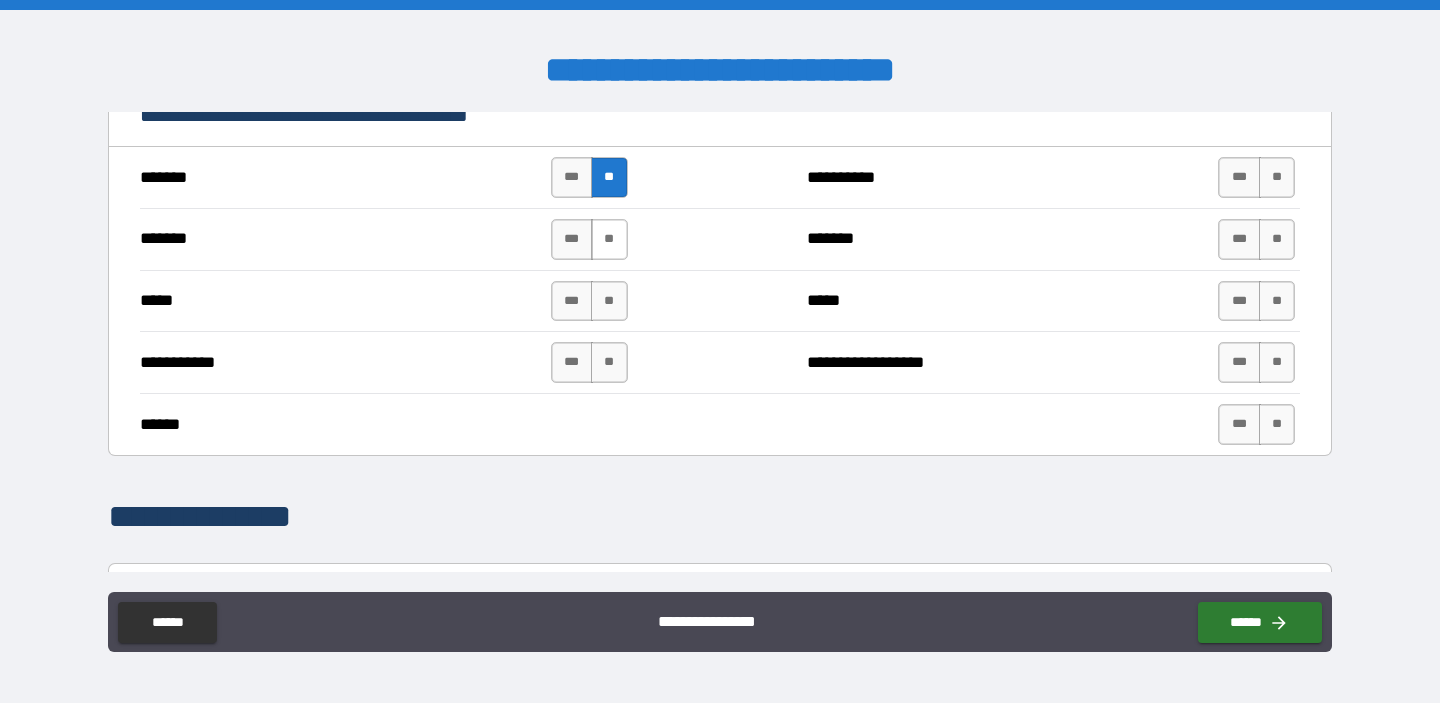 click on "**" at bounding box center [609, 239] 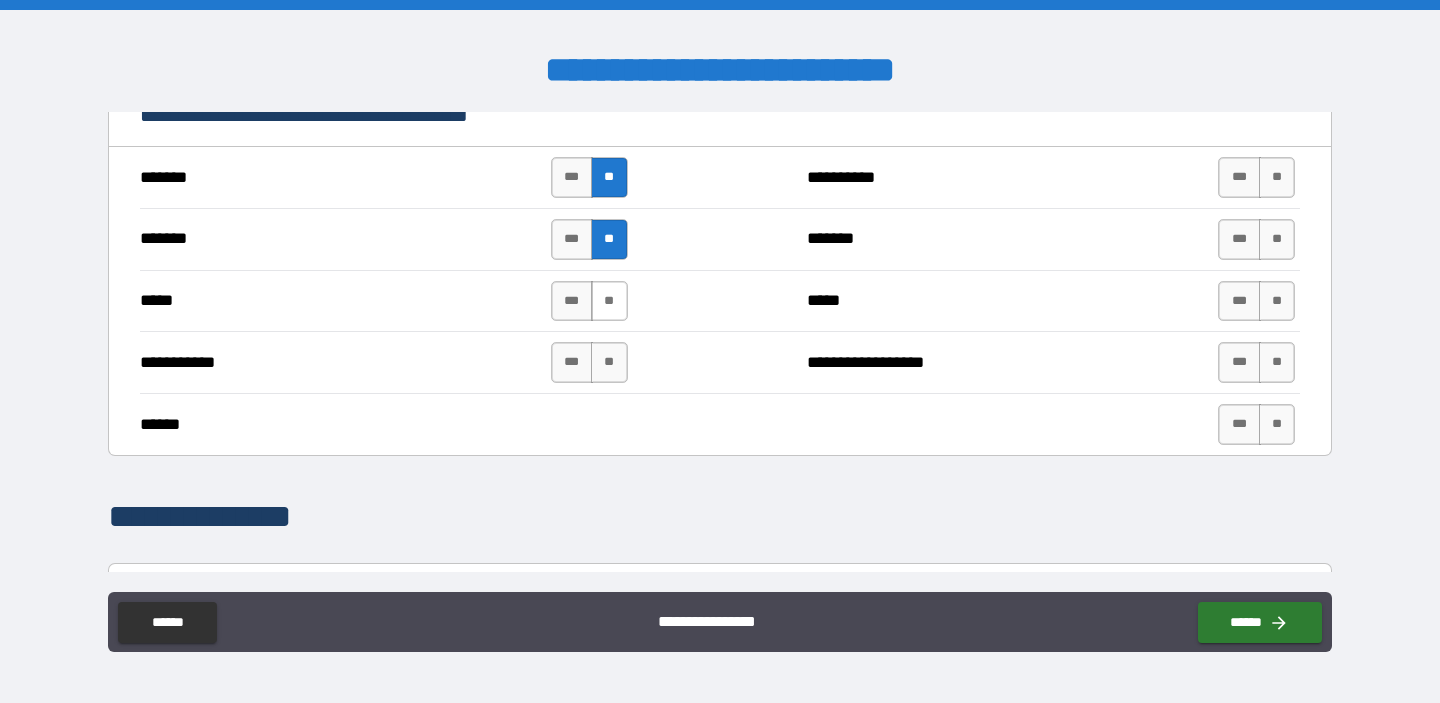 click on "**" at bounding box center (609, 301) 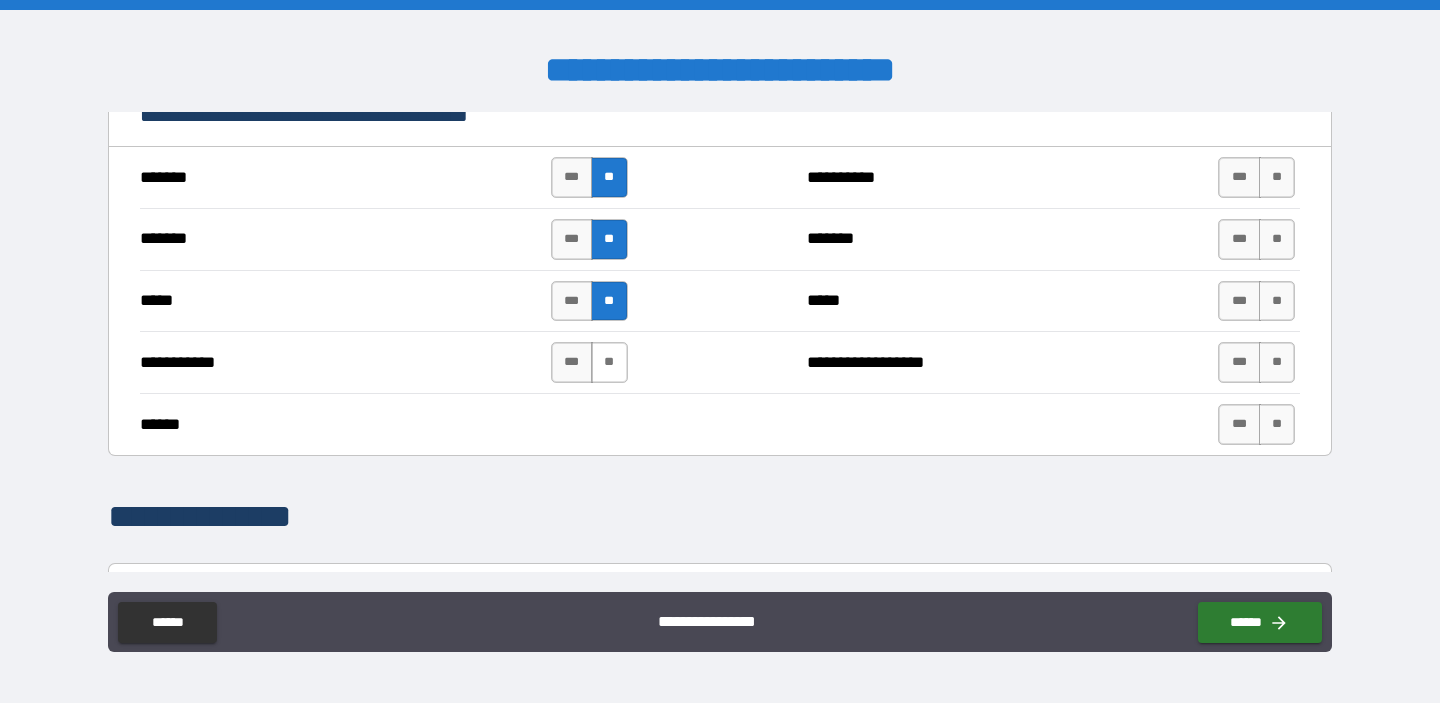 click on "**" at bounding box center (609, 362) 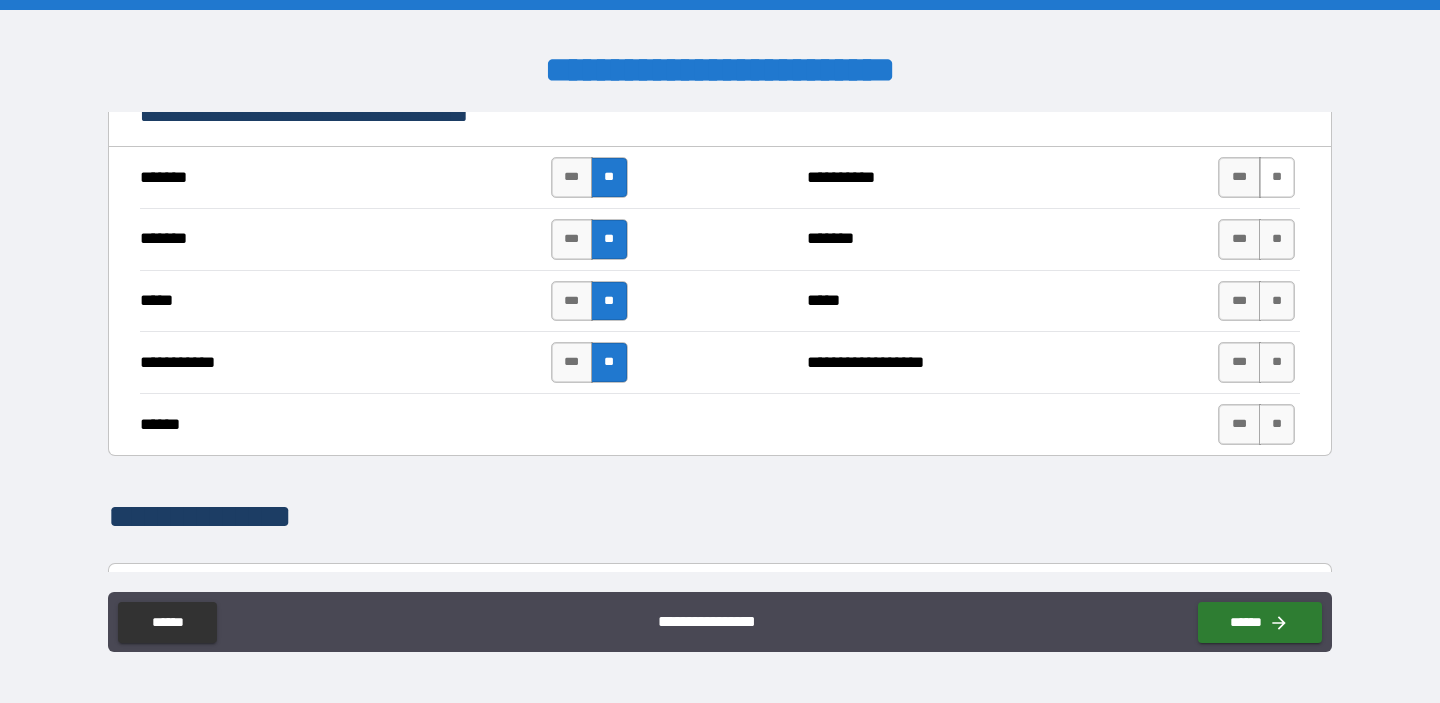 click on "**" at bounding box center (1277, 177) 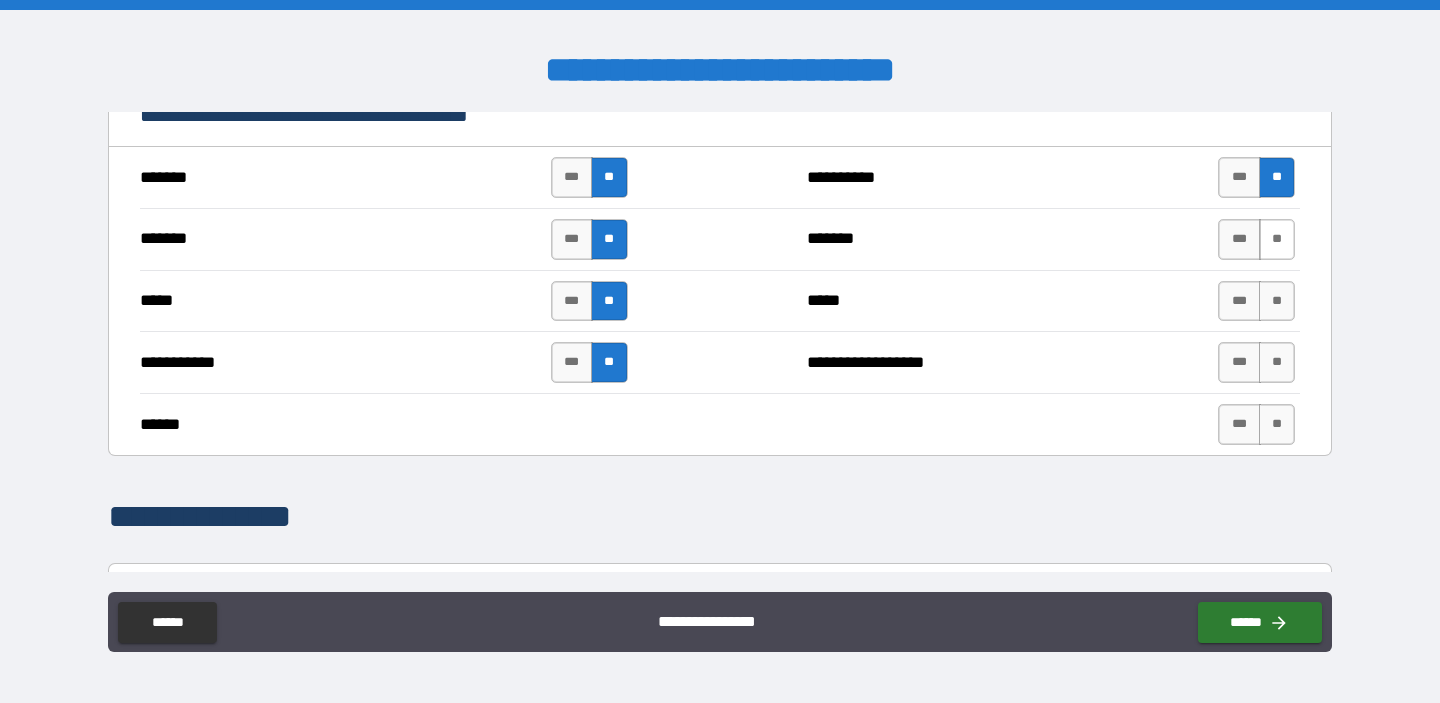click on "**" at bounding box center (1277, 239) 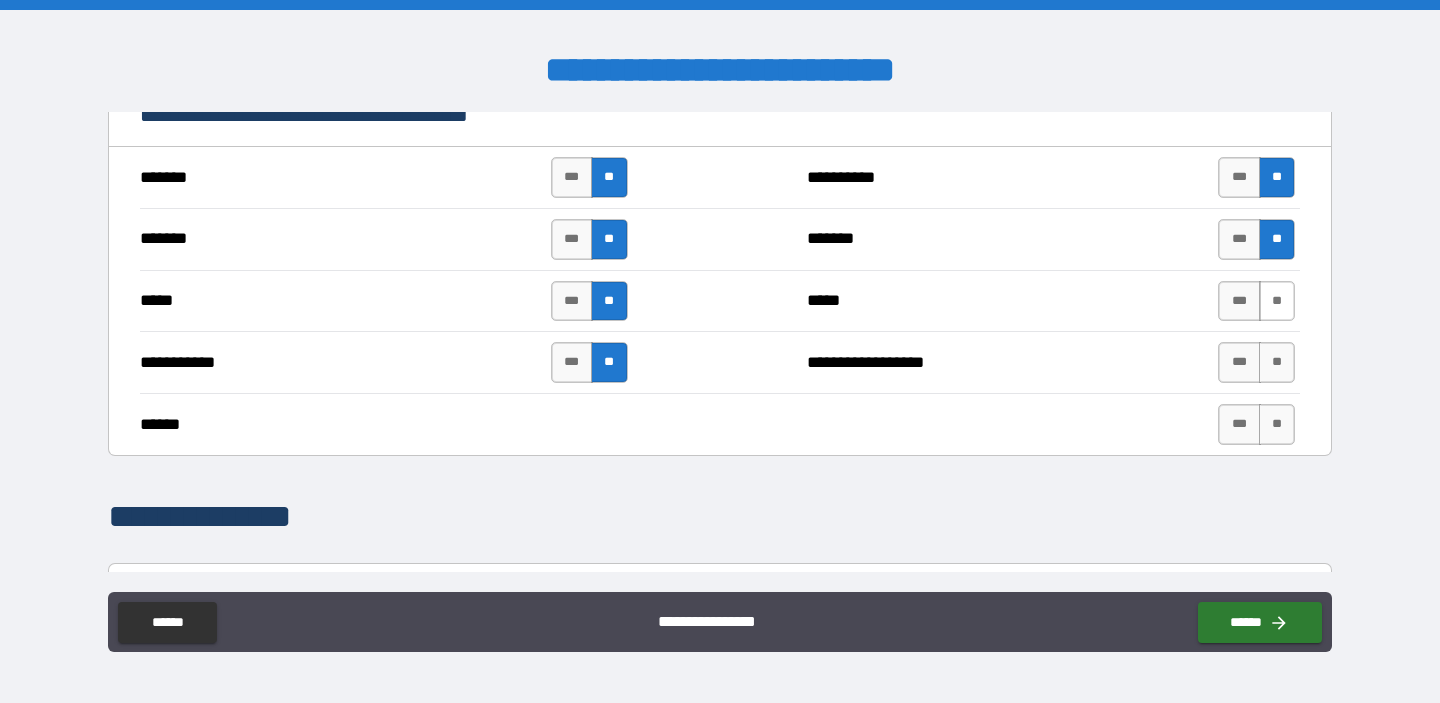 click on "**" at bounding box center [1277, 301] 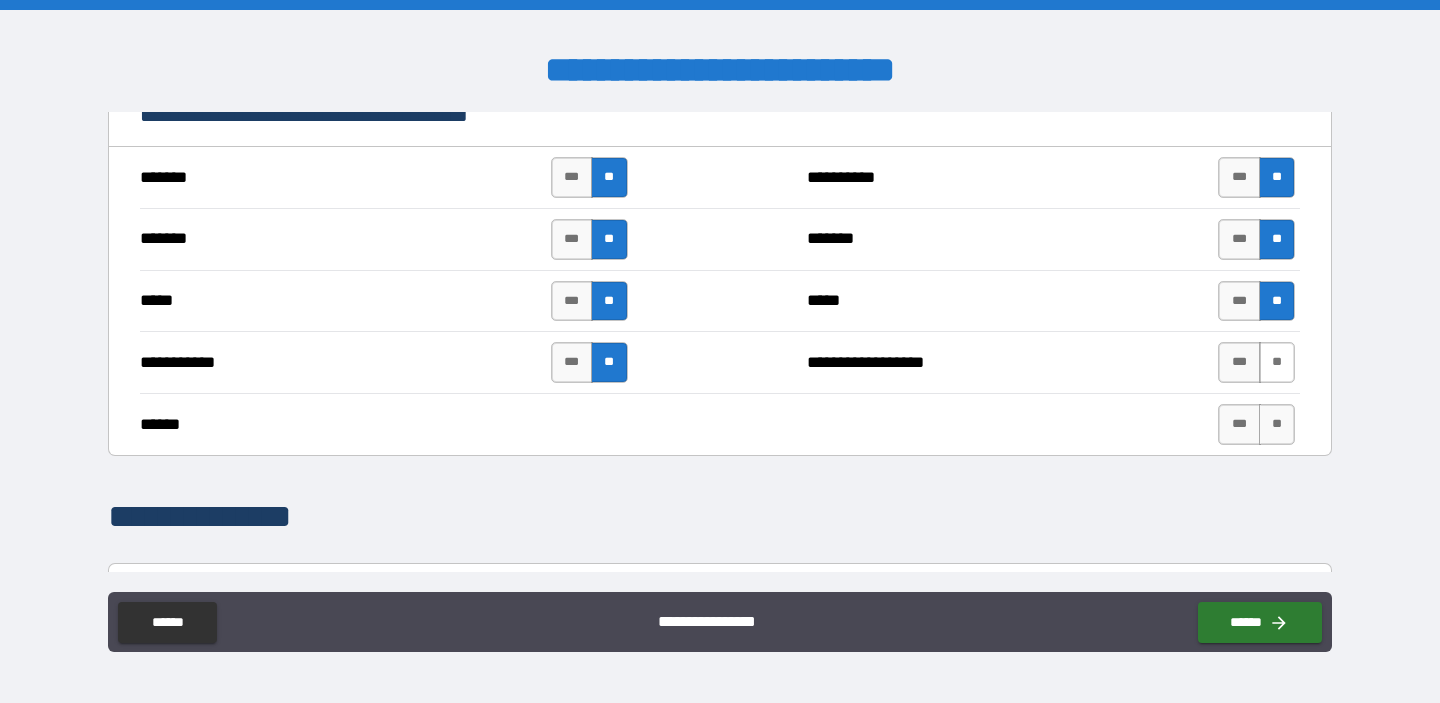 click on "**" at bounding box center (1277, 362) 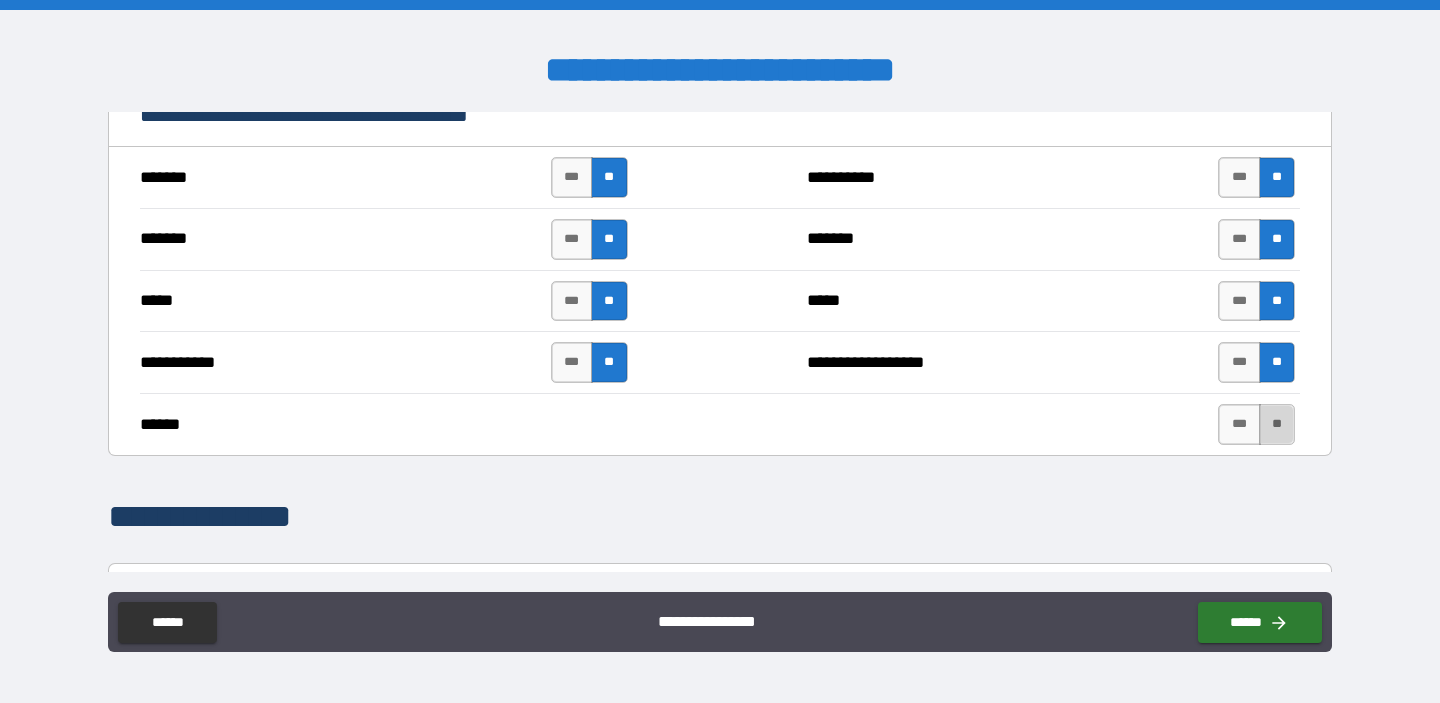 click on "**" at bounding box center [1277, 424] 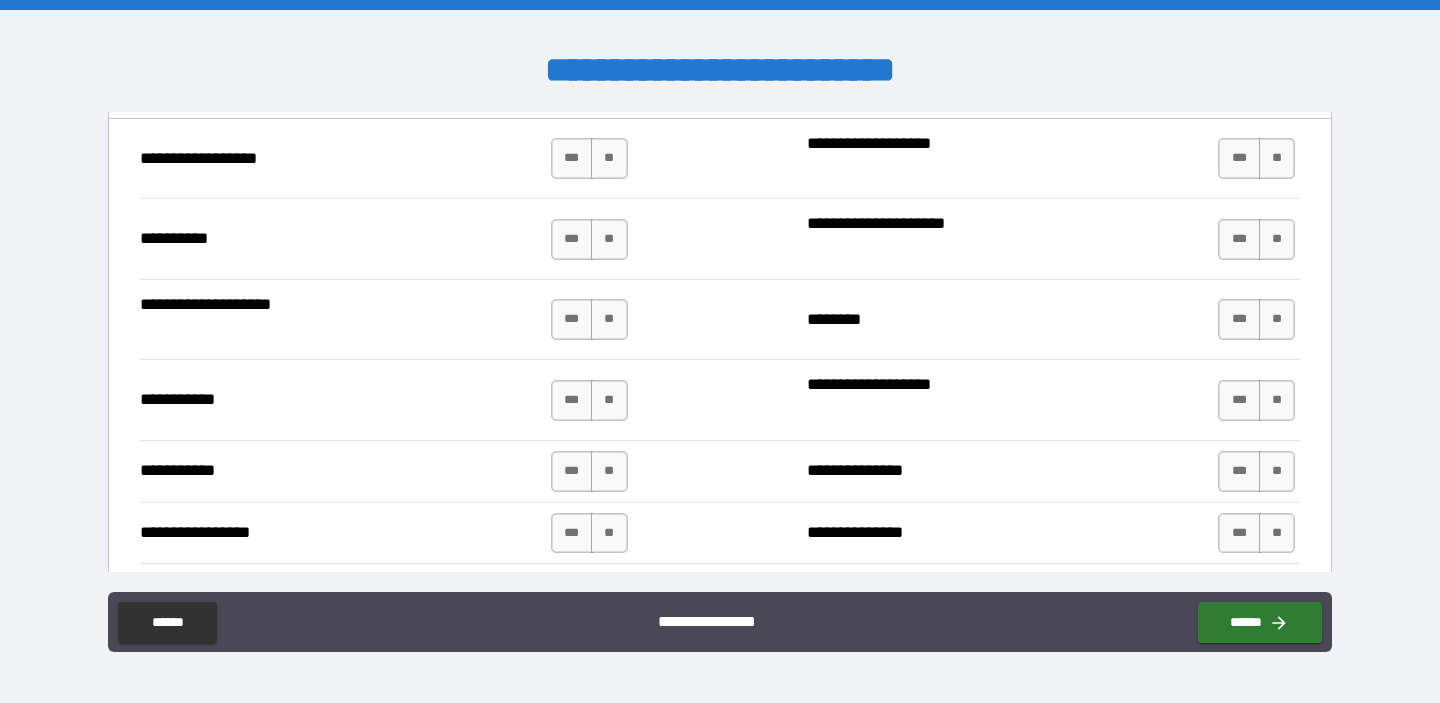 scroll, scrollTop: 1940, scrollLeft: 0, axis: vertical 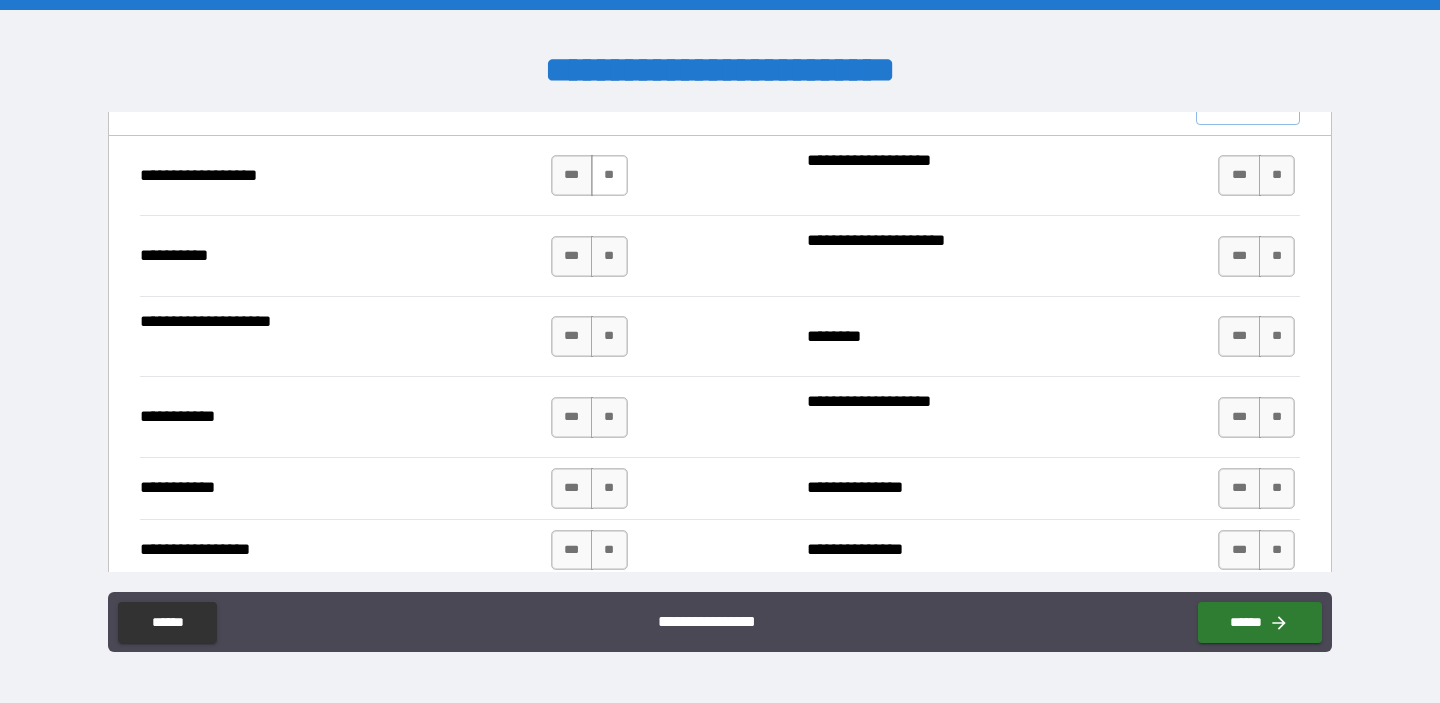 click on "**" at bounding box center [609, 175] 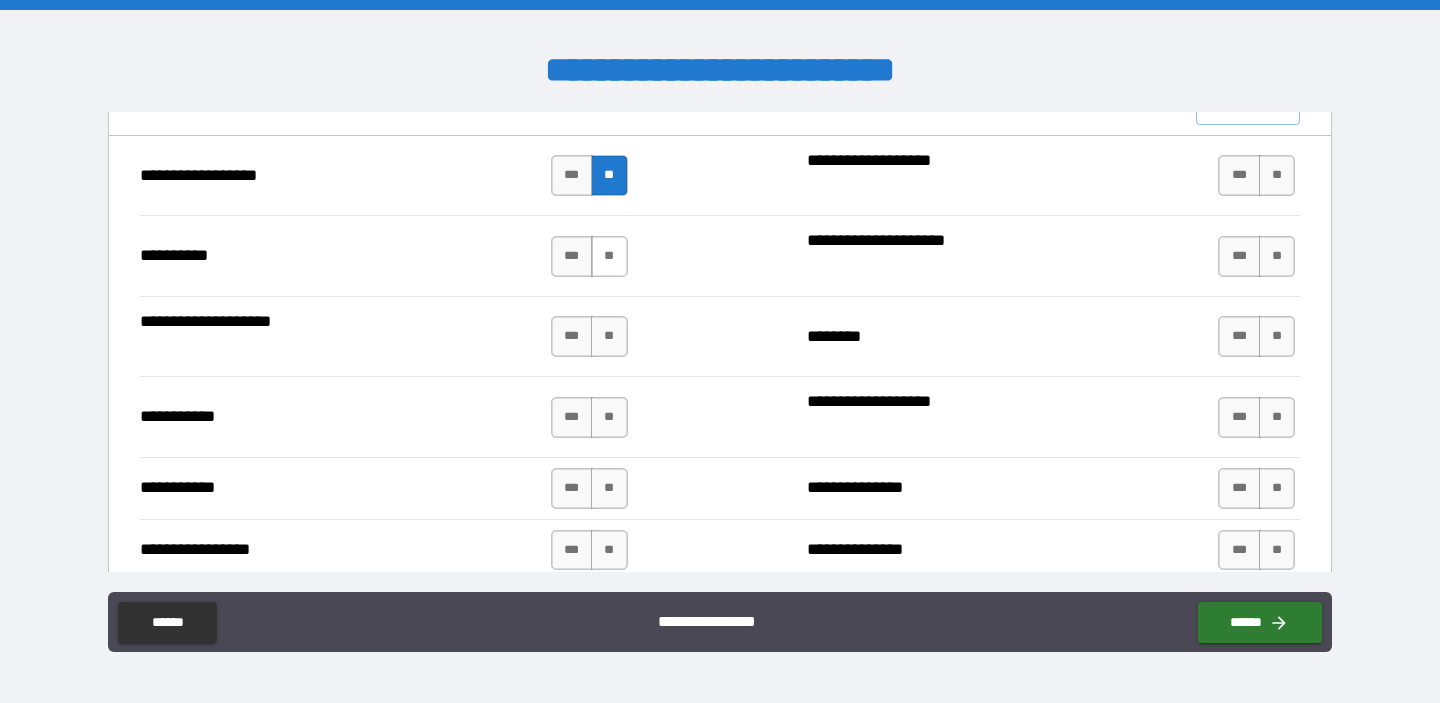 click on "**" at bounding box center (609, 256) 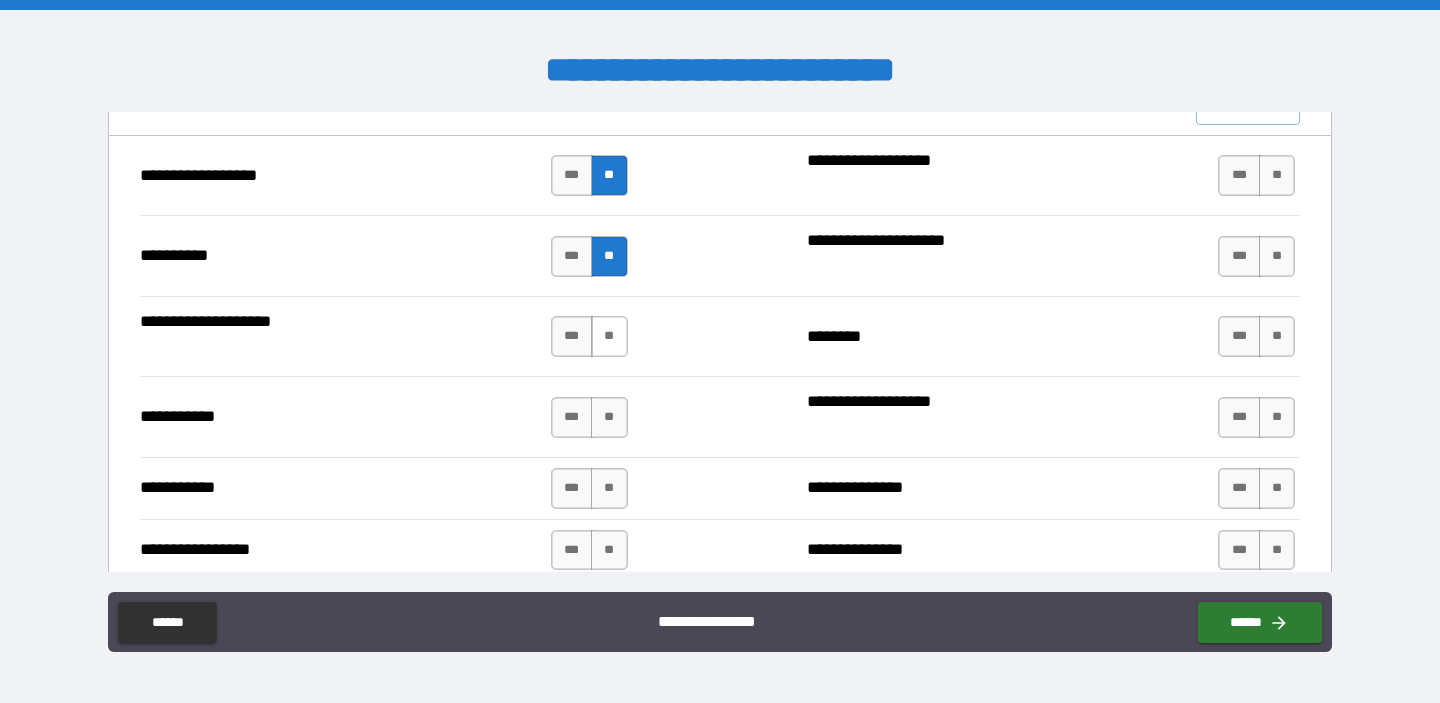 click on "**" at bounding box center (609, 336) 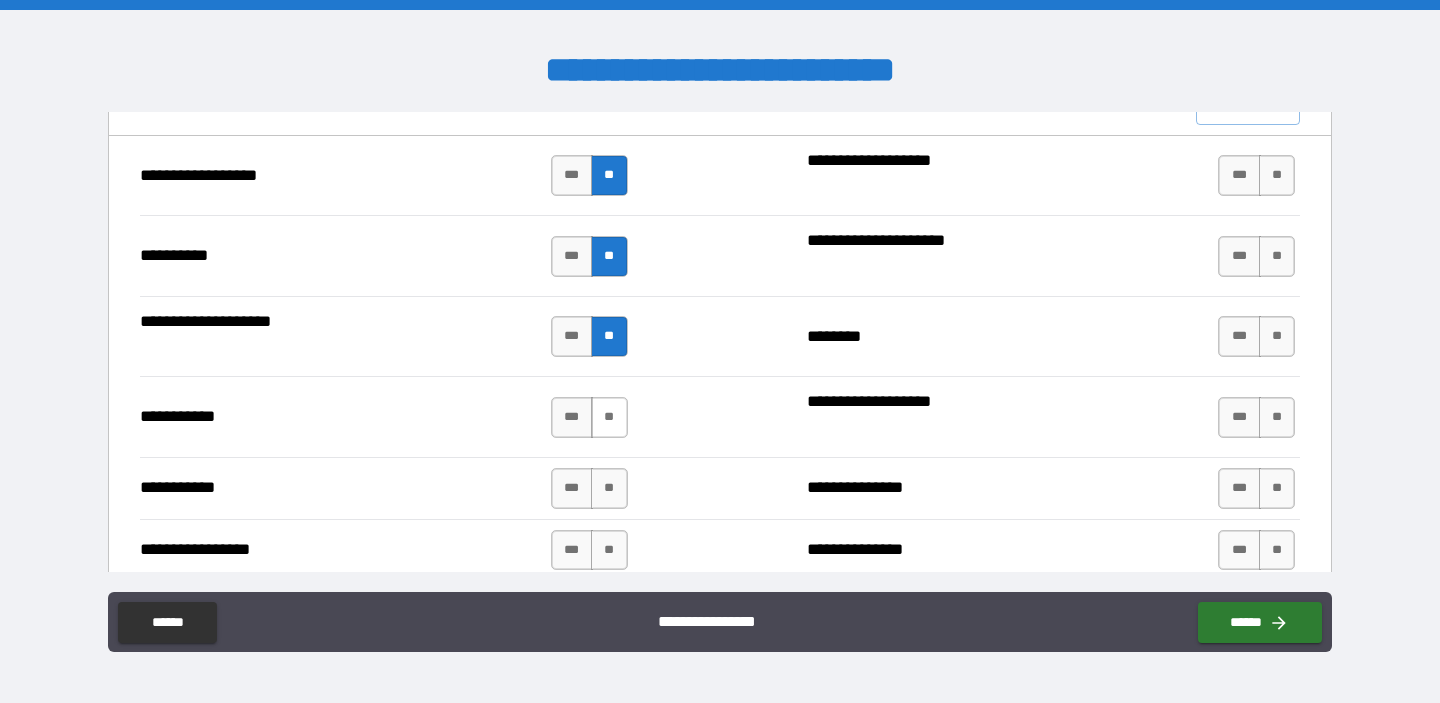 click on "**" at bounding box center (609, 417) 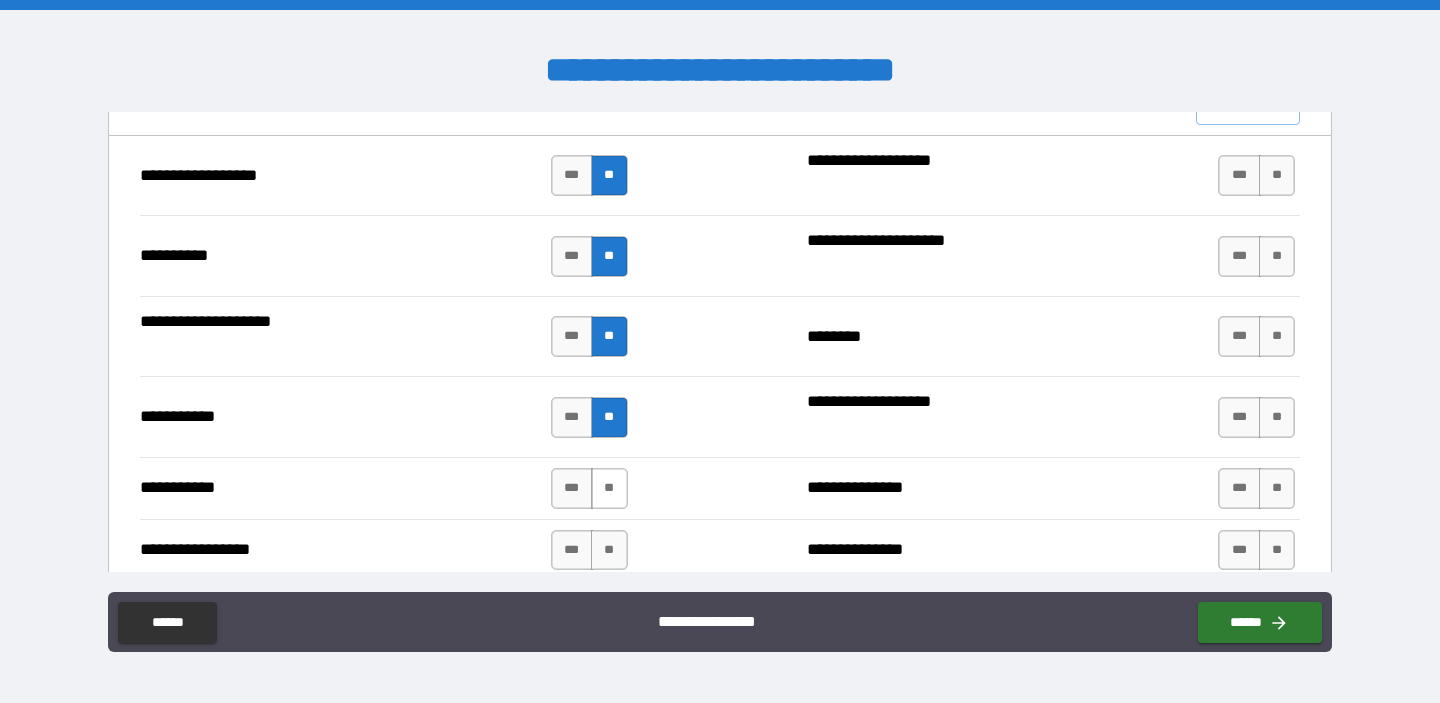 click on "**" at bounding box center [609, 488] 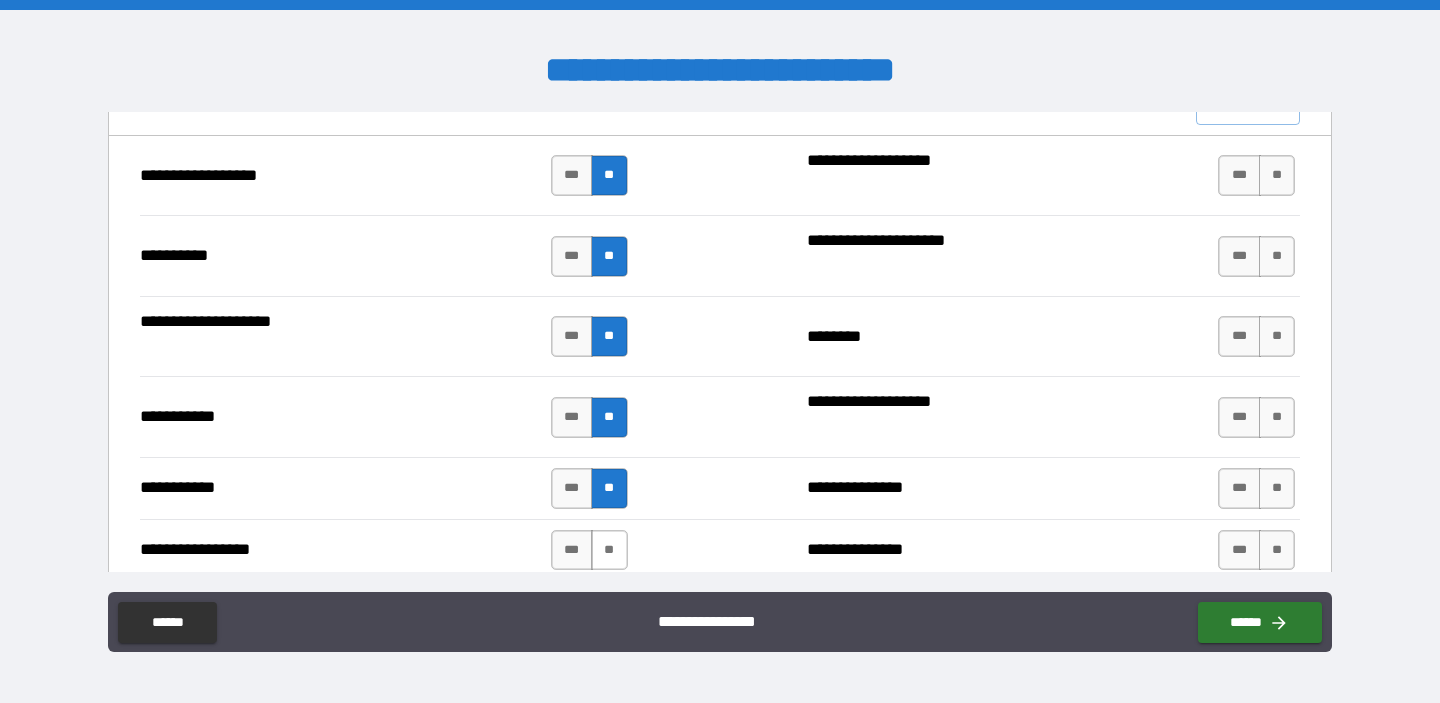 click on "**" at bounding box center (609, 550) 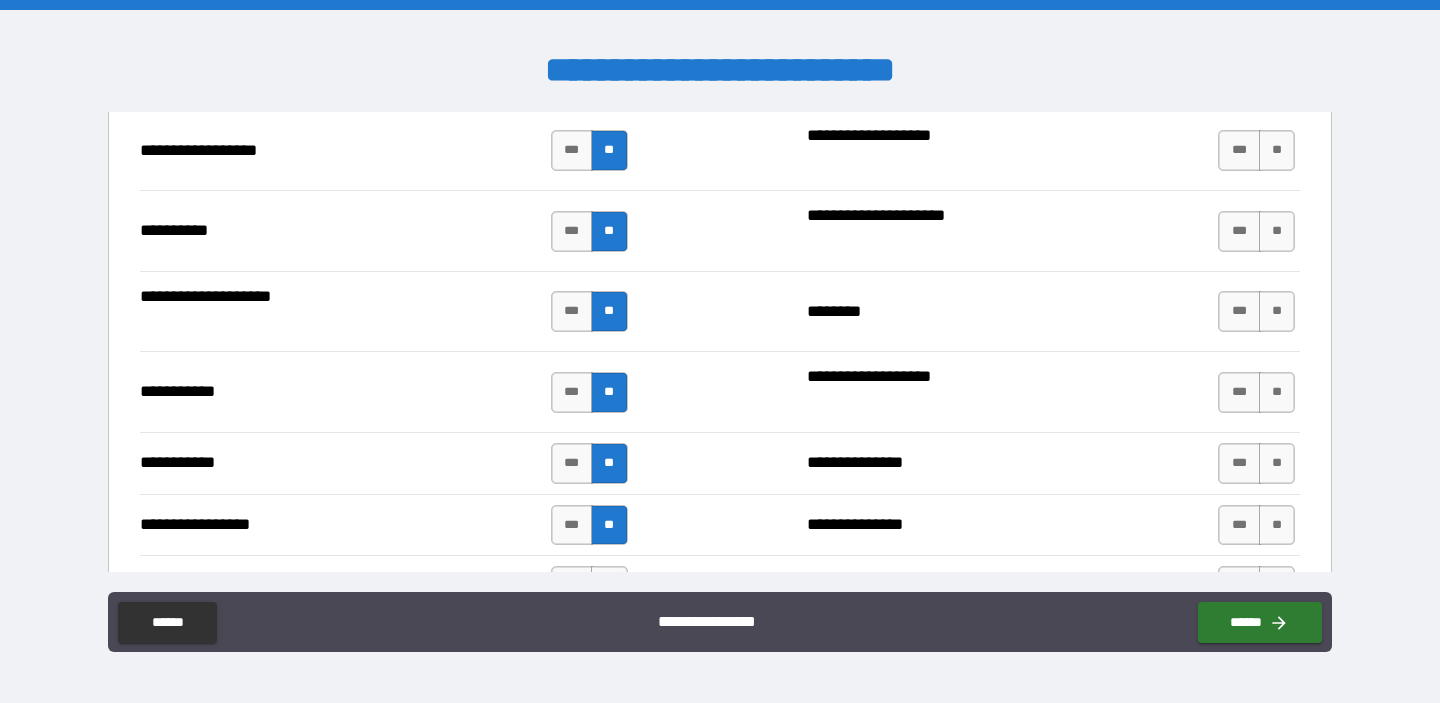 scroll, scrollTop: 1904, scrollLeft: 0, axis: vertical 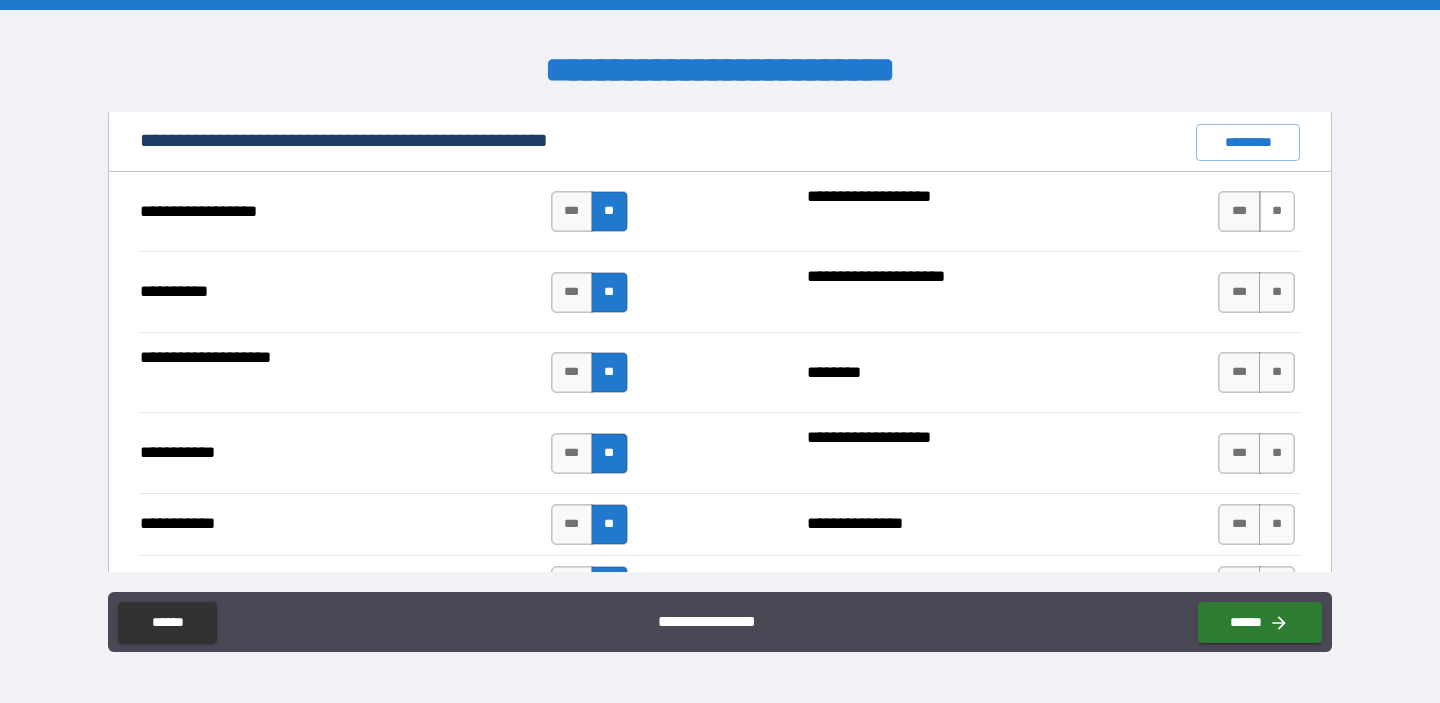 click on "**" at bounding box center [1277, 211] 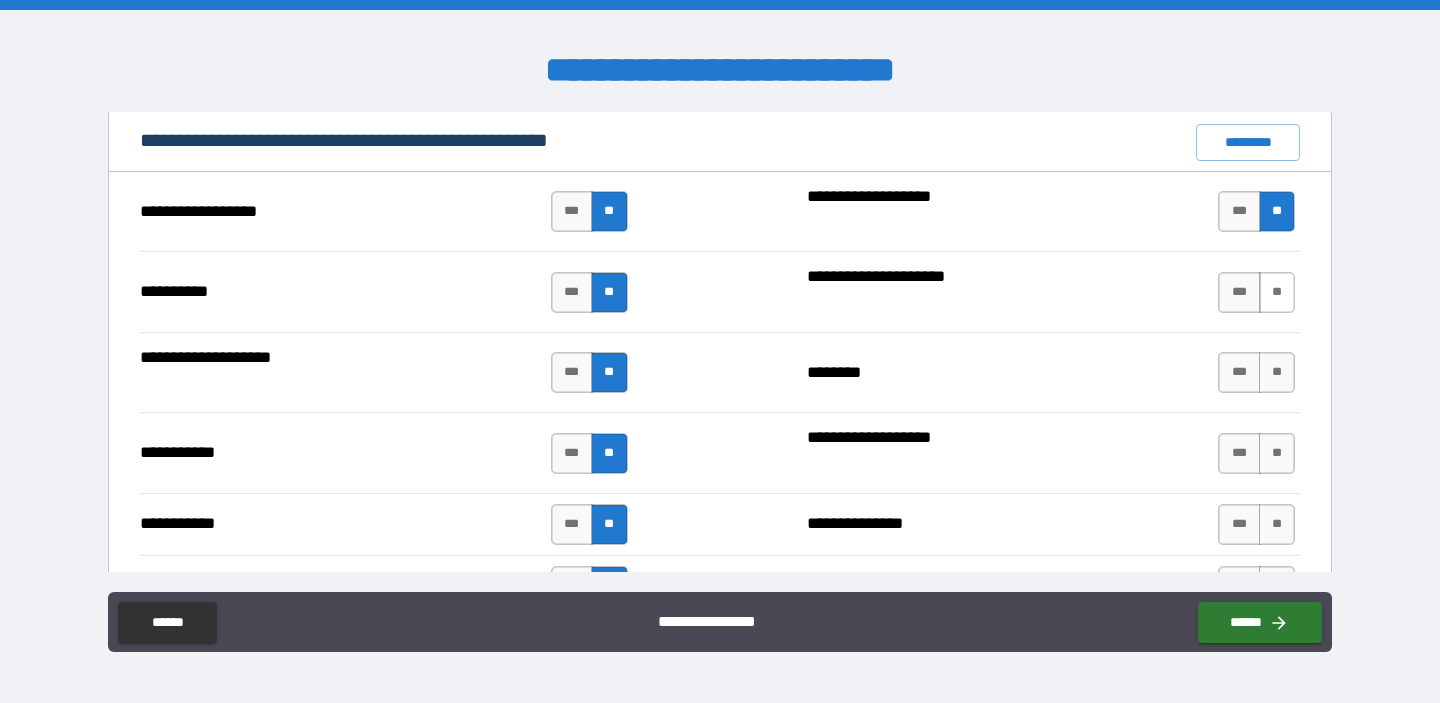 click on "**" at bounding box center (1277, 292) 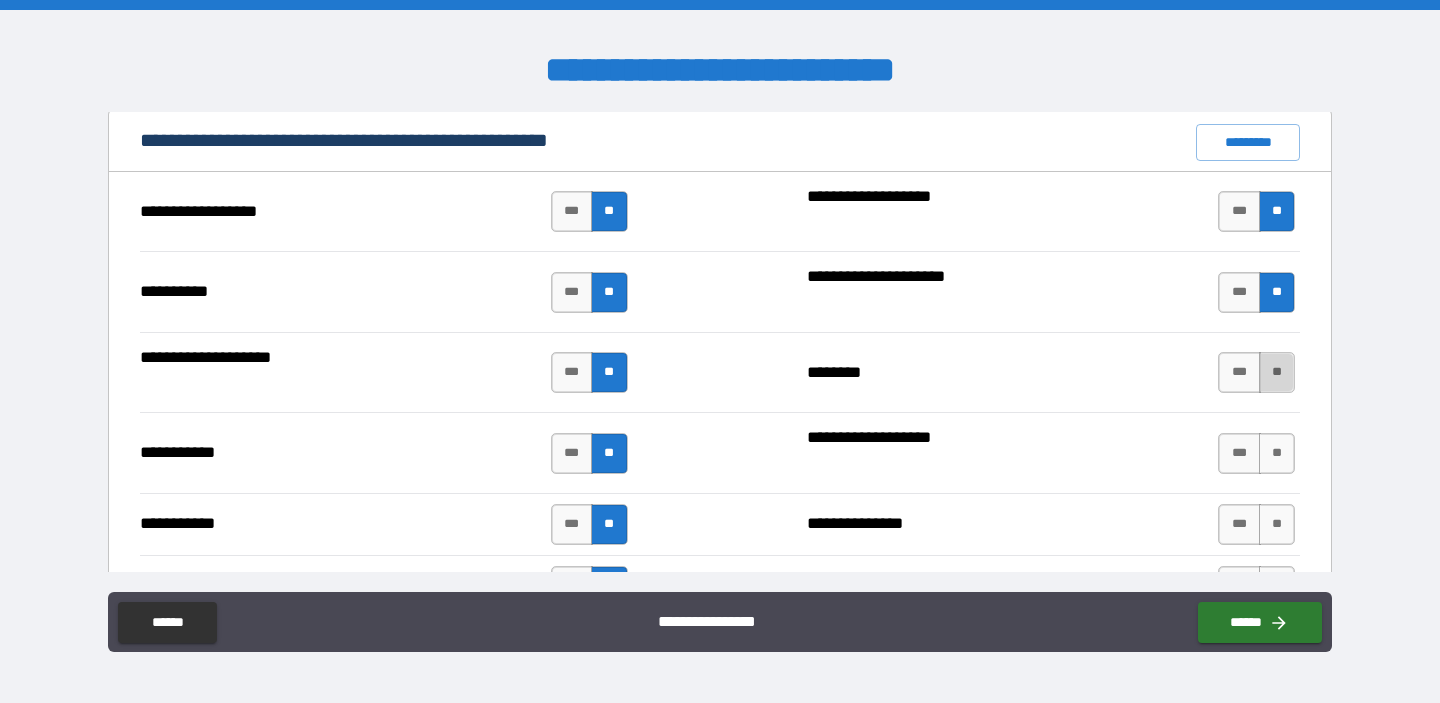 click on "**" at bounding box center [1277, 372] 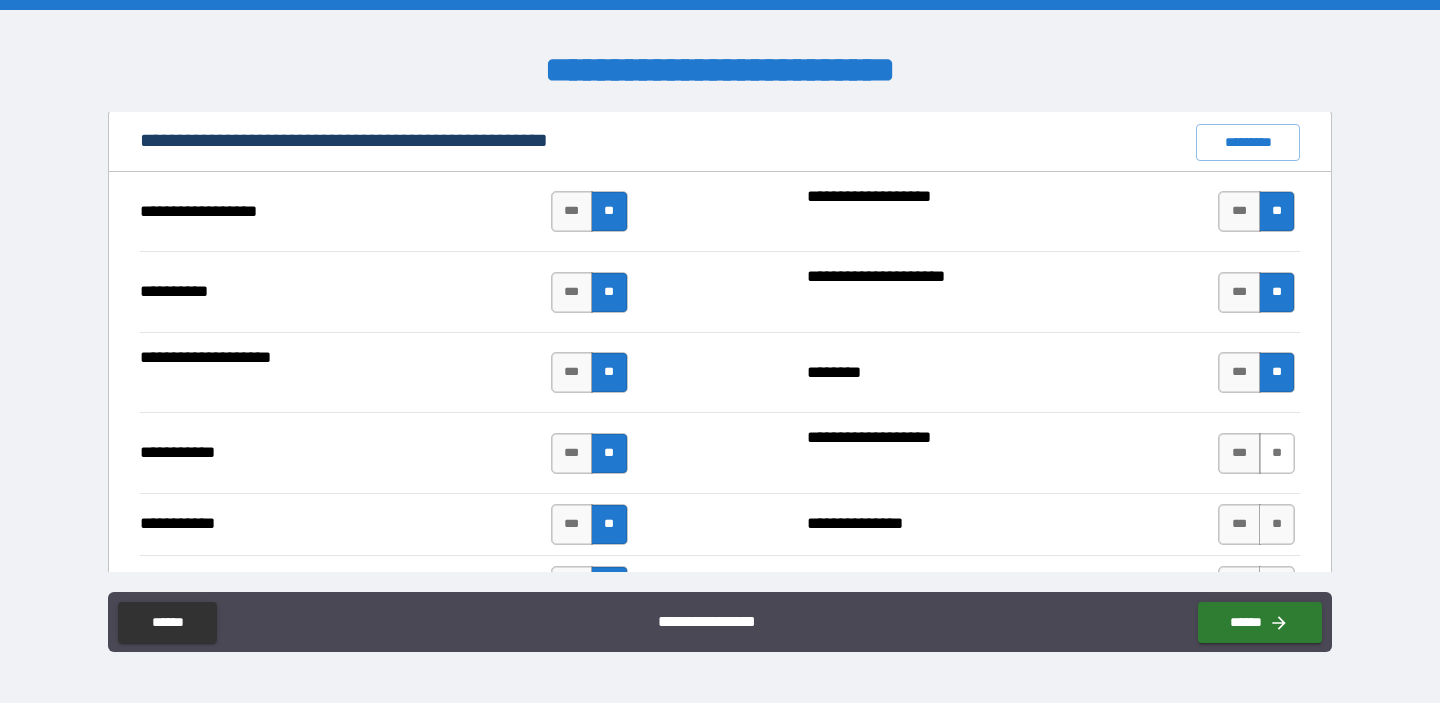 click on "**" at bounding box center [1277, 453] 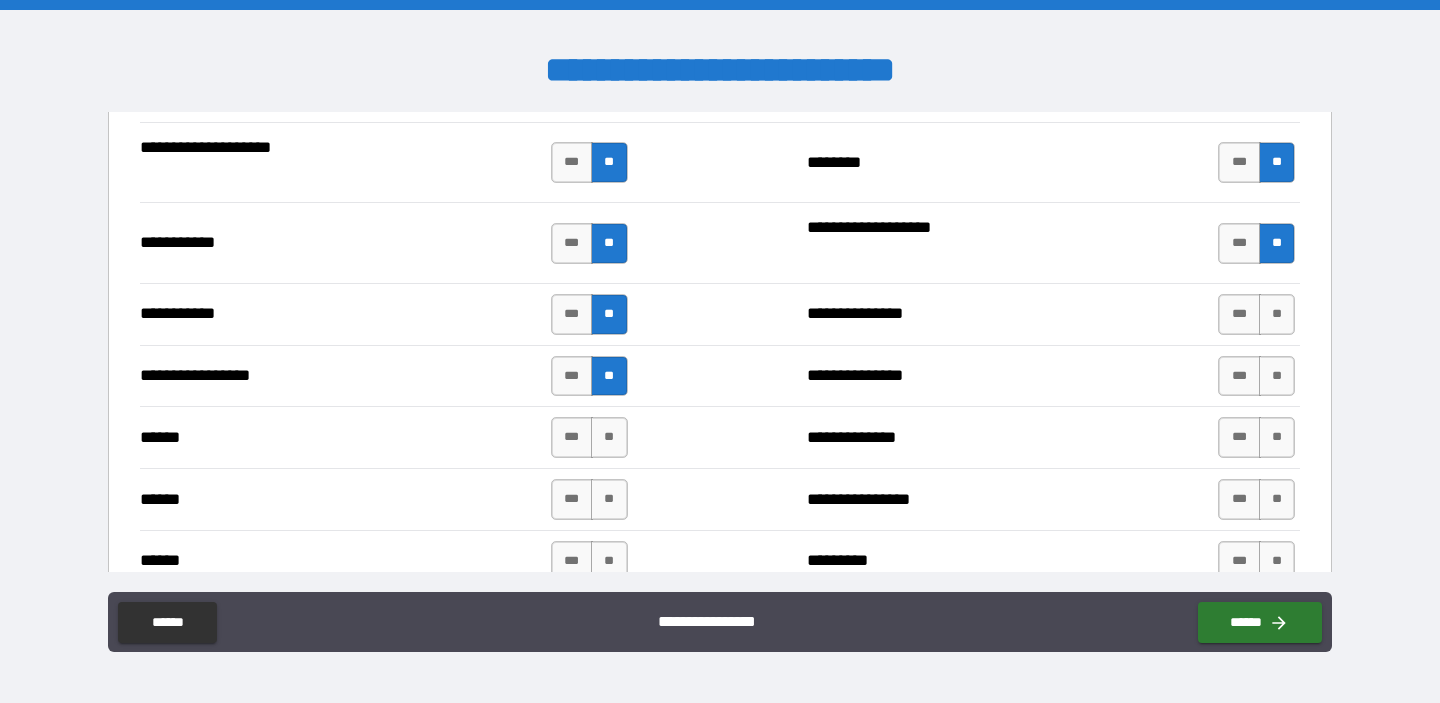 scroll, scrollTop: 2119, scrollLeft: 0, axis: vertical 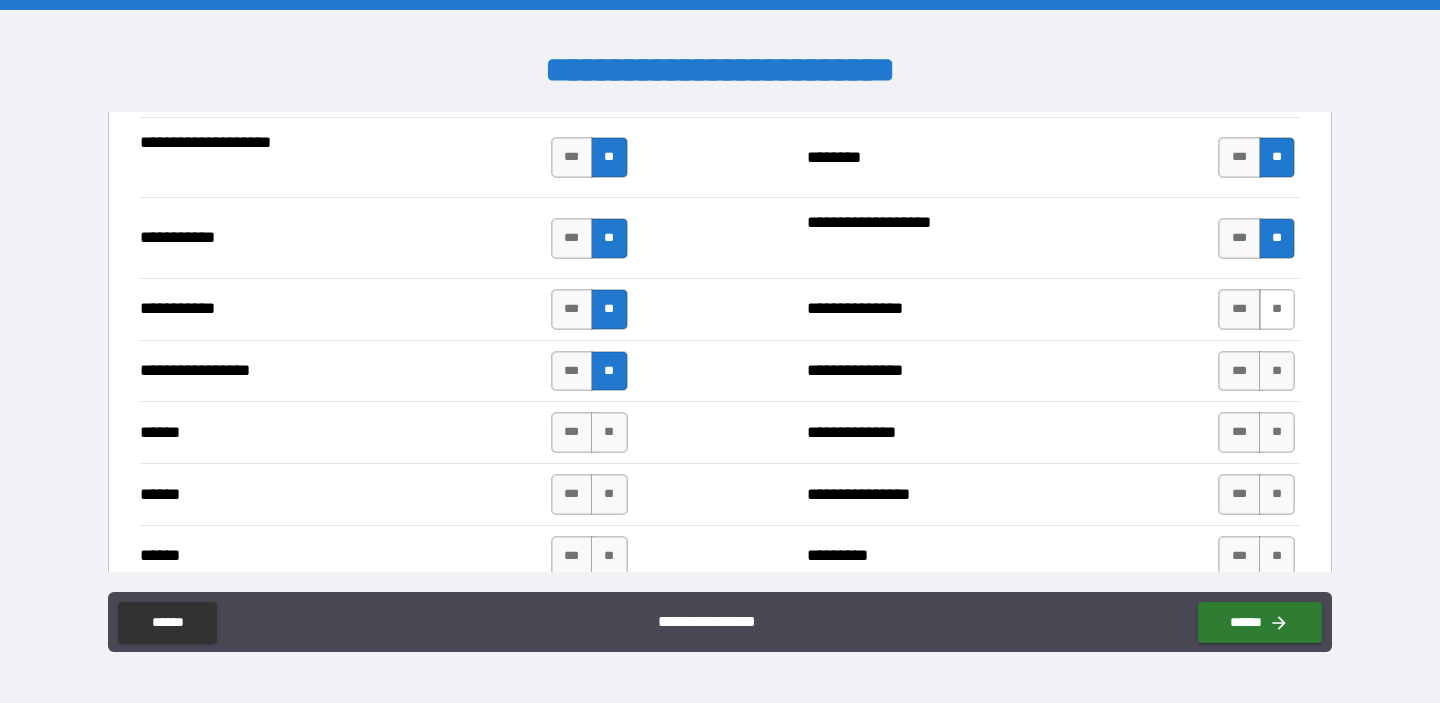 click on "**" at bounding box center (1277, 309) 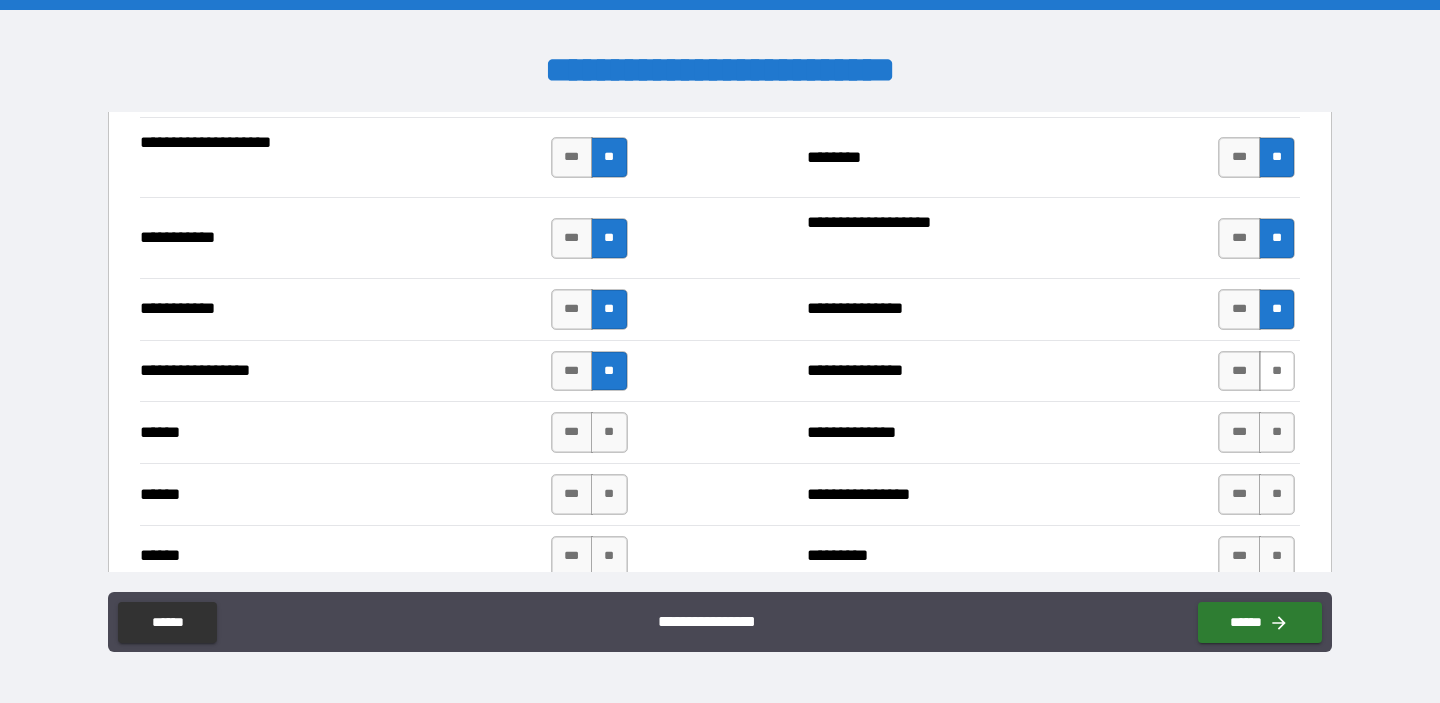 click on "**" at bounding box center [1277, 371] 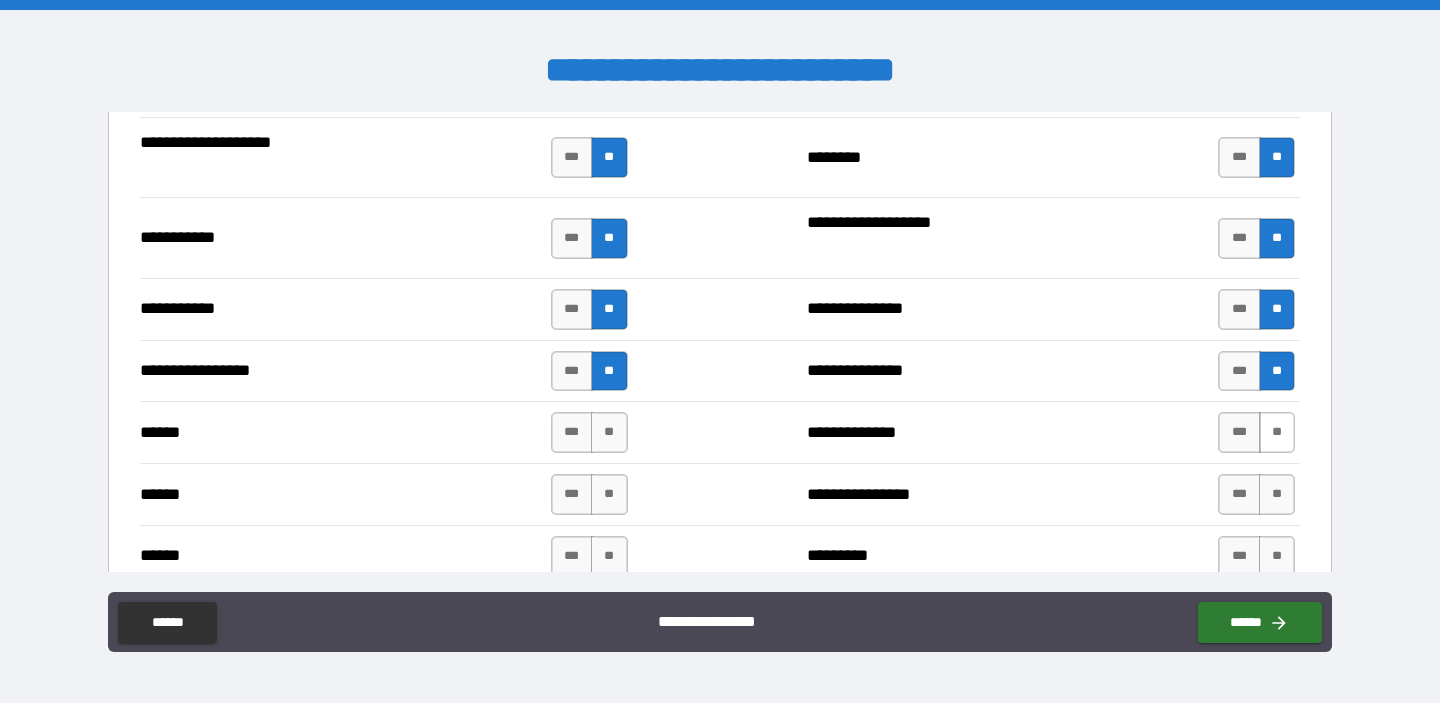 click on "**" at bounding box center [1277, 432] 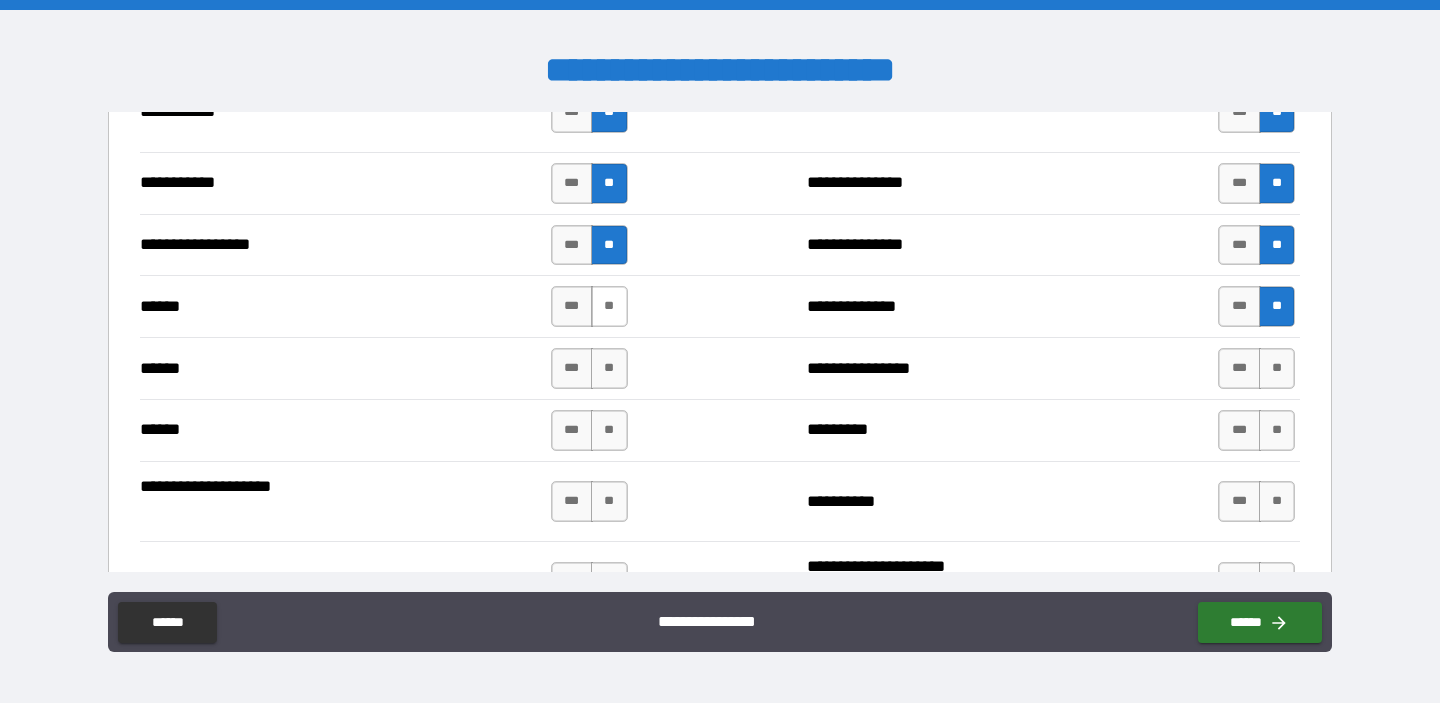 scroll, scrollTop: 2264, scrollLeft: 0, axis: vertical 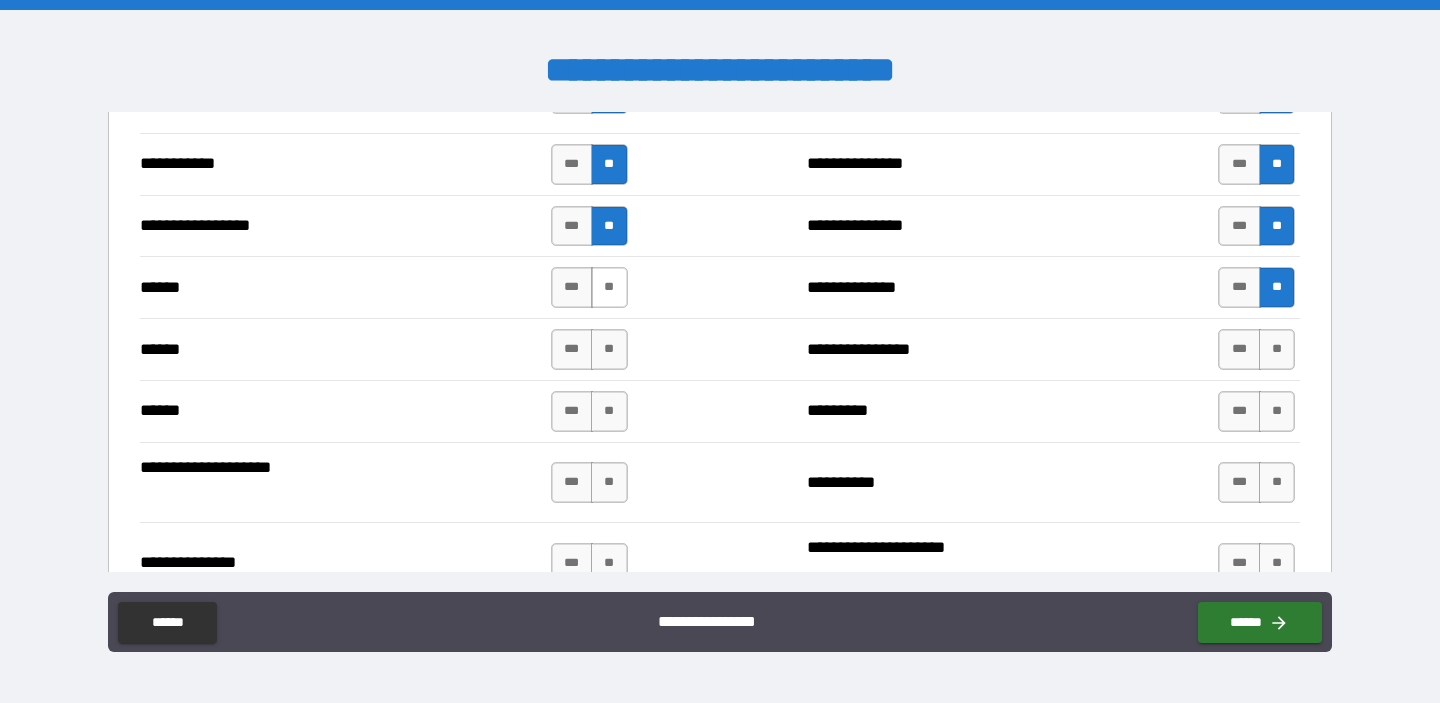 click on "**" at bounding box center (609, 287) 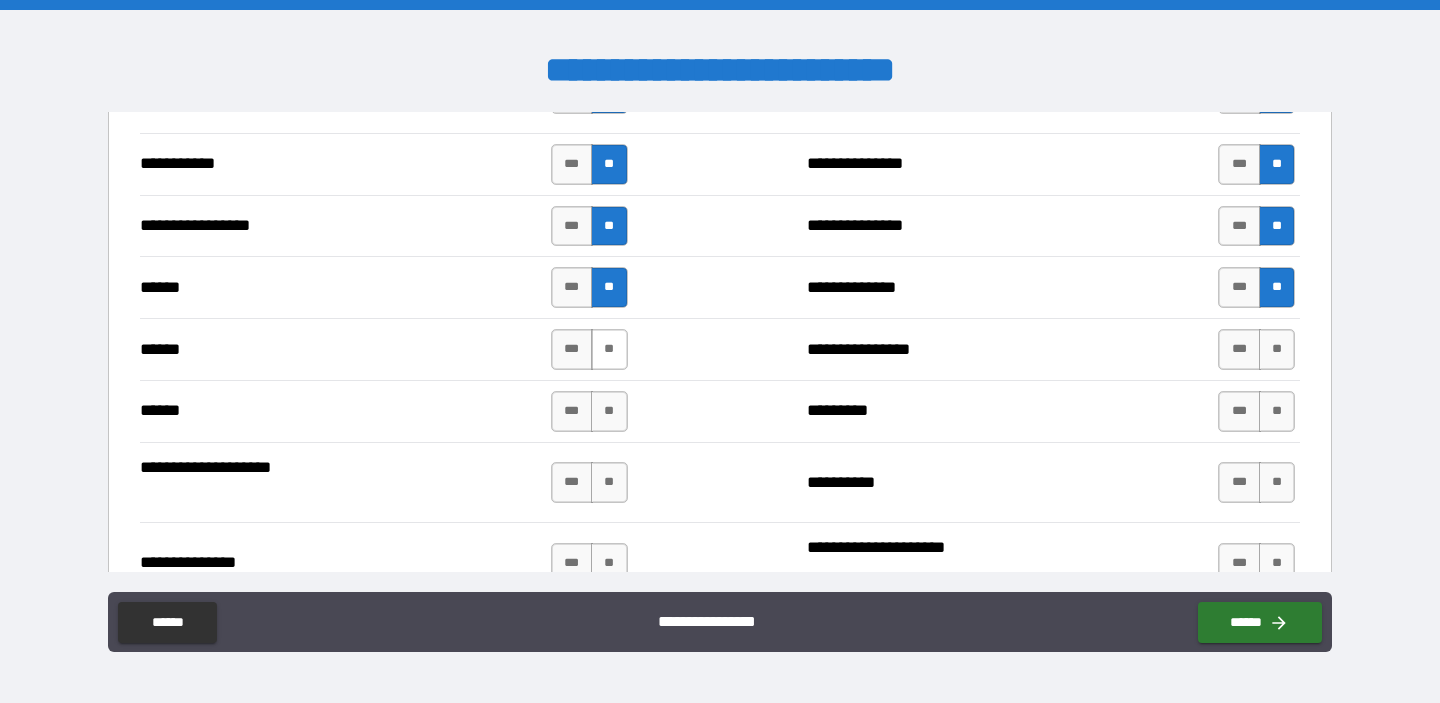 click on "**" at bounding box center (609, 349) 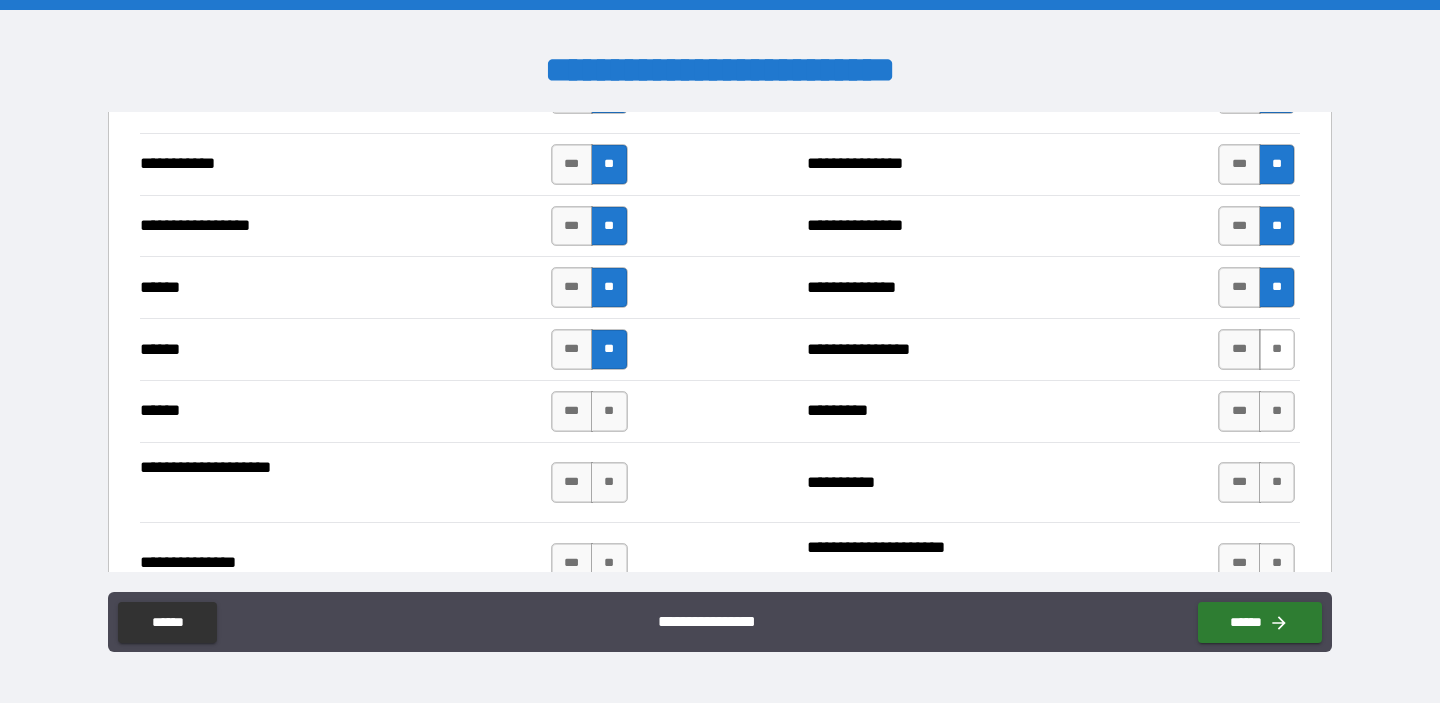 click on "**" at bounding box center (1277, 349) 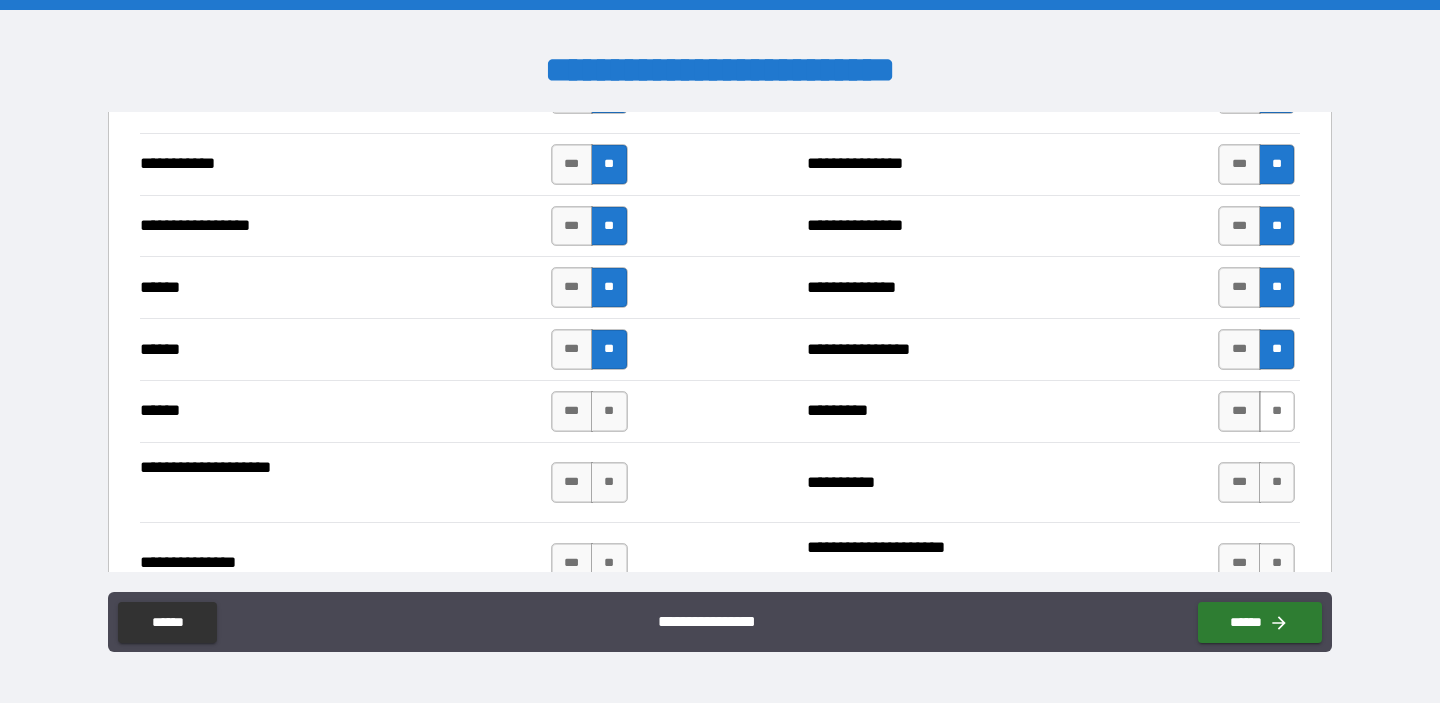 click on "**" at bounding box center (1277, 411) 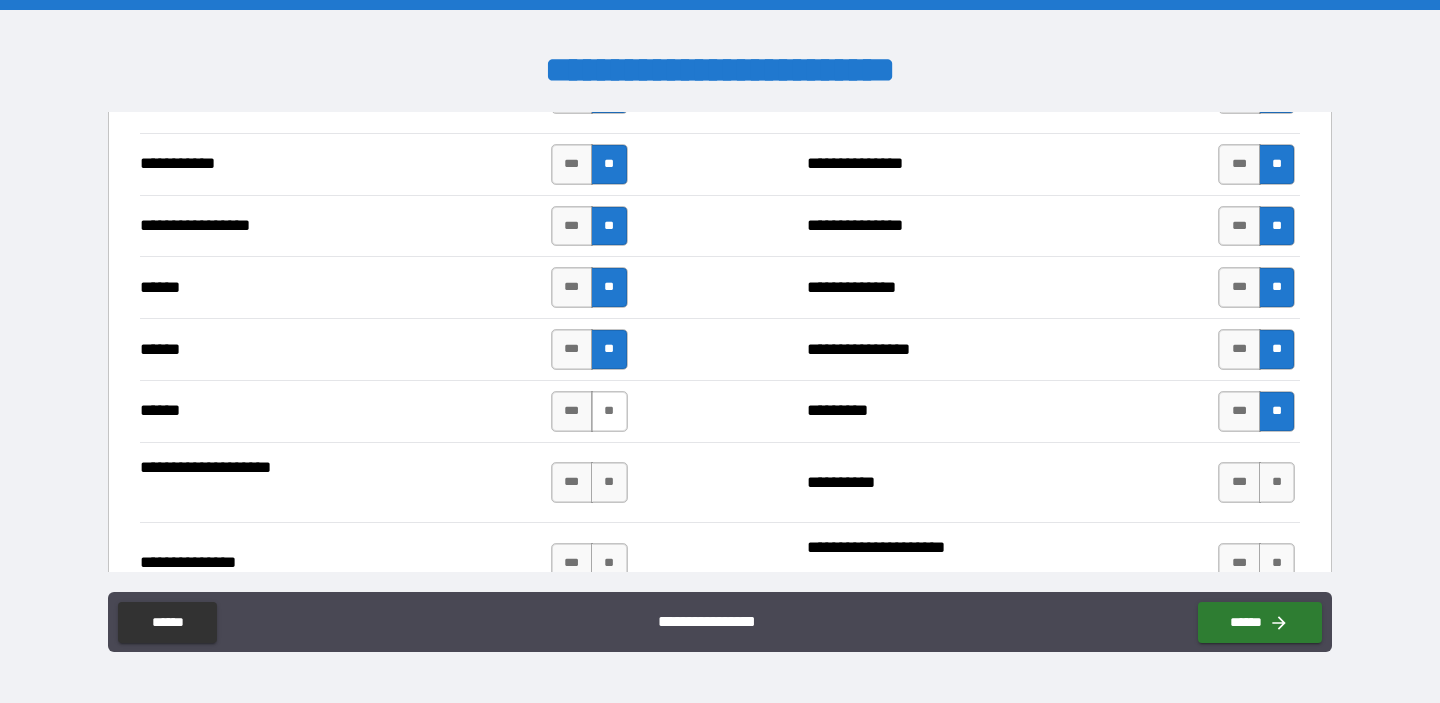 click on "**" at bounding box center (609, 411) 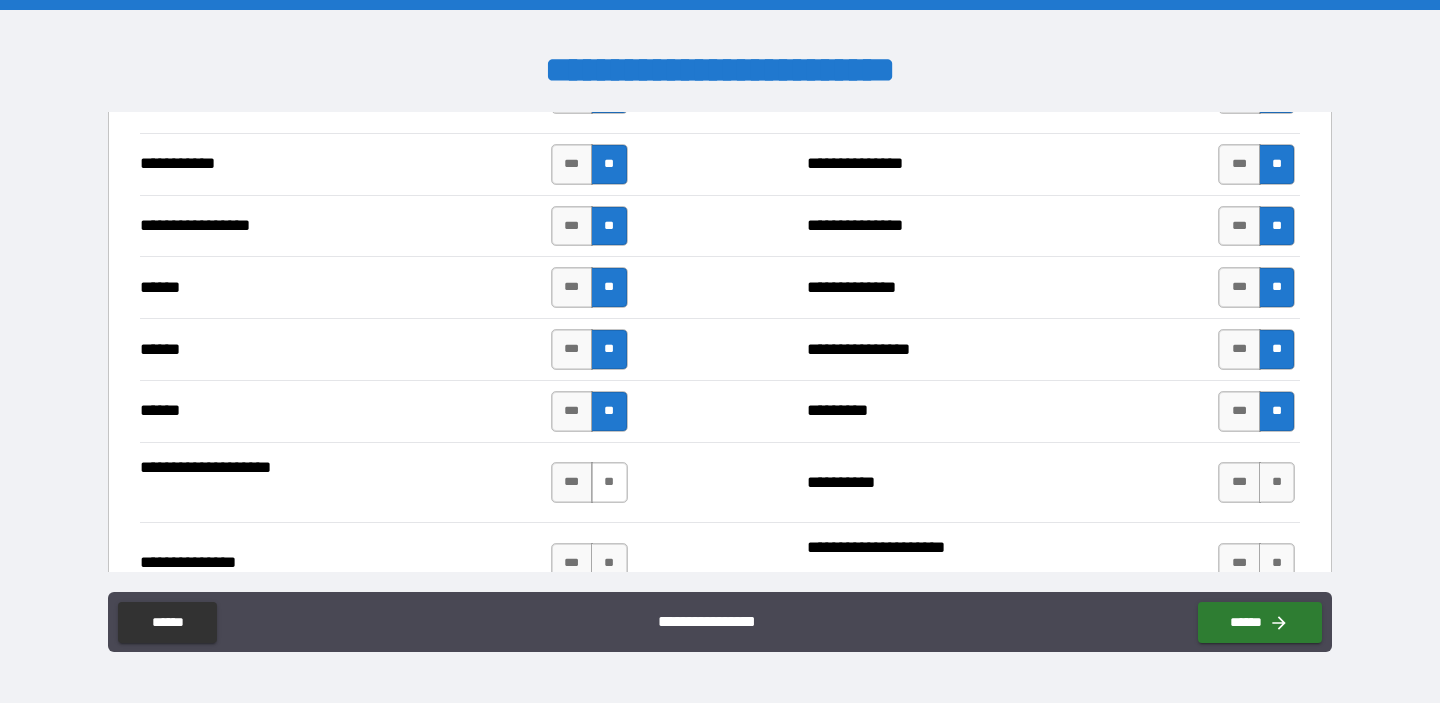 click on "**" at bounding box center (609, 482) 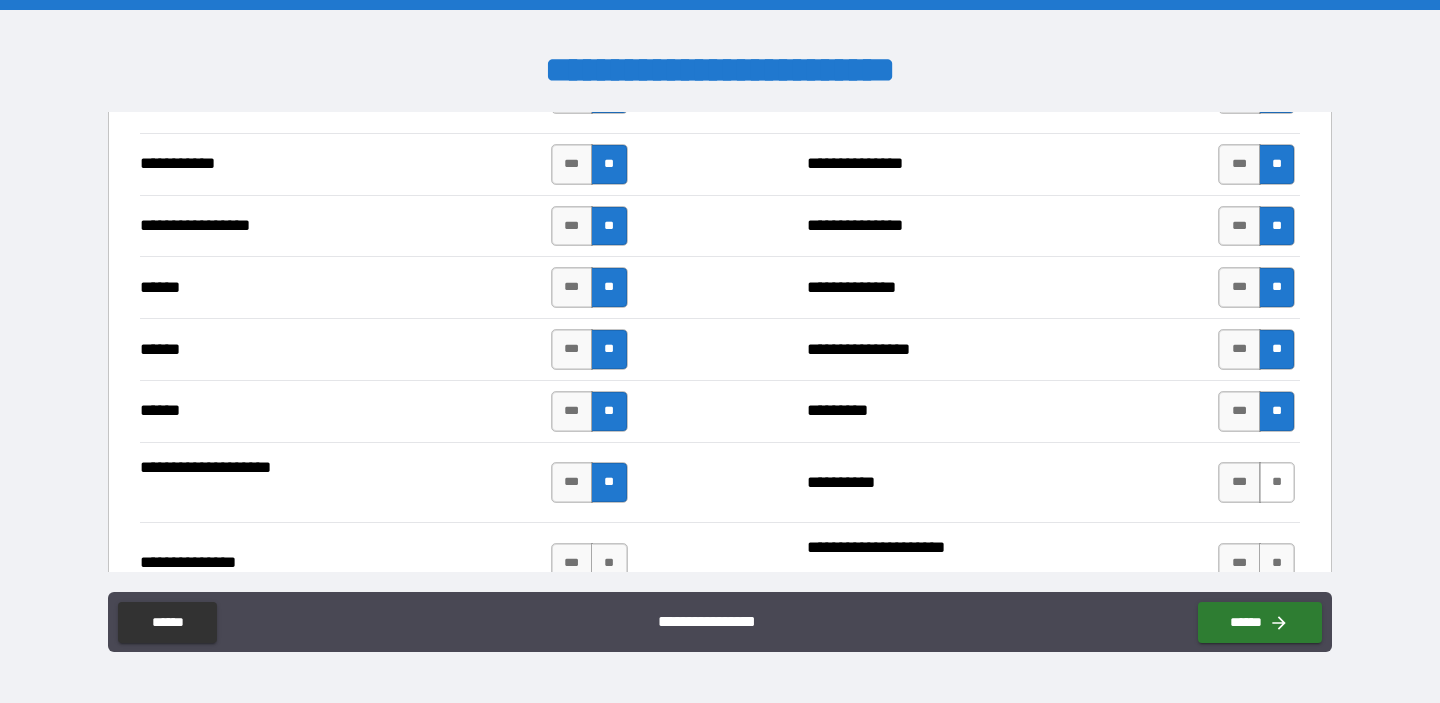 click on "**" at bounding box center (1277, 482) 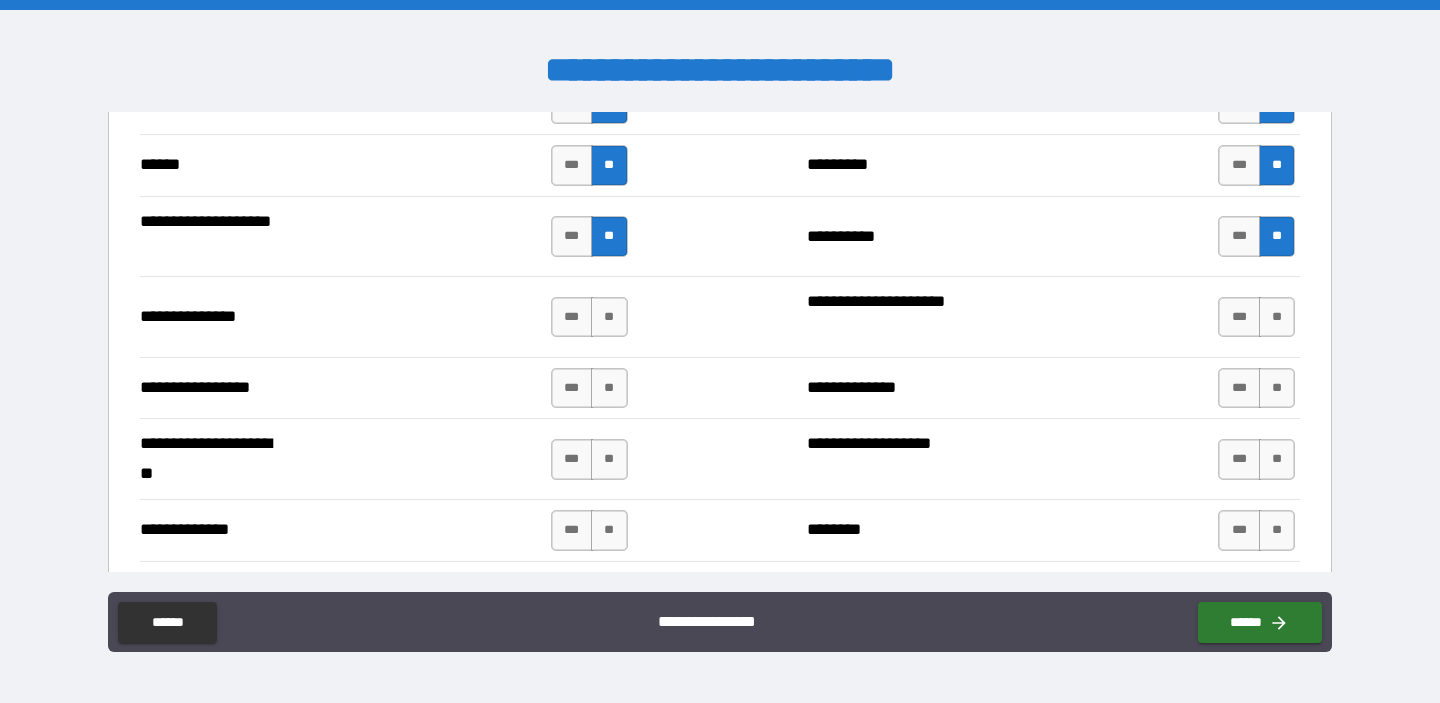 scroll, scrollTop: 2518, scrollLeft: 0, axis: vertical 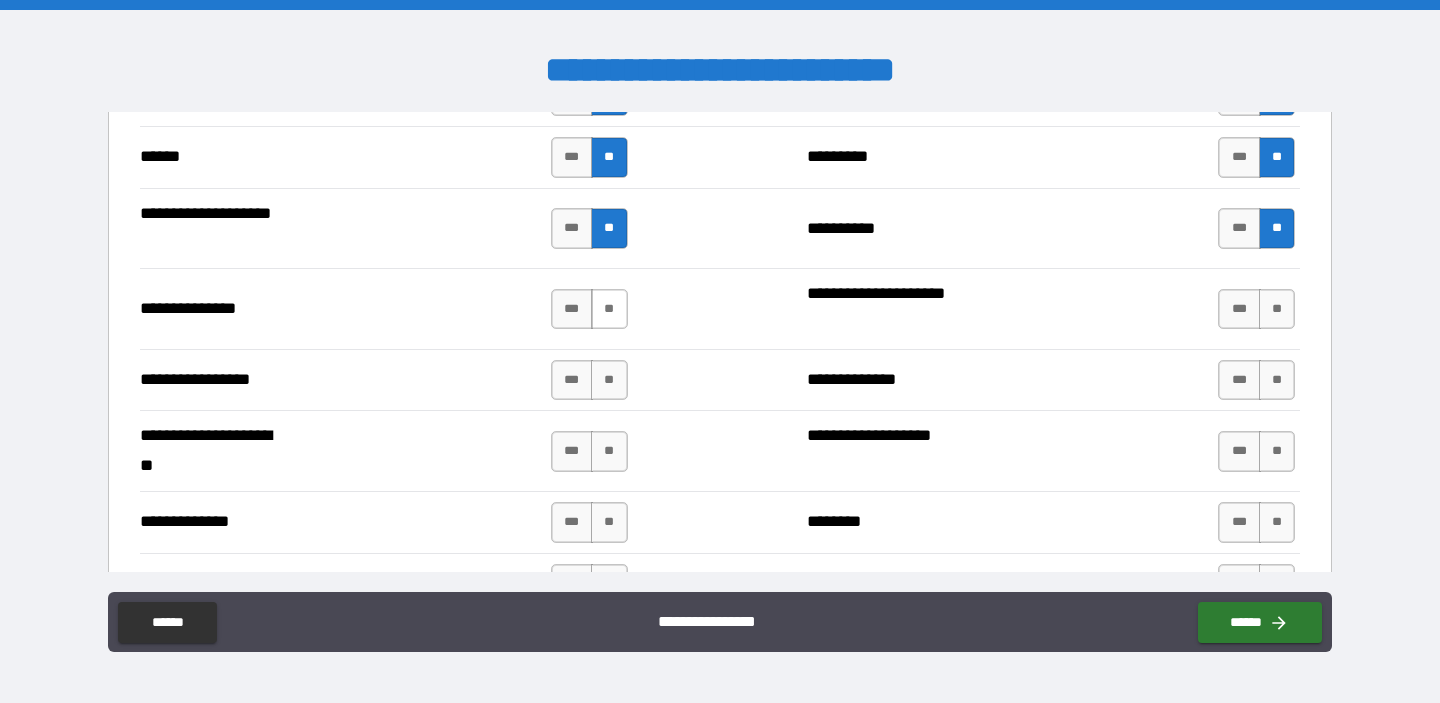 click on "**" at bounding box center [609, 309] 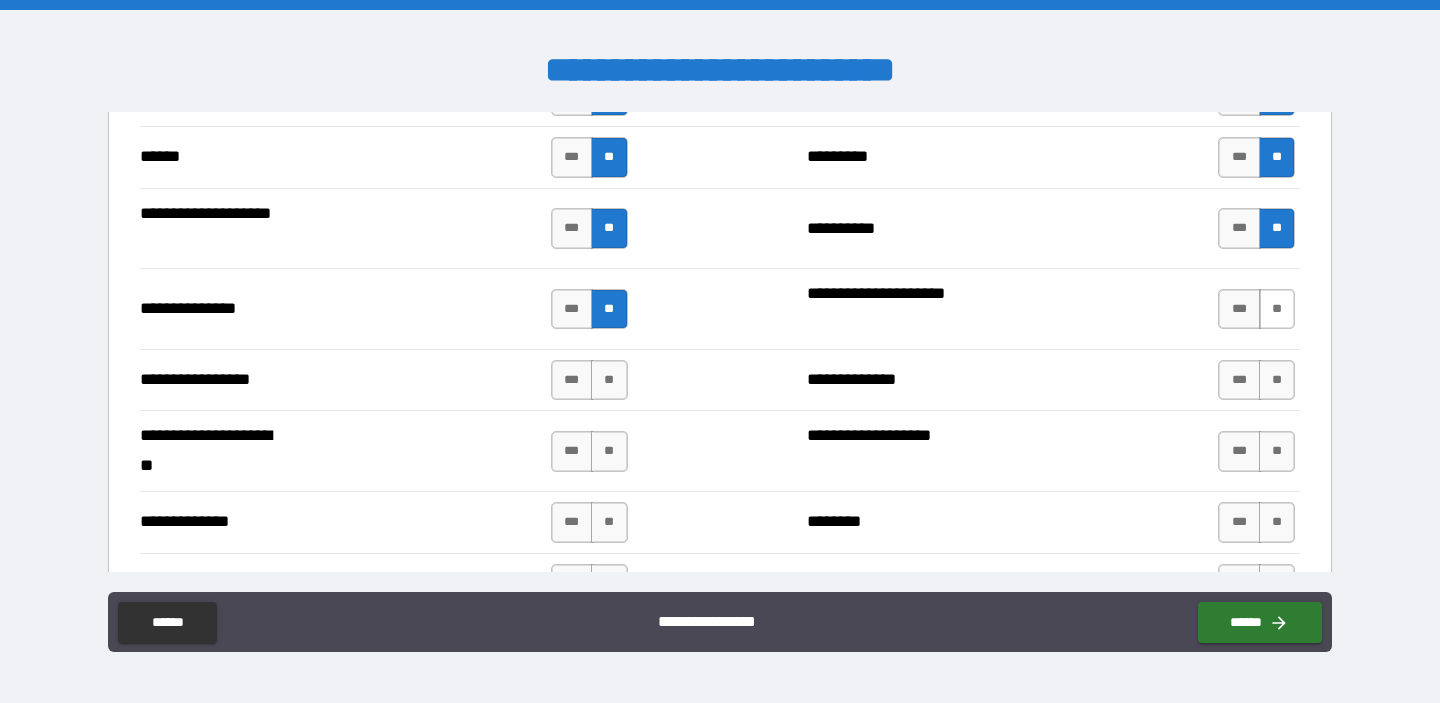 click on "**" at bounding box center [1277, 309] 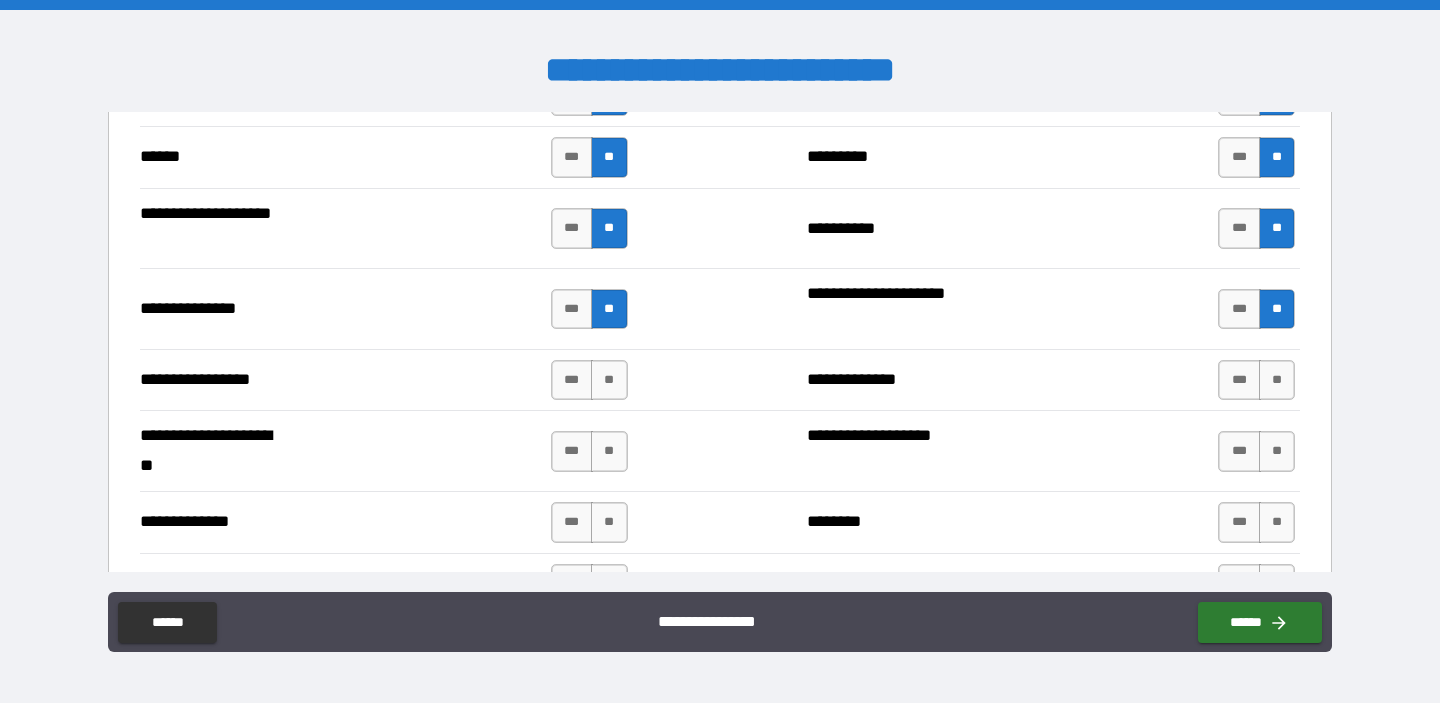 click on "*** **" at bounding box center [1256, 380] 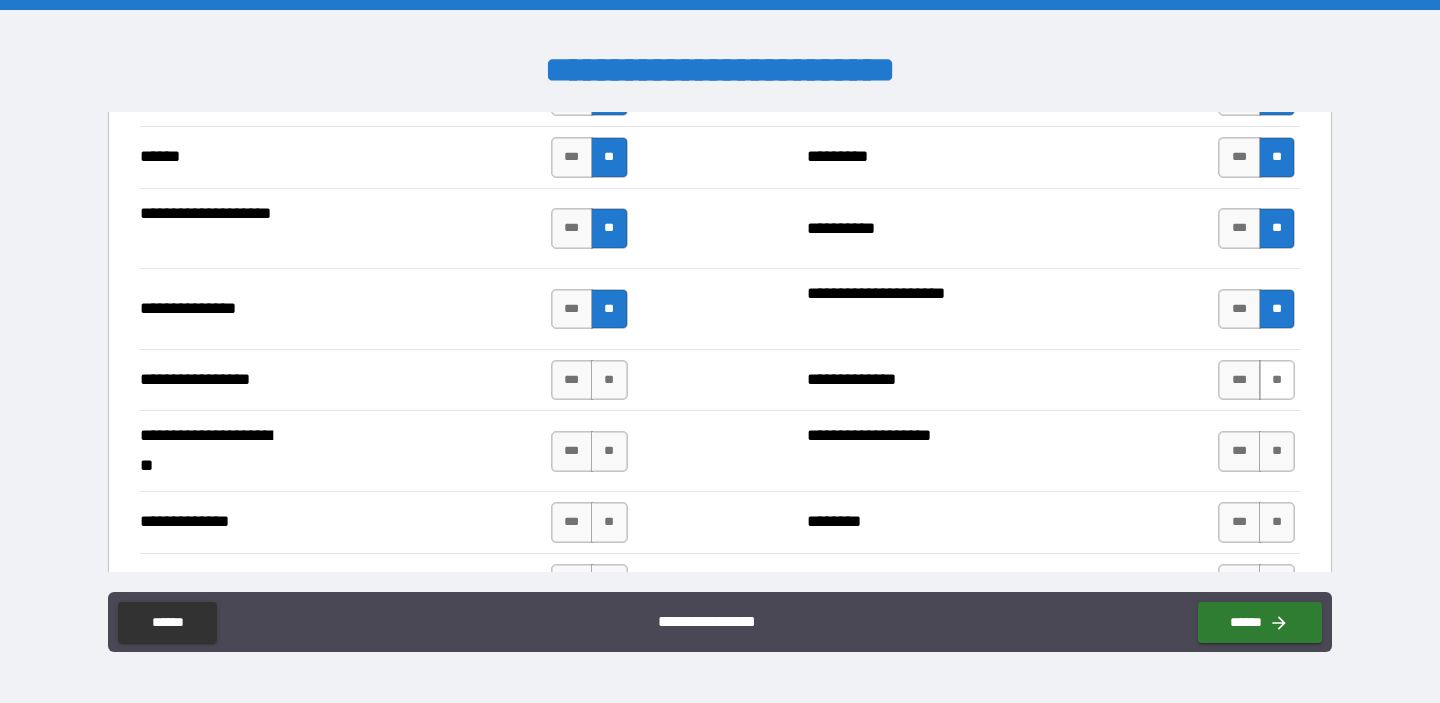 click on "**" at bounding box center [1277, 380] 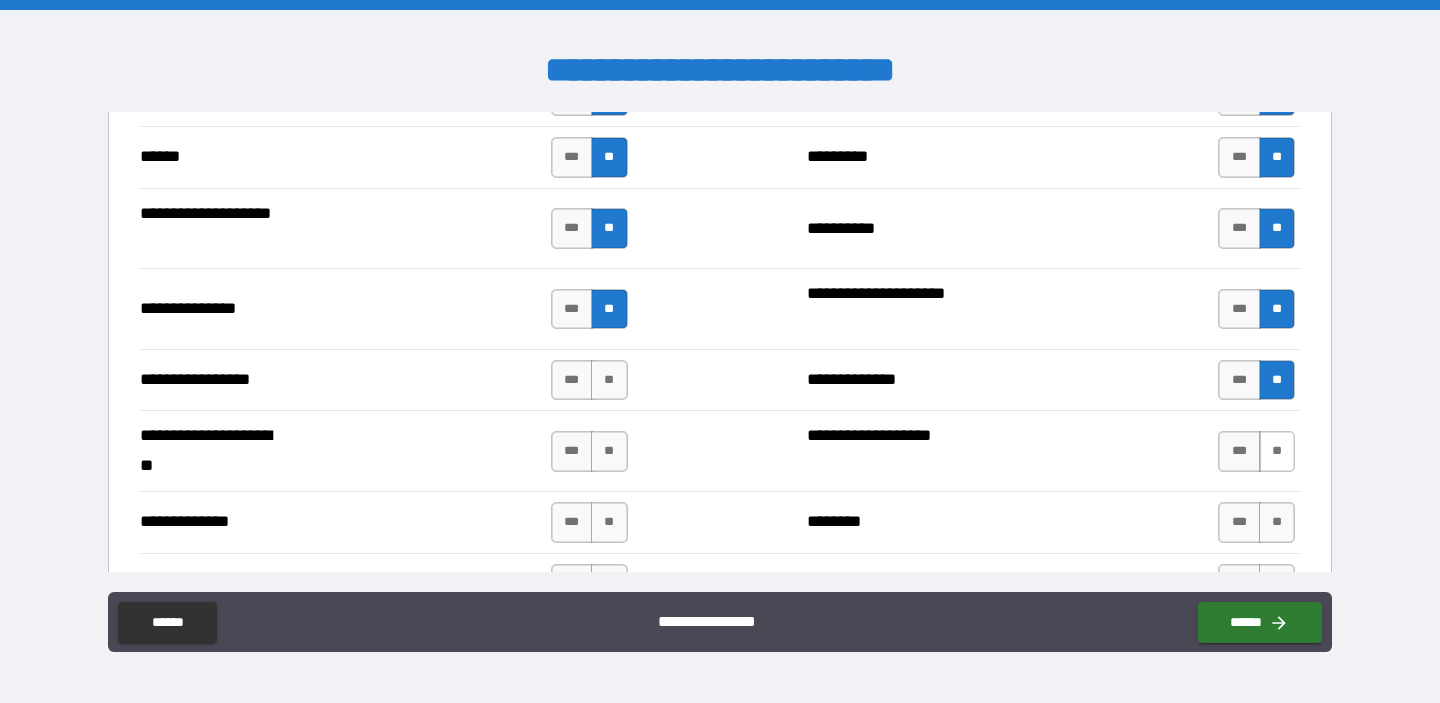 click on "**" at bounding box center [1277, 451] 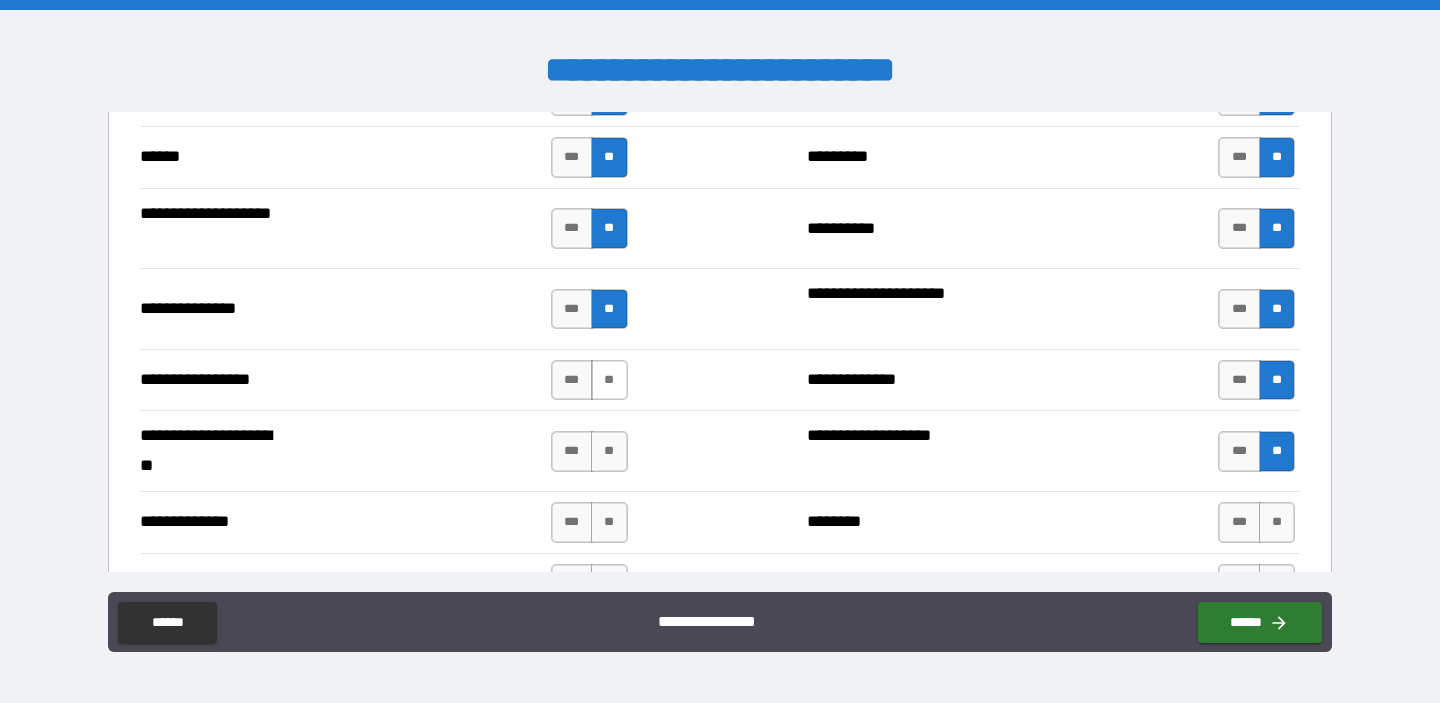 click on "**" at bounding box center (609, 380) 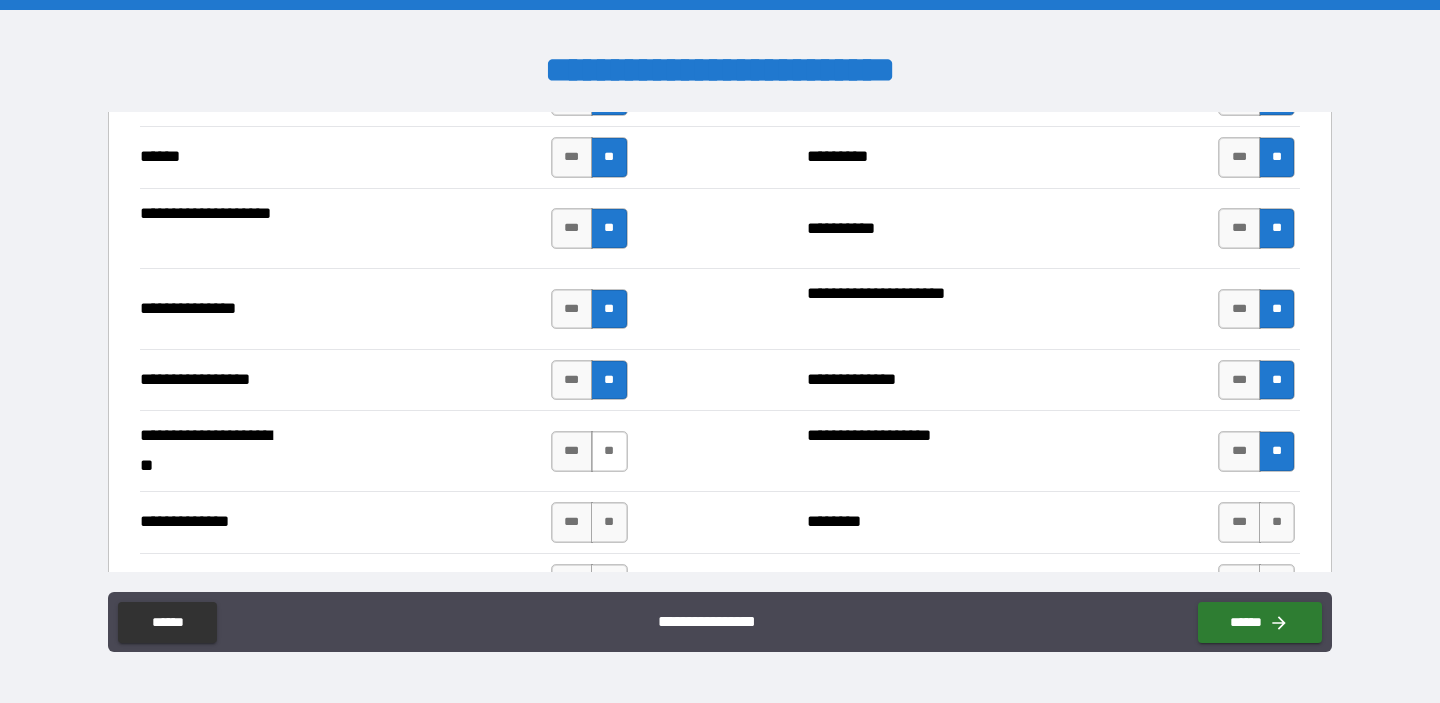 click on "**" at bounding box center [609, 451] 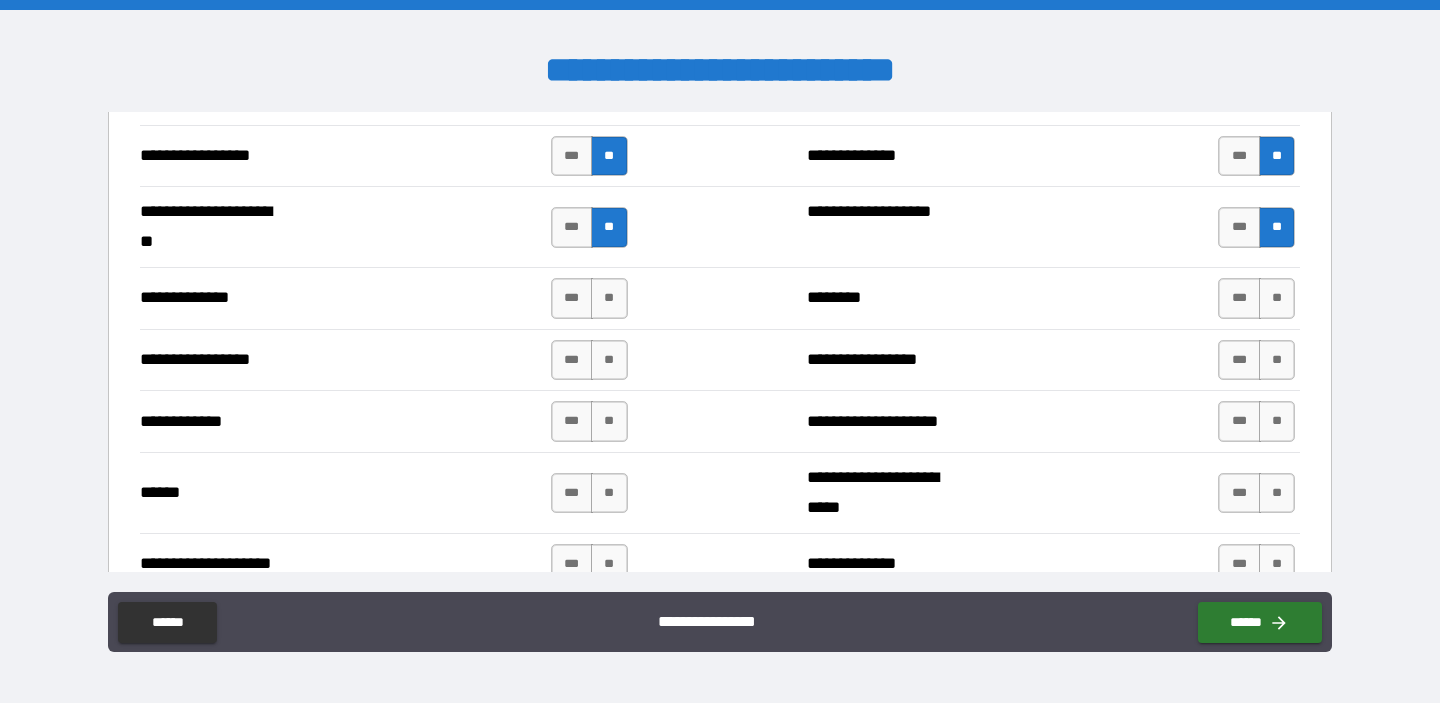 scroll, scrollTop: 2750, scrollLeft: 0, axis: vertical 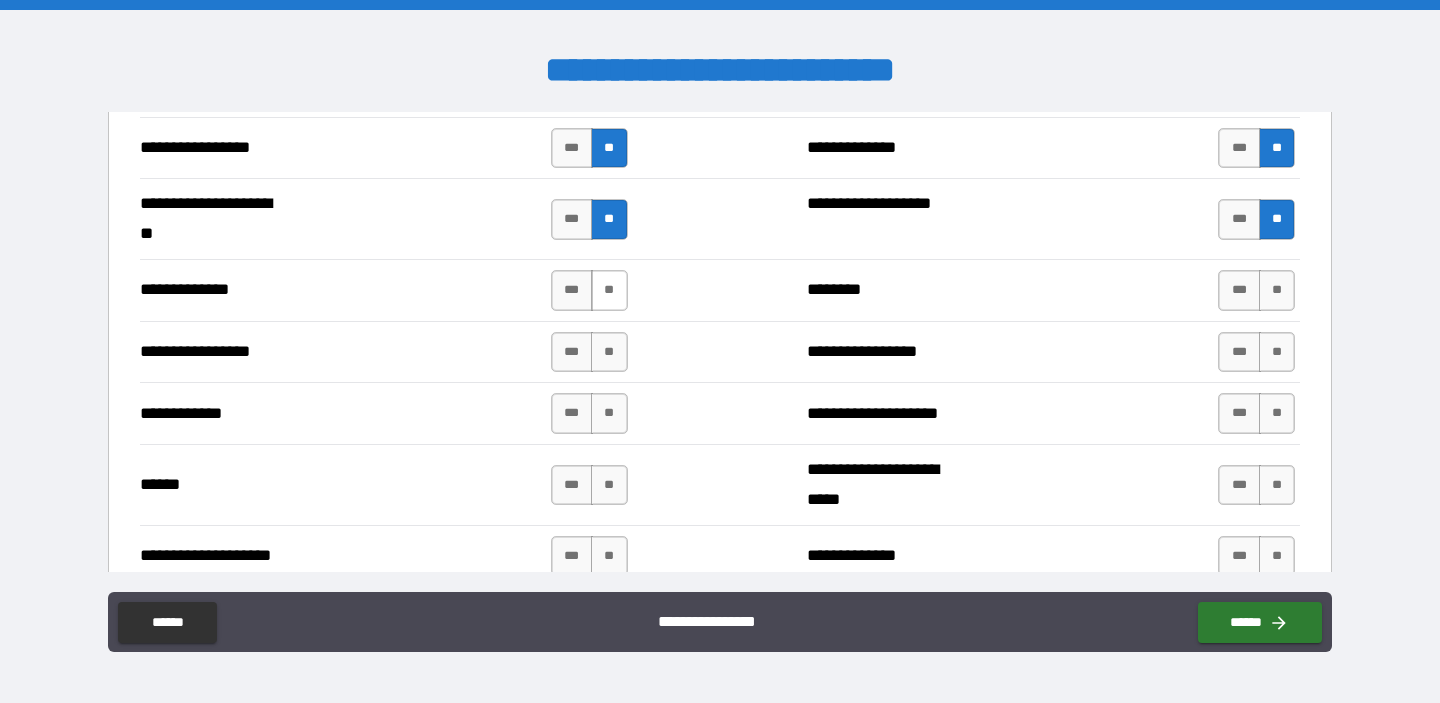 click on "**" at bounding box center [609, 290] 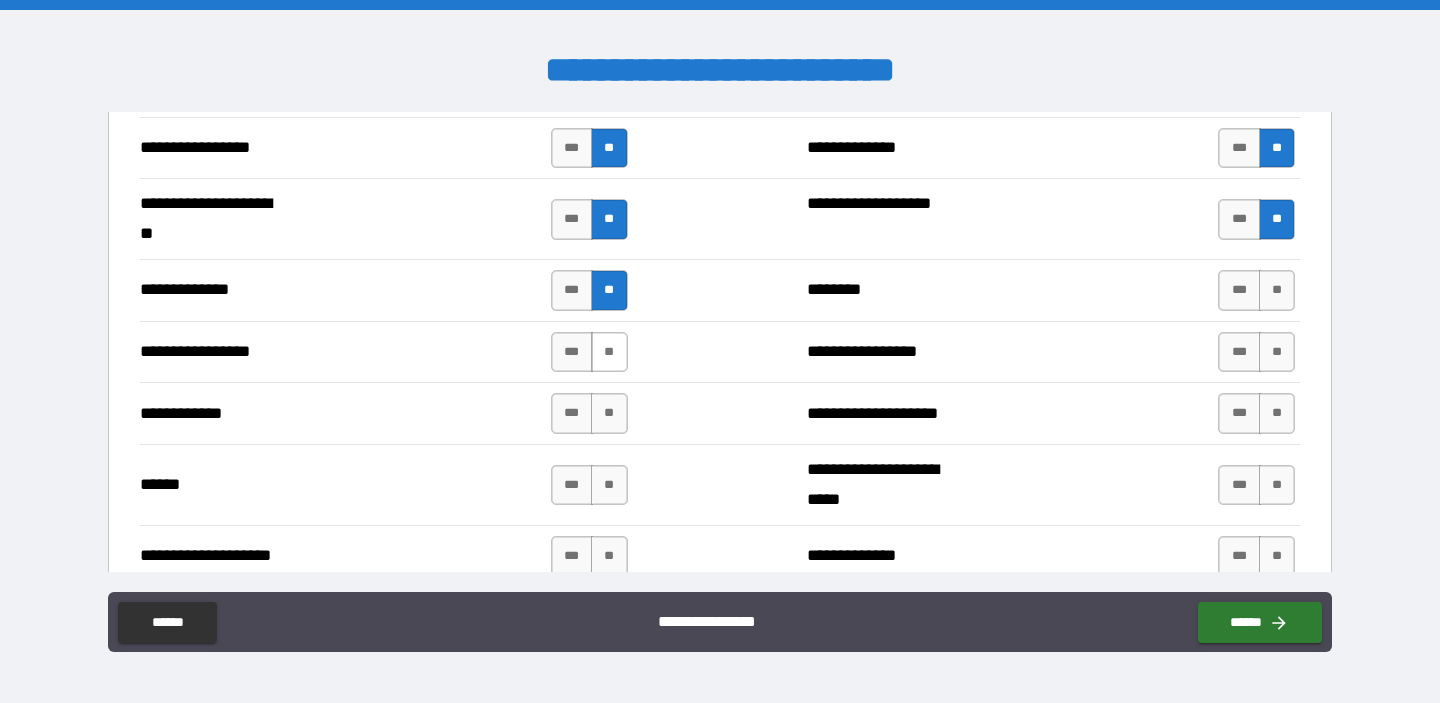 click on "**" at bounding box center [609, 352] 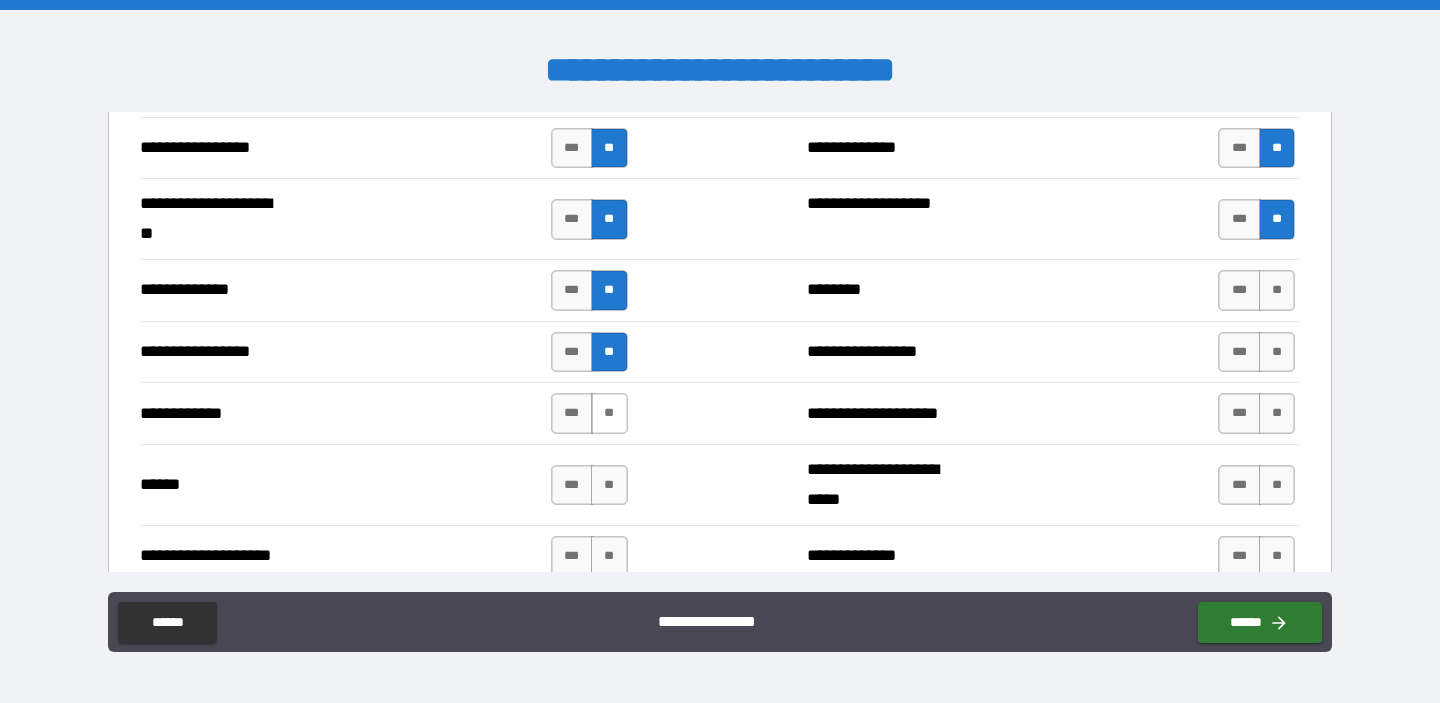 click on "**" at bounding box center [609, 413] 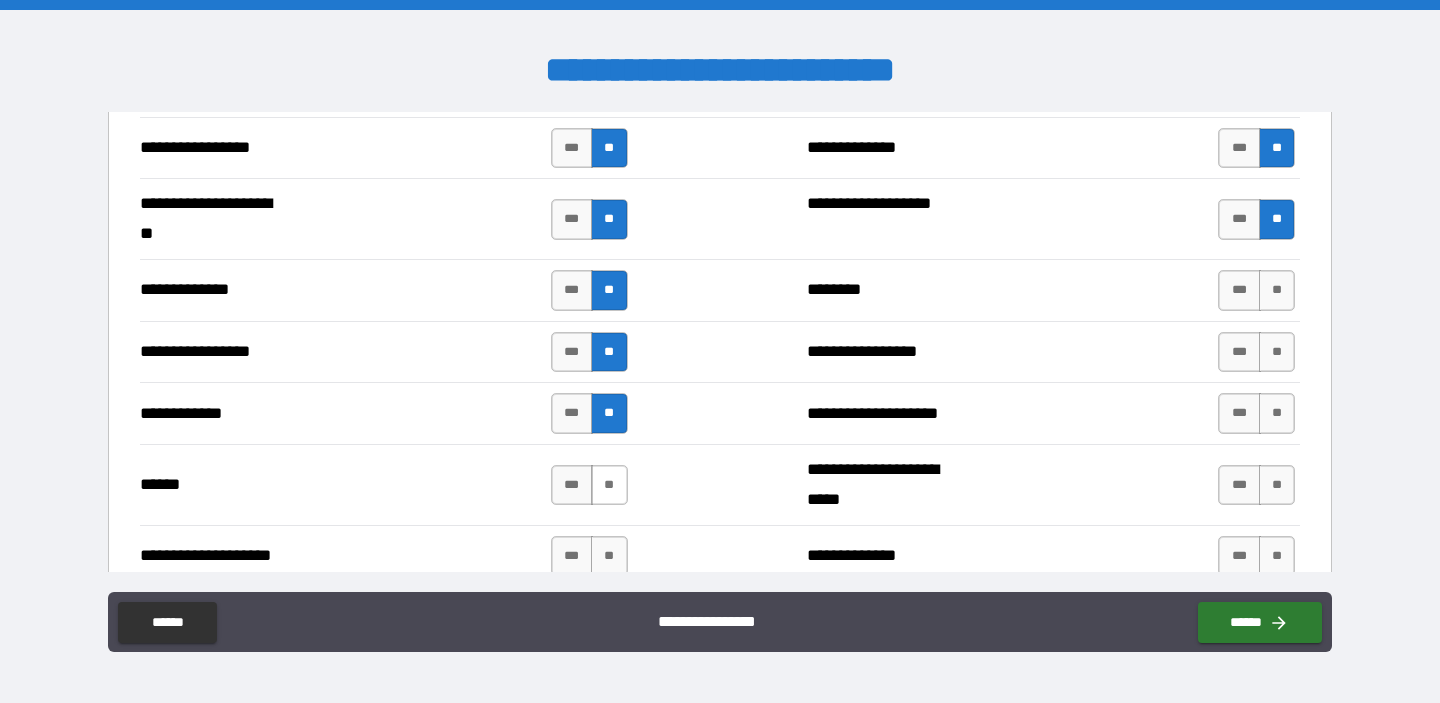 click on "**" at bounding box center (609, 485) 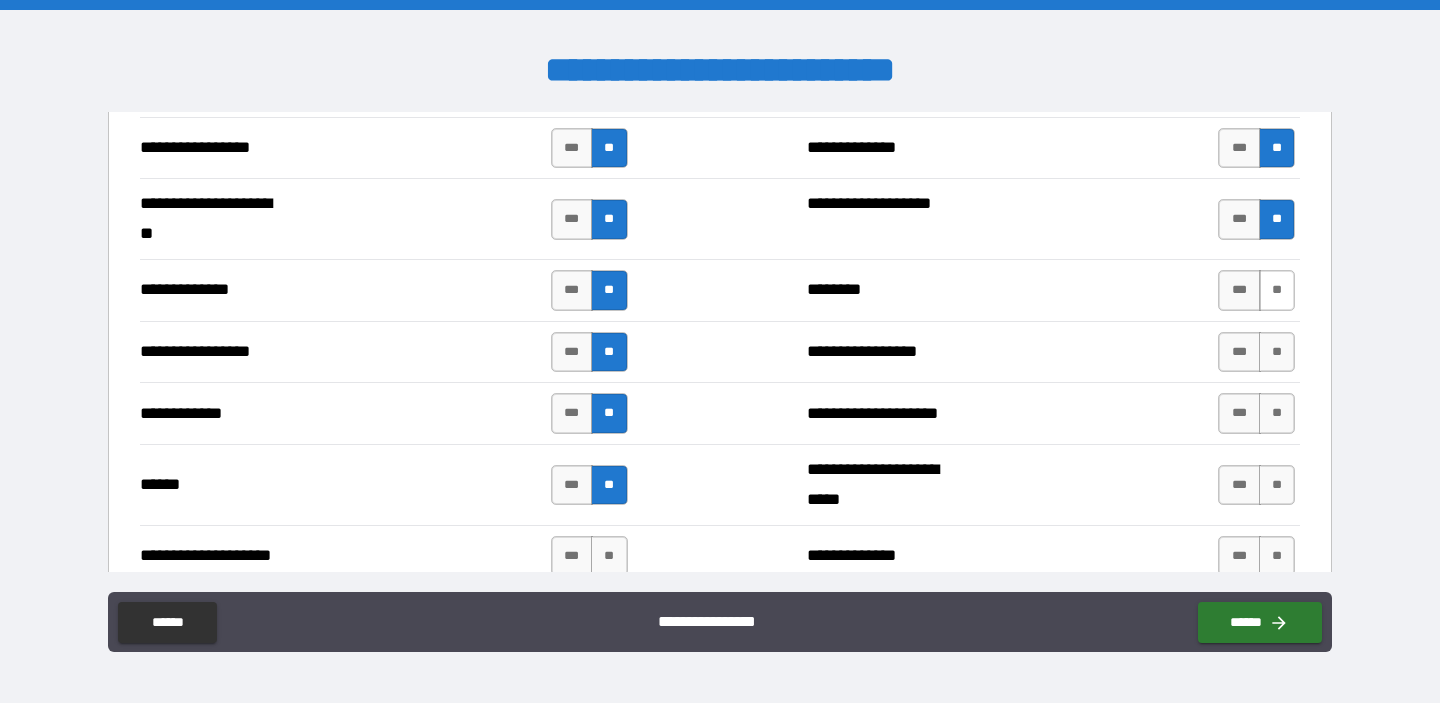 click on "**" at bounding box center (1277, 290) 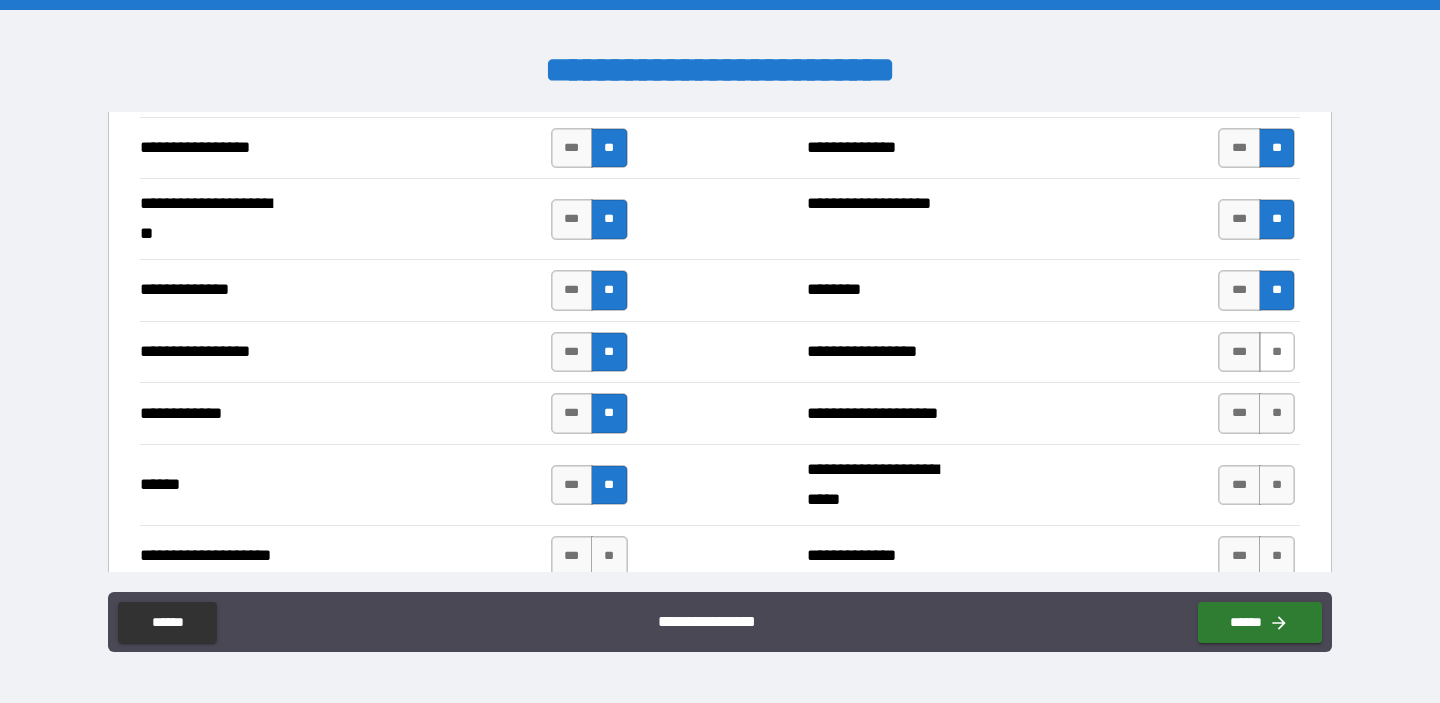 click on "**" at bounding box center [1277, 352] 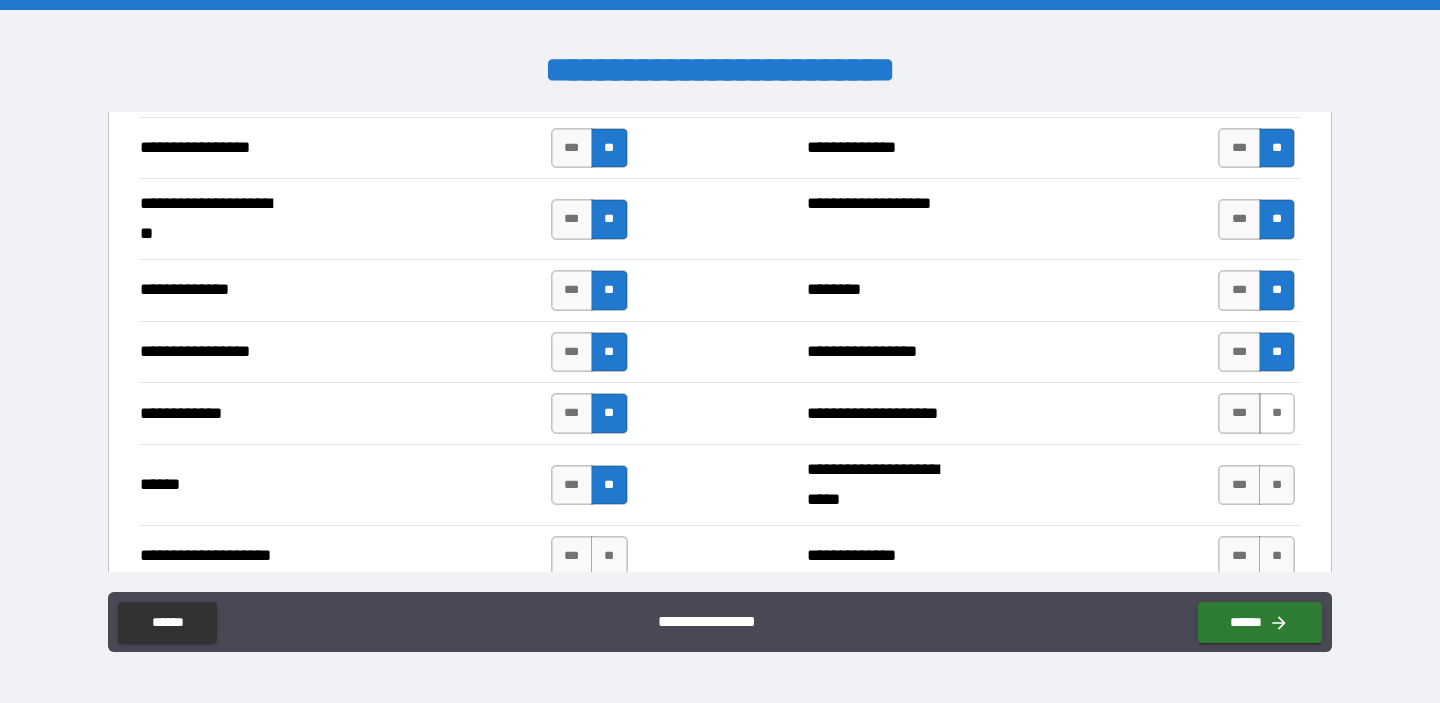 click on "**" at bounding box center [1277, 413] 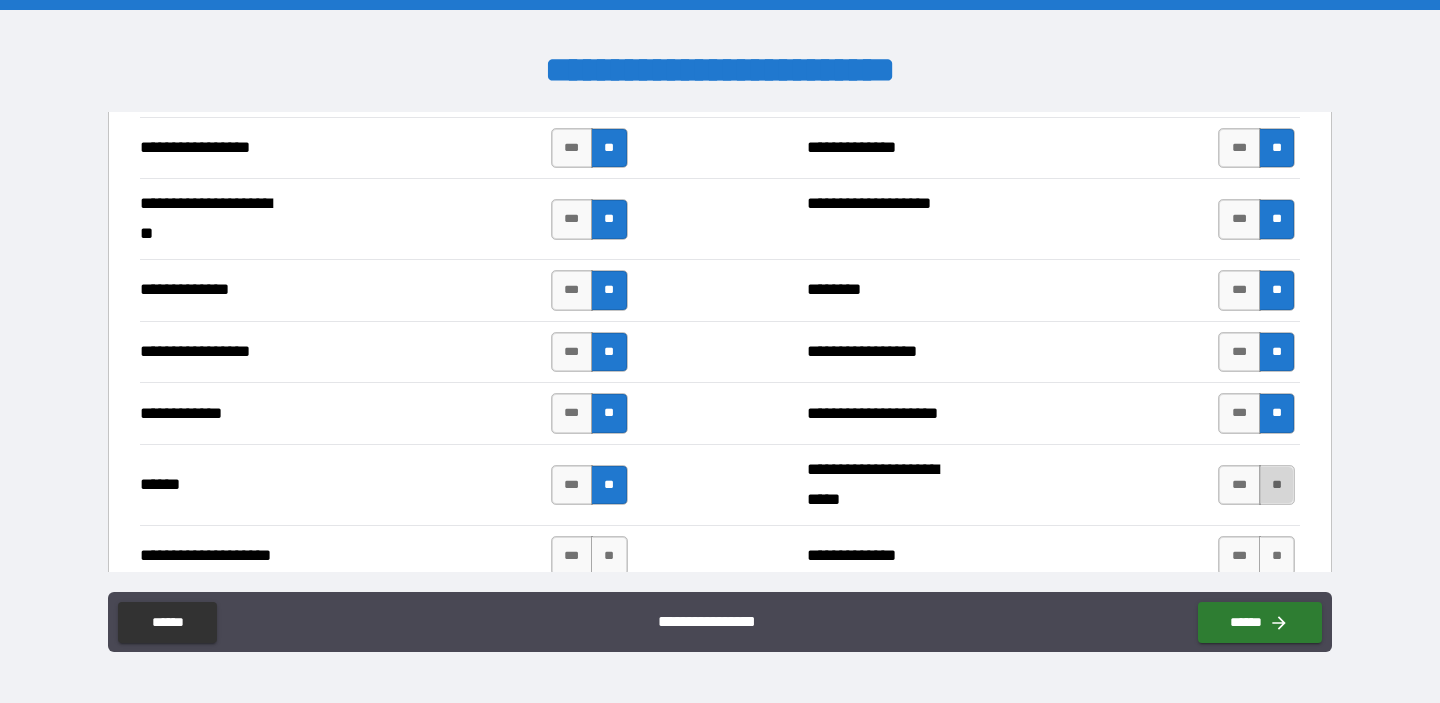 click on "**" at bounding box center (1277, 485) 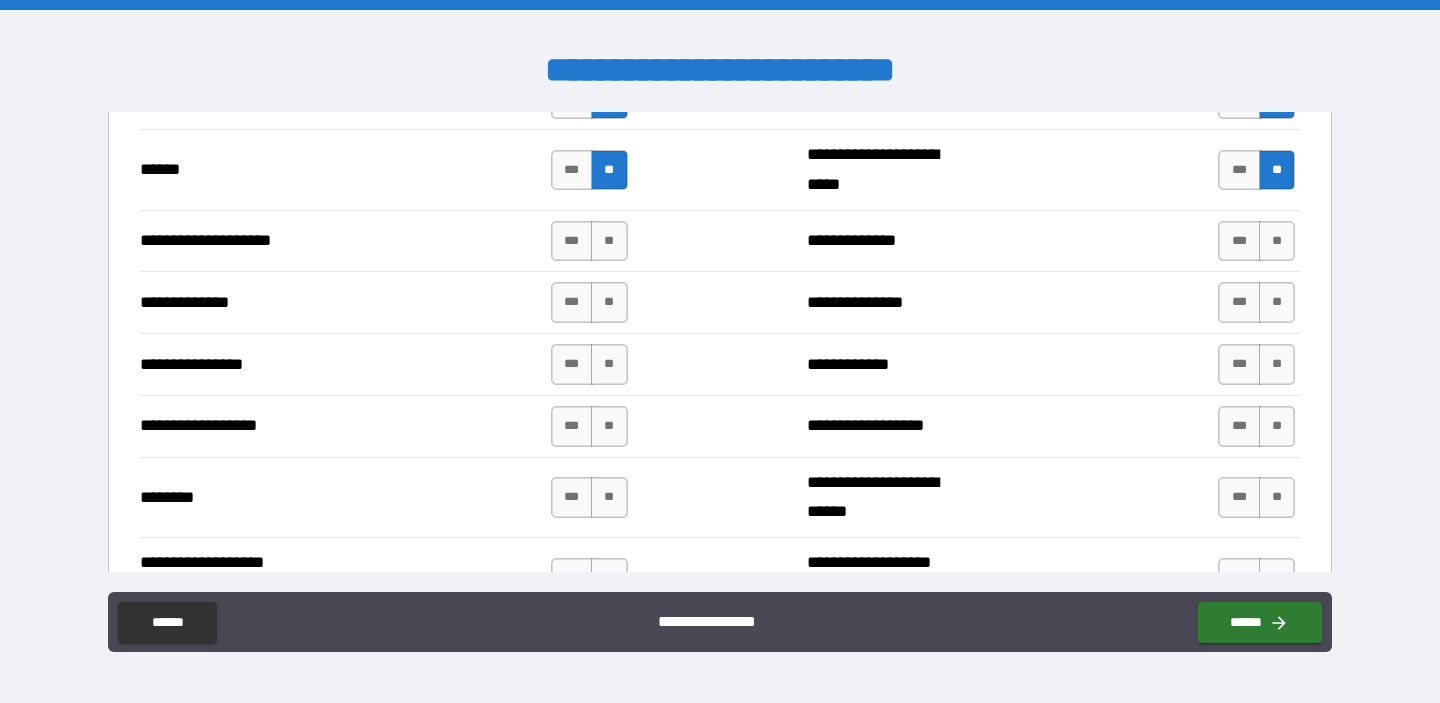 scroll, scrollTop: 3121, scrollLeft: 0, axis: vertical 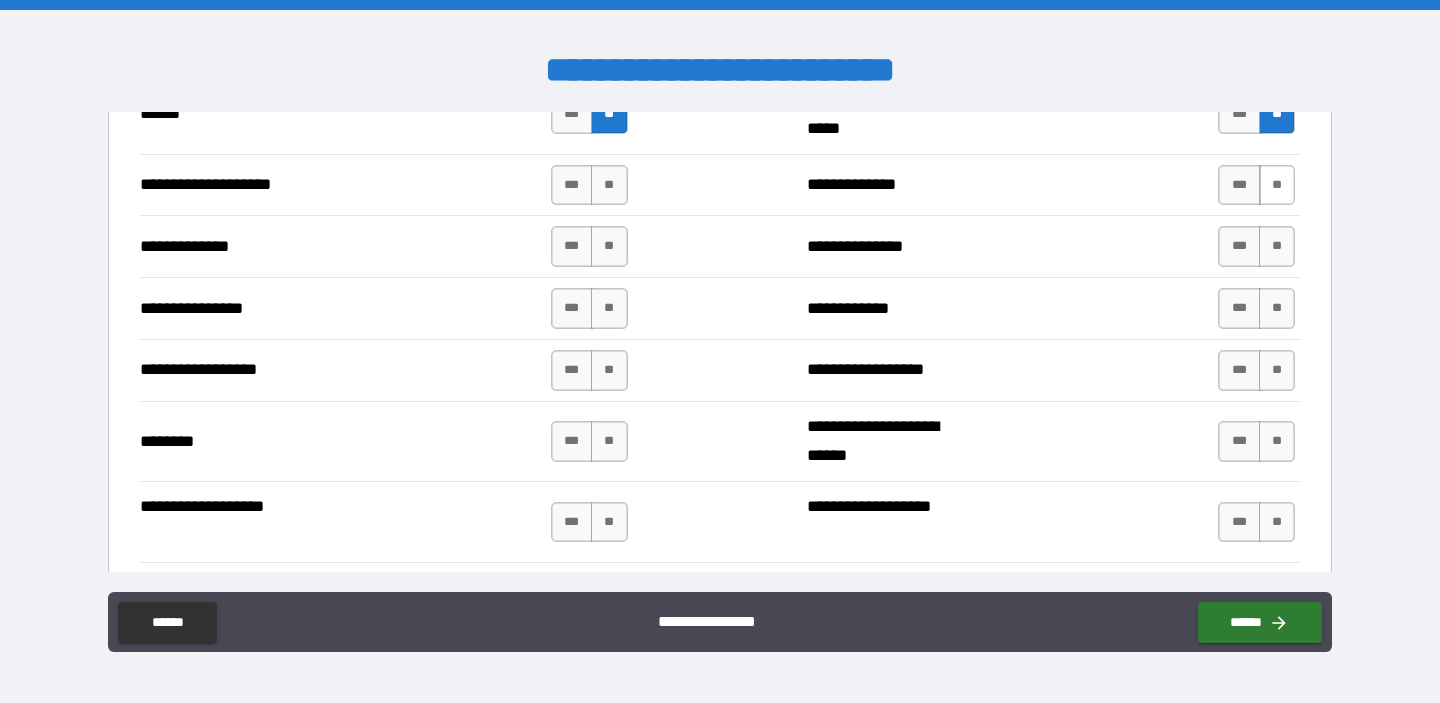 click on "**" at bounding box center (1277, 185) 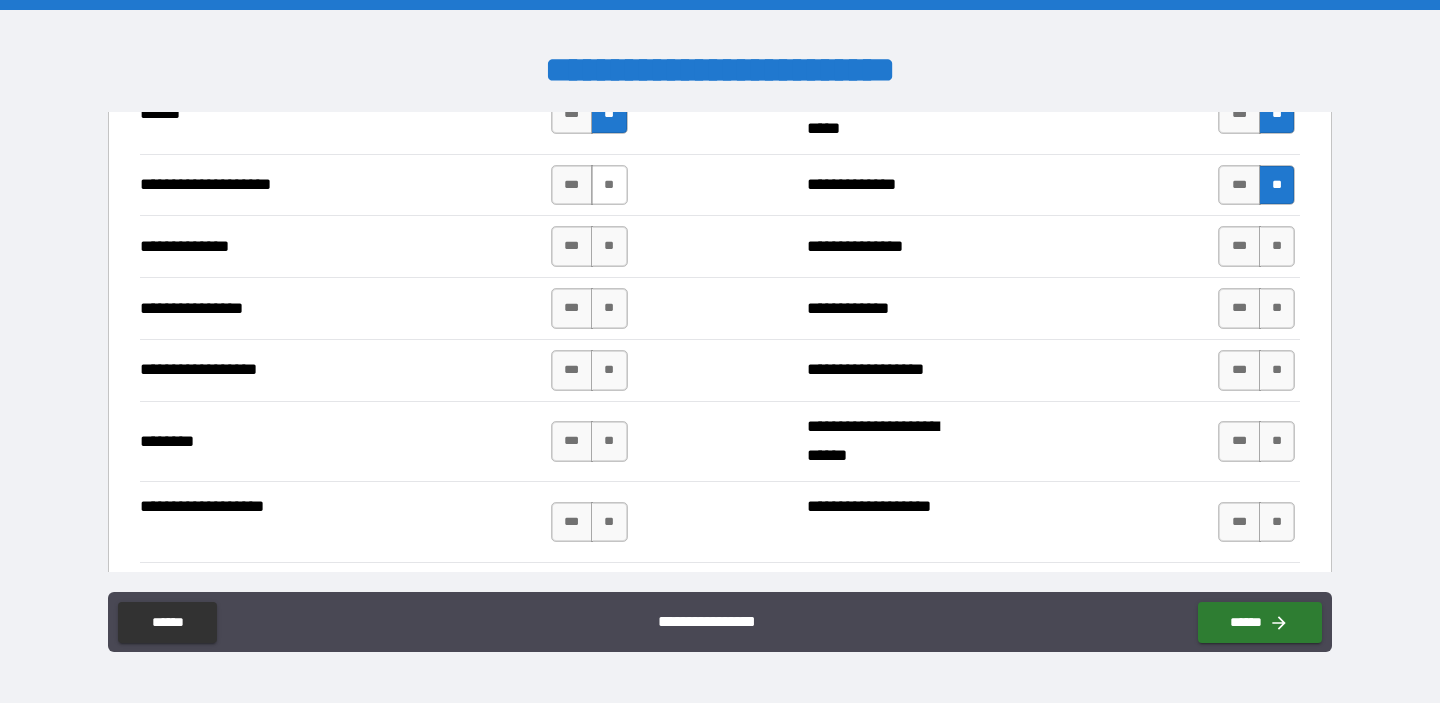 click on "**" at bounding box center (609, 185) 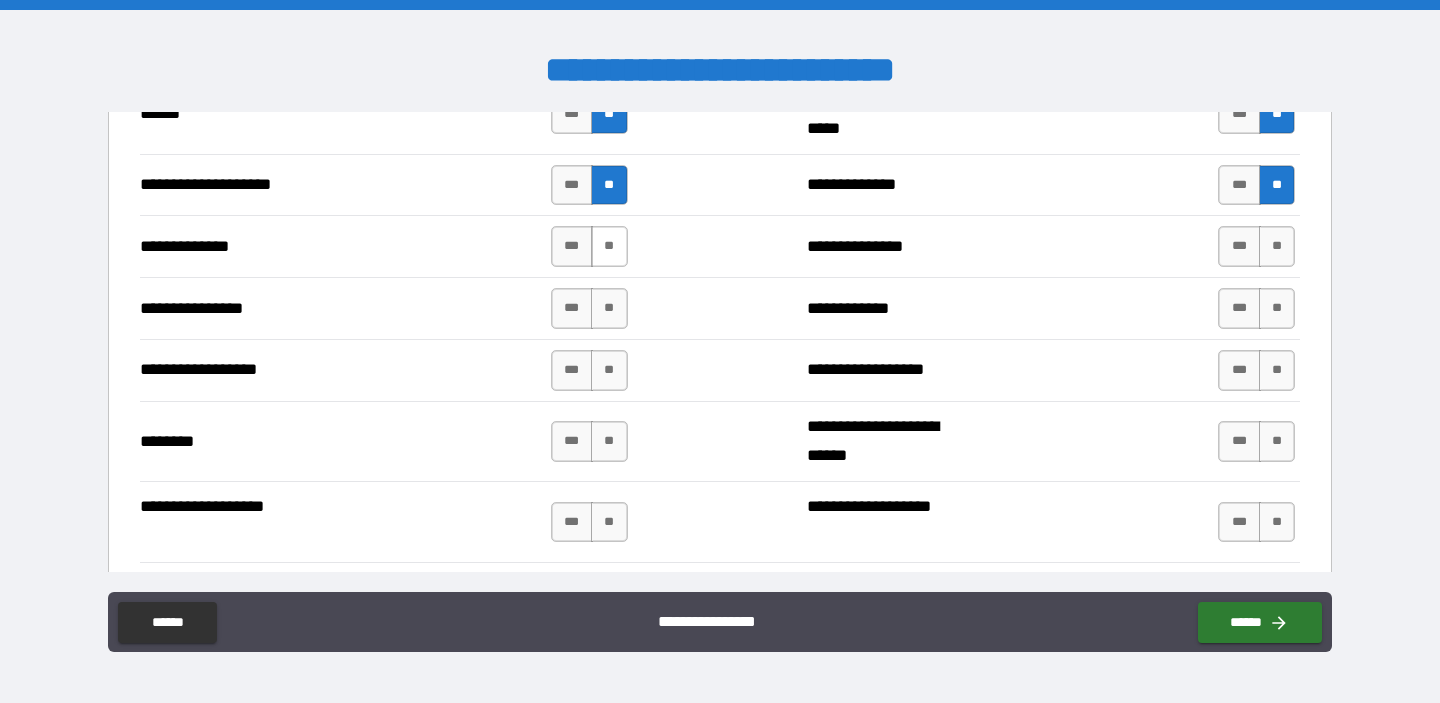 click on "**" at bounding box center [609, 246] 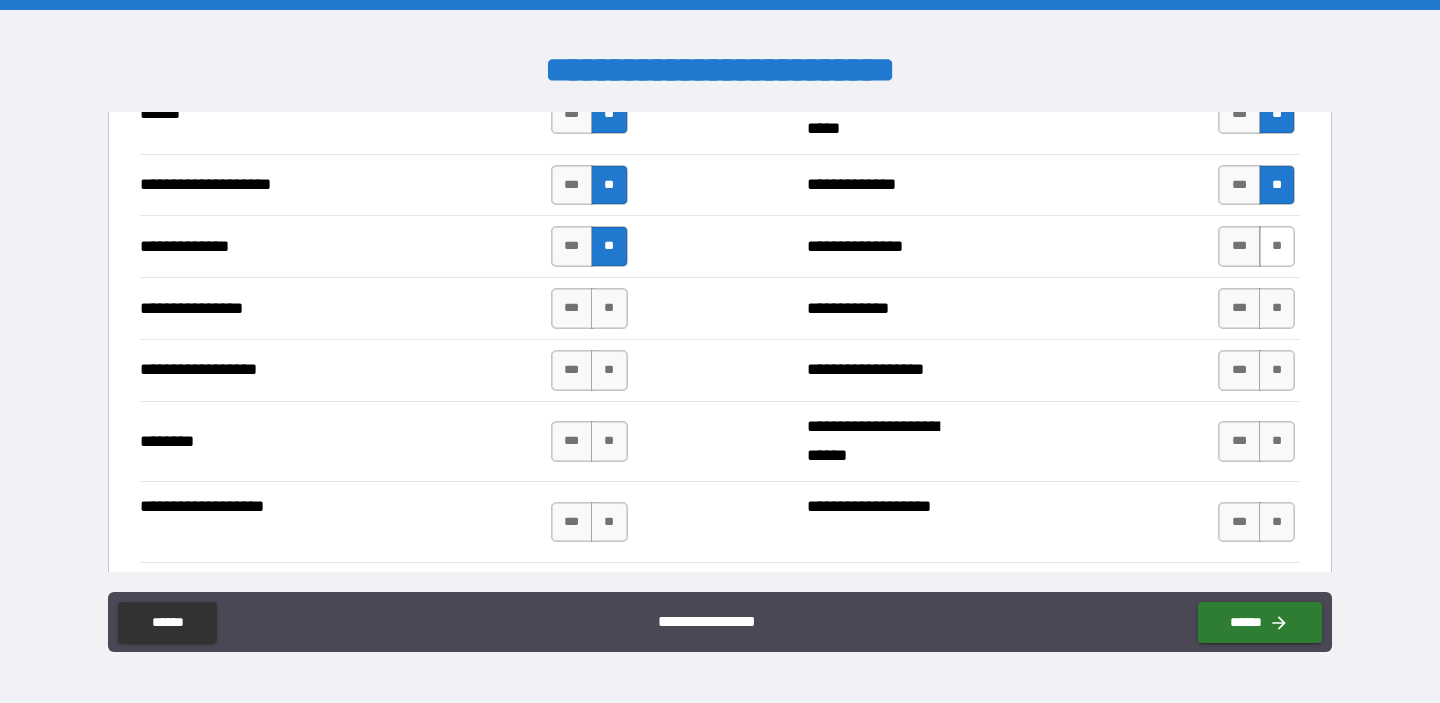 click on "**" at bounding box center (1277, 246) 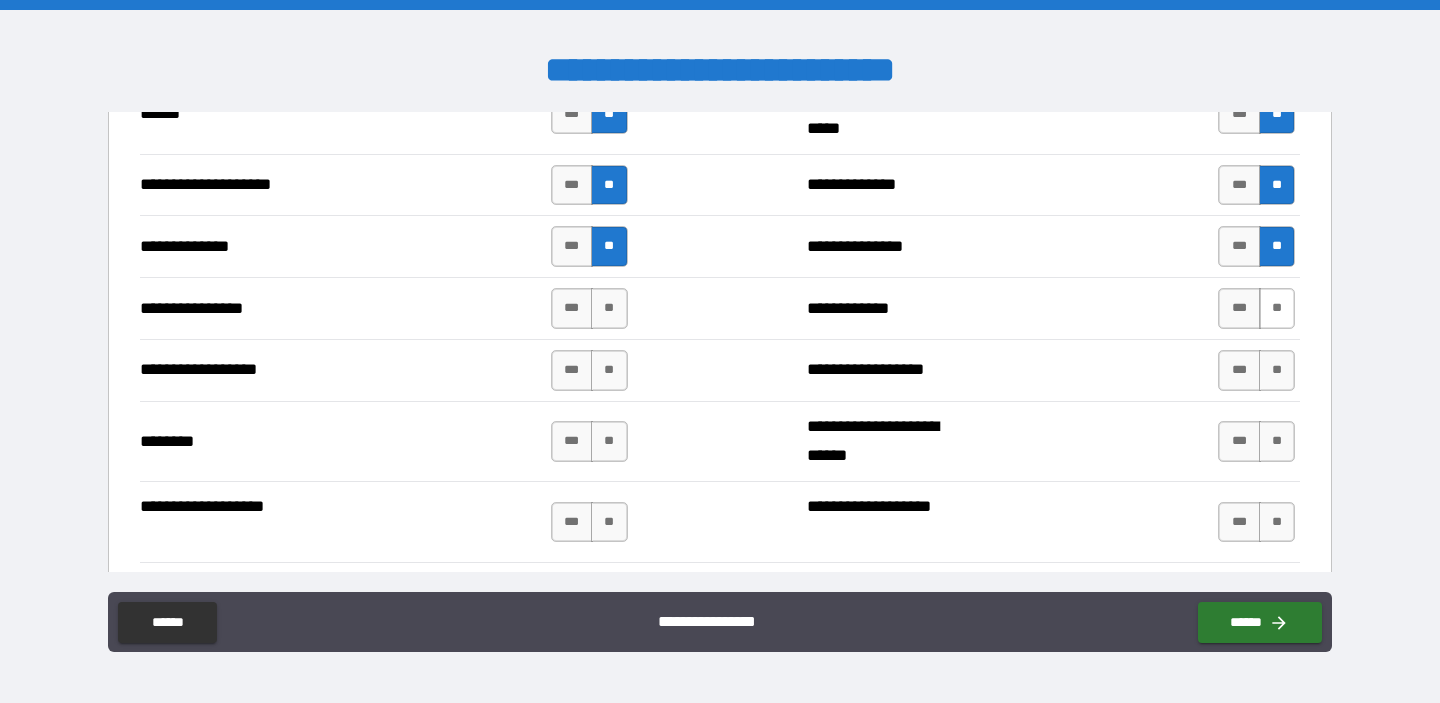 click on "**" at bounding box center [1277, 308] 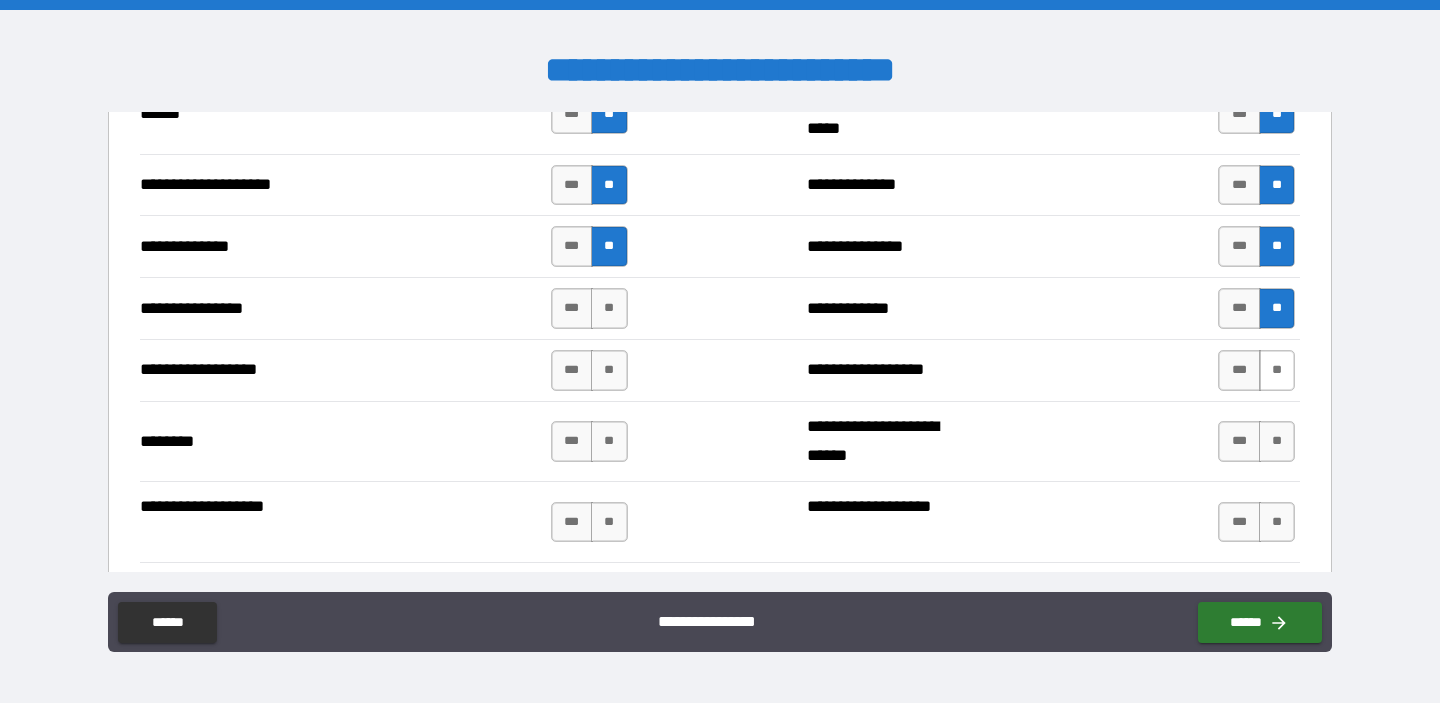 click on "**" at bounding box center [1277, 370] 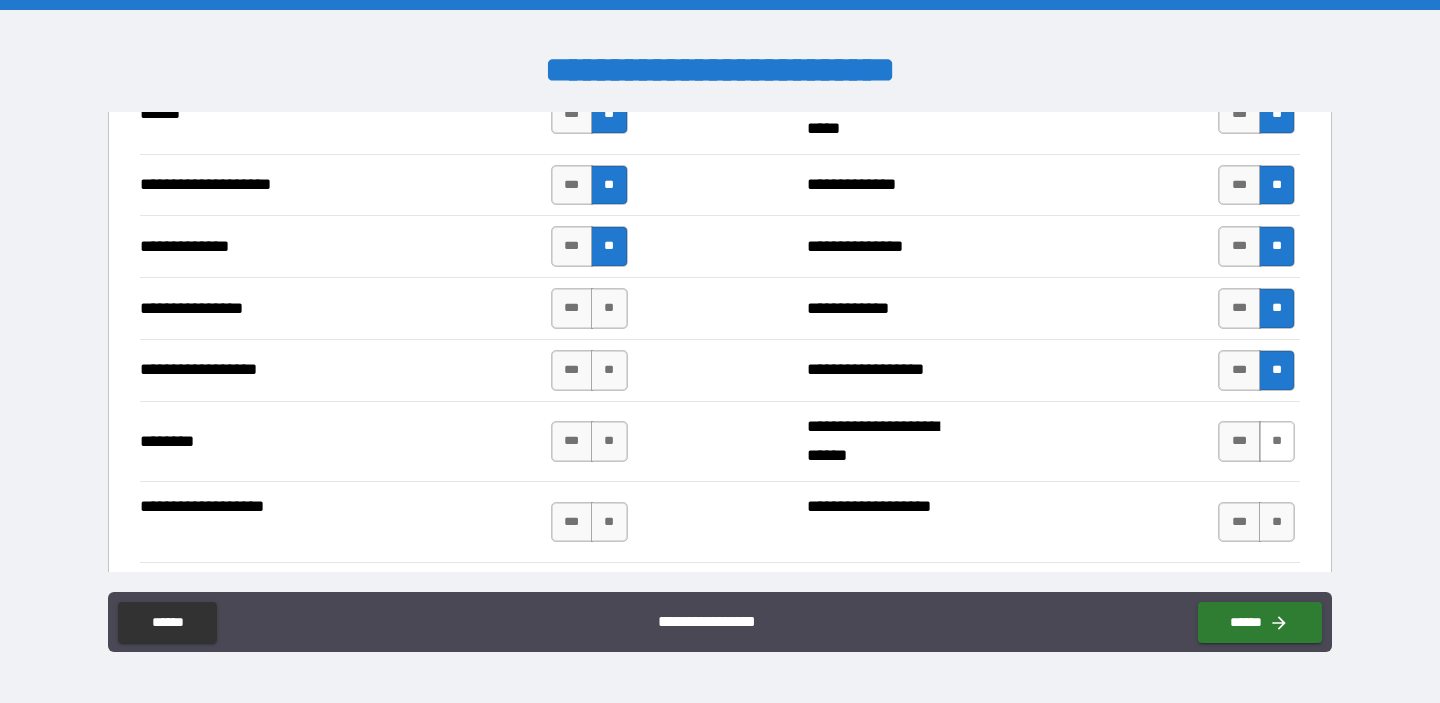 click on "**" at bounding box center [1277, 441] 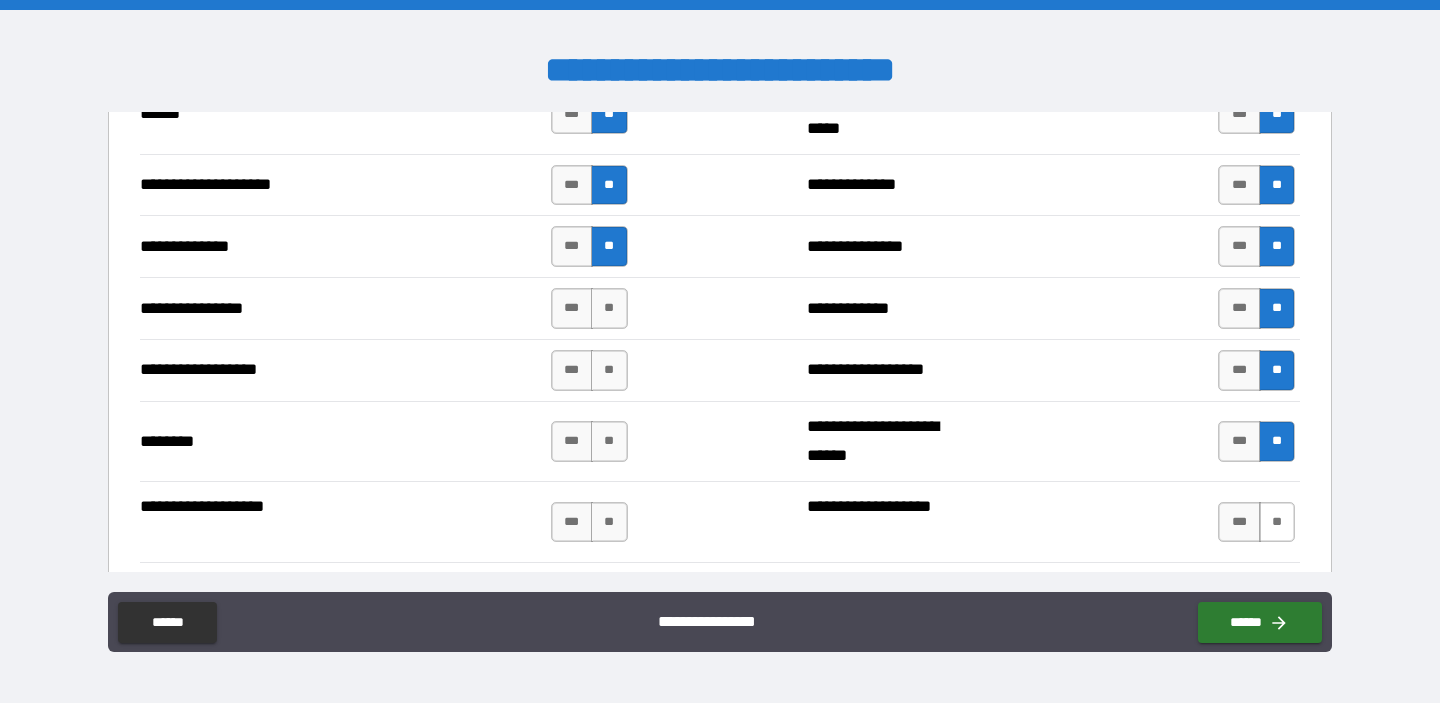 click on "**" at bounding box center (1277, 522) 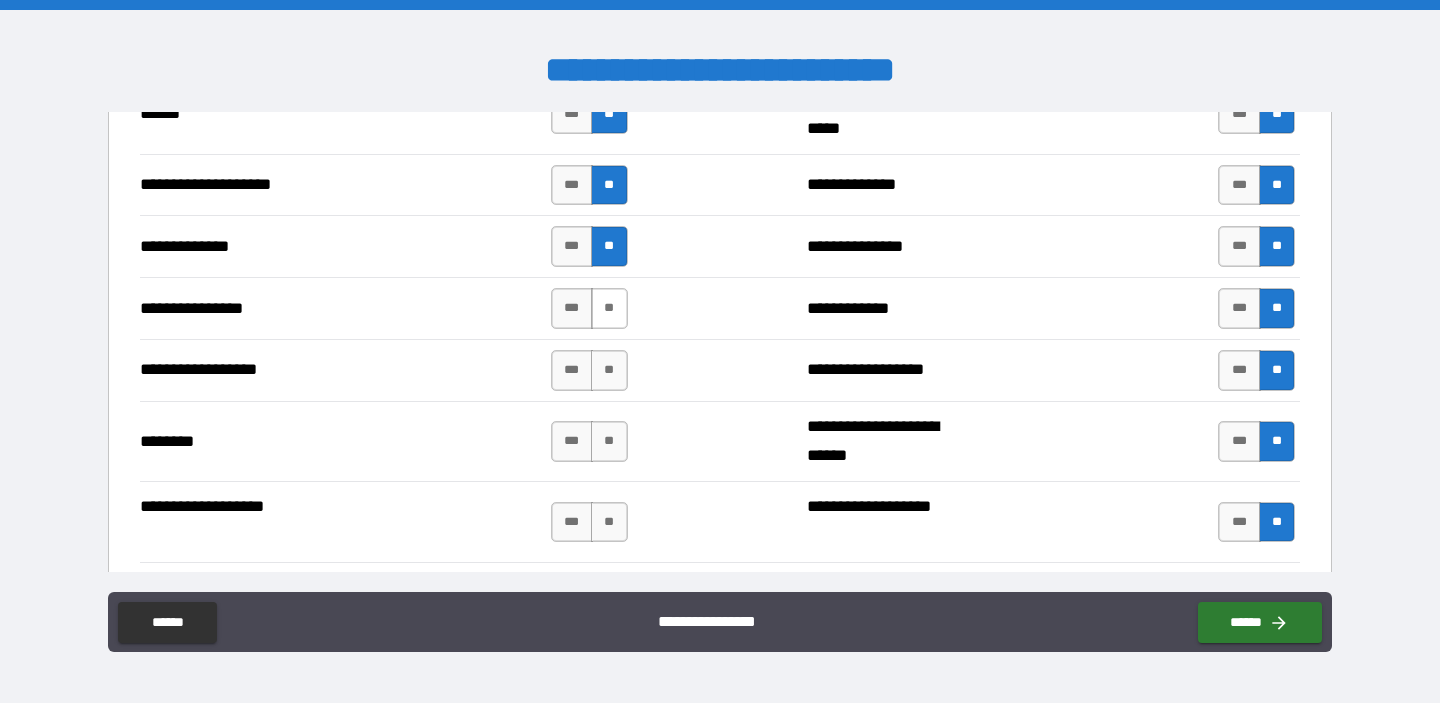 click on "**" at bounding box center (609, 308) 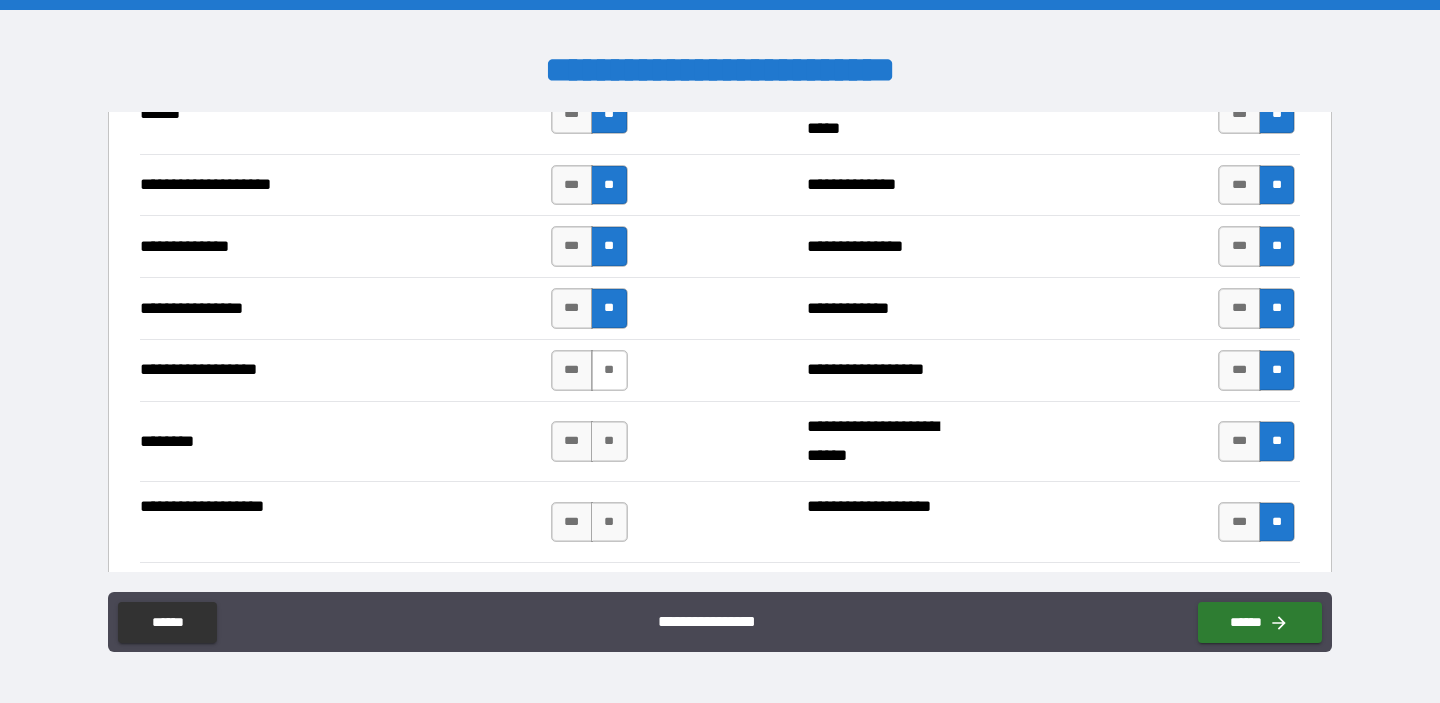 click on "**" at bounding box center (609, 370) 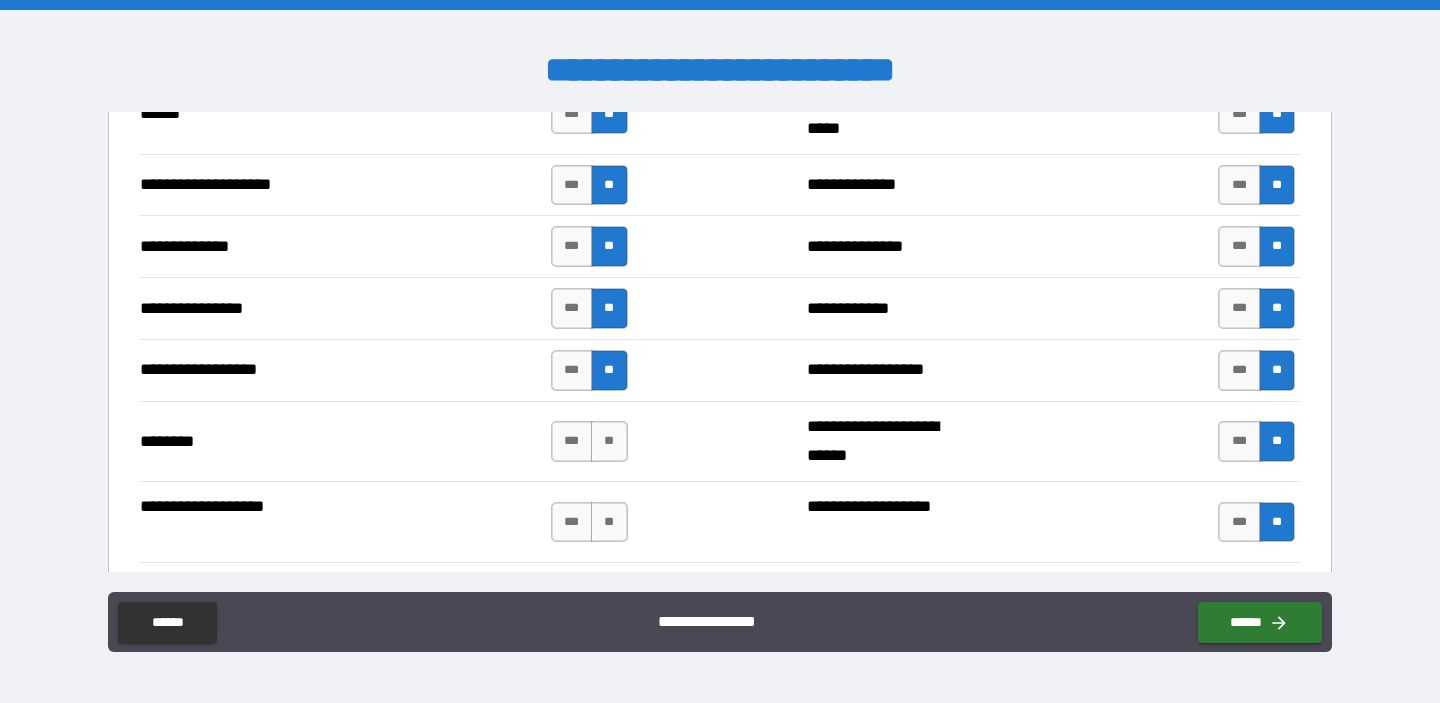 click on "**********" at bounding box center (720, 441) 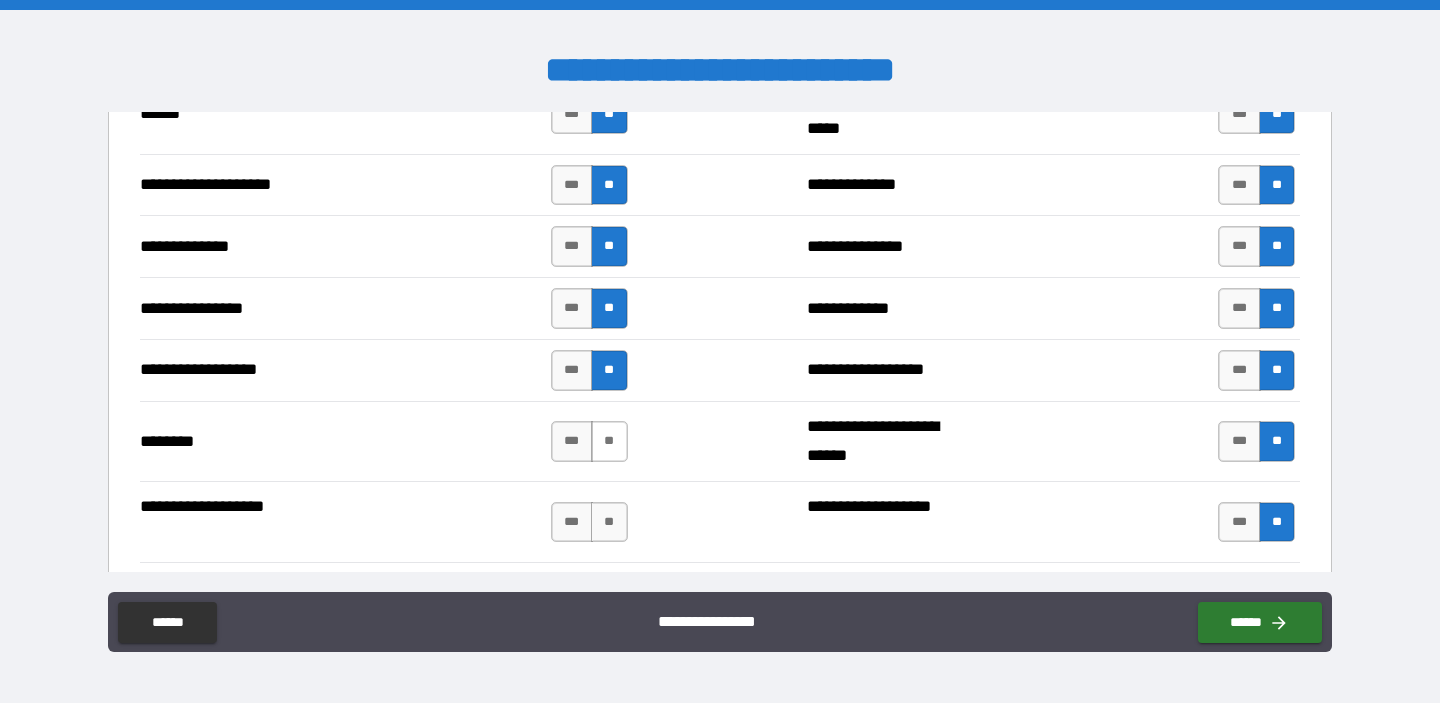 click on "**" at bounding box center (609, 441) 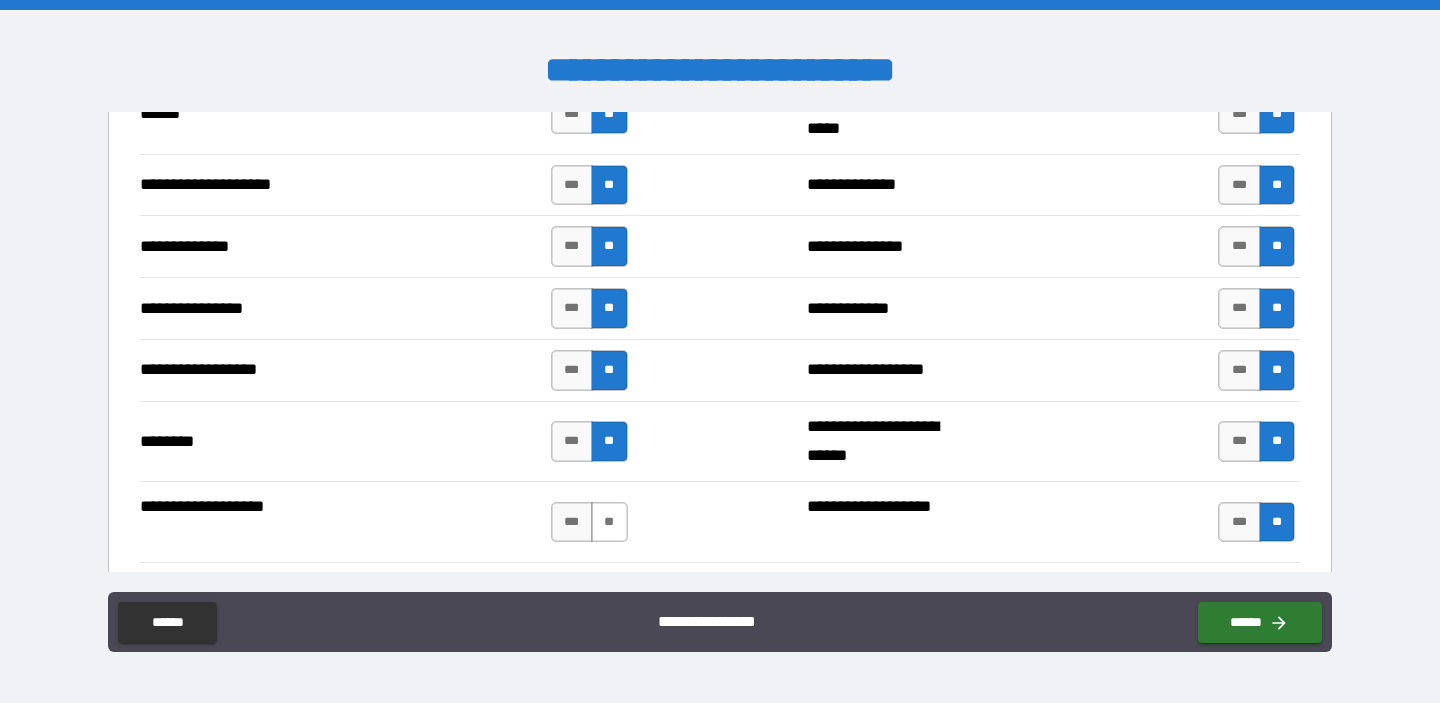 click on "**" at bounding box center [609, 522] 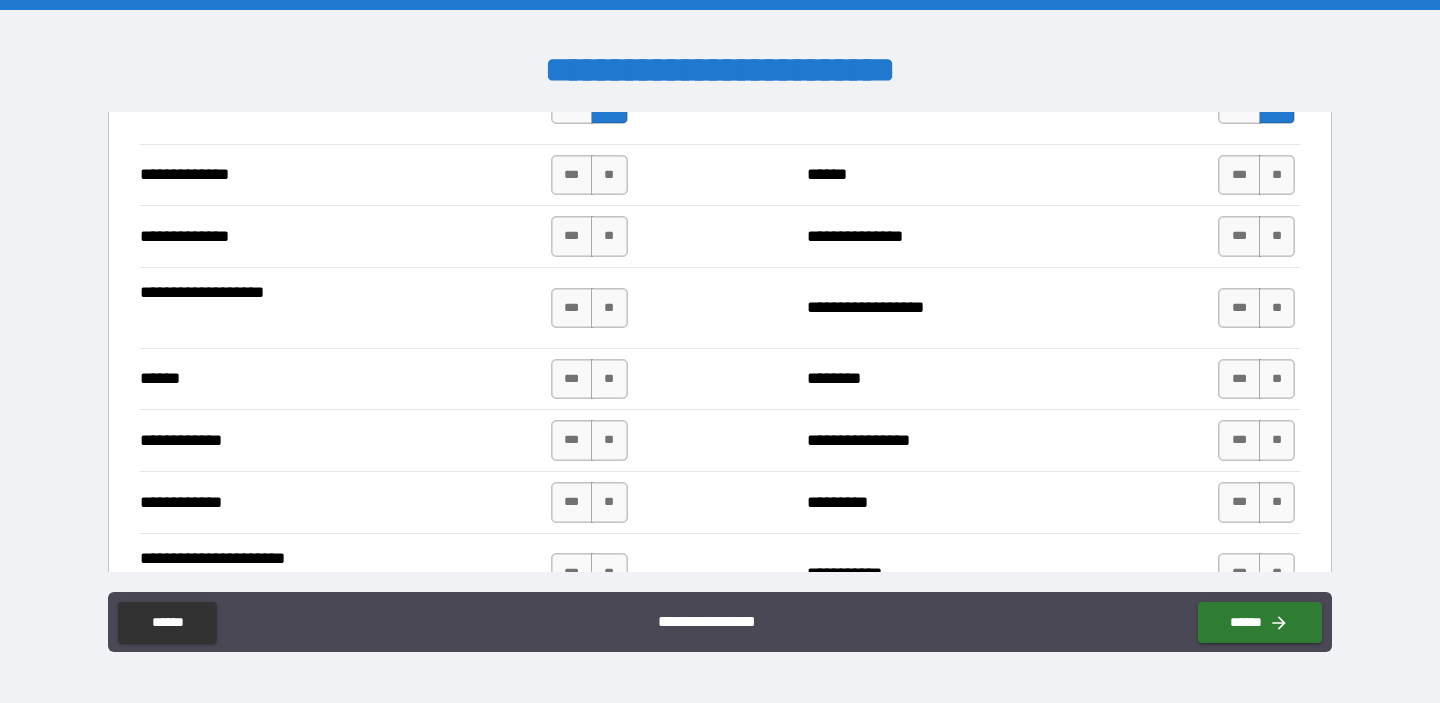 scroll, scrollTop: 3543, scrollLeft: 0, axis: vertical 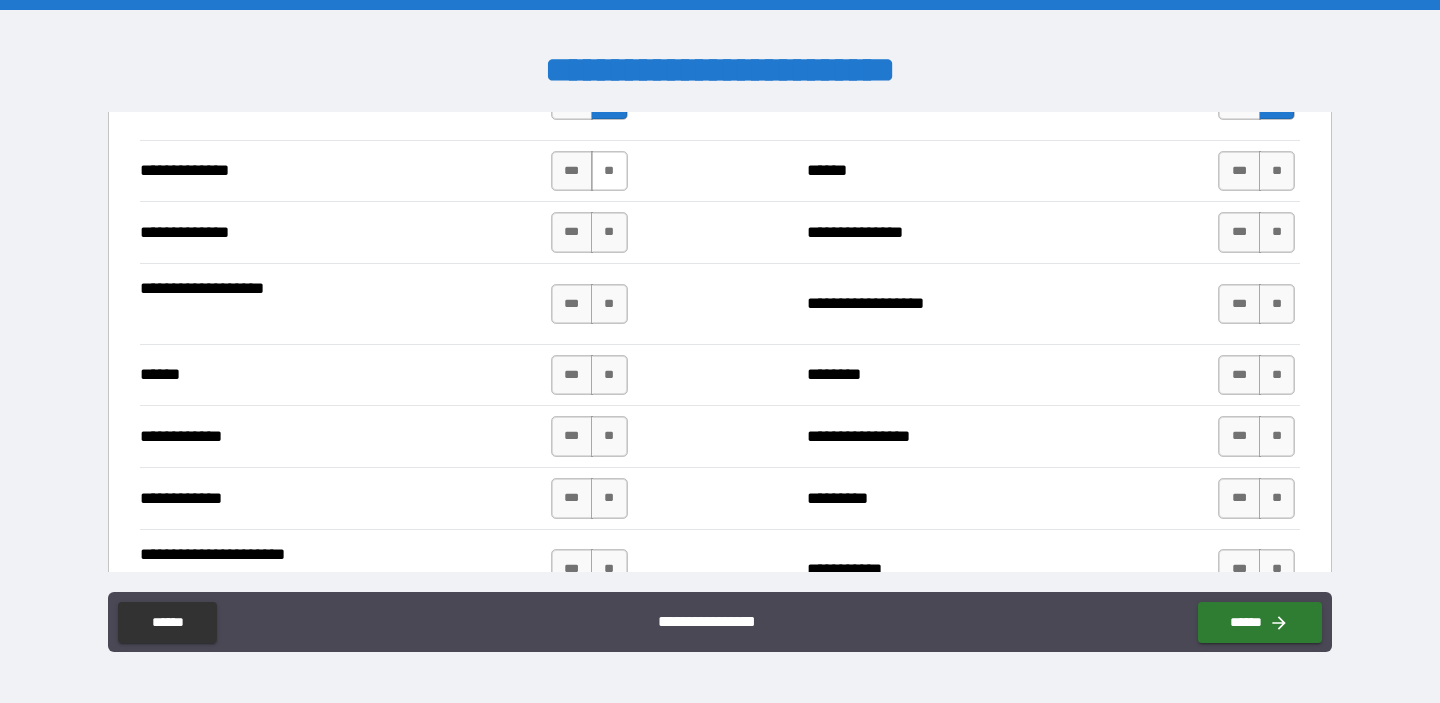 click on "**" at bounding box center [609, 171] 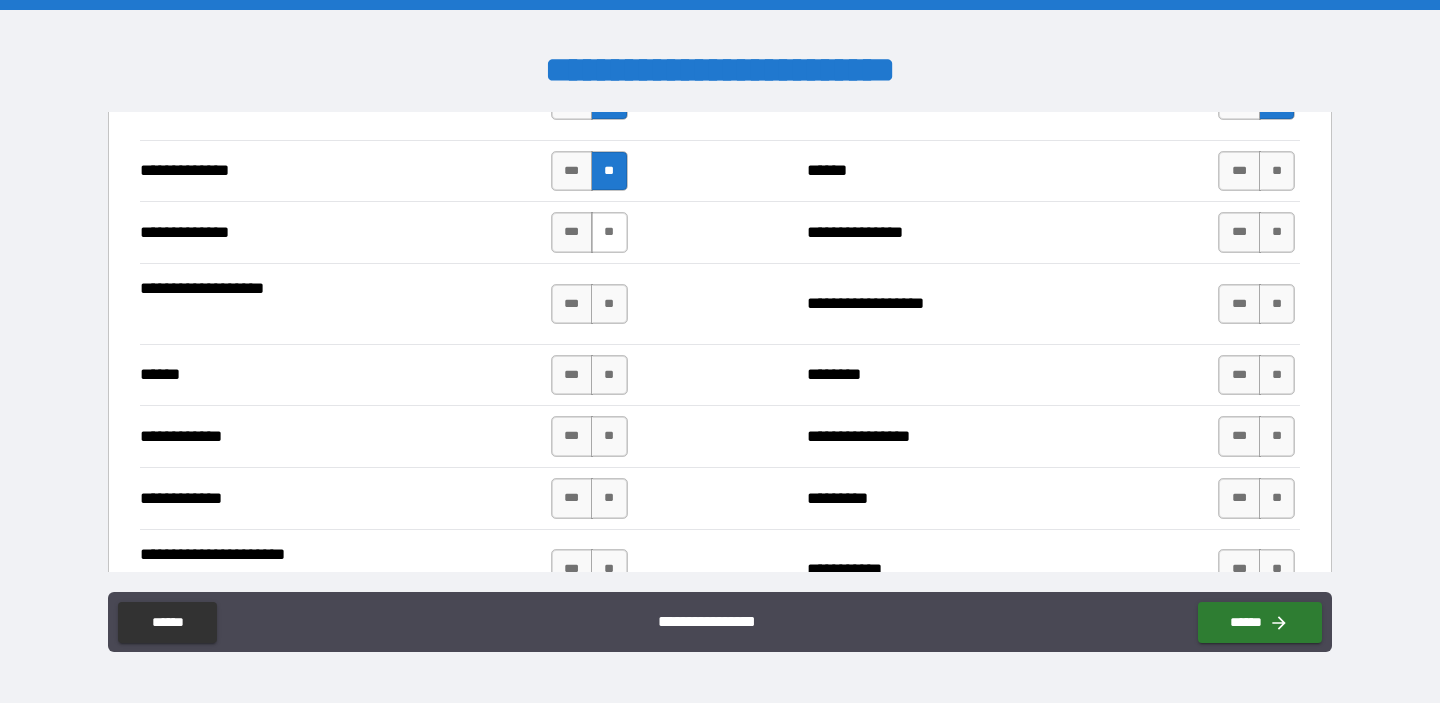 click on "**" at bounding box center (609, 232) 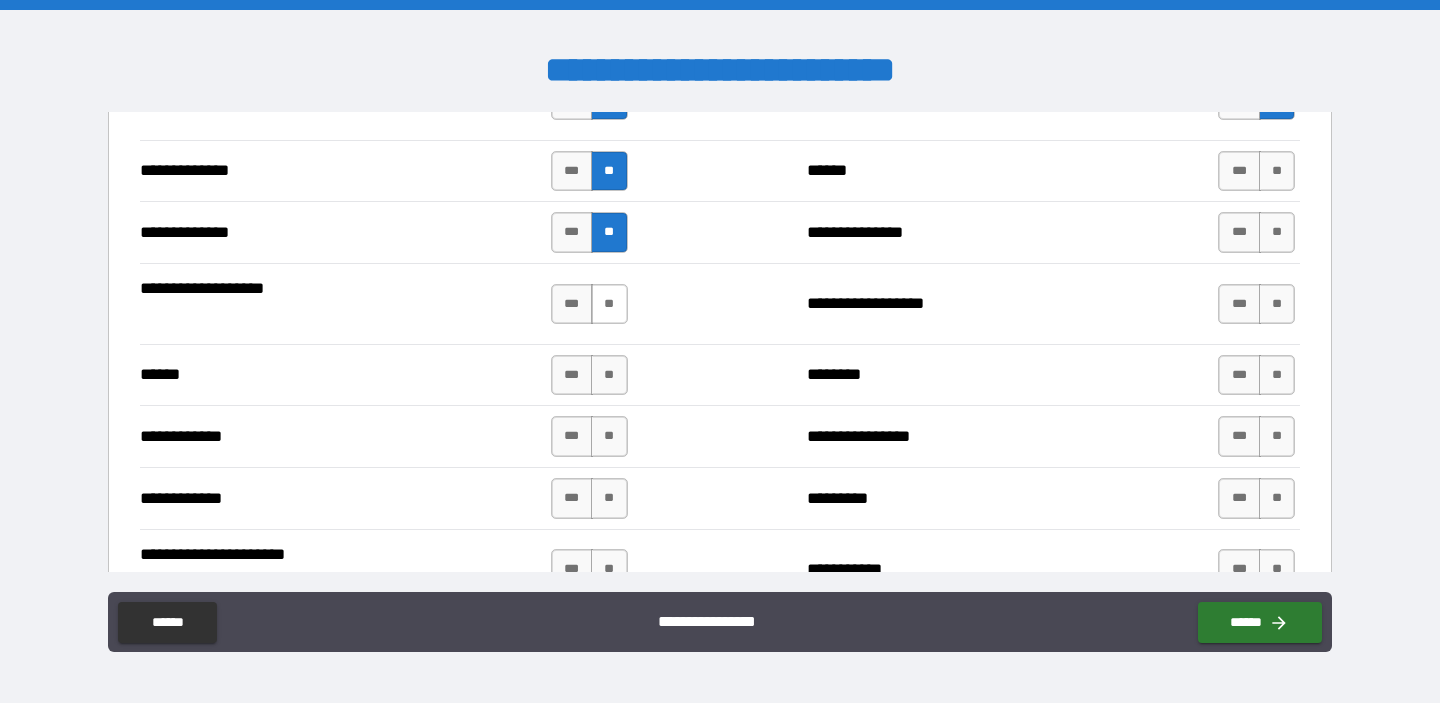 click on "**" at bounding box center (609, 304) 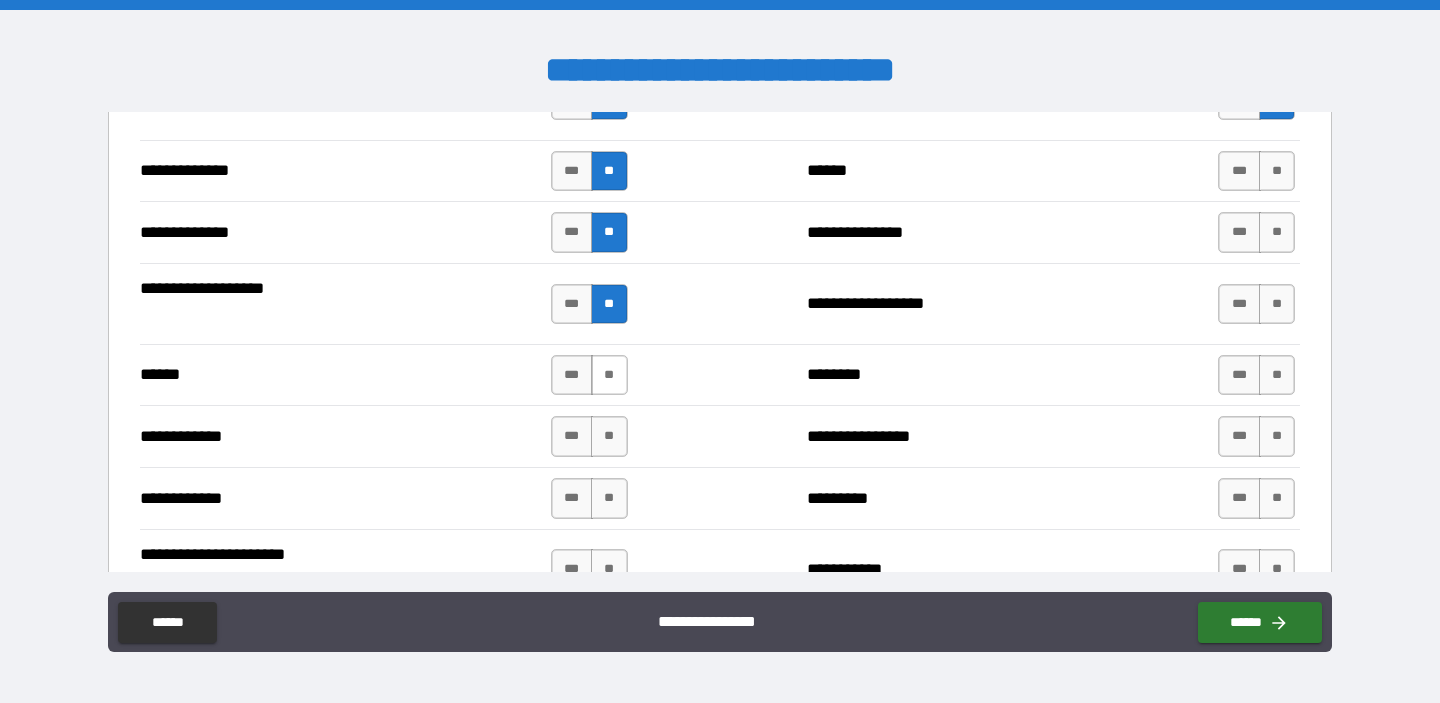 click on "**" at bounding box center [609, 375] 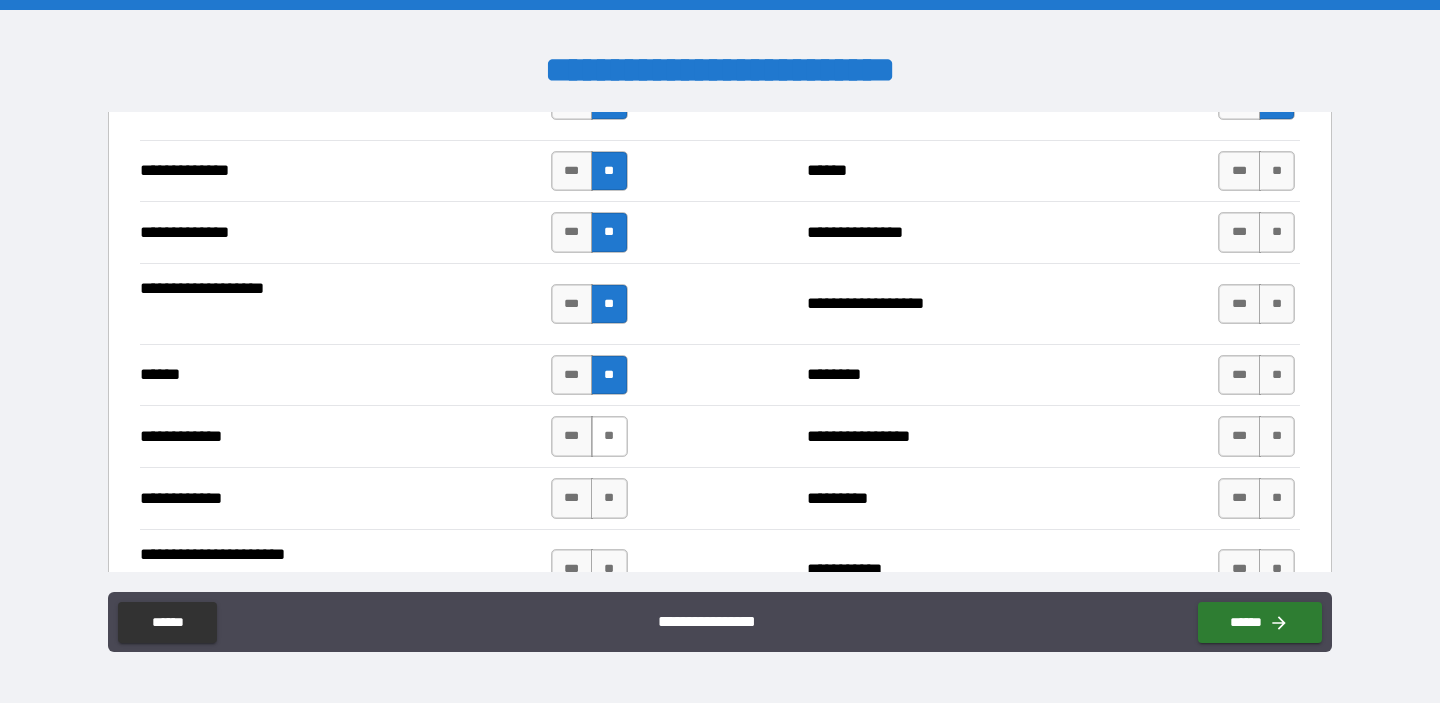 click on "**" at bounding box center [609, 436] 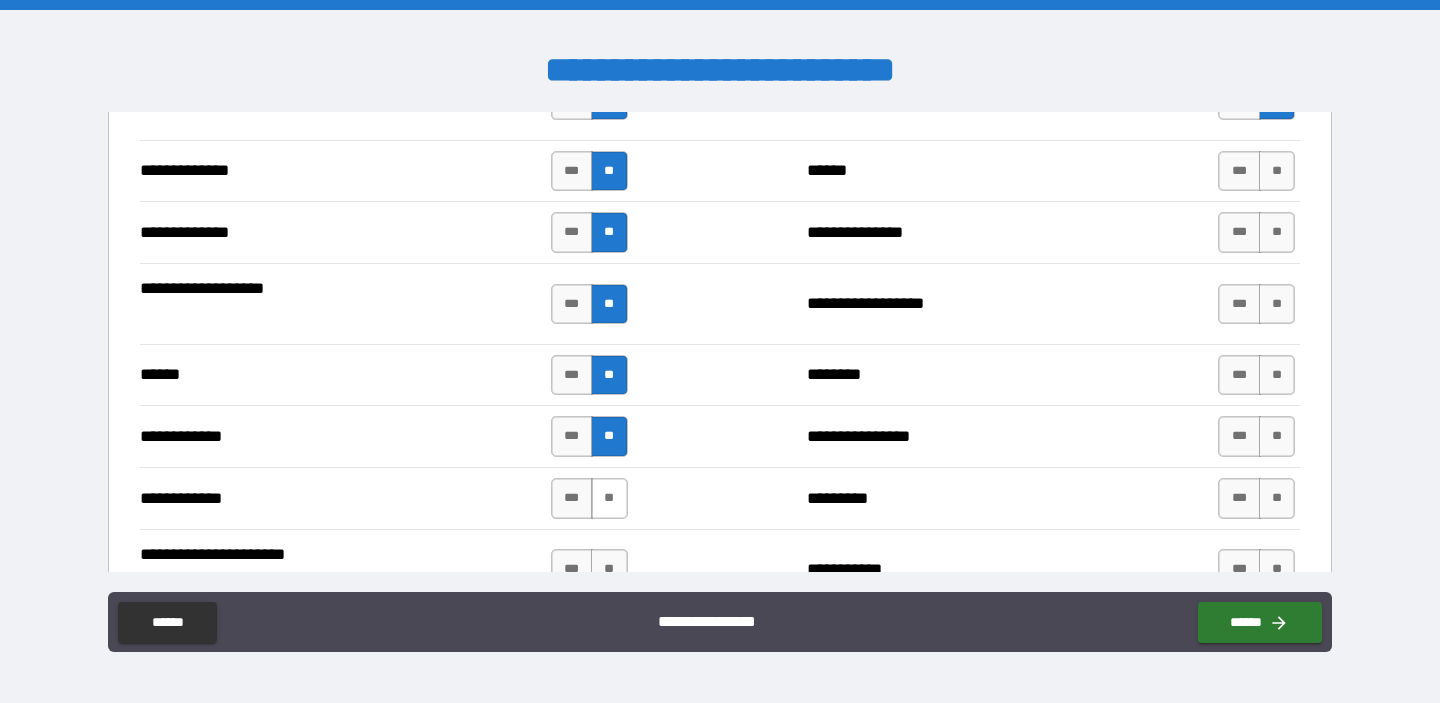 click on "**" at bounding box center [609, 498] 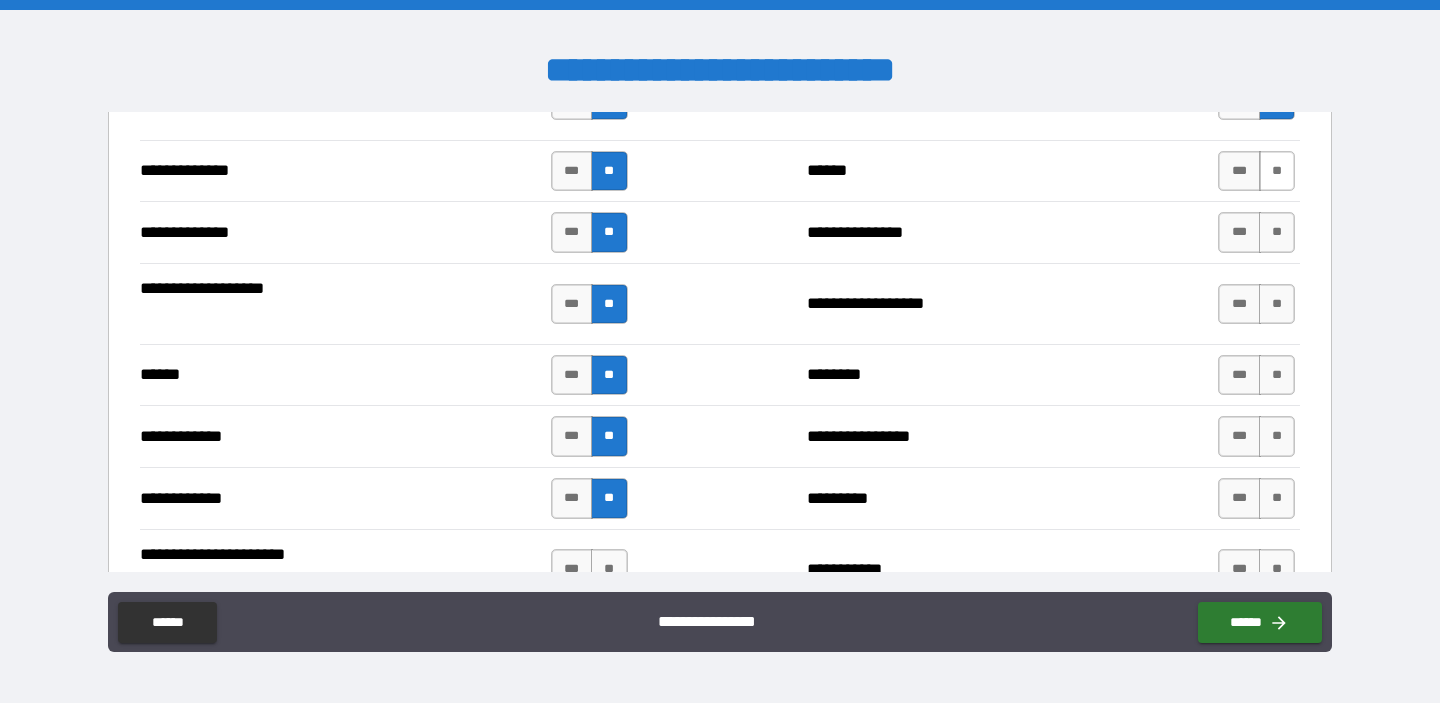 click on "**" at bounding box center (1277, 171) 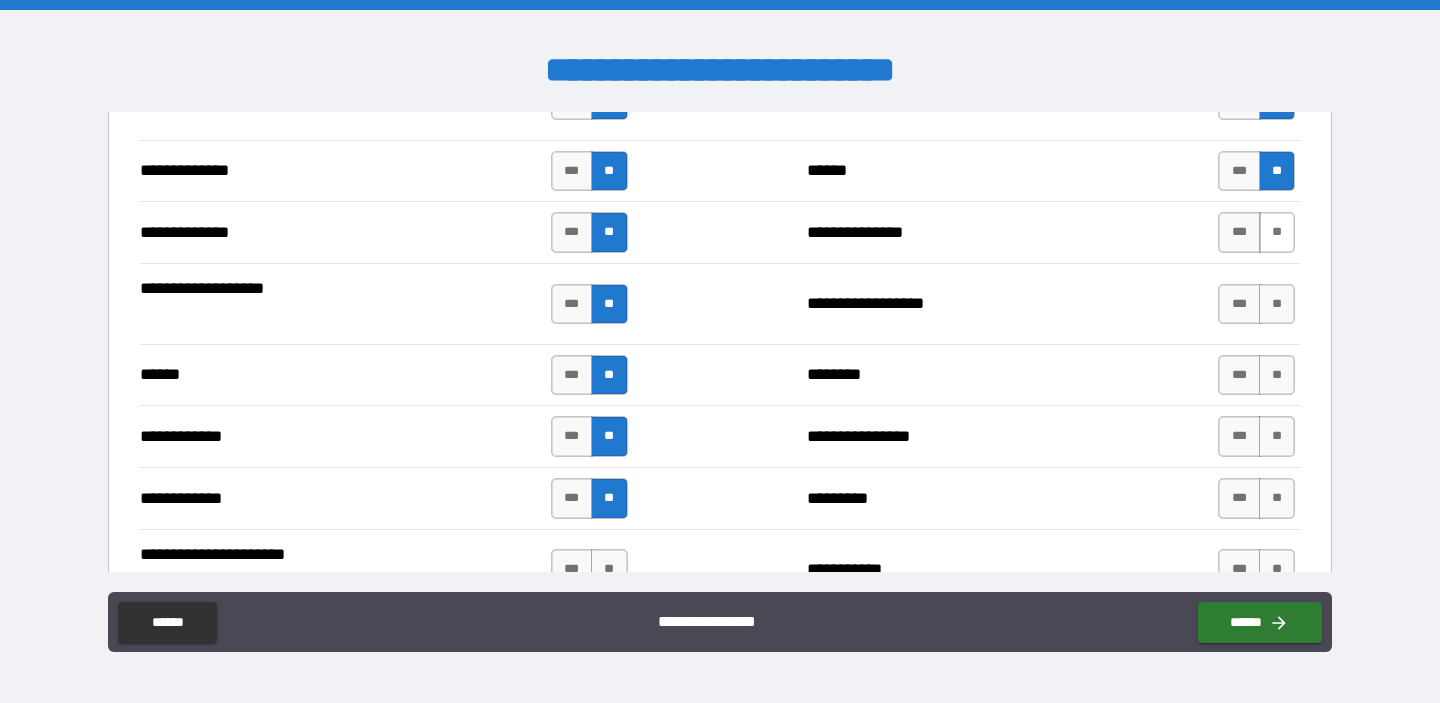 click on "**" at bounding box center (1277, 232) 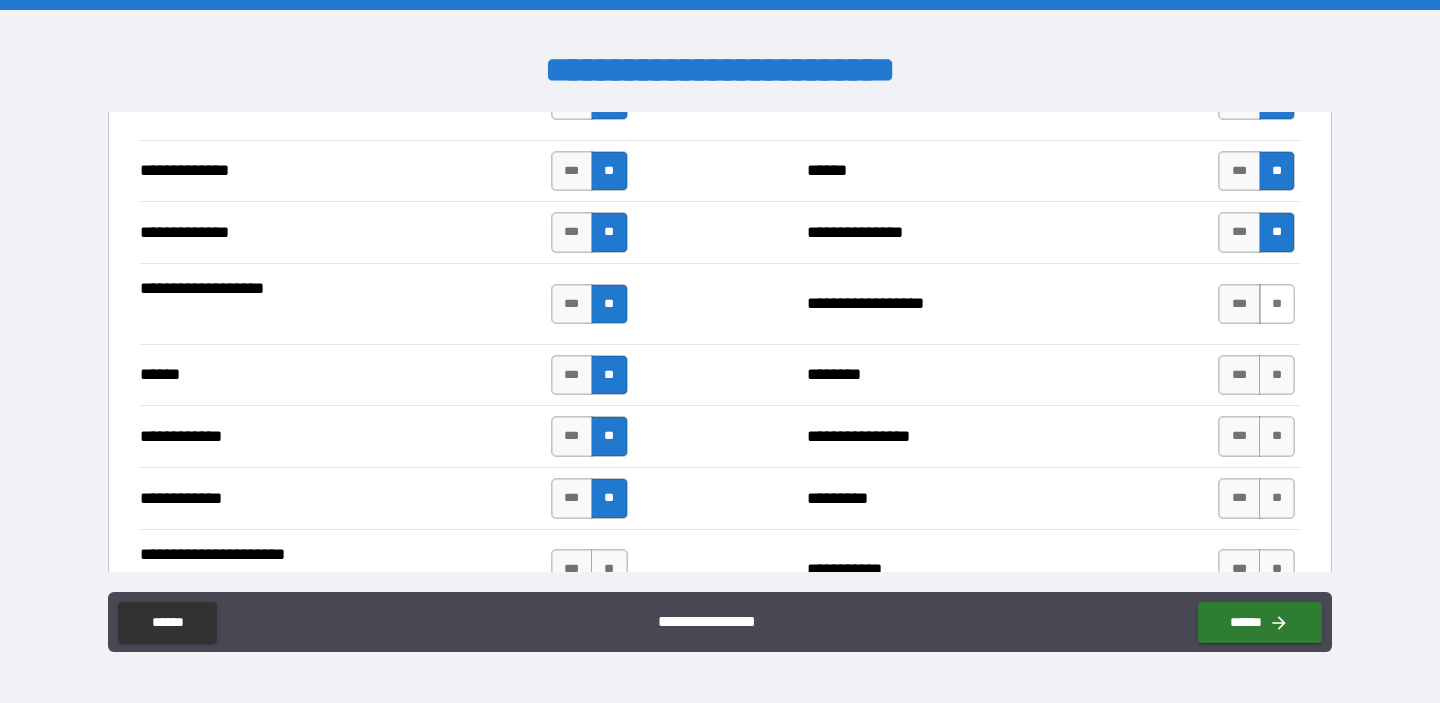 click on "**" at bounding box center [1277, 304] 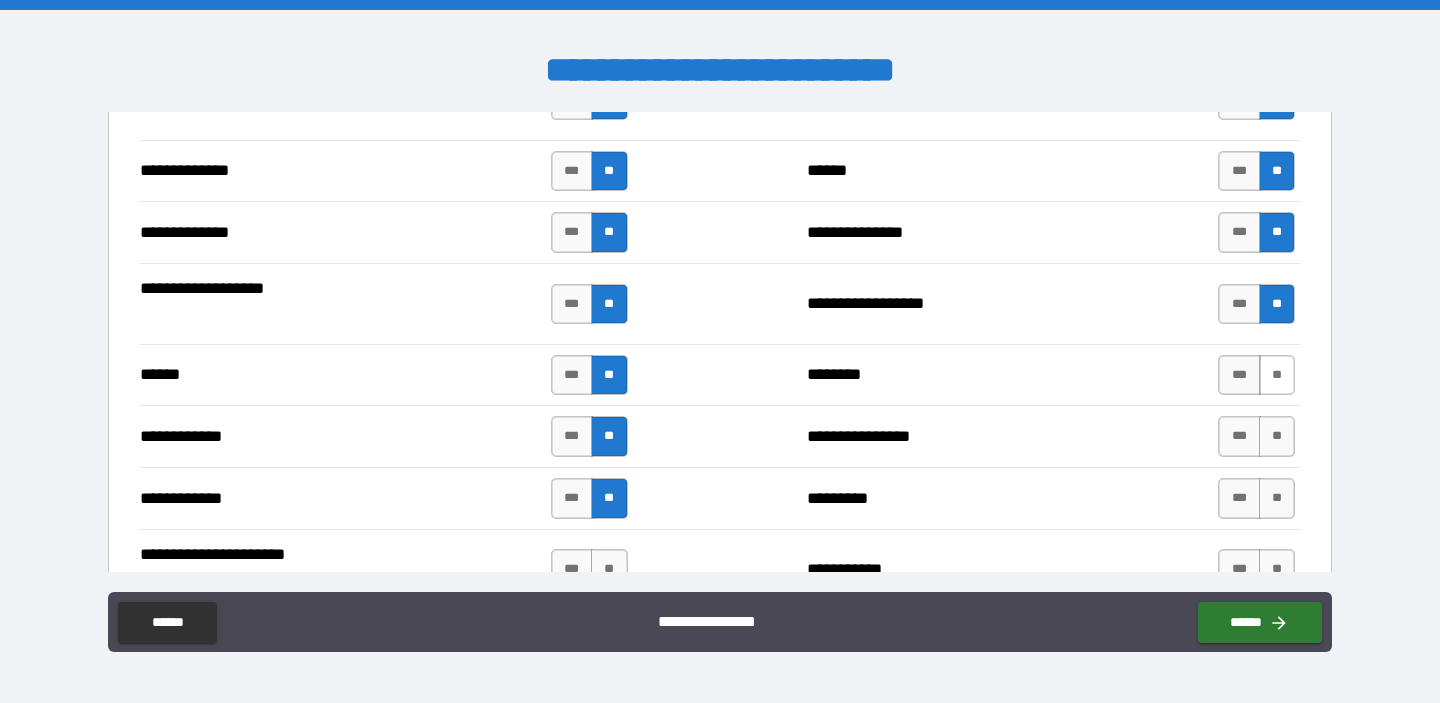 click on "**" at bounding box center (1277, 375) 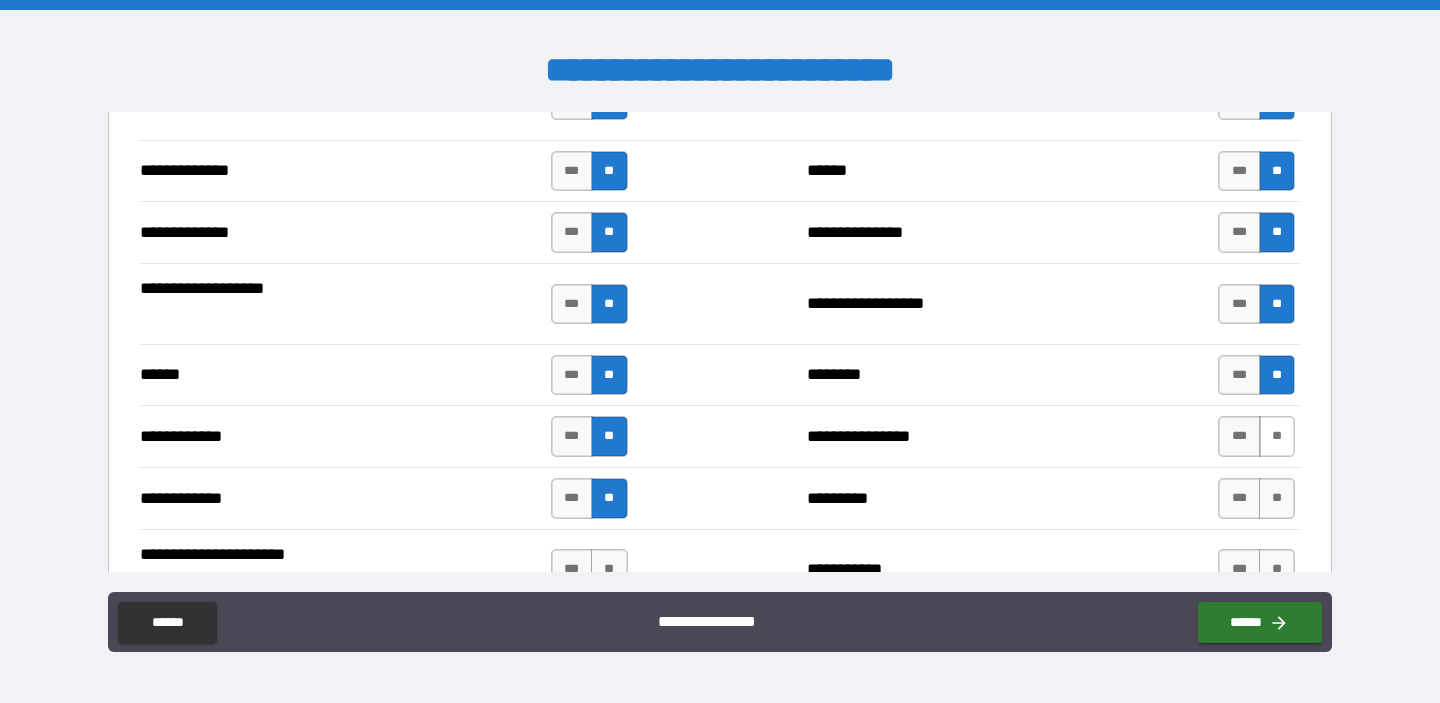 click on "**" at bounding box center (1277, 436) 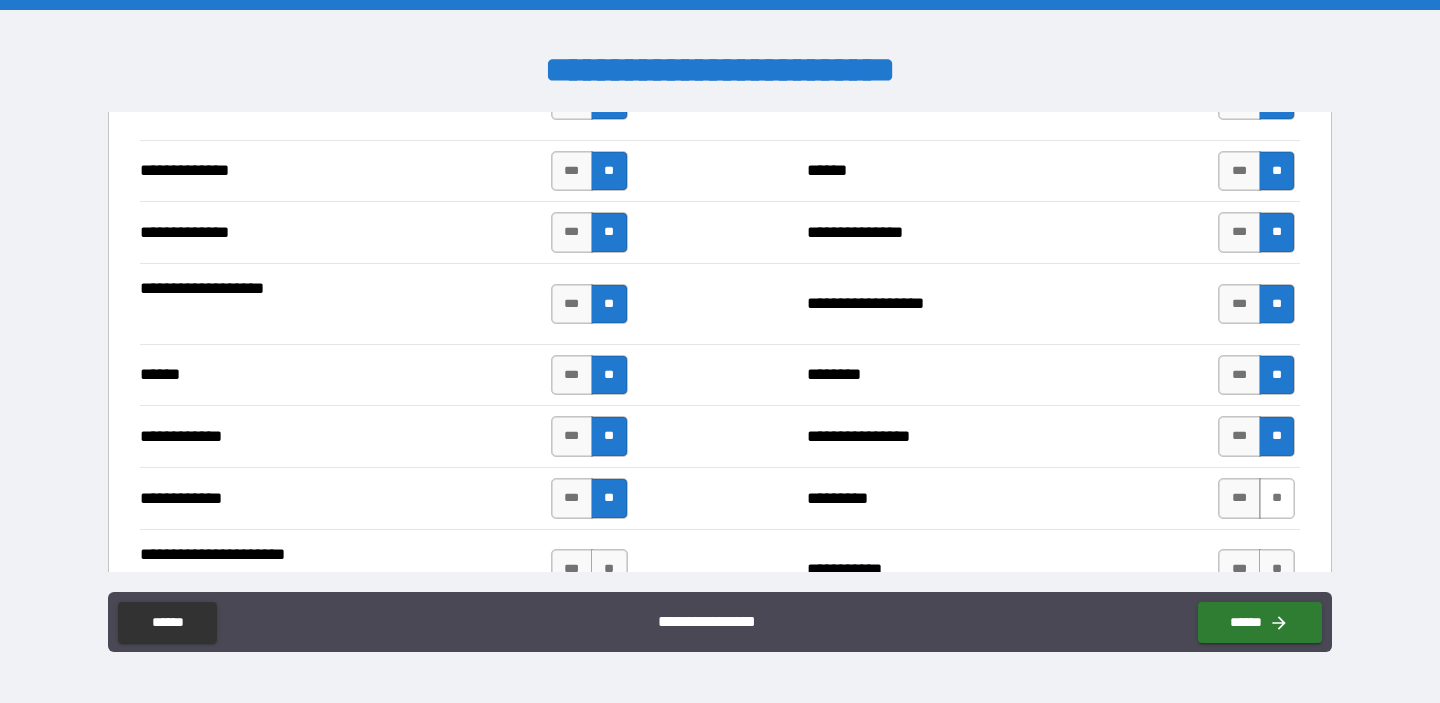 click on "**" at bounding box center (1277, 498) 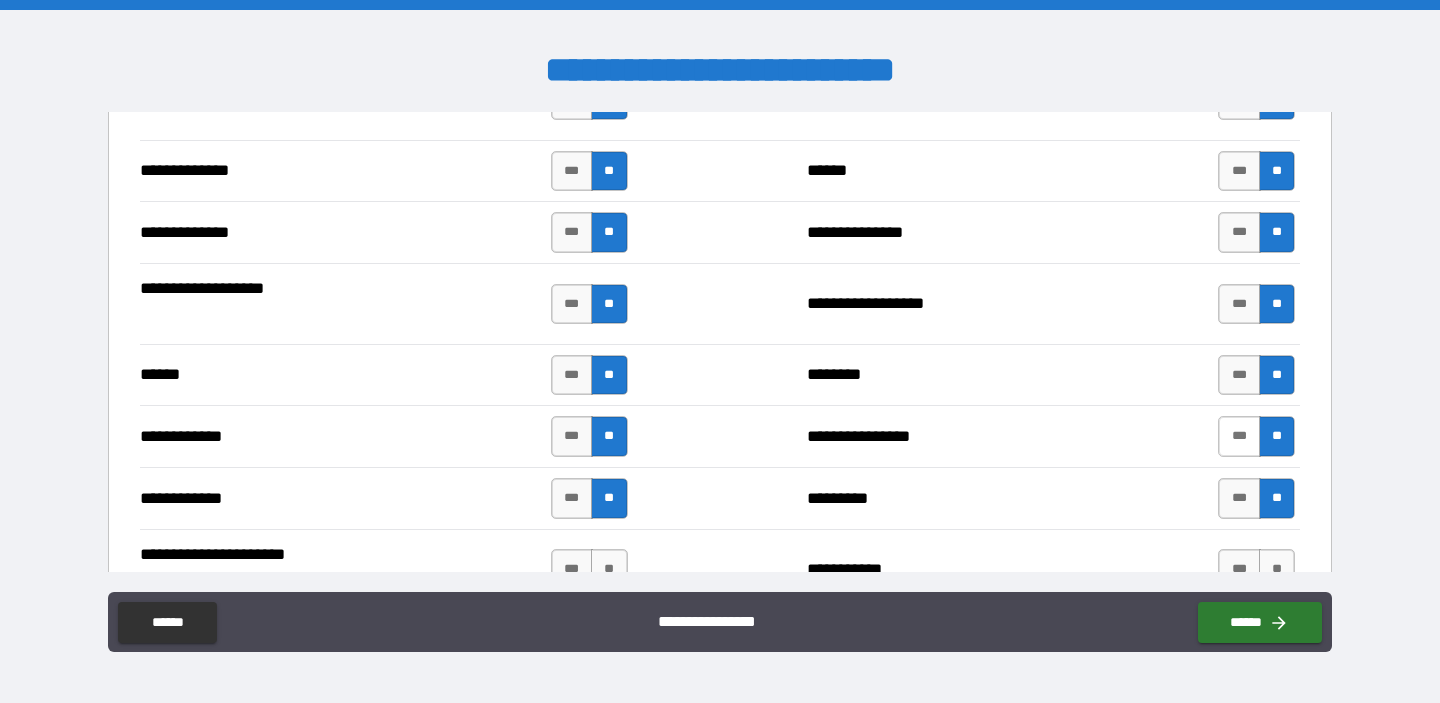 click on "***" at bounding box center (1239, 436) 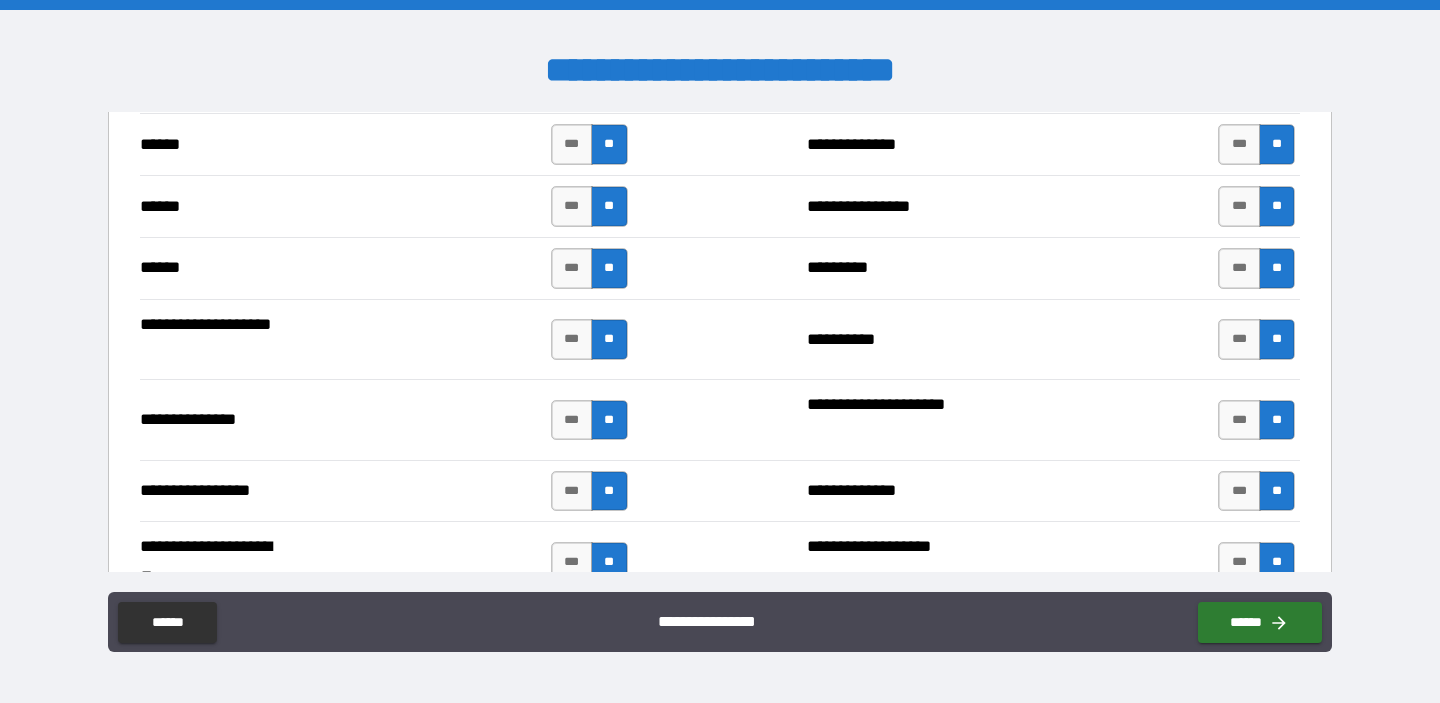 scroll, scrollTop: 2416, scrollLeft: 0, axis: vertical 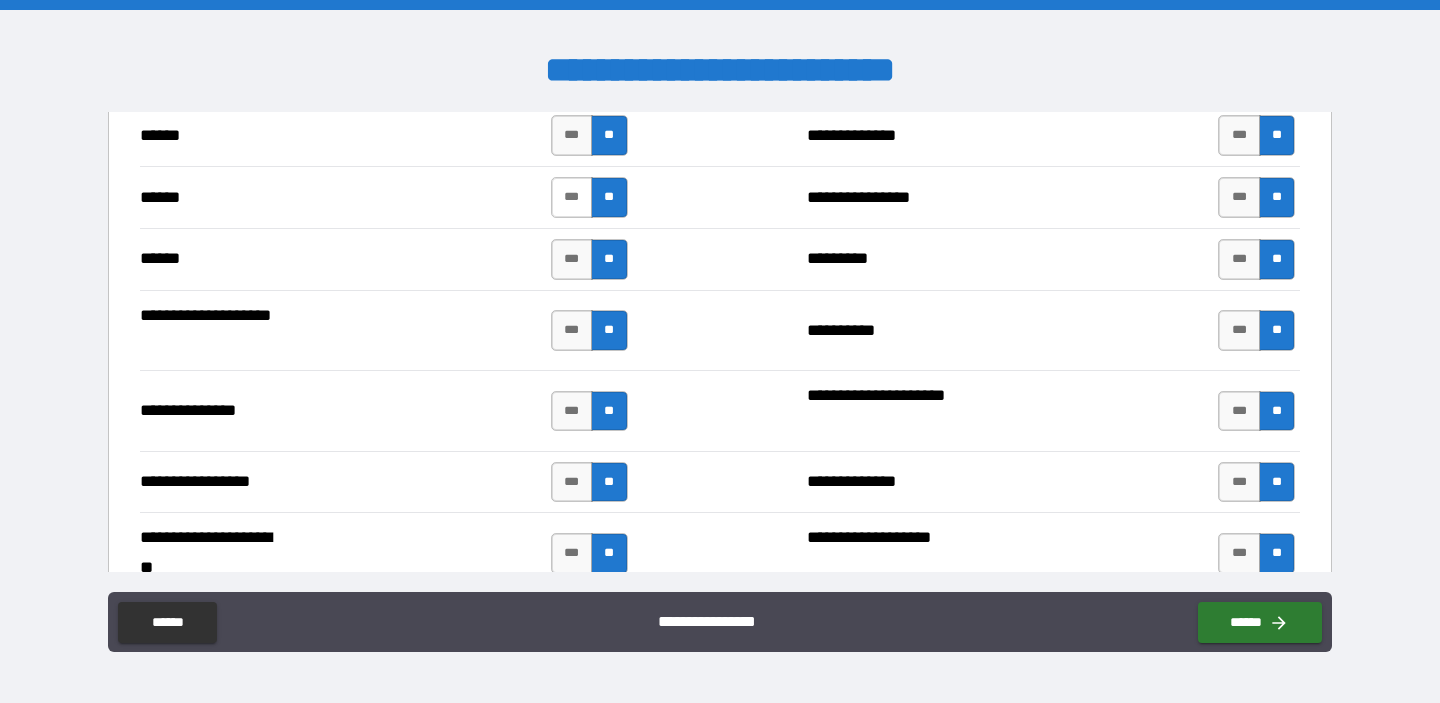 click on "***" at bounding box center (572, 197) 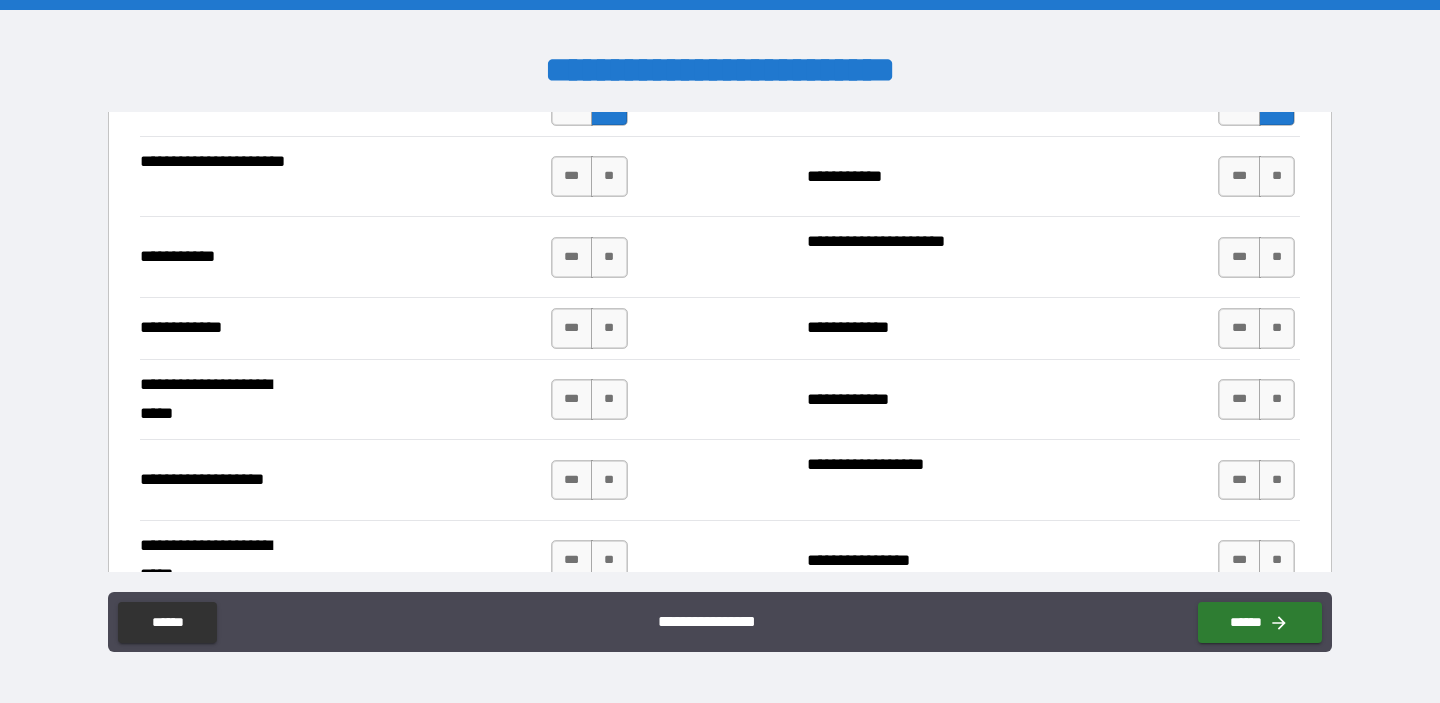 scroll, scrollTop: 3931, scrollLeft: 0, axis: vertical 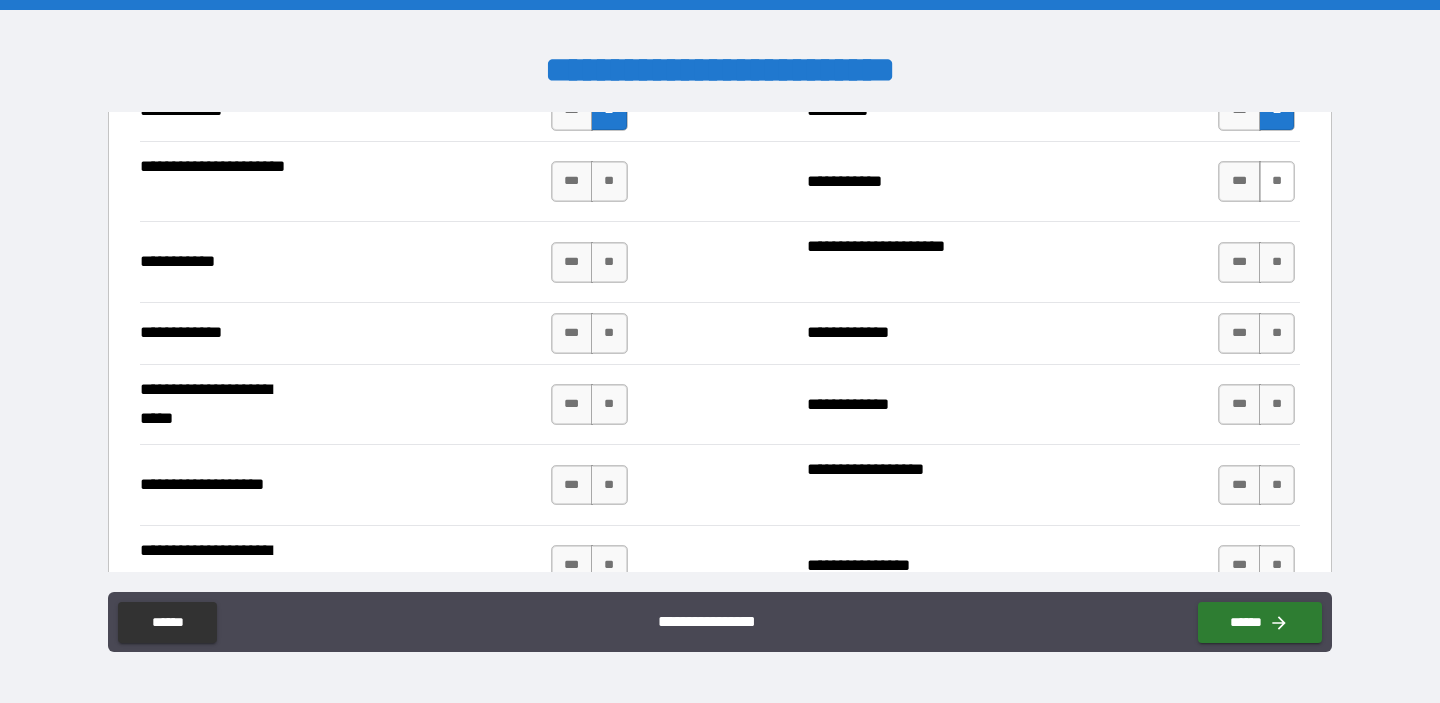 click on "**" at bounding box center [1277, 181] 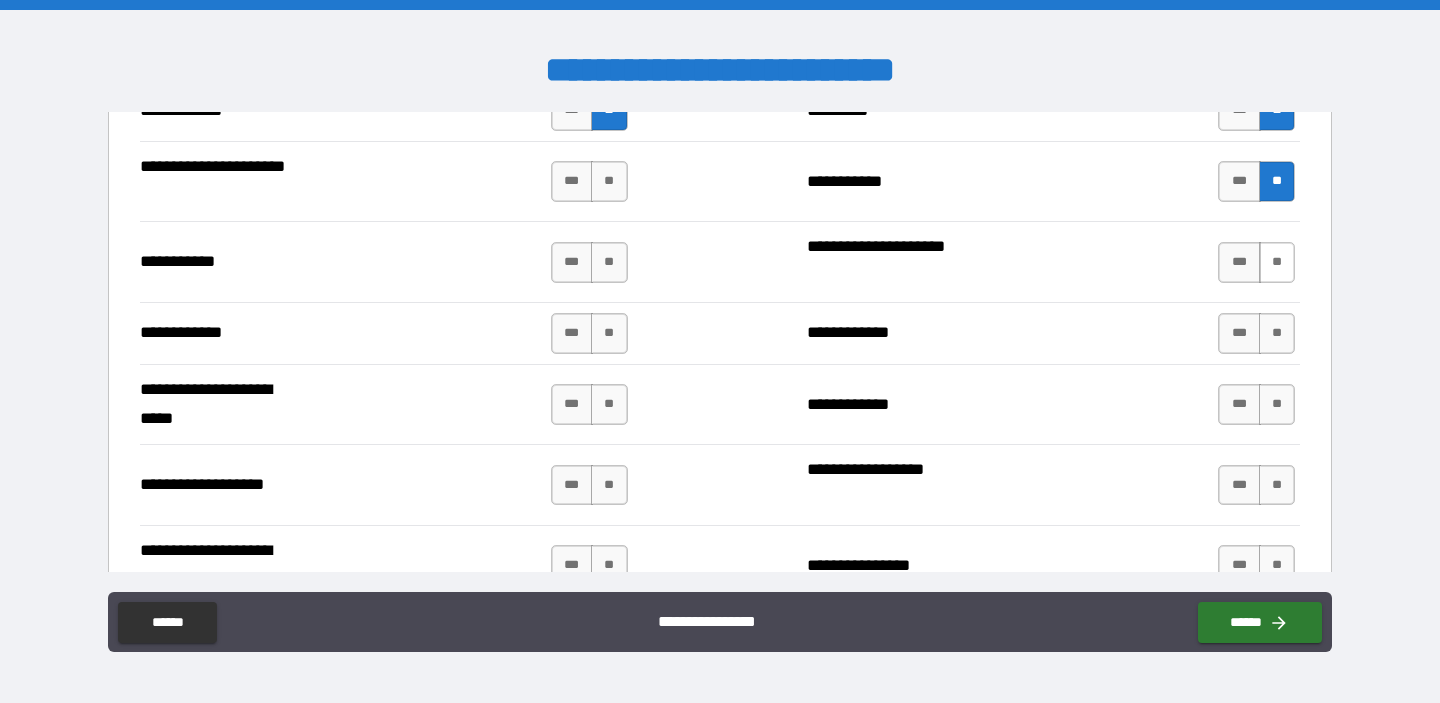 click on "**" at bounding box center (1277, 262) 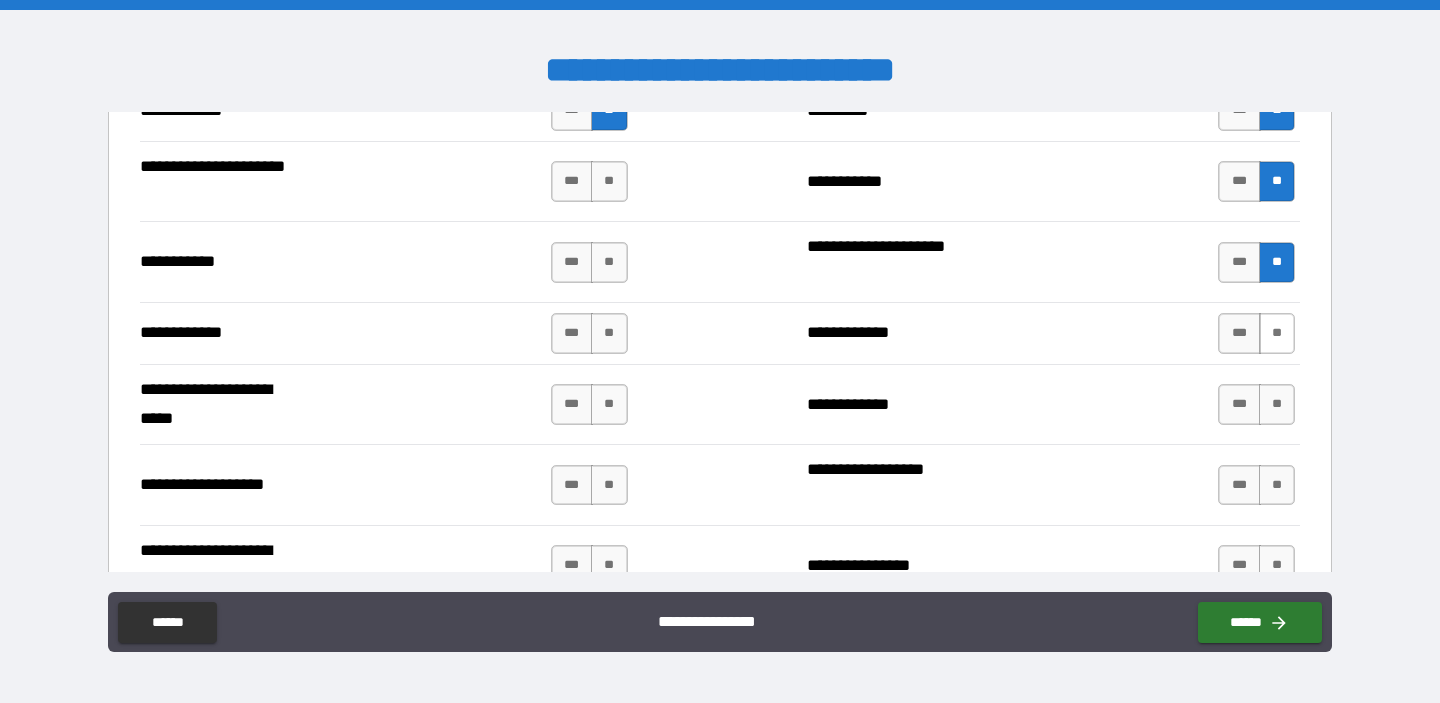 click on "**" at bounding box center [1277, 333] 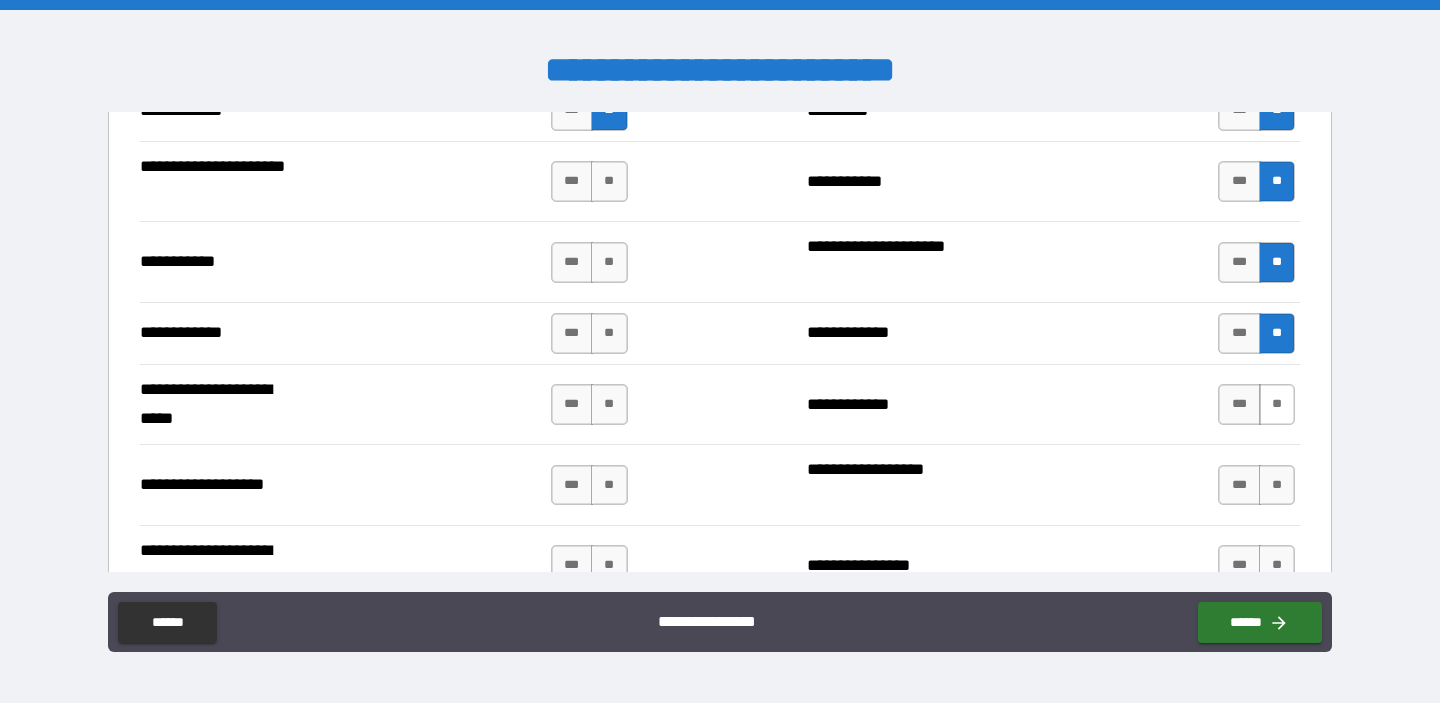click on "**" at bounding box center [1277, 404] 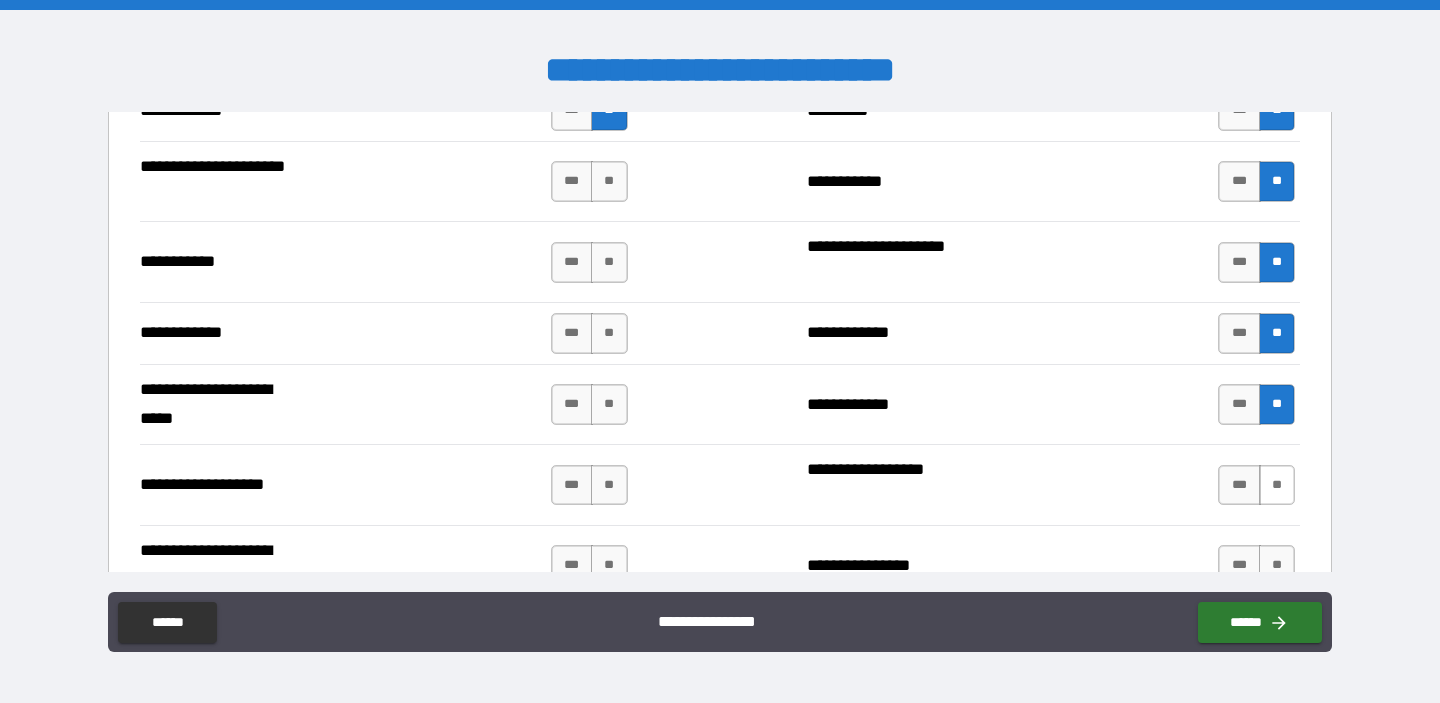 click on "**" at bounding box center [1277, 485] 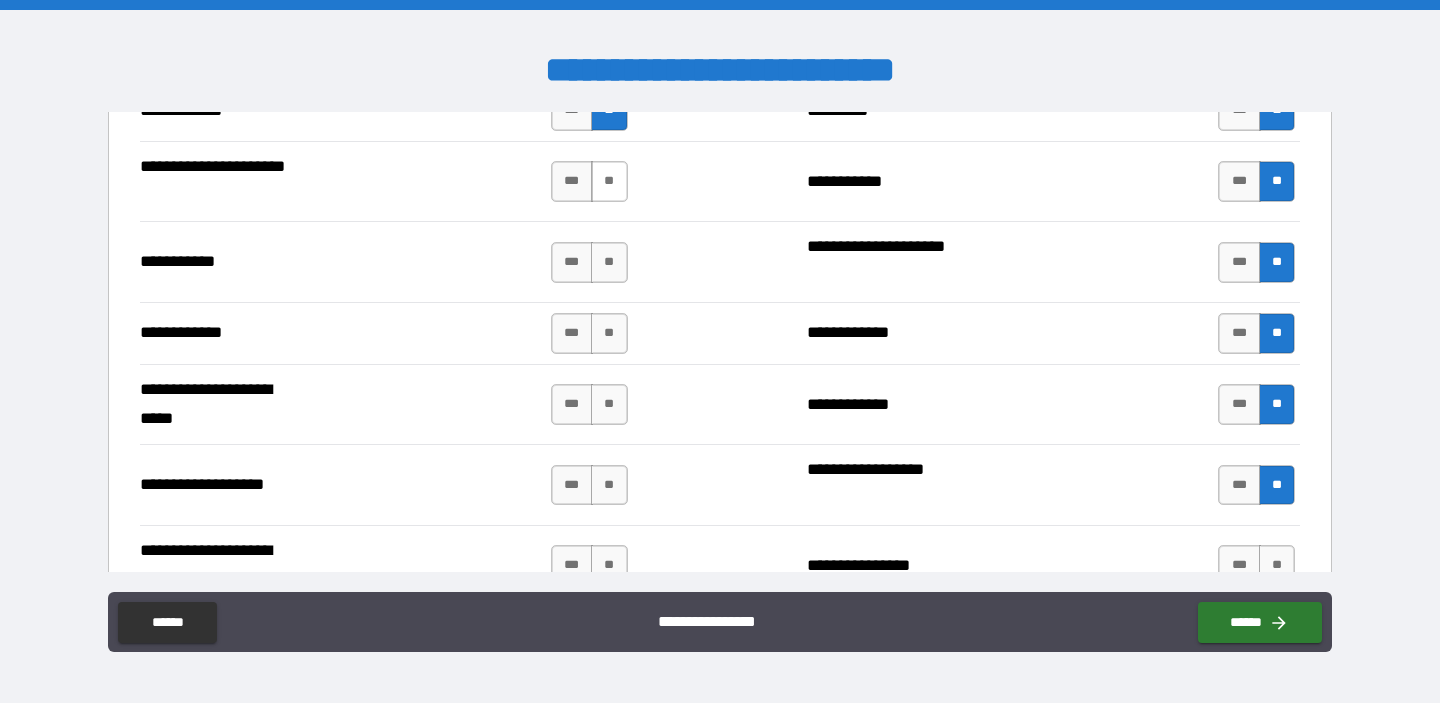 click on "**" at bounding box center (609, 181) 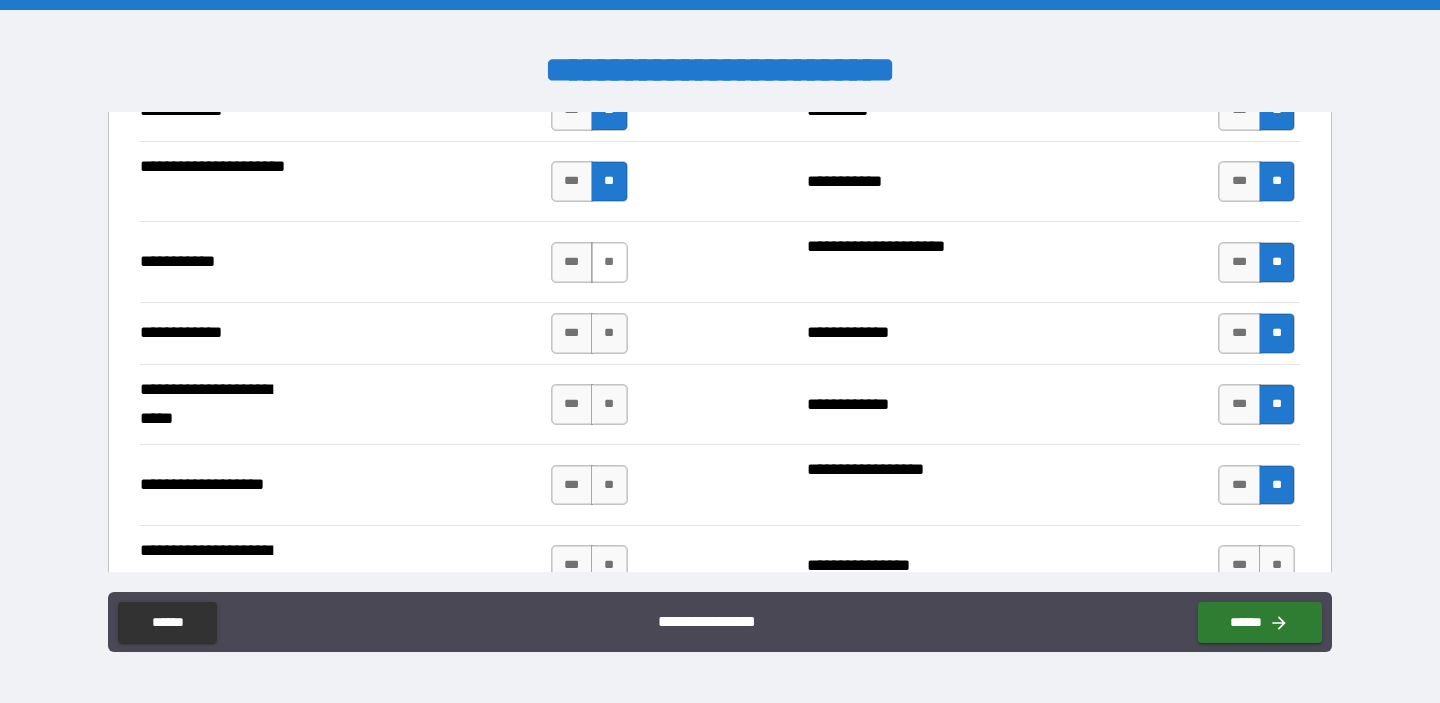click on "**" at bounding box center (609, 262) 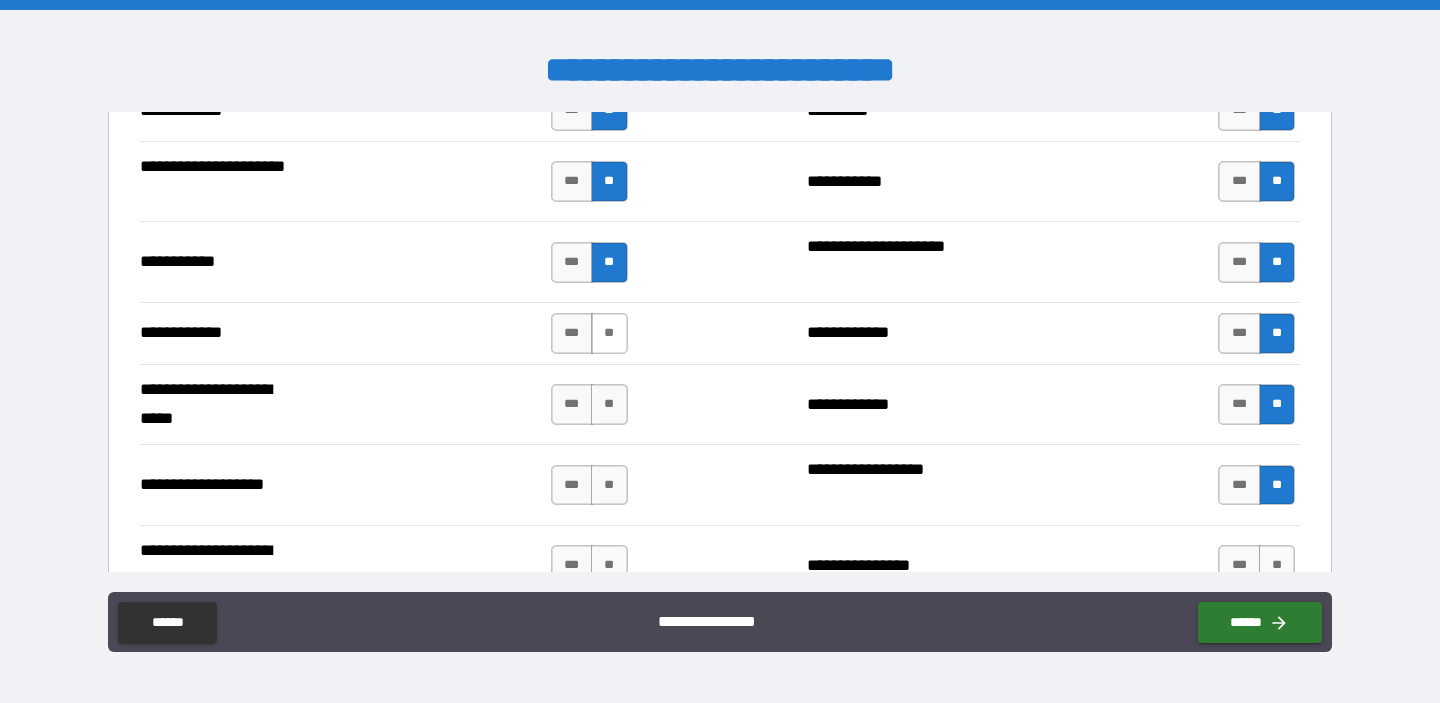 click on "**" at bounding box center [609, 333] 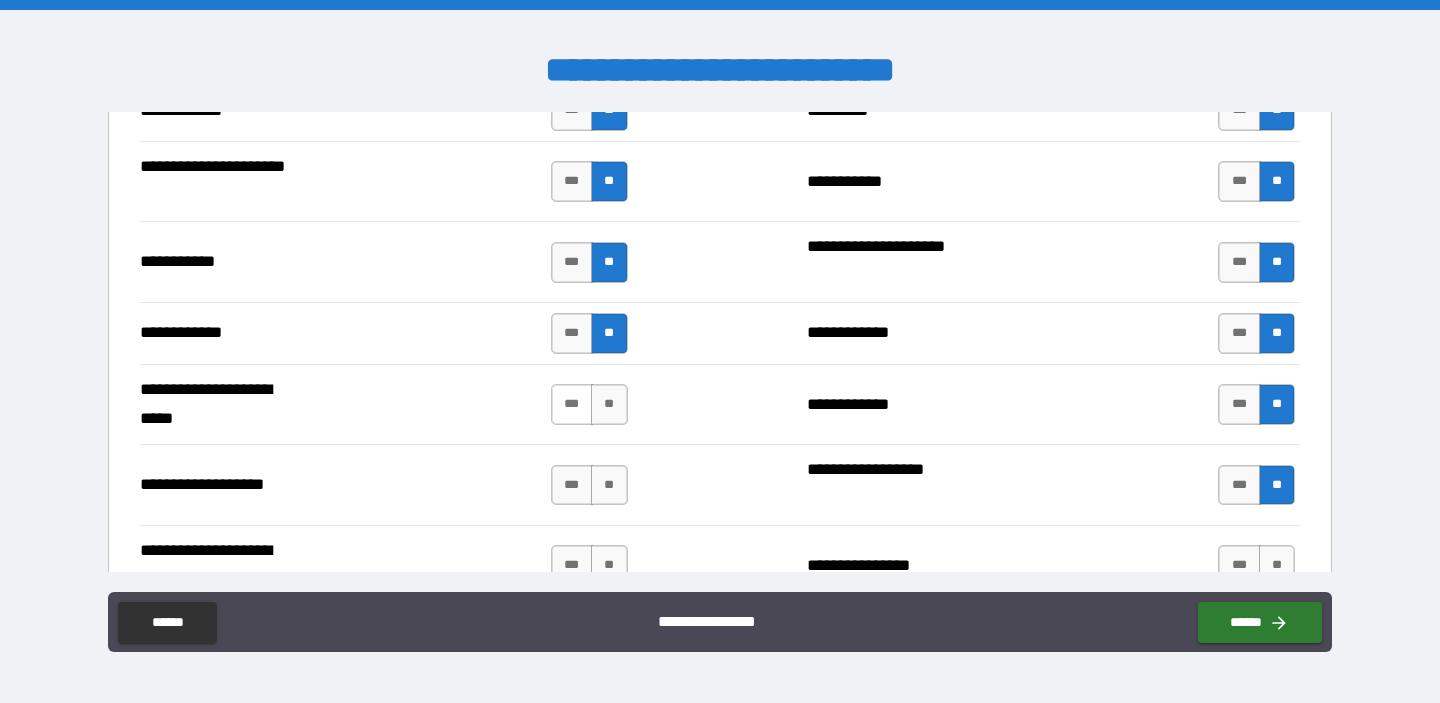 click on "***" at bounding box center (572, 404) 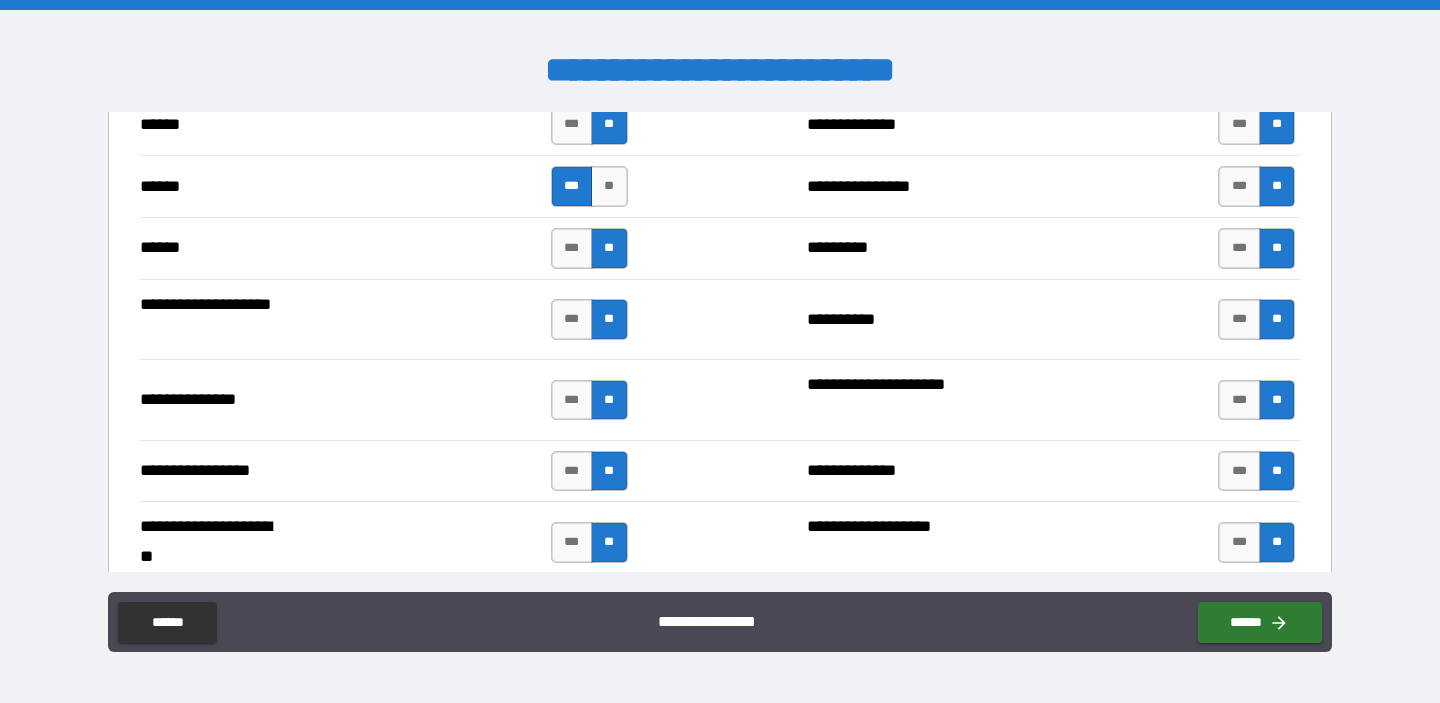 scroll, scrollTop: 2371, scrollLeft: 0, axis: vertical 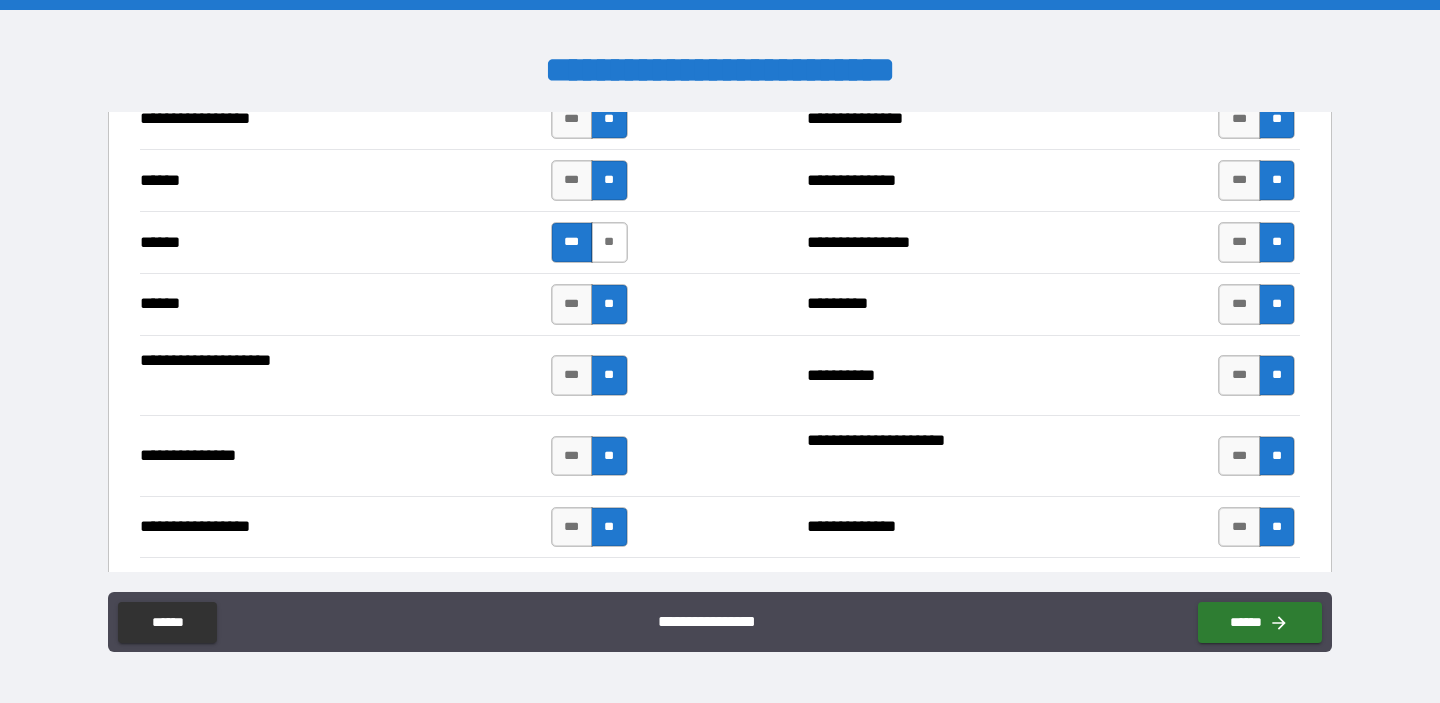 click on "**" at bounding box center [609, 242] 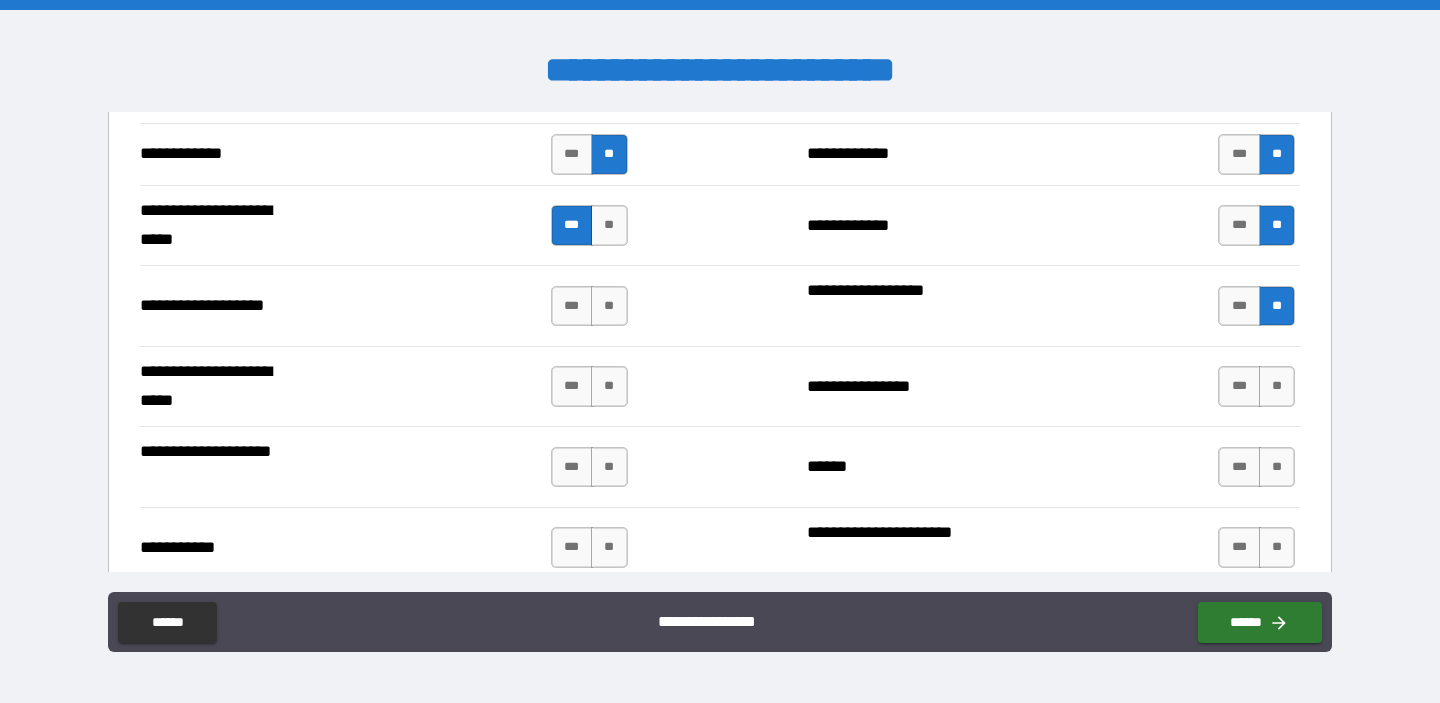 scroll, scrollTop: 4115, scrollLeft: 0, axis: vertical 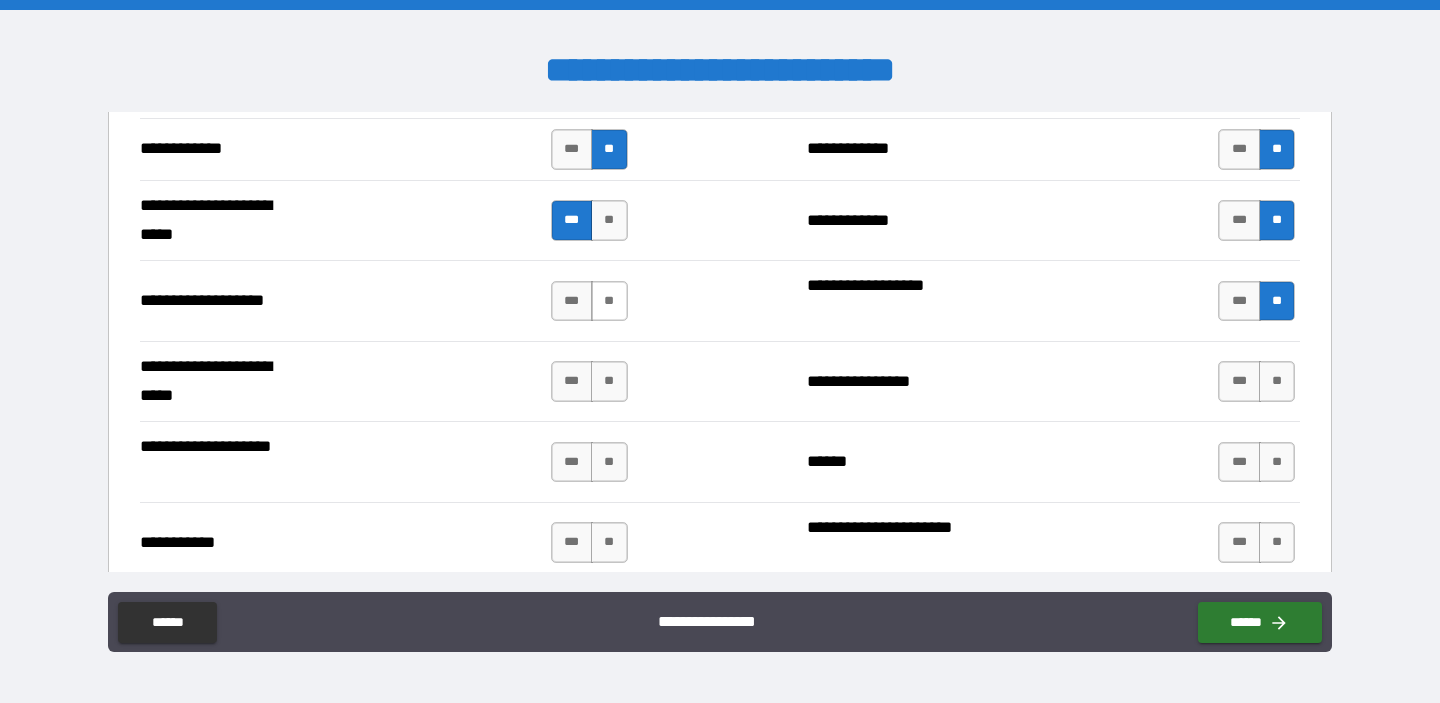click on "**" at bounding box center [609, 301] 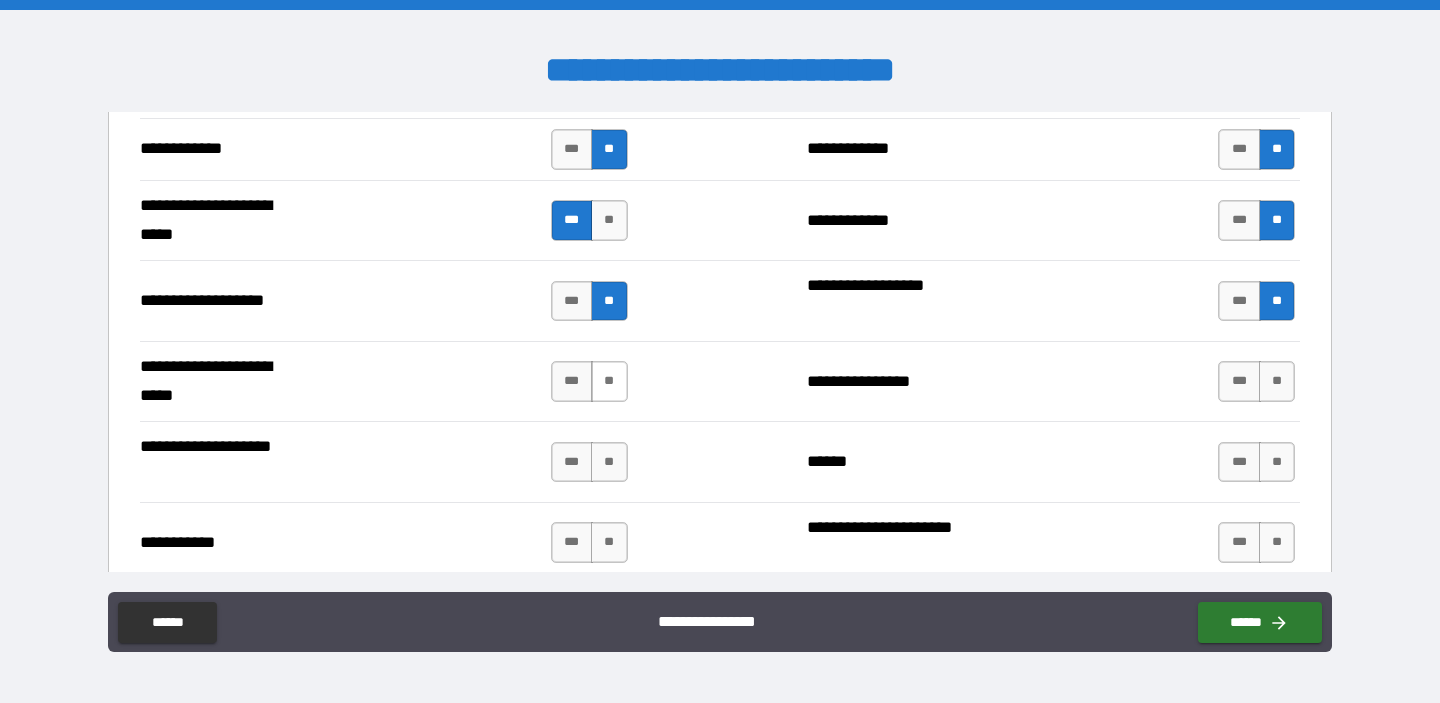 click on "**" at bounding box center (609, 381) 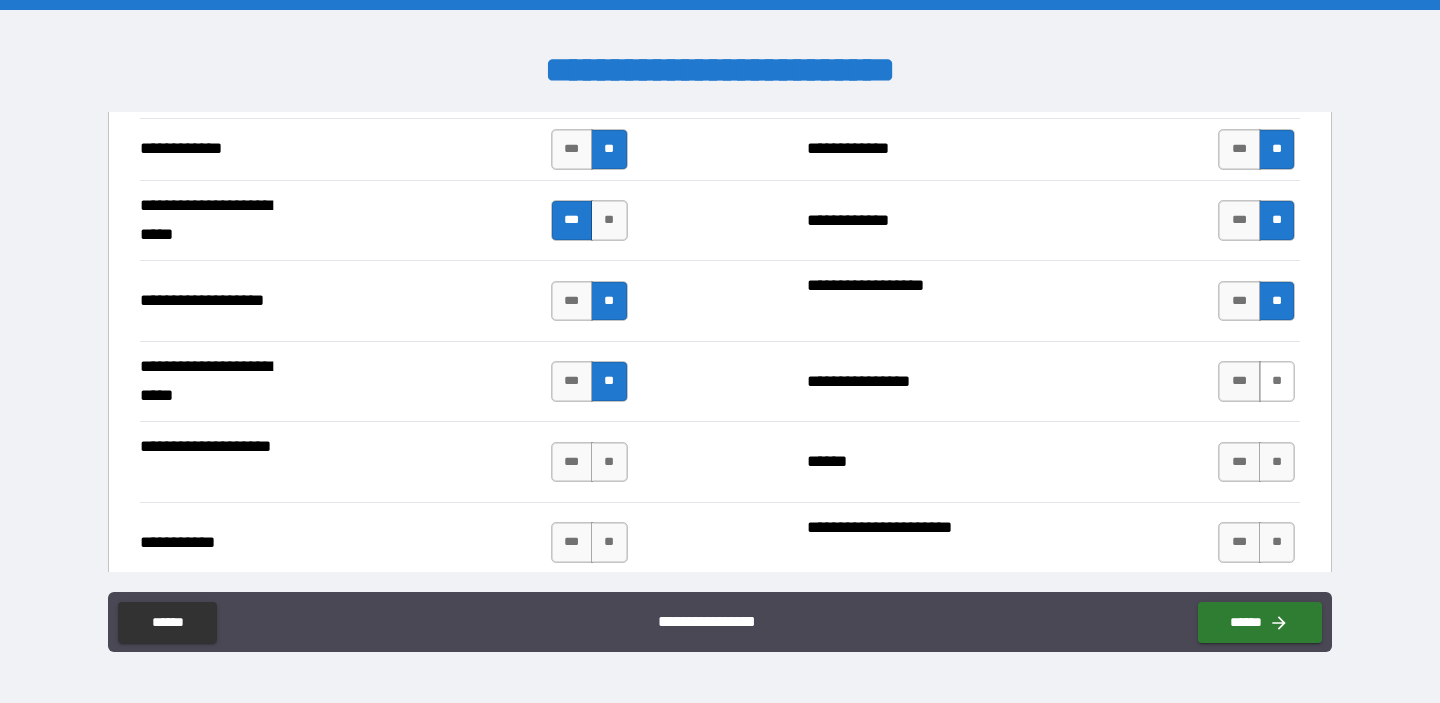 click on "**" at bounding box center [1277, 381] 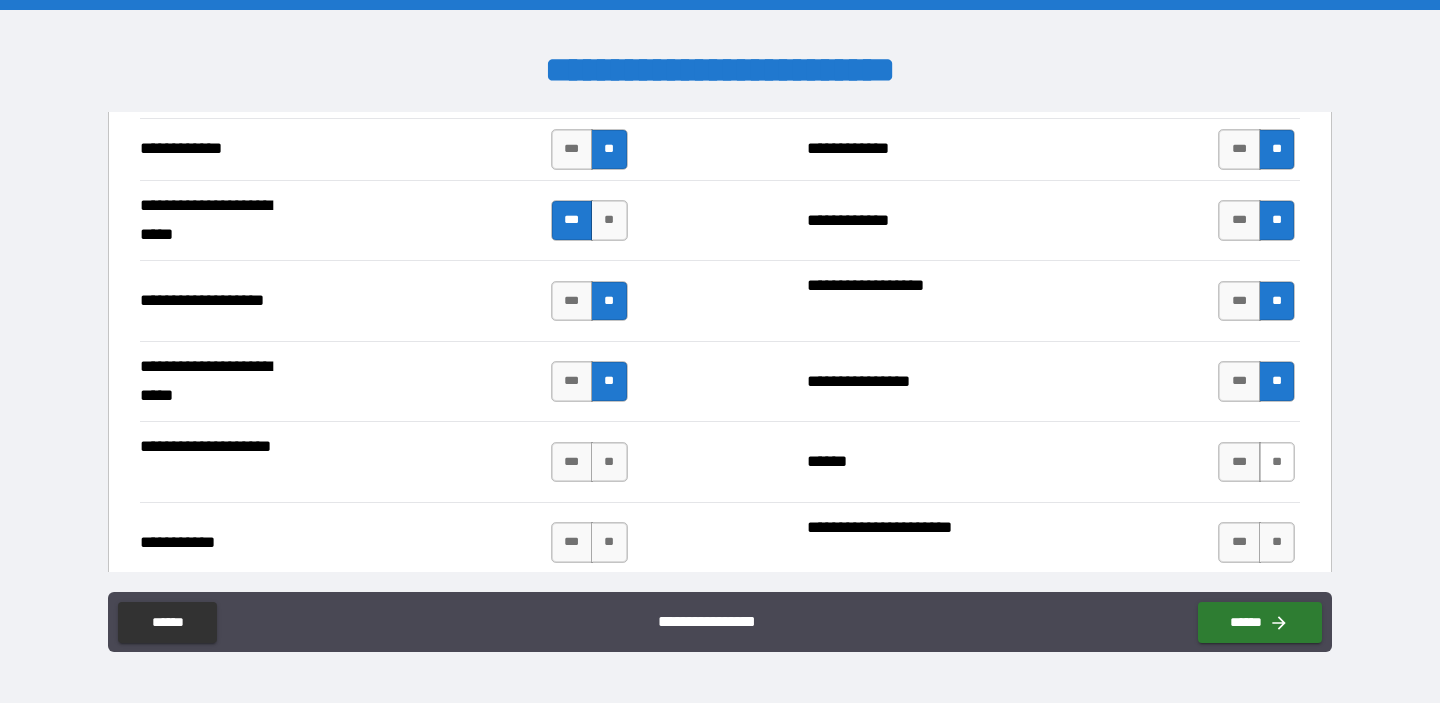 click on "**" at bounding box center (1277, 462) 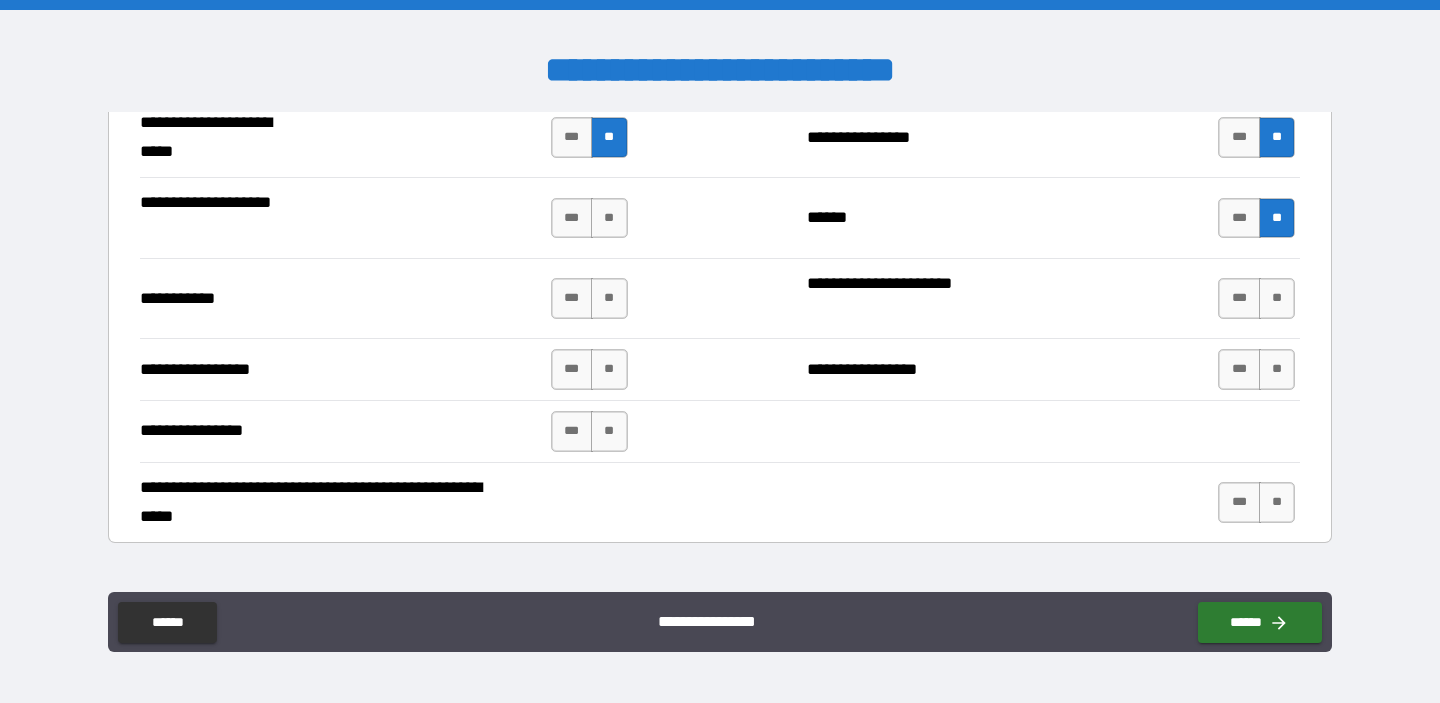 scroll, scrollTop: 4371, scrollLeft: 0, axis: vertical 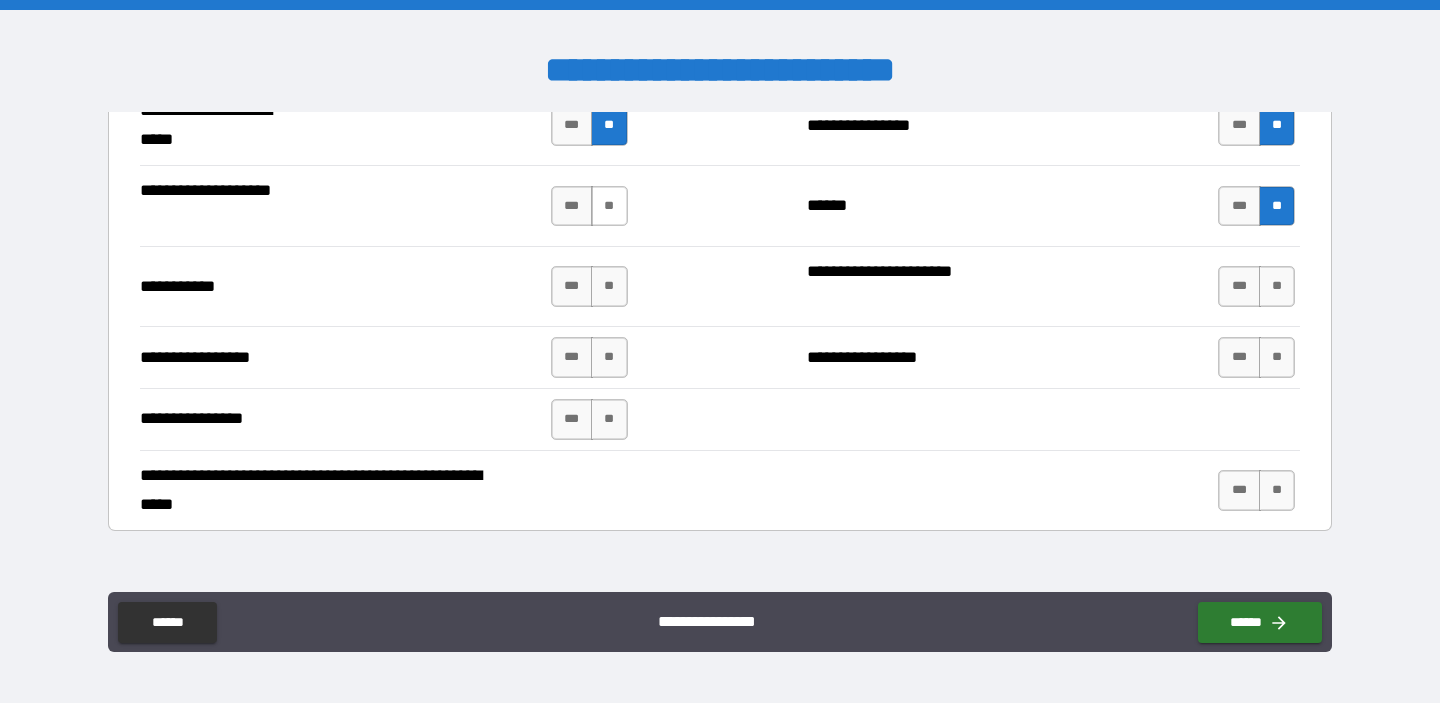 click on "**" at bounding box center [609, 206] 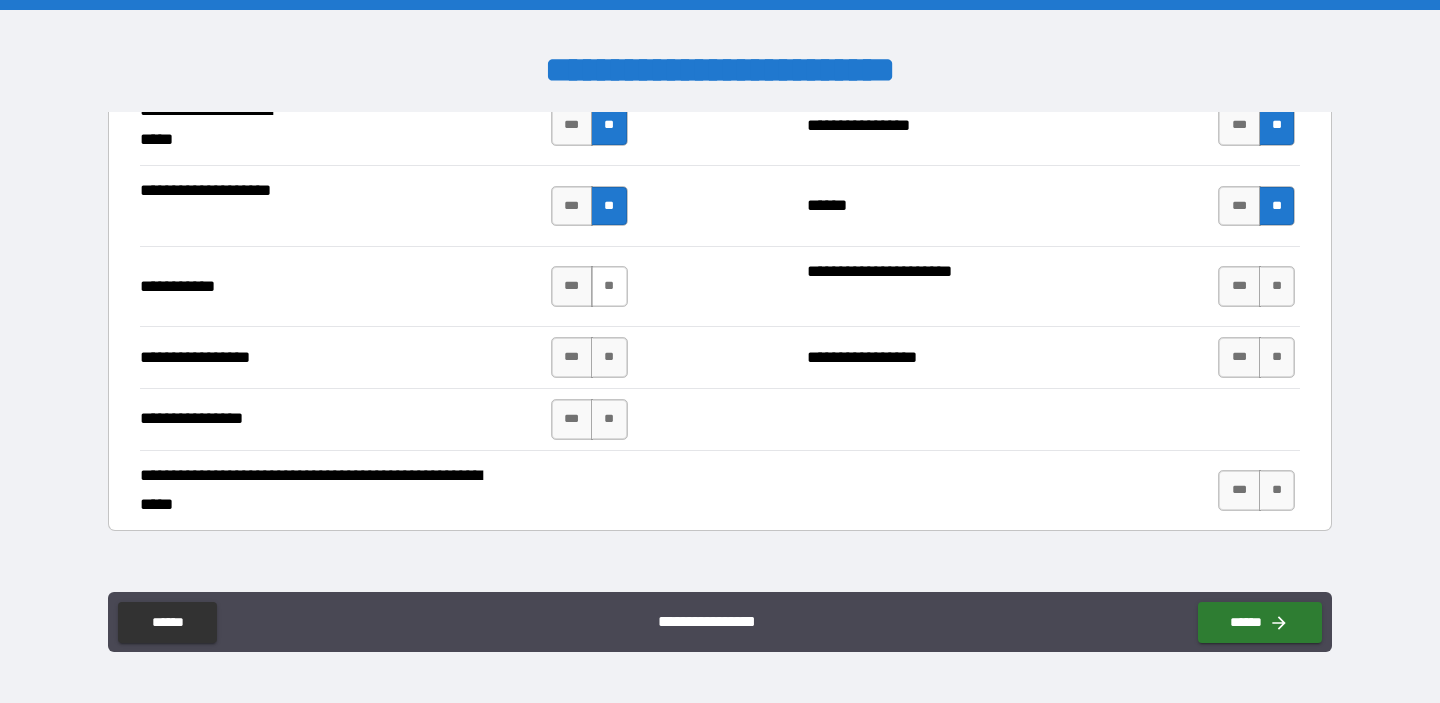 click on "**" at bounding box center (609, 286) 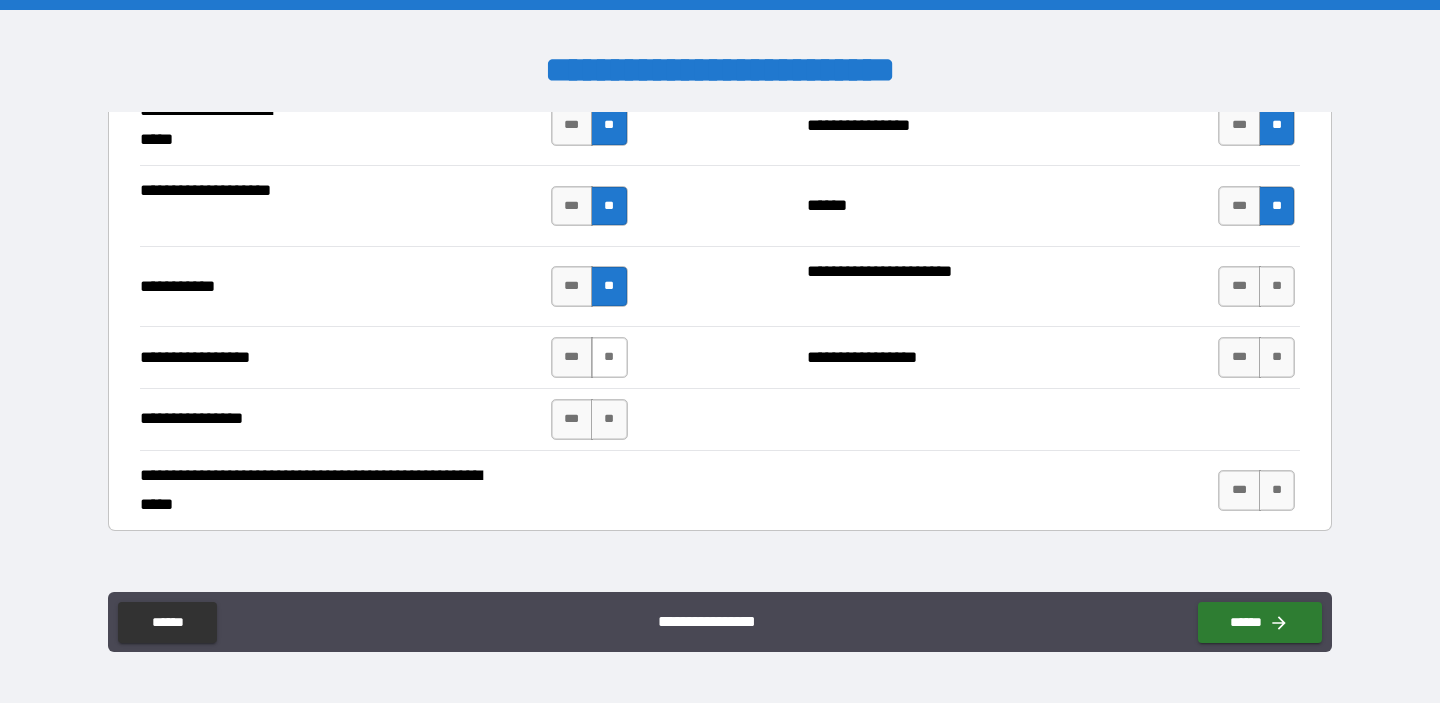 click on "**" at bounding box center (609, 357) 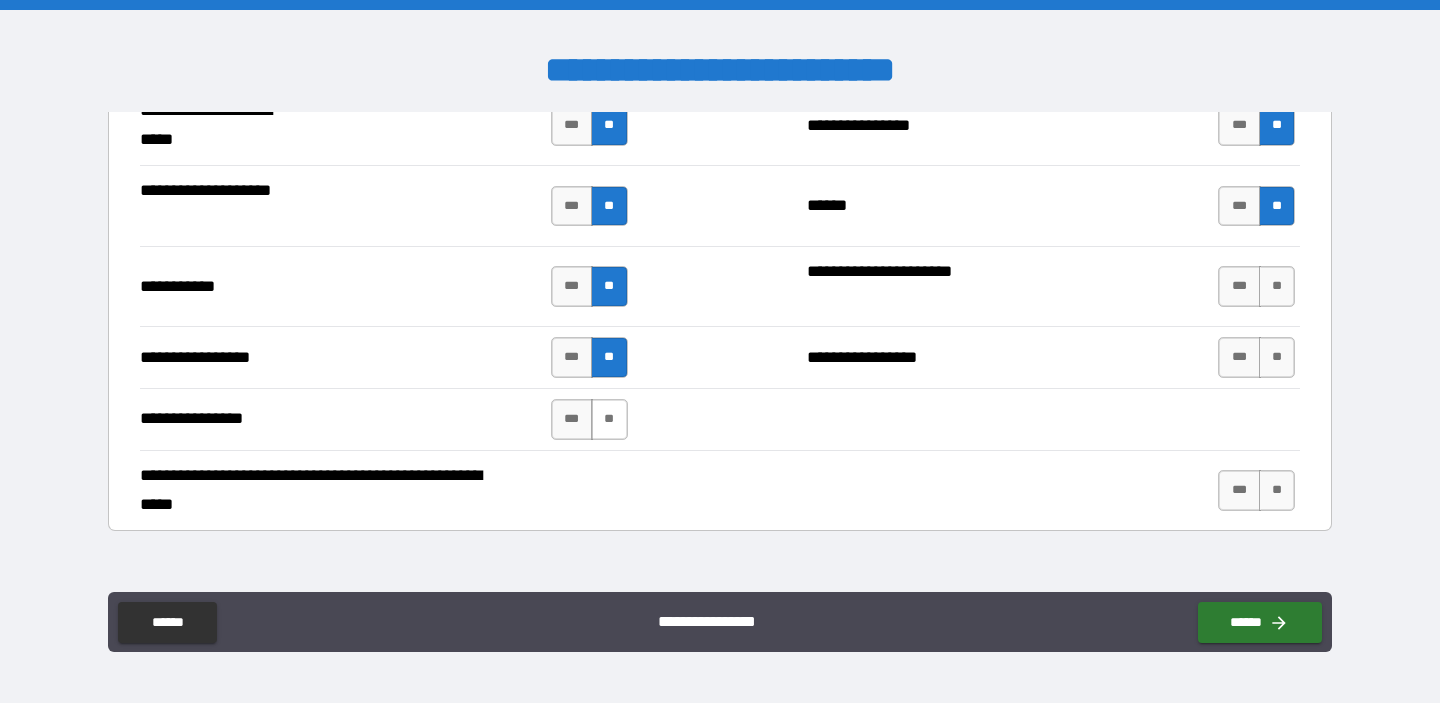 click on "**" at bounding box center (609, 419) 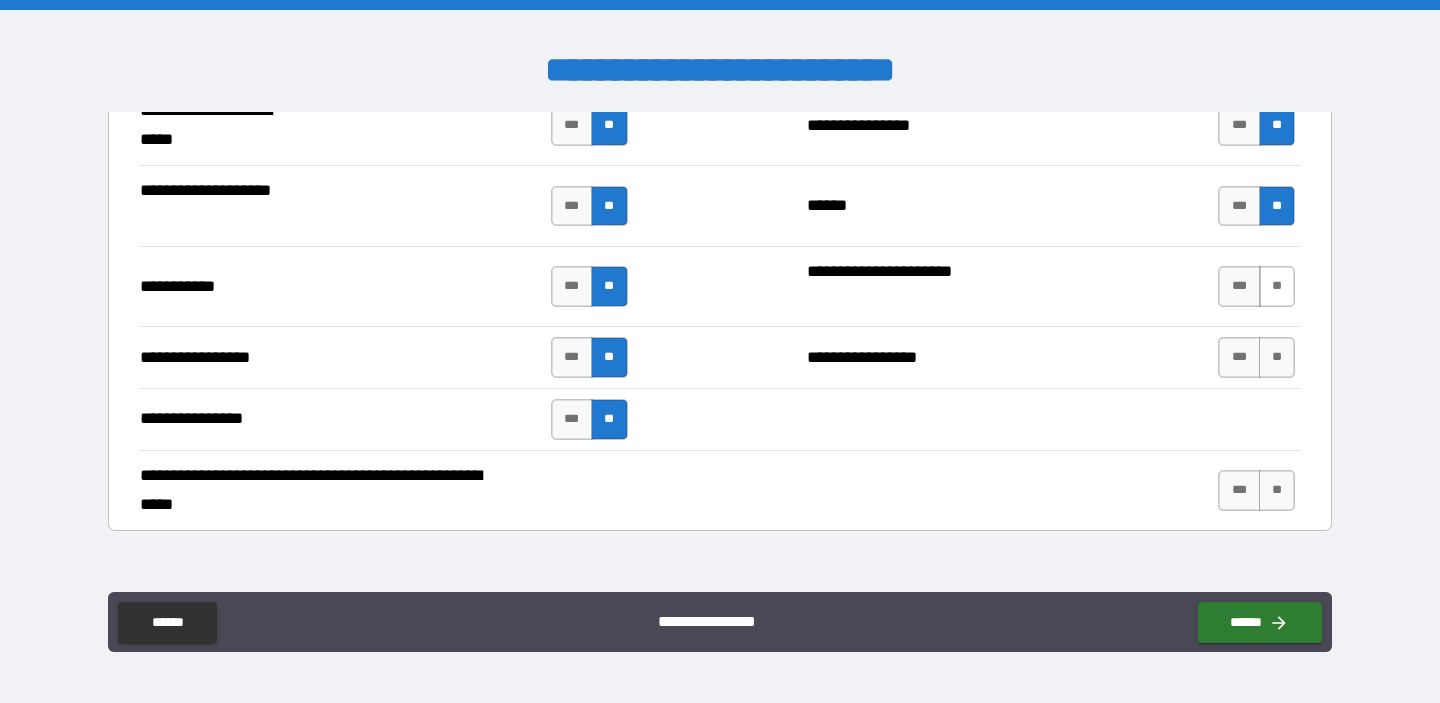 click on "**" at bounding box center (1277, 286) 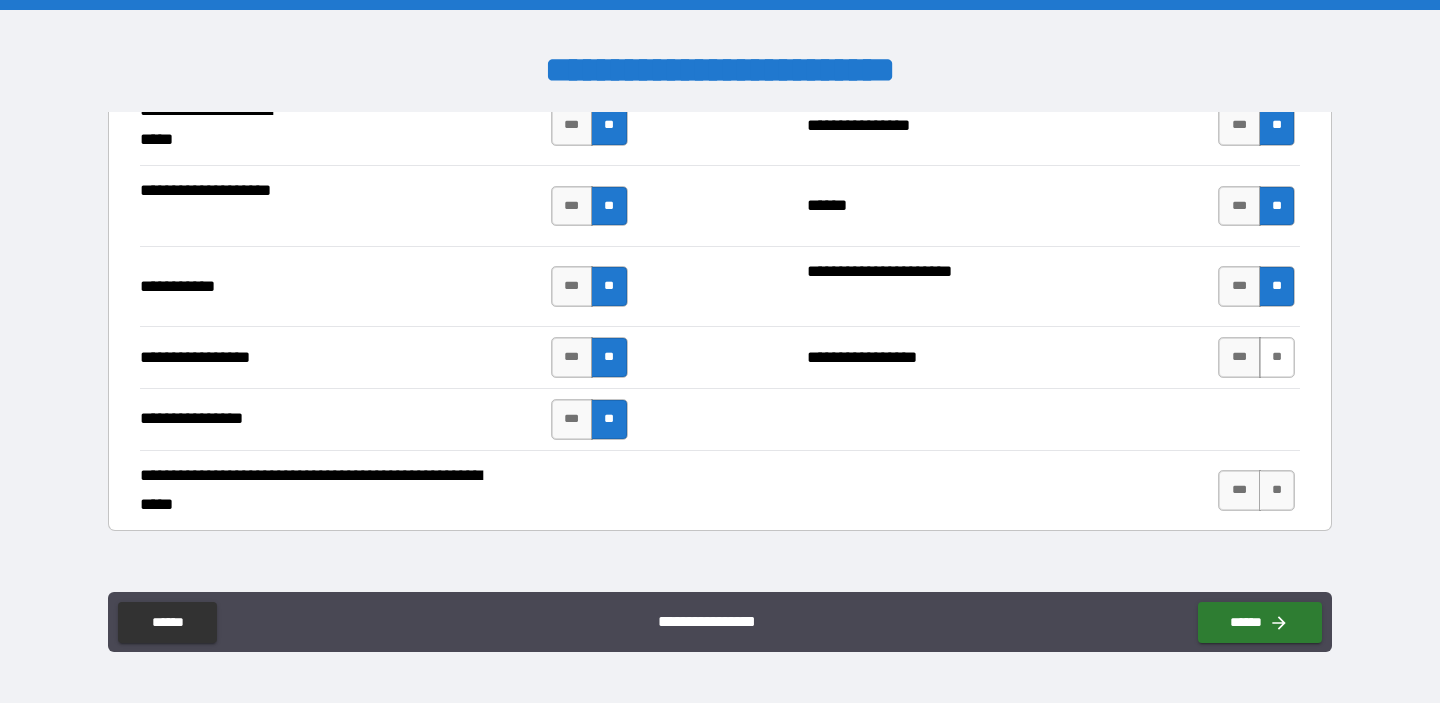 click on "**" at bounding box center (1277, 357) 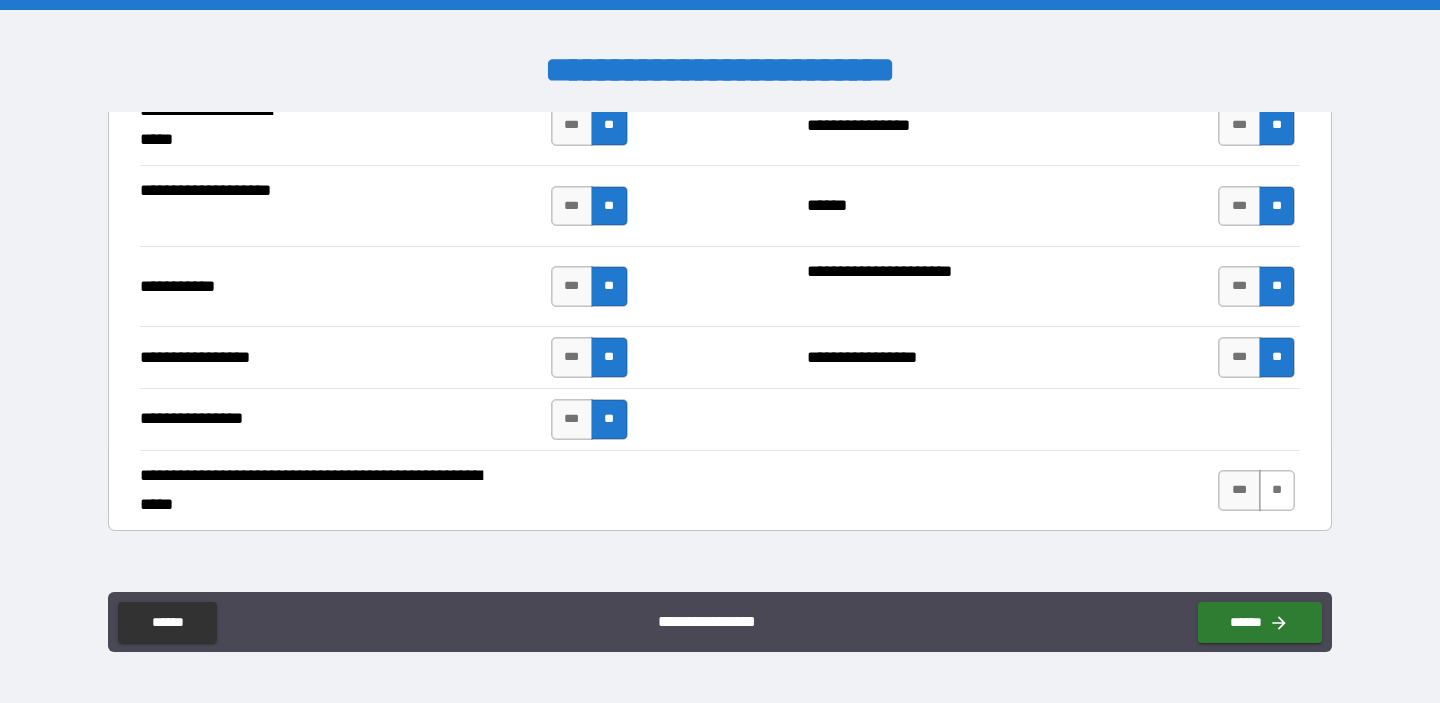 click on "**" at bounding box center (1277, 490) 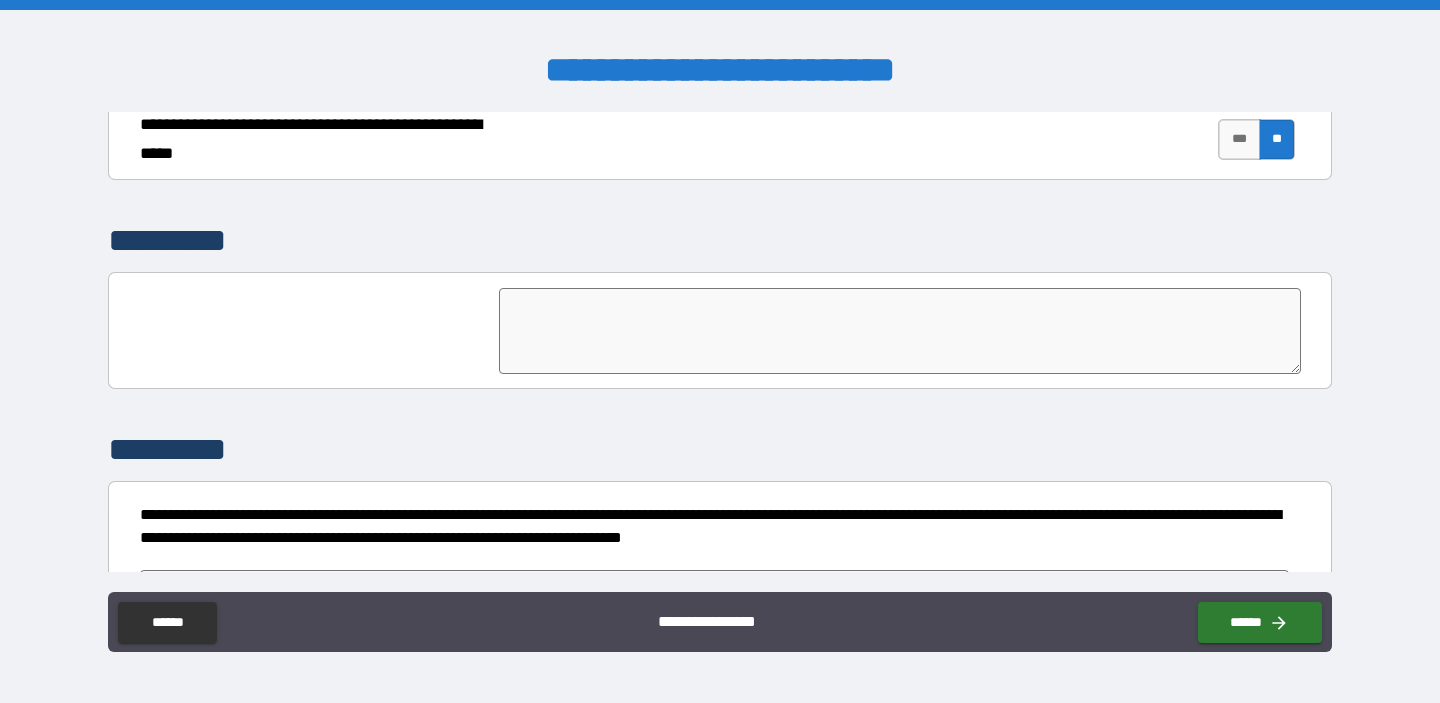 scroll, scrollTop: 4790, scrollLeft: 0, axis: vertical 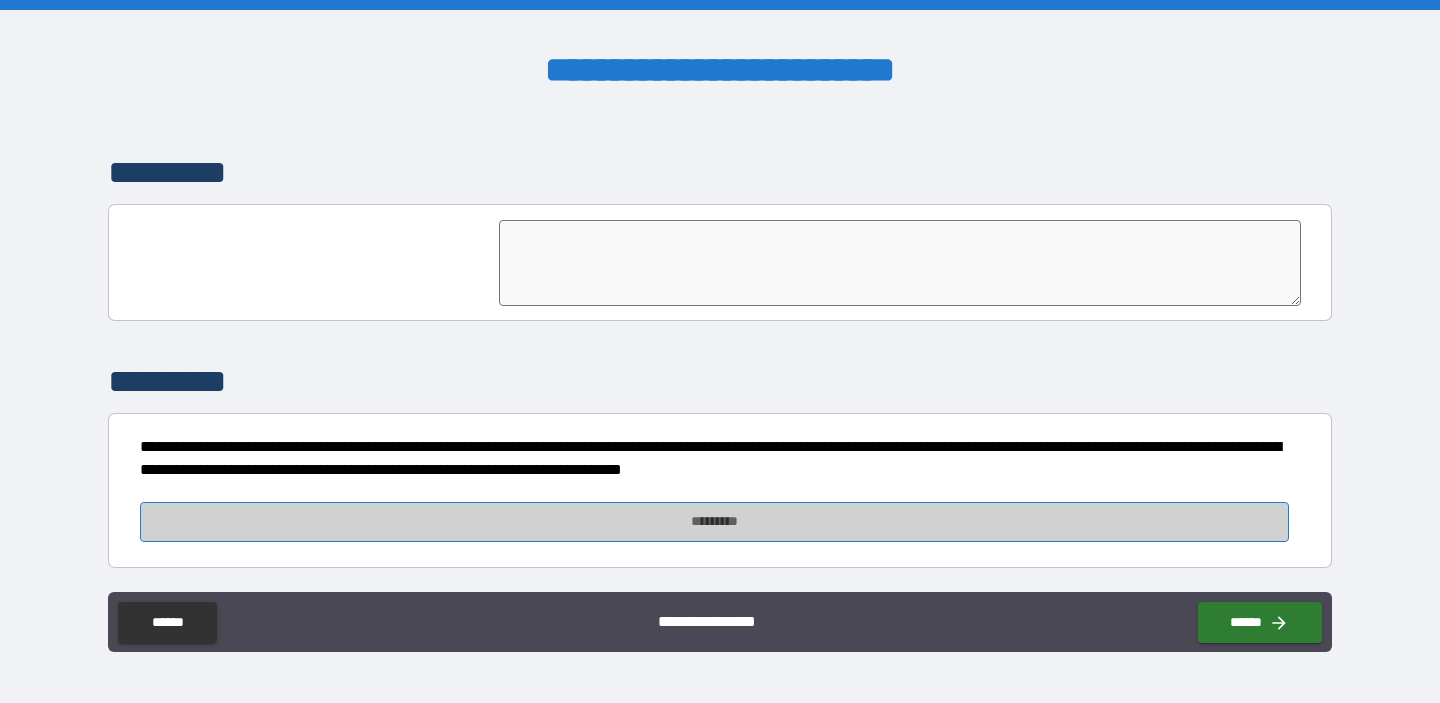 click on "*********" at bounding box center [714, 522] 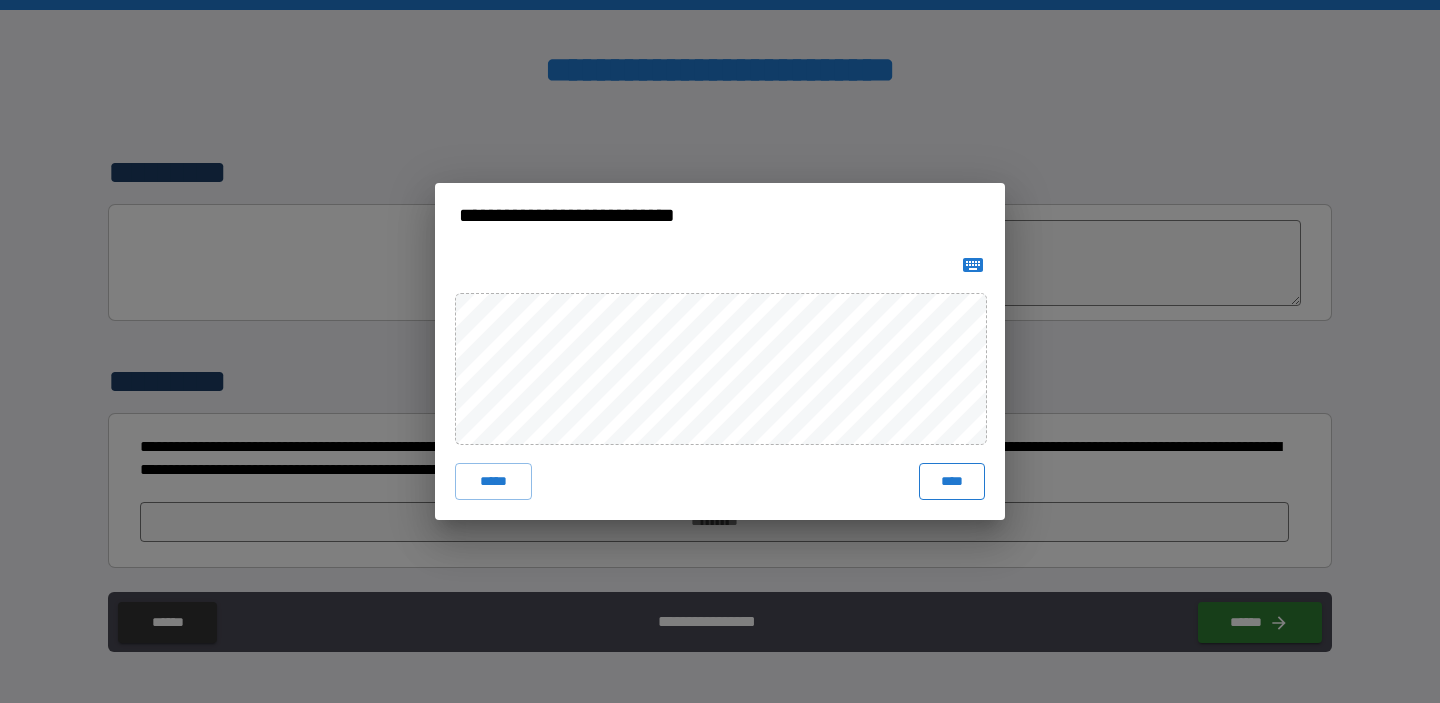 click on "****" at bounding box center (952, 481) 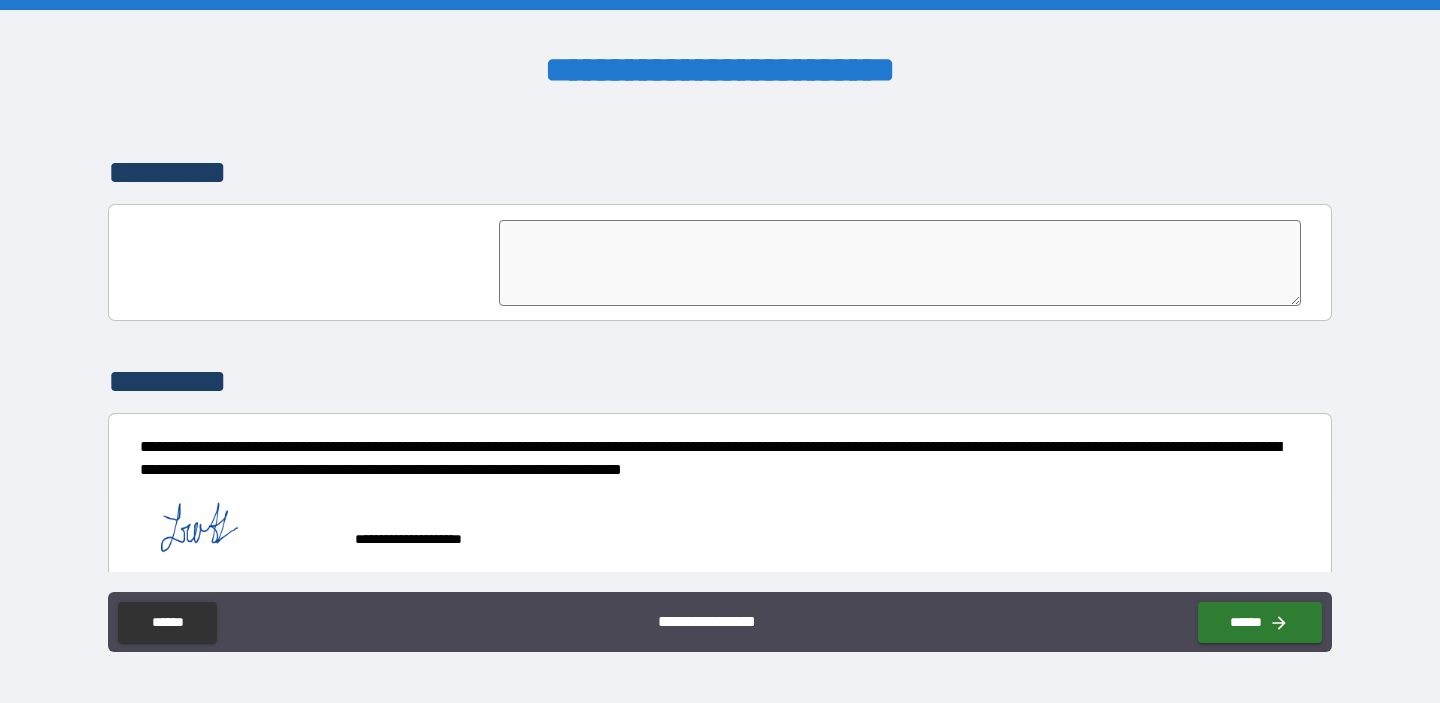 scroll, scrollTop: 4807, scrollLeft: 0, axis: vertical 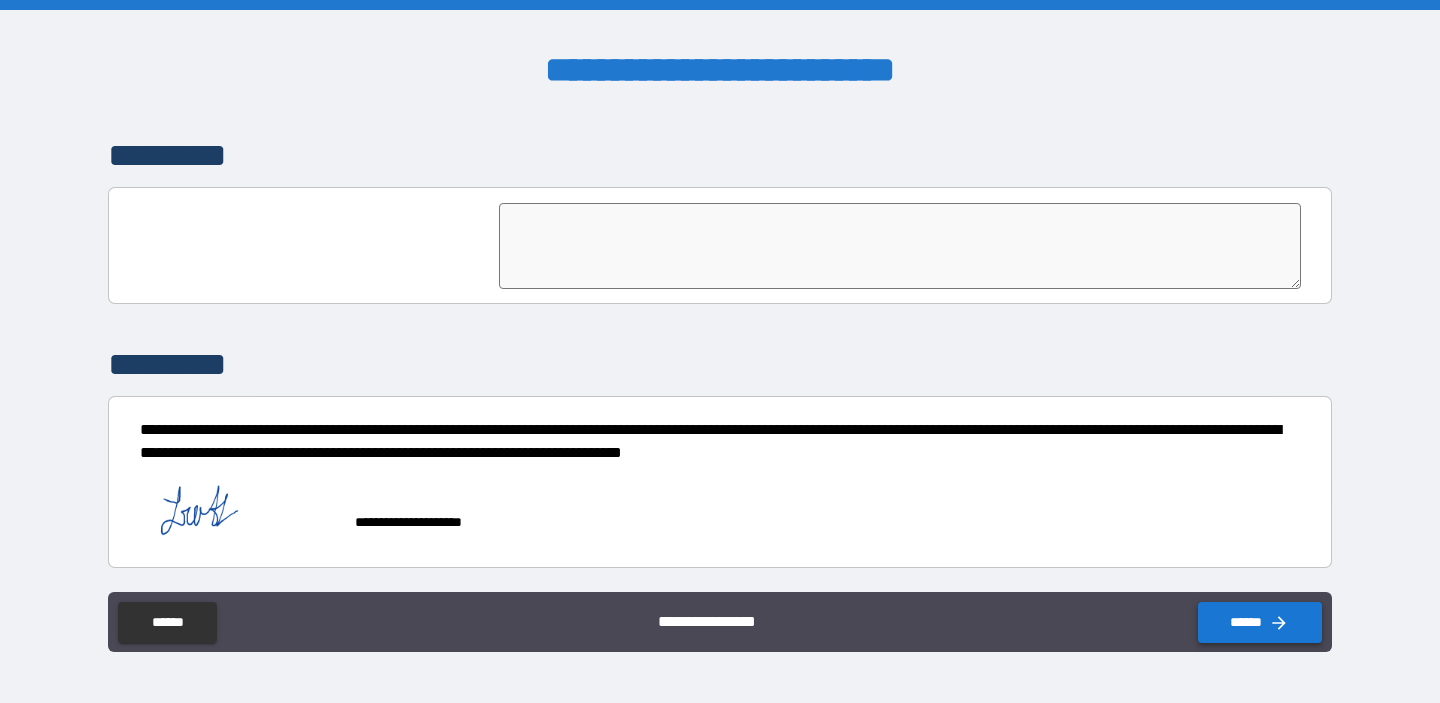 click on "******" at bounding box center (1260, 622) 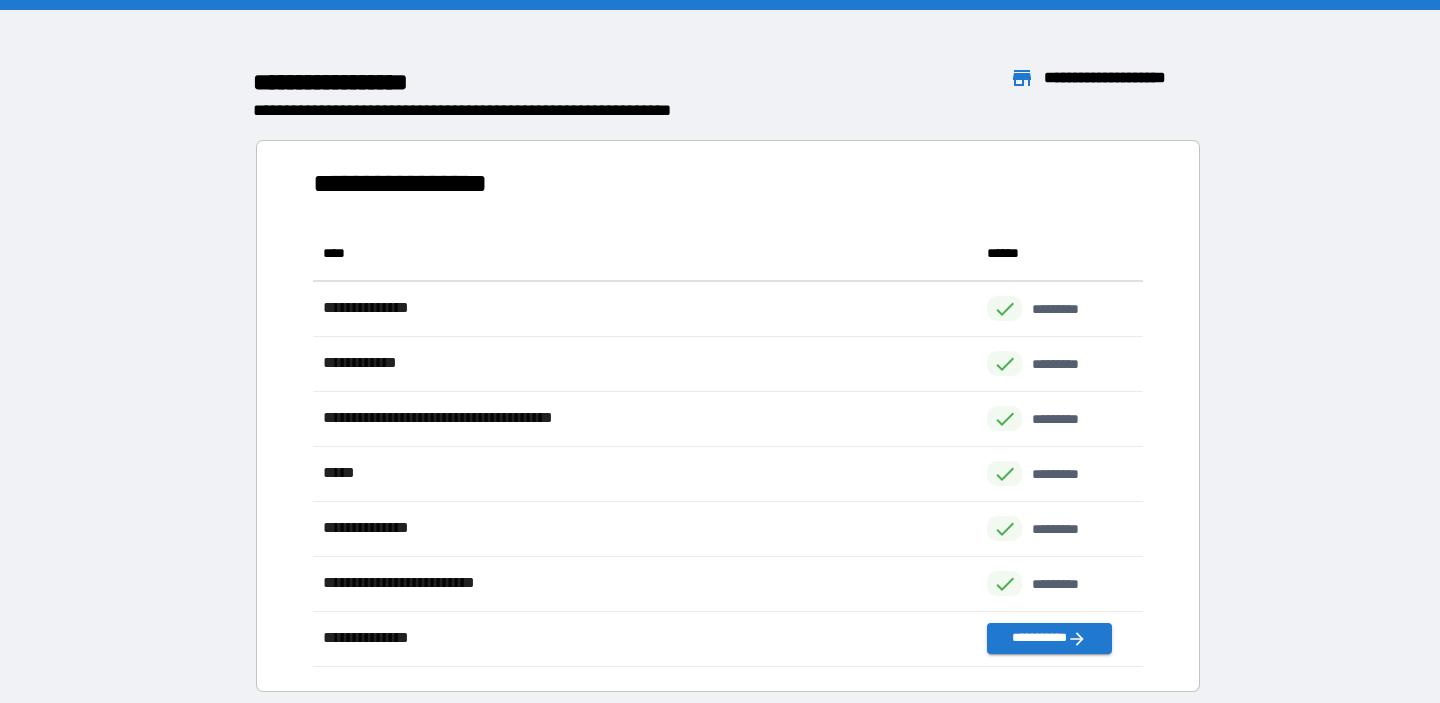 scroll, scrollTop: 1, scrollLeft: 1, axis: both 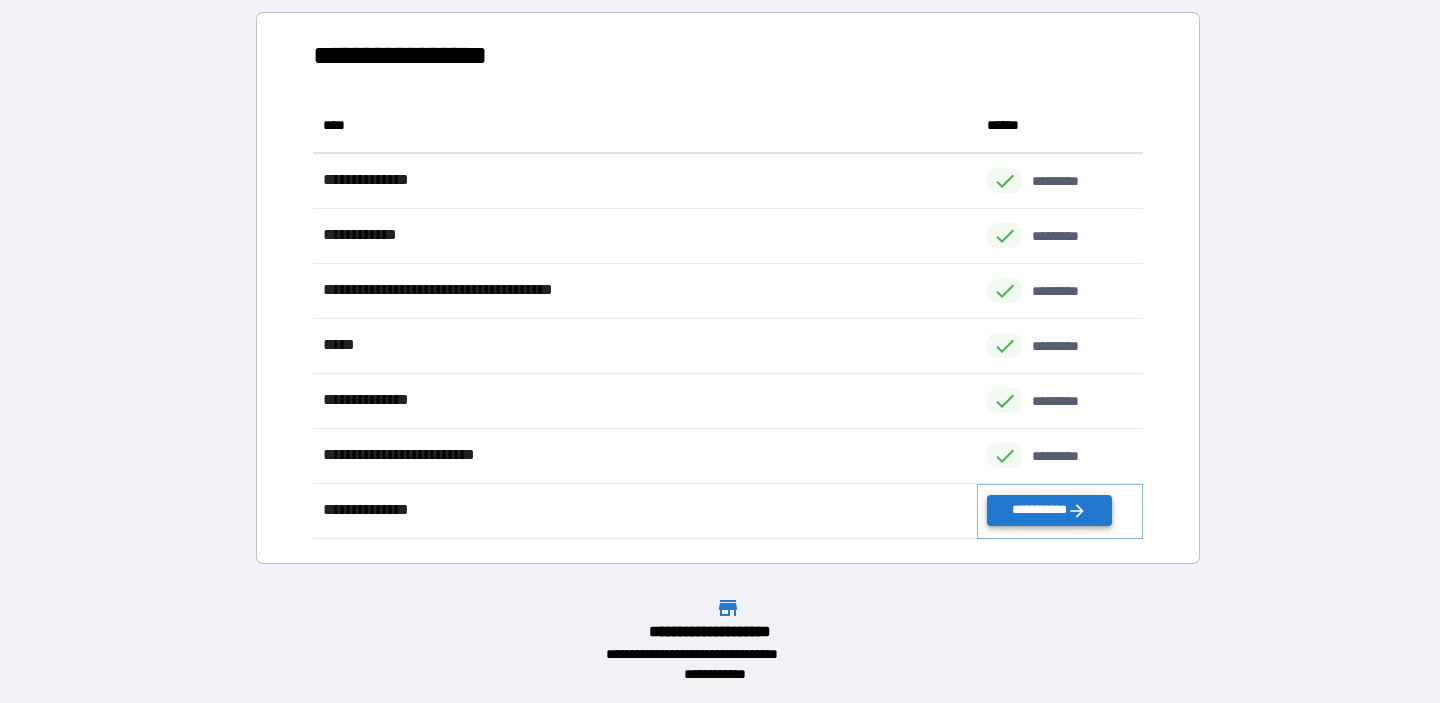 click on "**********" at bounding box center [1049, 510] 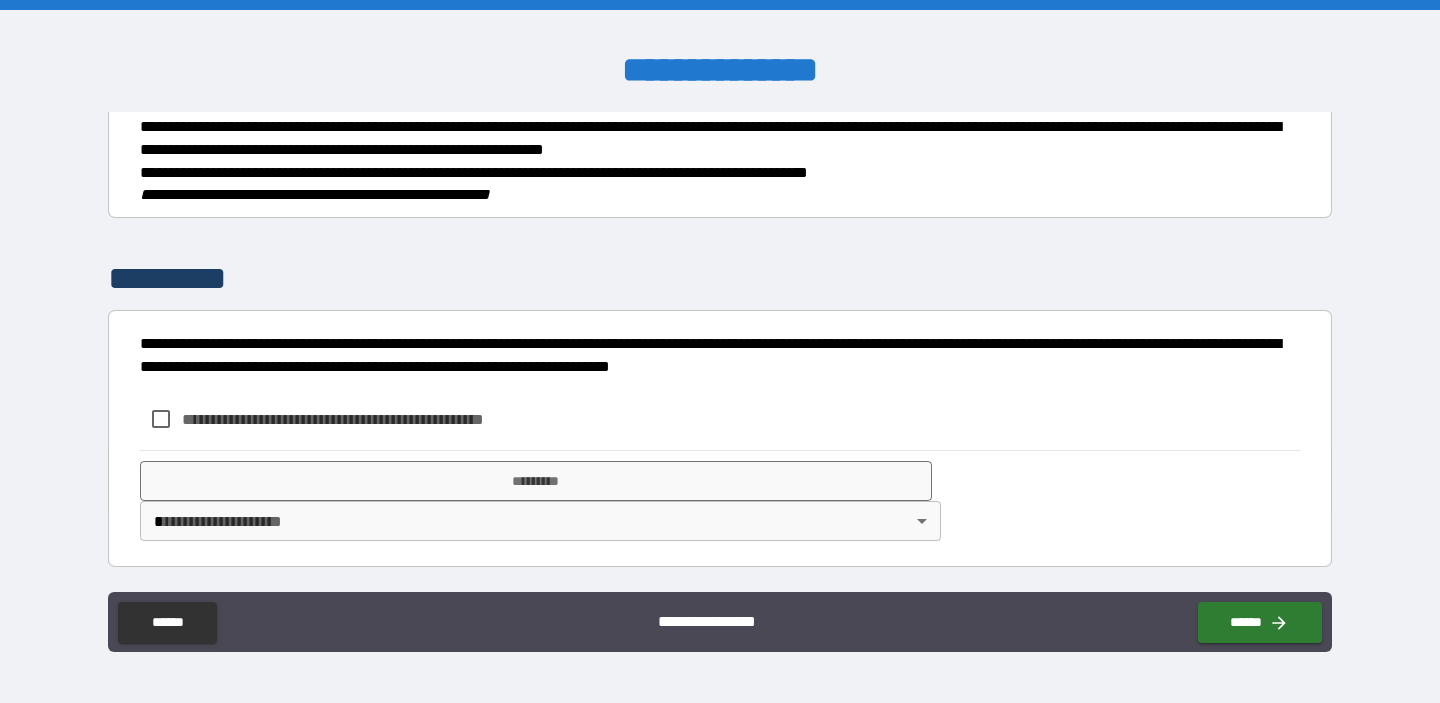 scroll, scrollTop: 340, scrollLeft: 0, axis: vertical 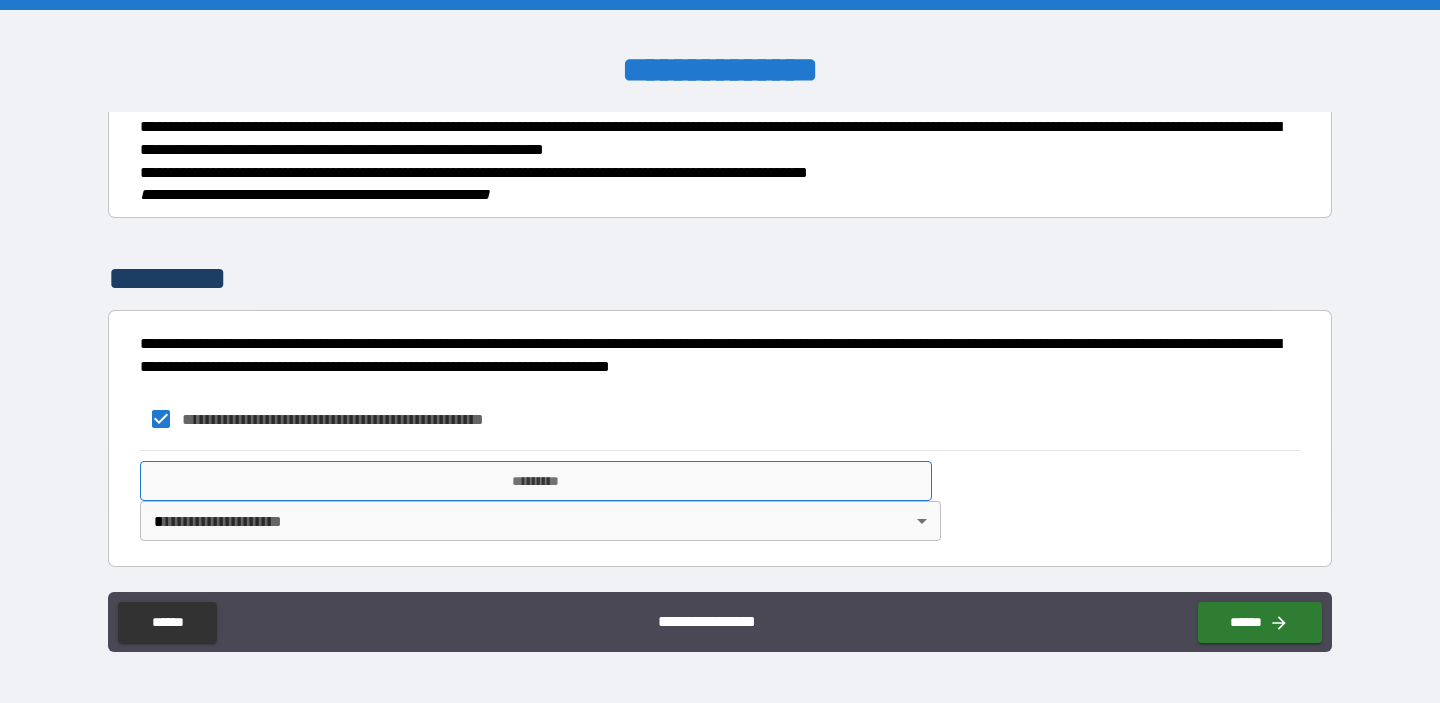 click on "*********" at bounding box center (536, 481) 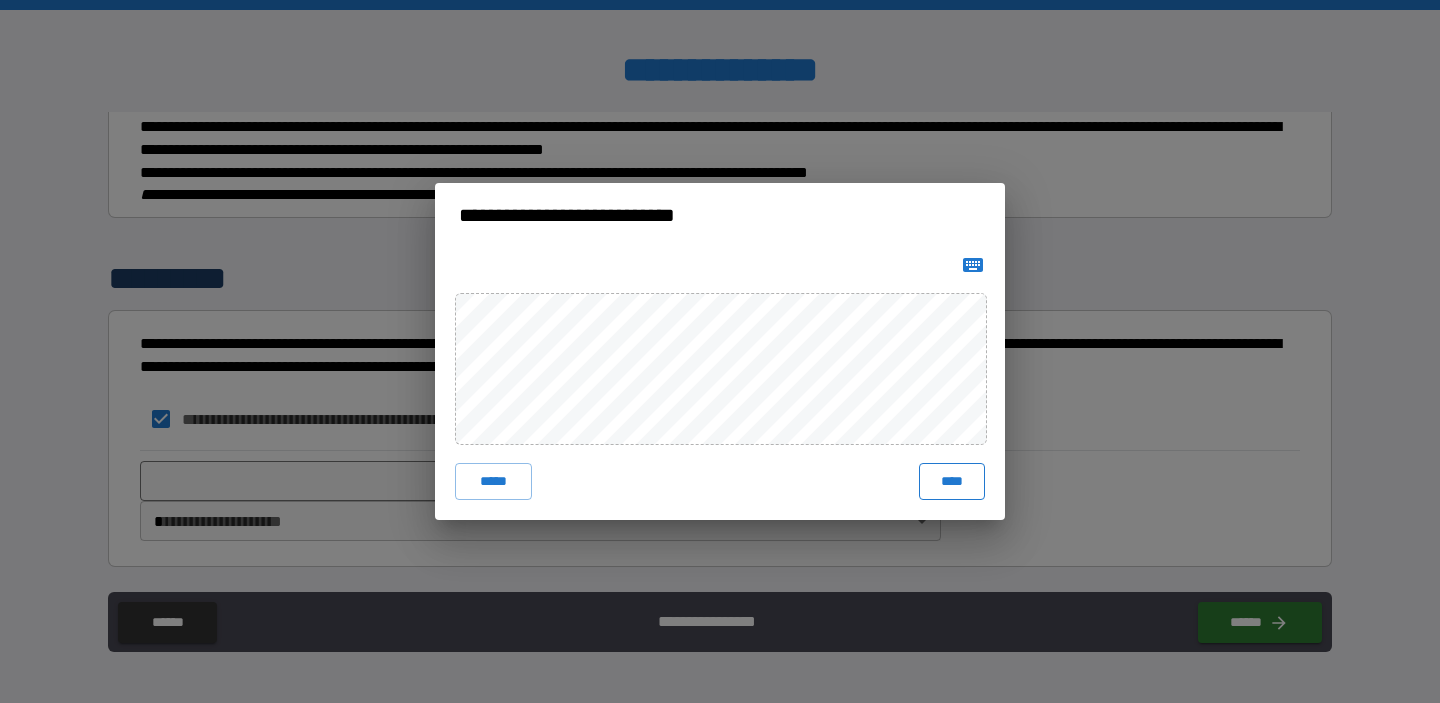 click on "****" at bounding box center [952, 481] 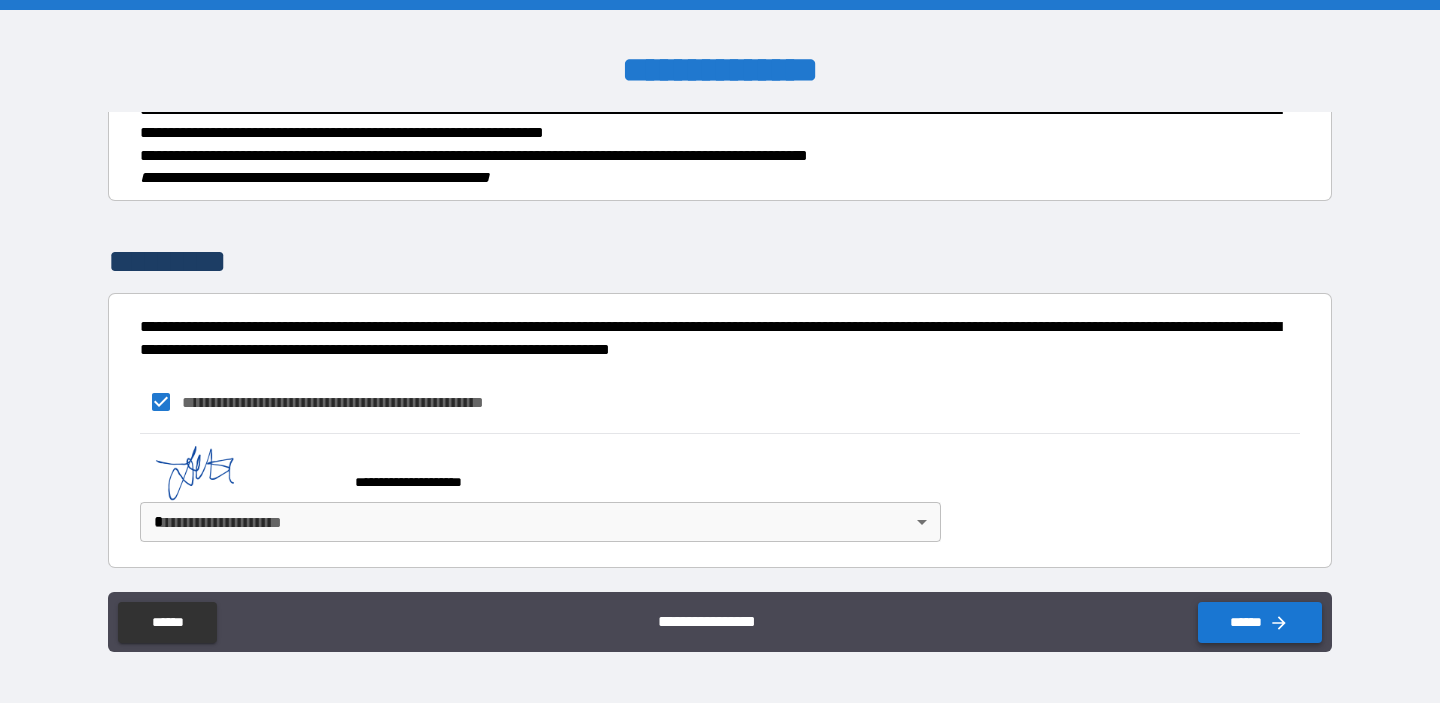 click on "******" at bounding box center (1260, 622) 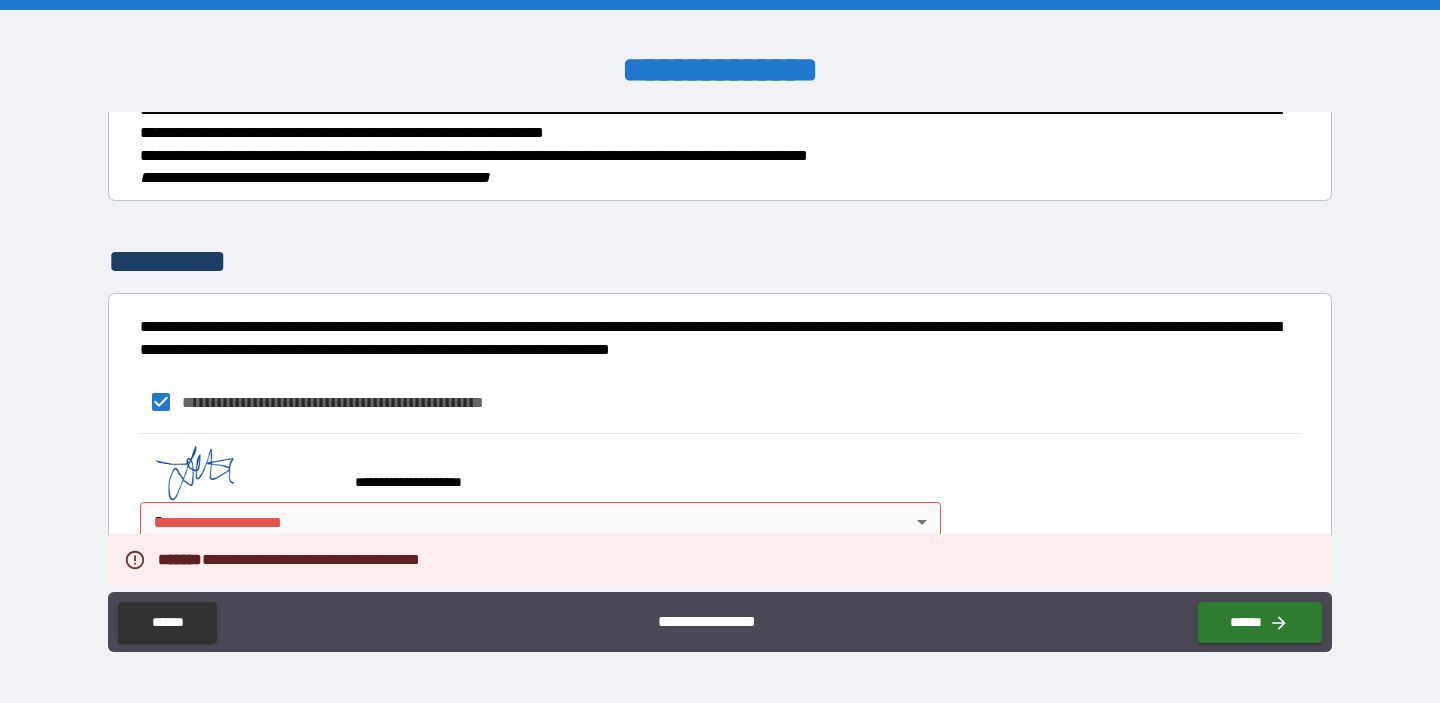 scroll, scrollTop: 357, scrollLeft: 0, axis: vertical 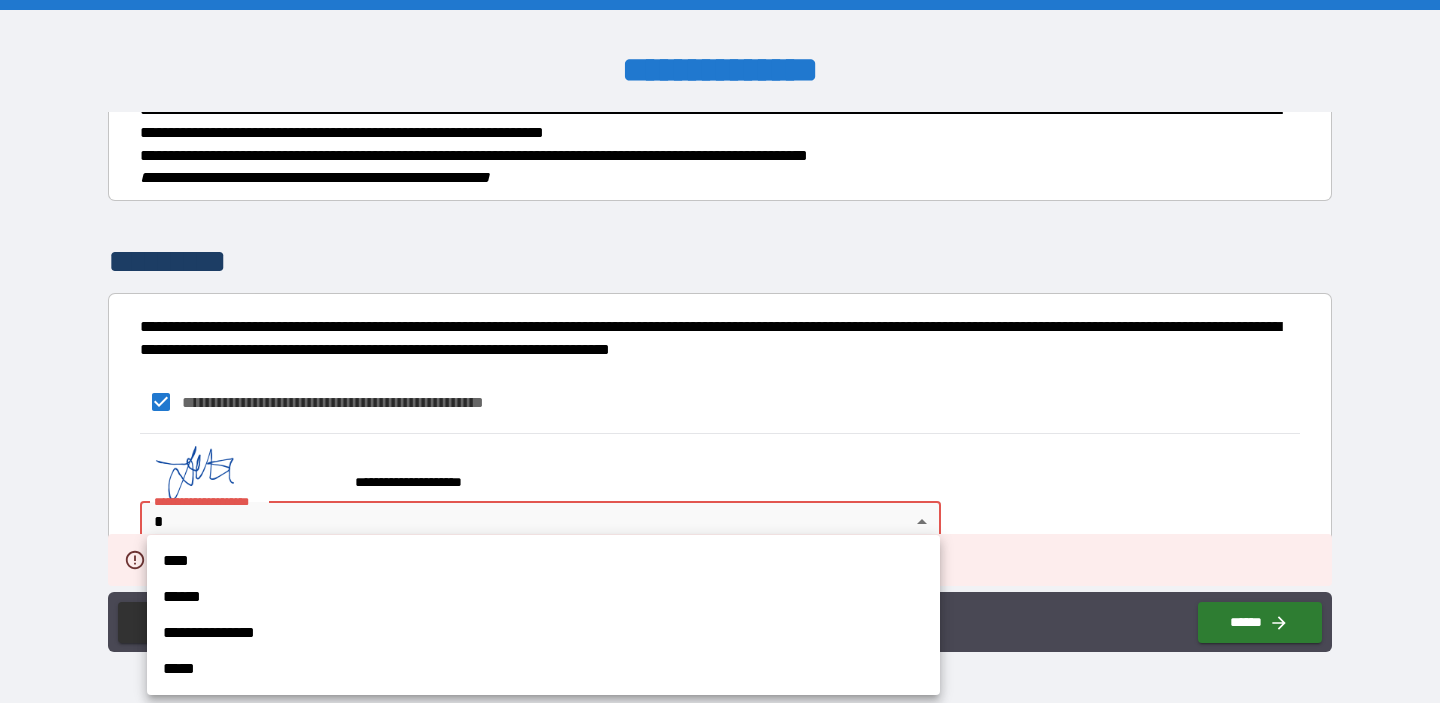 click on "****" at bounding box center (543, 561) 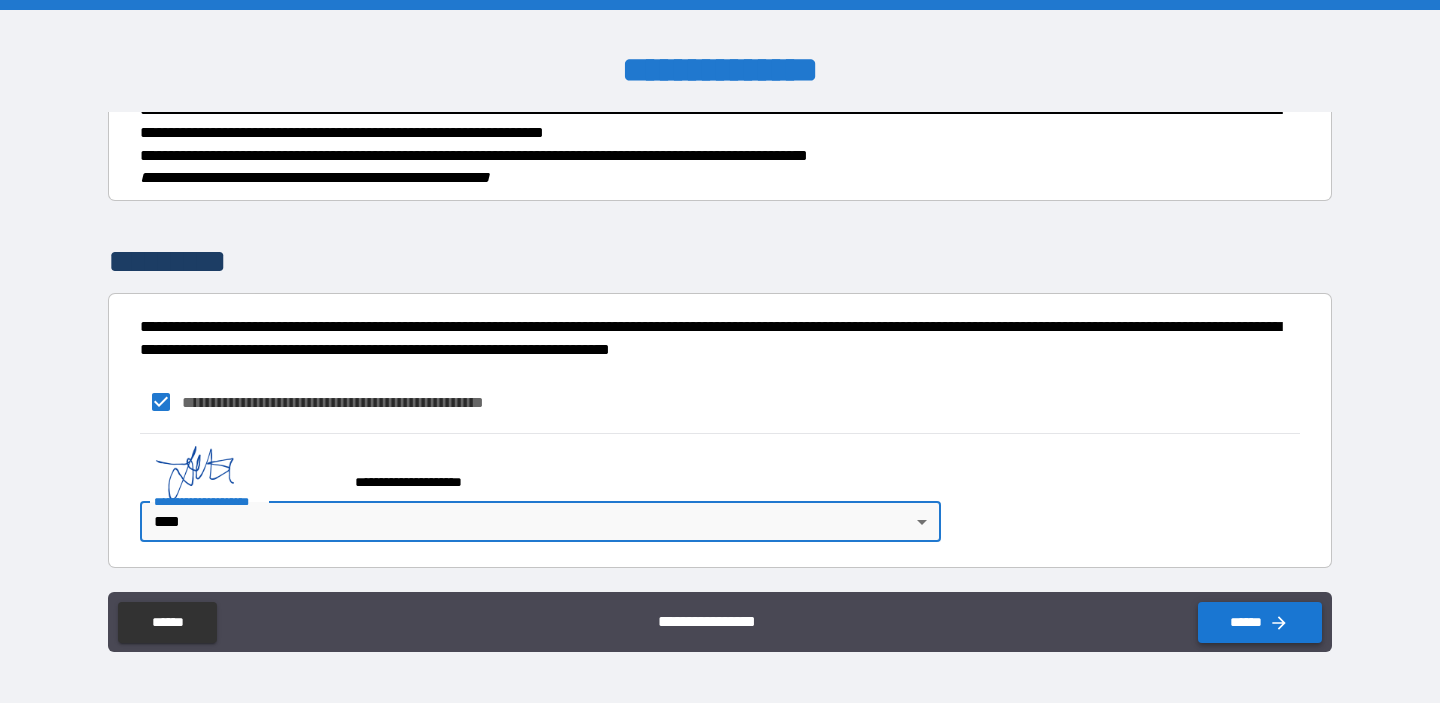 click on "******" at bounding box center [1260, 622] 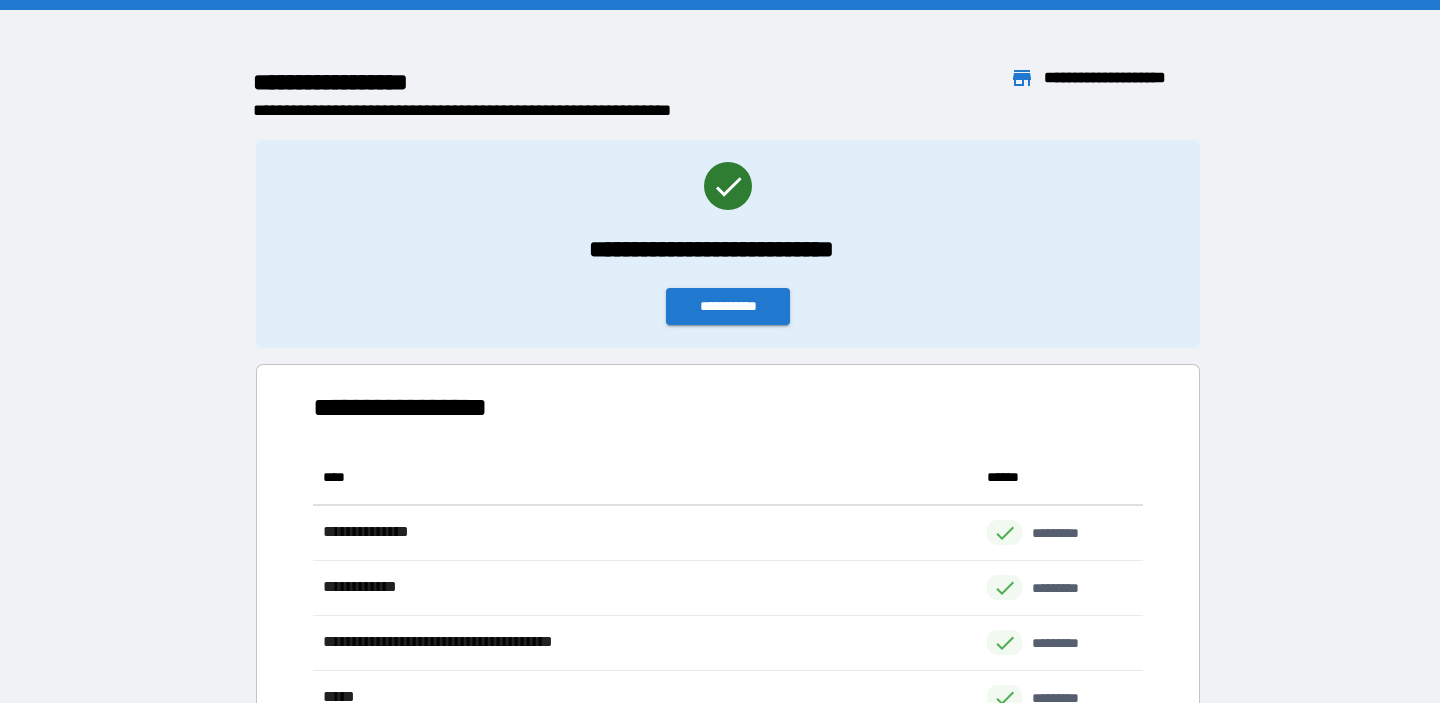 scroll, scrollTop: 1, scrollLeft: 1, axis: both 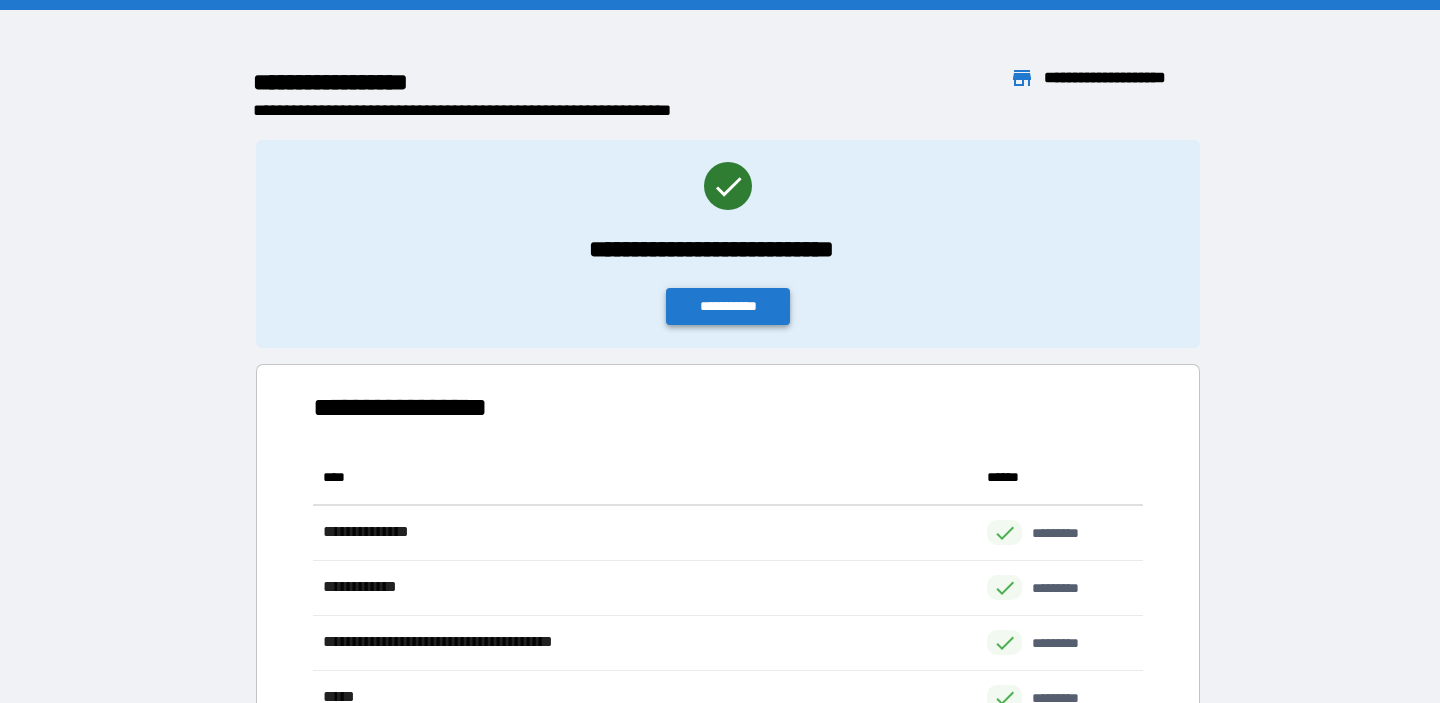 click on "**********" at bounding box center [728, 306] 